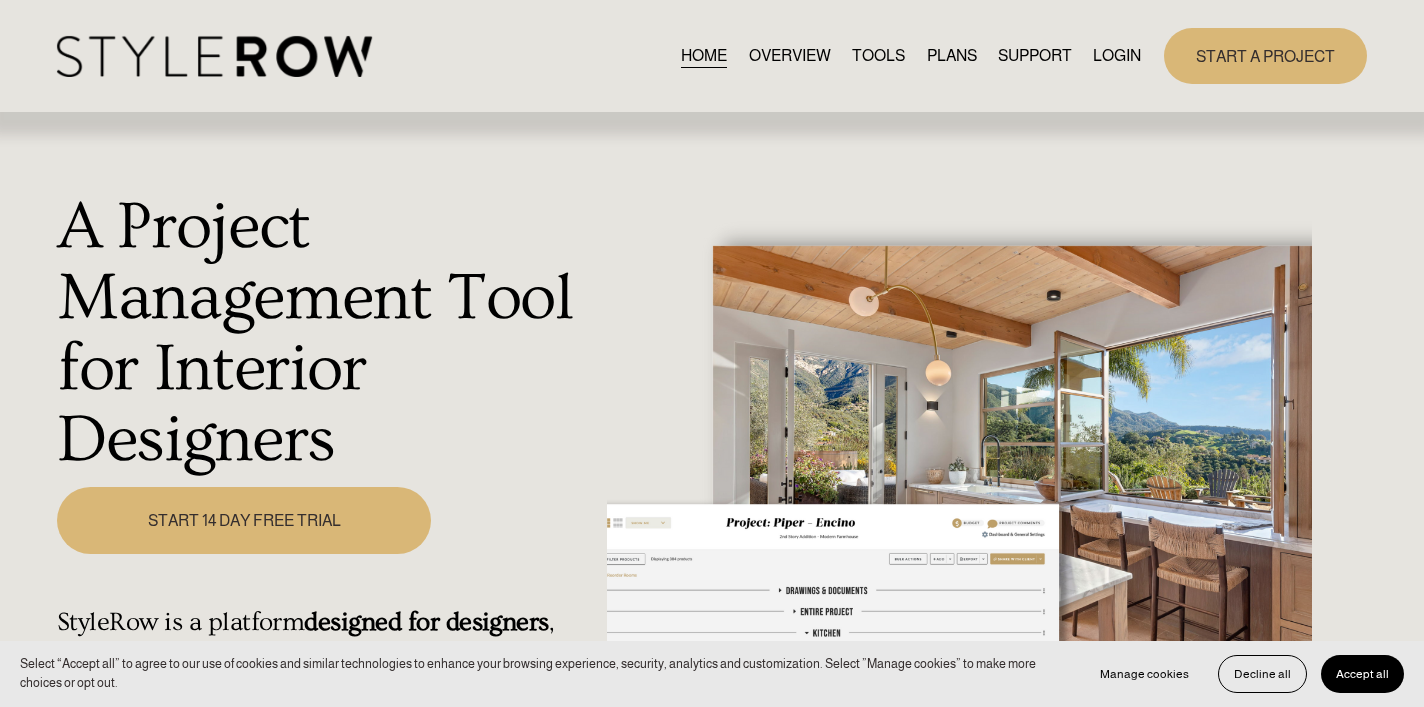 scroll, scrollTop: 0, scrollLeft: 0, axis: both 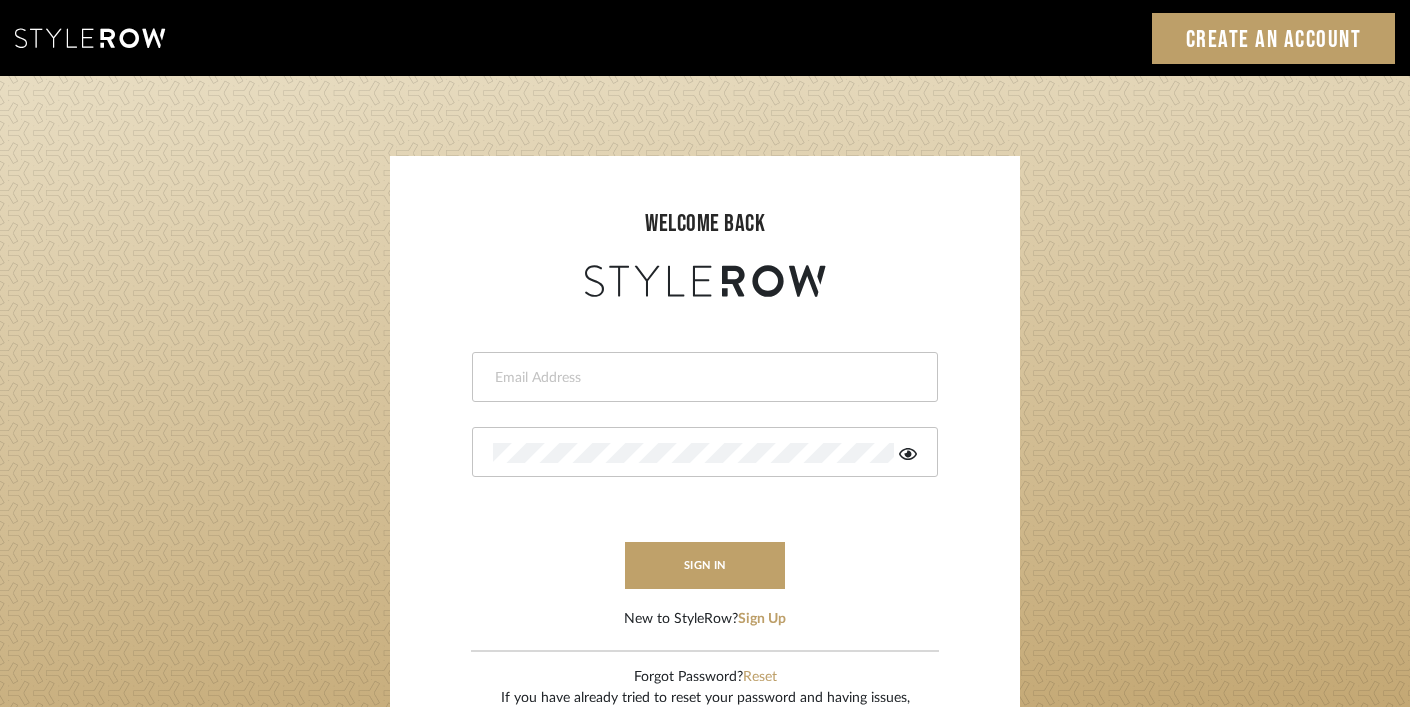click at bounding box center [702, 378] 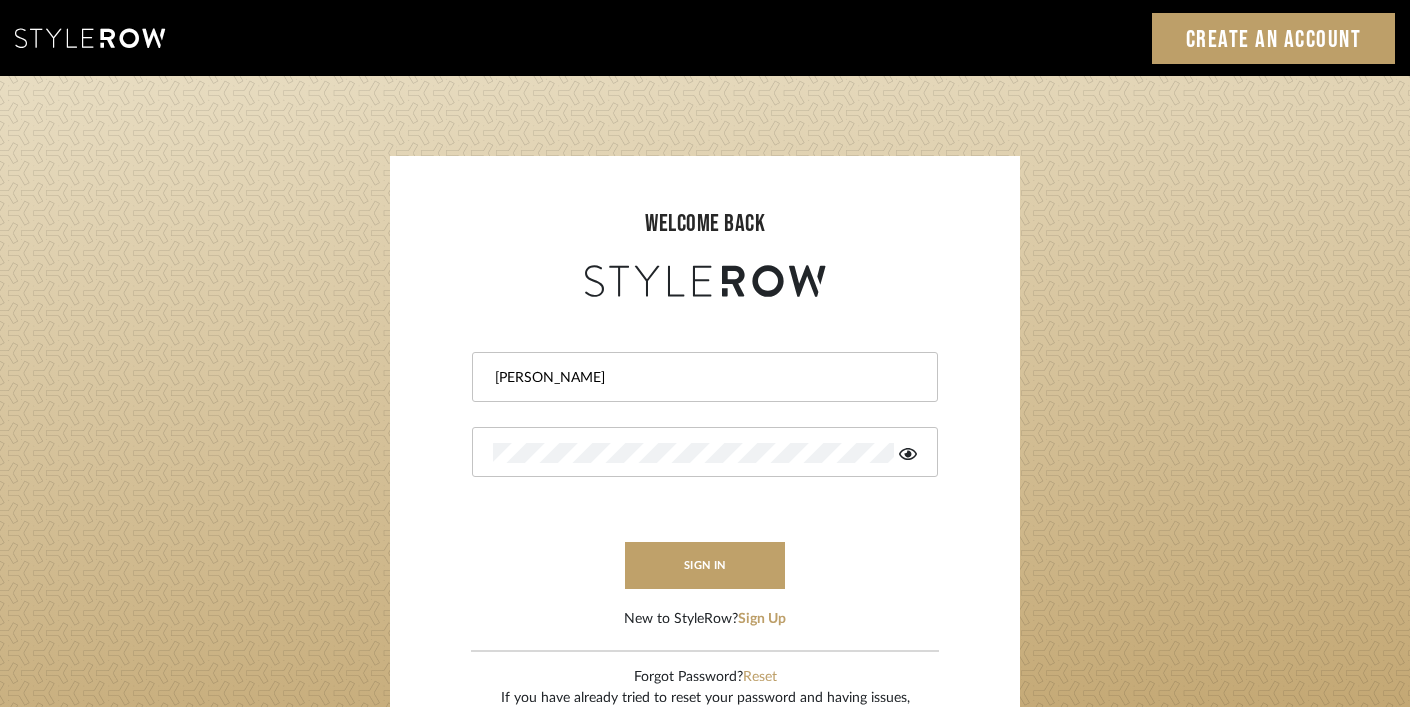 type on "ashley@winnieandcointeriors.com" 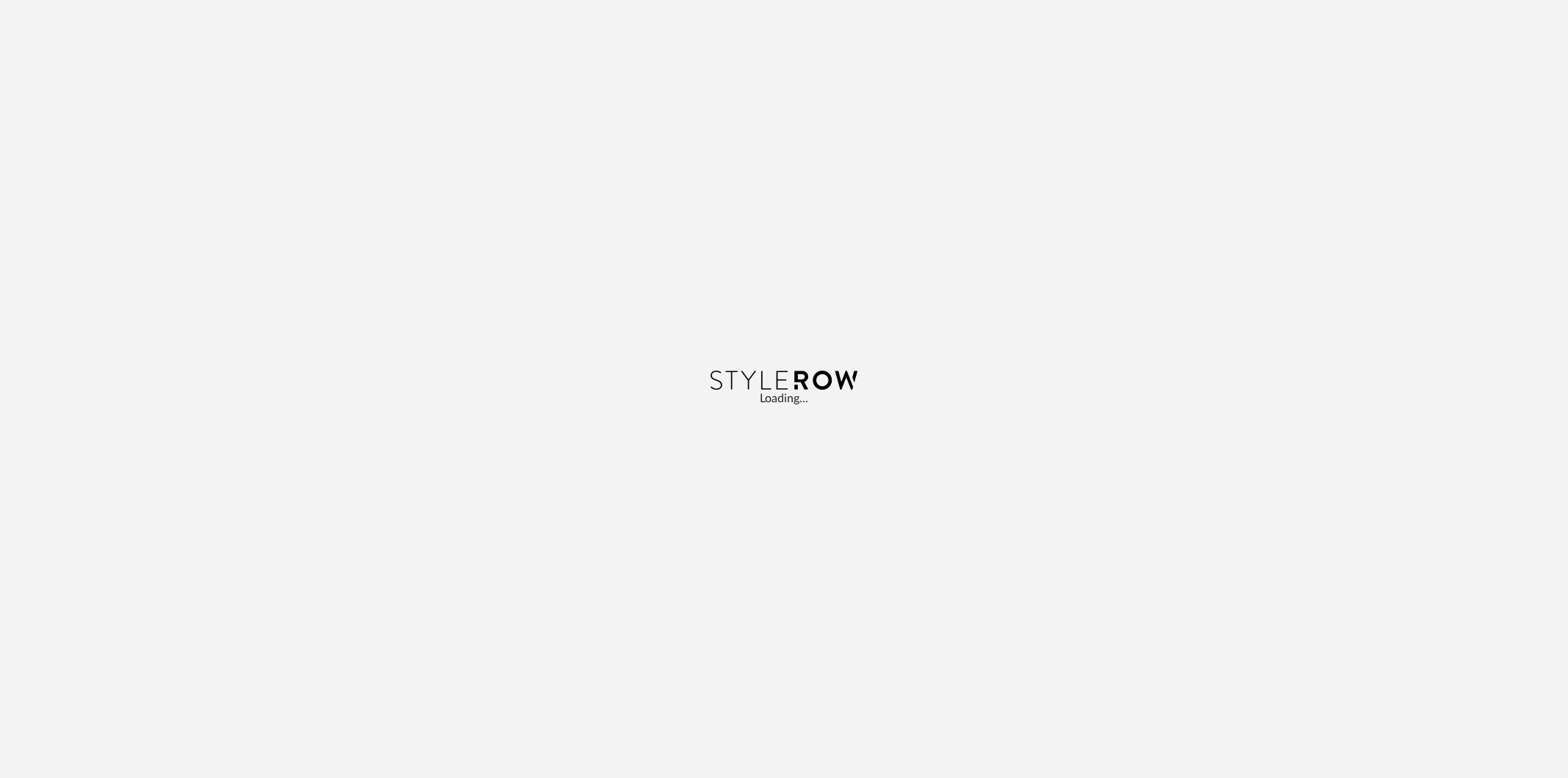 scroll, scrollTop: 0, scrollLeft: 0, axis: both 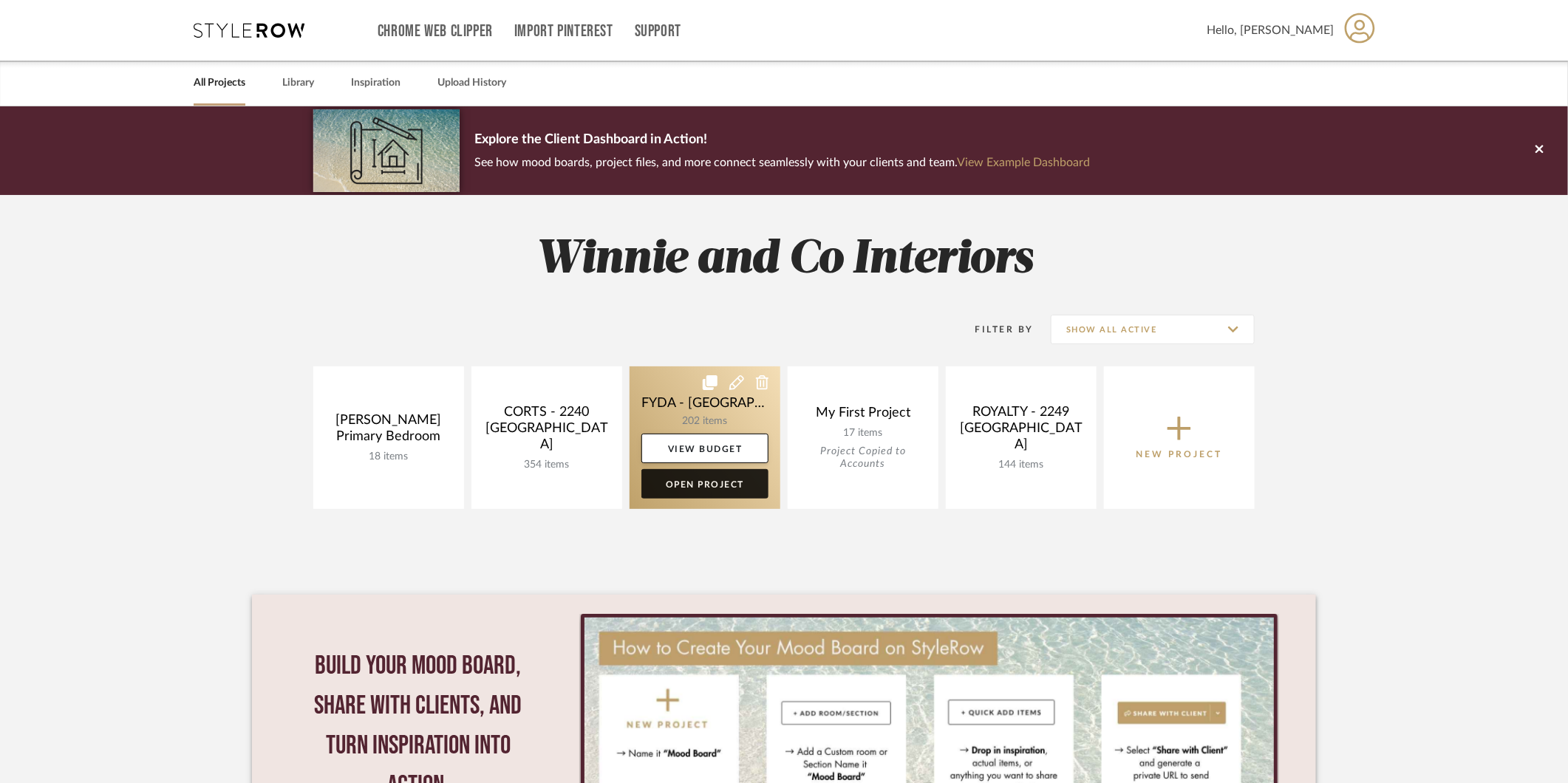 click on "Open Project" 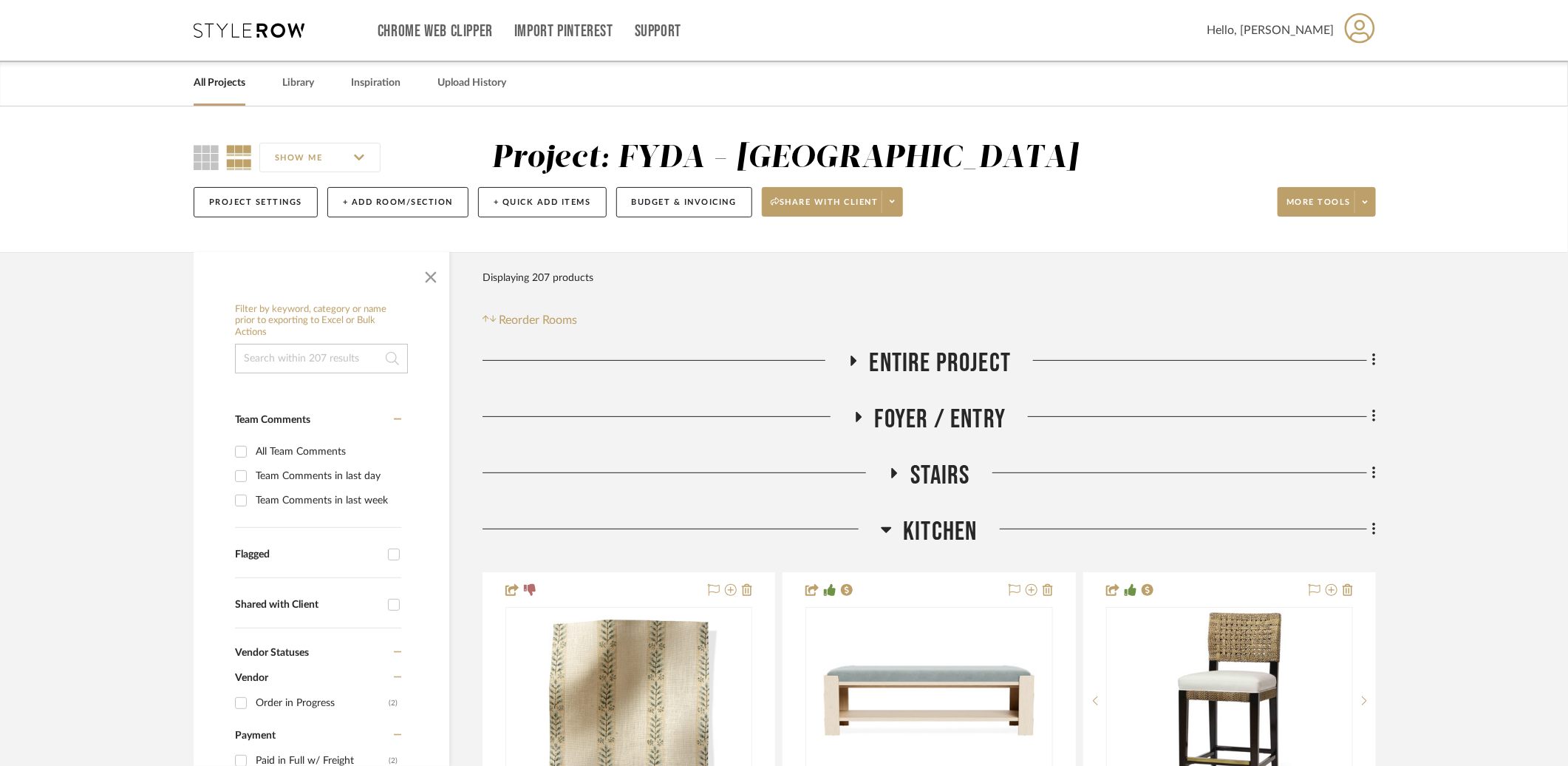 click on "Kitchen" 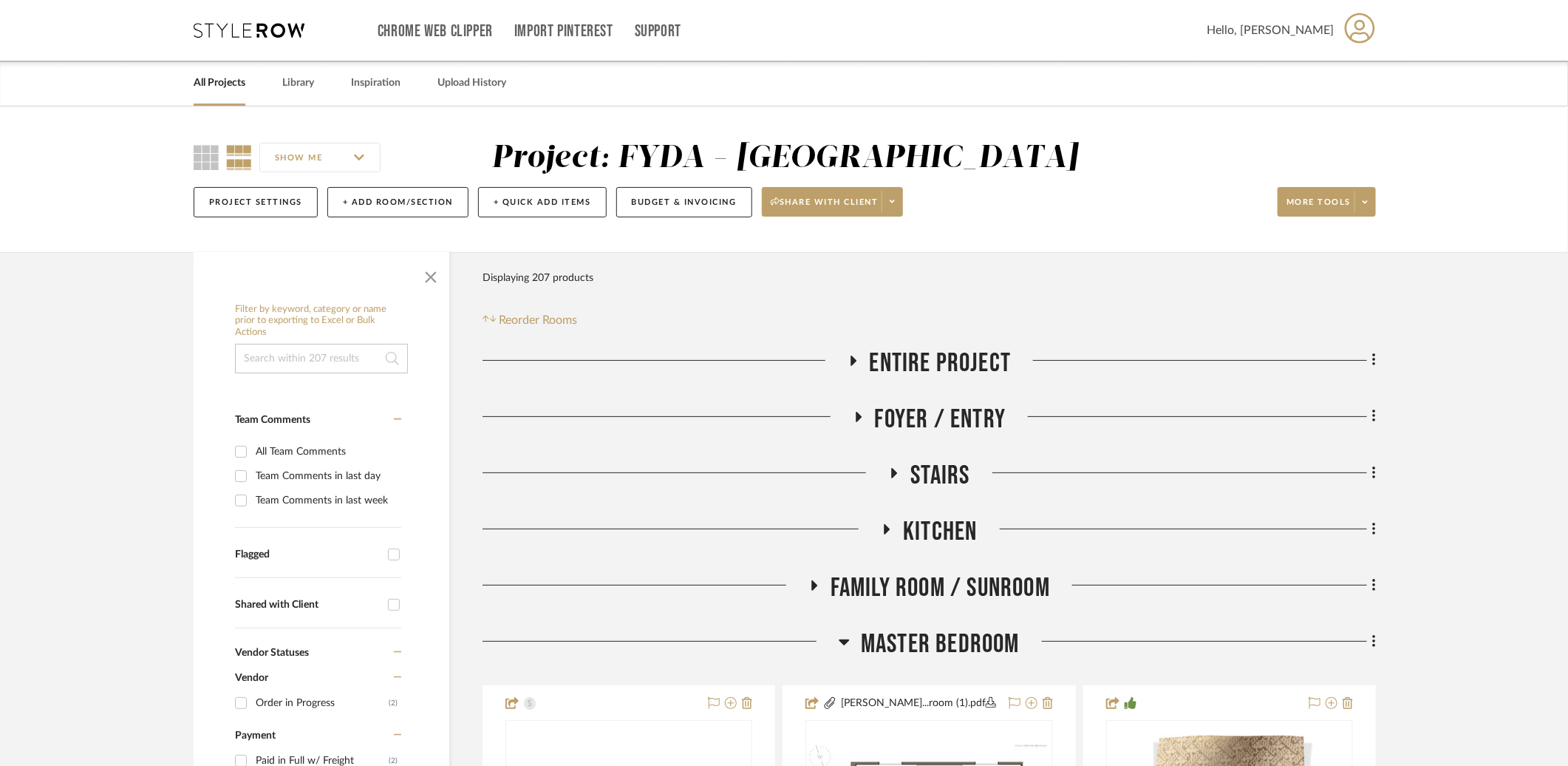 click on "Family Room / Sunroom" 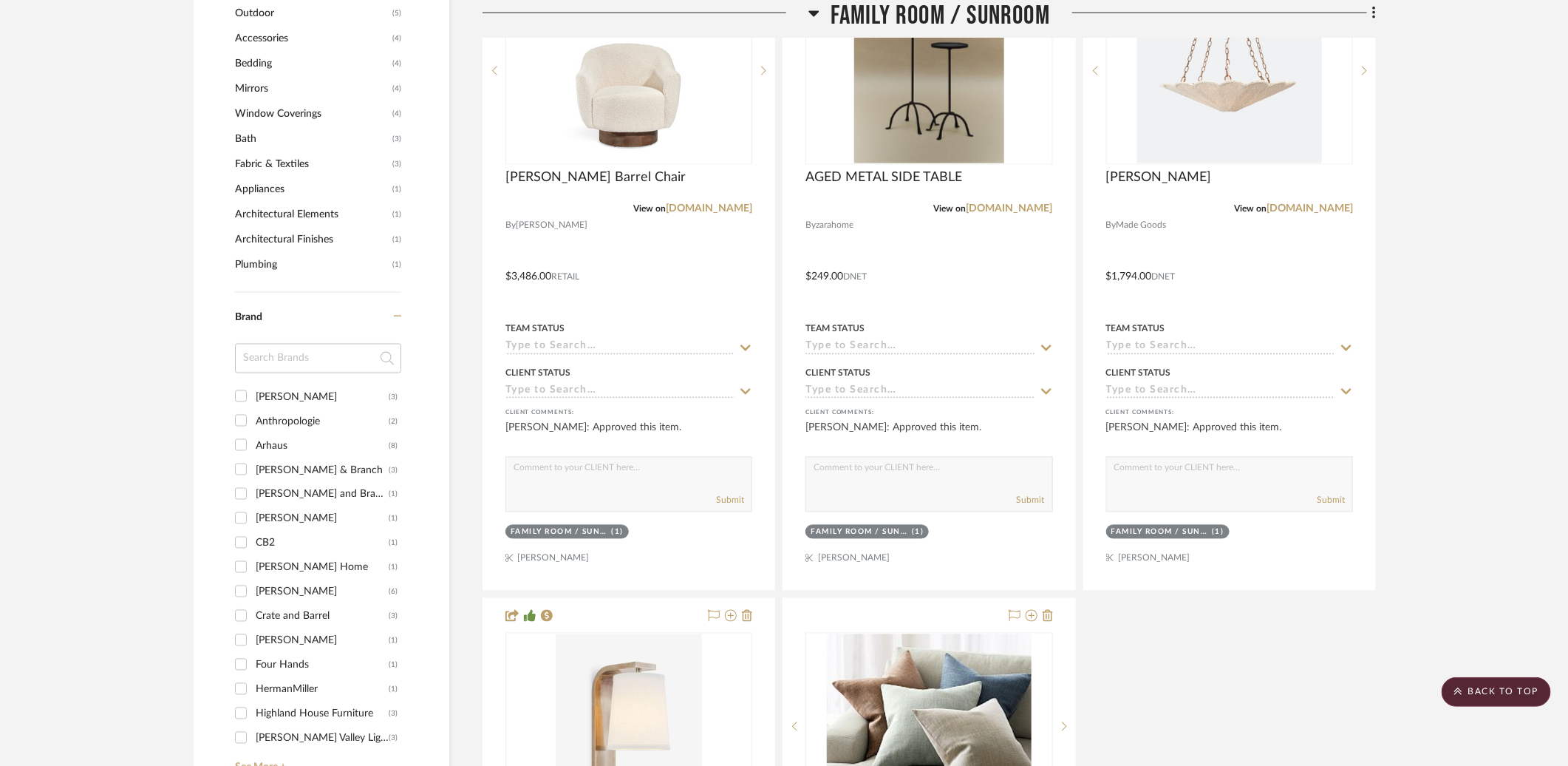 scroll, scrollTop: 1344, scrollLeft: 0, axis: vertical 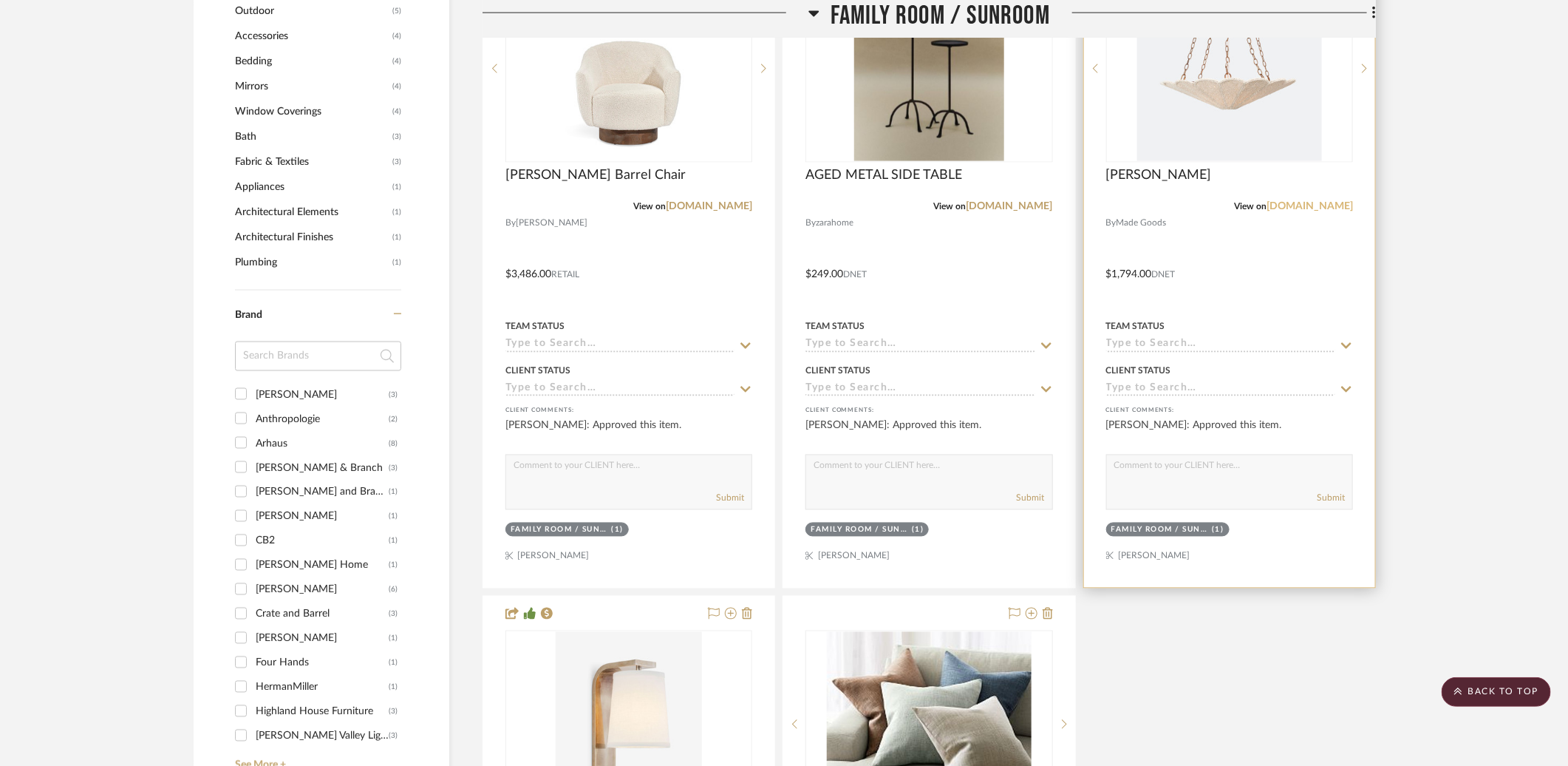 click on "madegoods.com" at bounding box center [1309, 206] 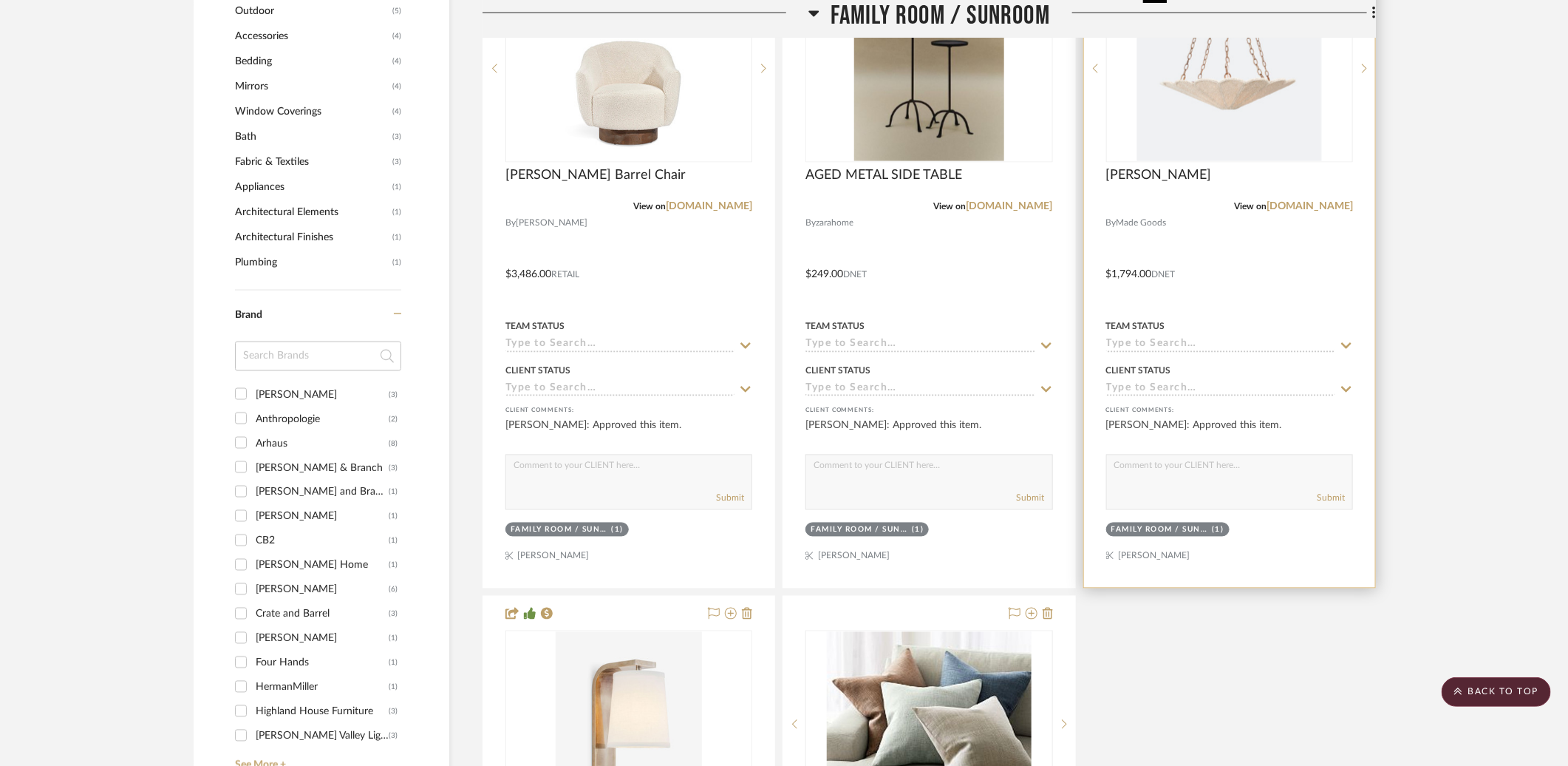 click at bounding box center (1230, 69) 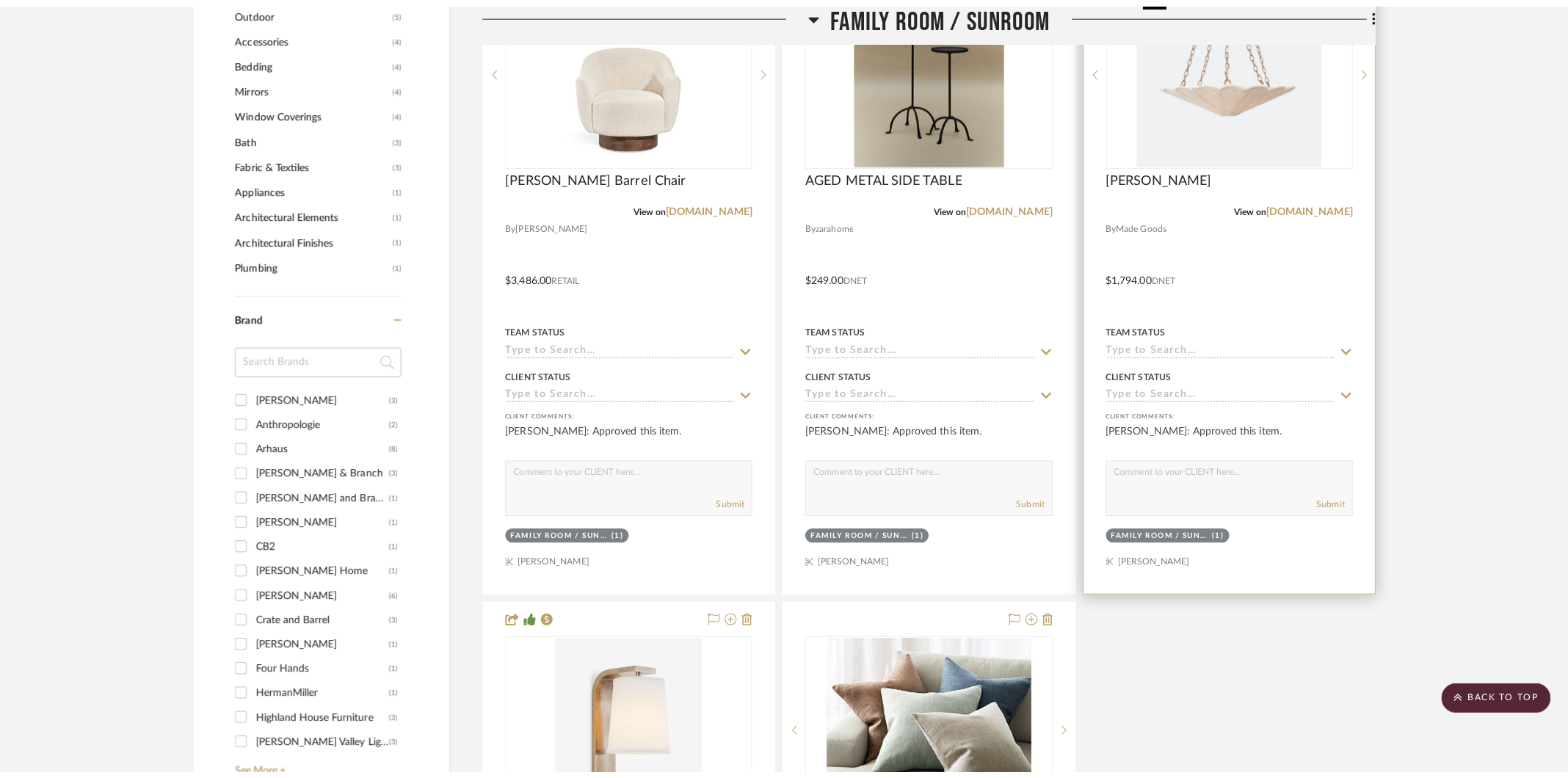 scroll, scrollTop: 0, scrollLeft: 0, axis: both 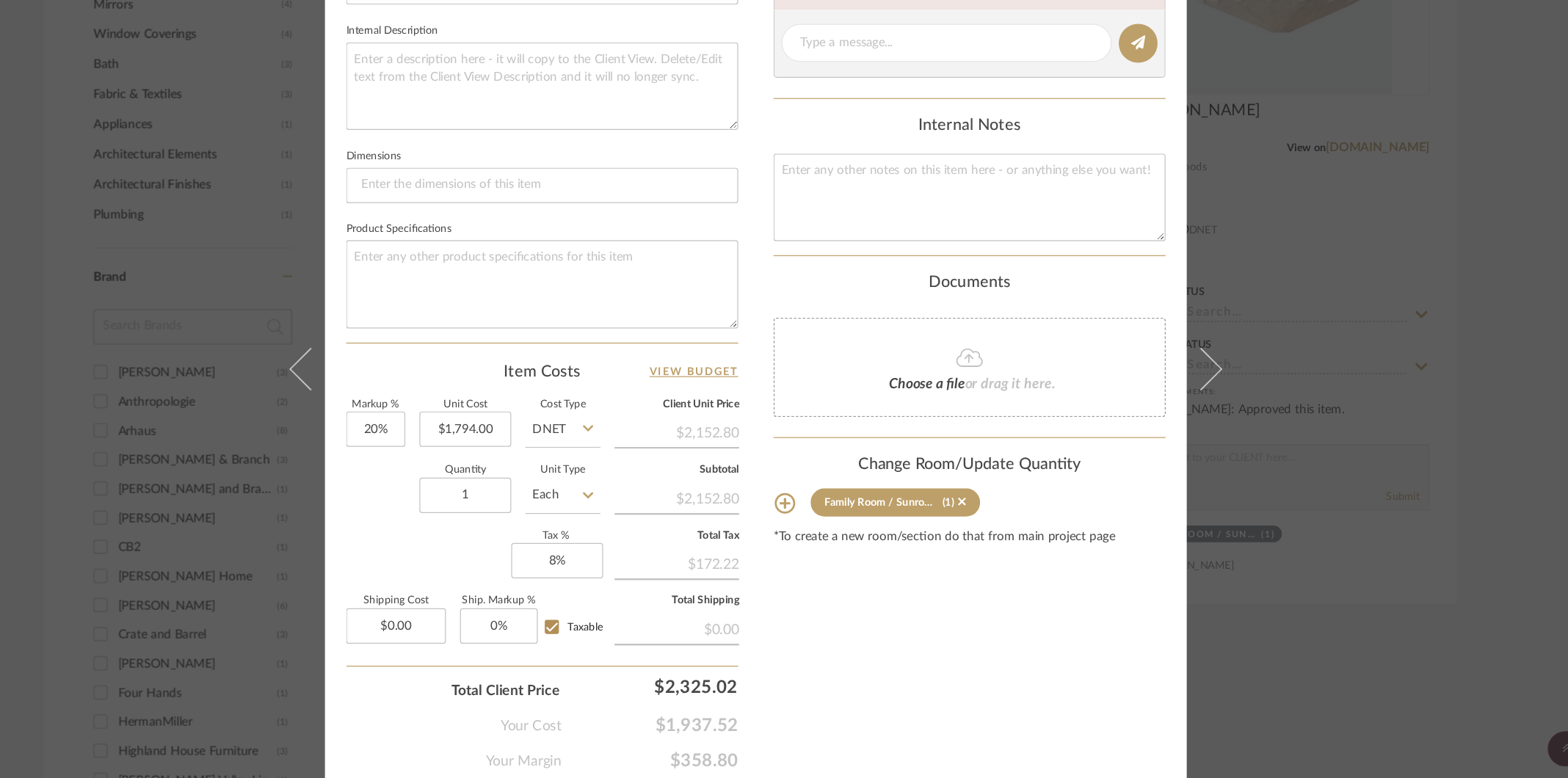 click on "FYDA - 655 City Park Family Room / Sunroom SOFIA CHANDELIER Team View  3  Client View Orders 1 / 4  Team-Facing Details   Item Name  SOFIA CHANDELIER  Brand  Made Goods  Internal Description   Dimensions   Product Specifications   Item Costs   View Budget   Markup %  20%  Unit Cost  $1,794.00  Cost Type  DNET  Client Unit Price   $2,152.80   Quantity  1  Unit Type  Each  Subtotal   $2,152.80   Tax %  8%  Total Tax   $172.22   Shipping Cost  $0.00  Ship. Markup %  0% Taxable  Total Shipping   $0.00  Total Client Price  $2,325.02  Your Cost  $1,937.52  Your Margin  $358.80  Content here copies to Client View - confirm visibility there.  Show in Client Dashboard   Include in Budget   View Budget  Team Status  Lead Time  In Stock Weeks  Est. Min   Est. Max   Due Date   Install Date  Tasks / To-Dos /  team Messaging  Leave yourself a note here or share next steps with your team. You will receive emails when they
respond!  Invite Collaborator Internal Notes  Documents  Choose a file  or drag it here. (1)" at bounding box center (784, 389) 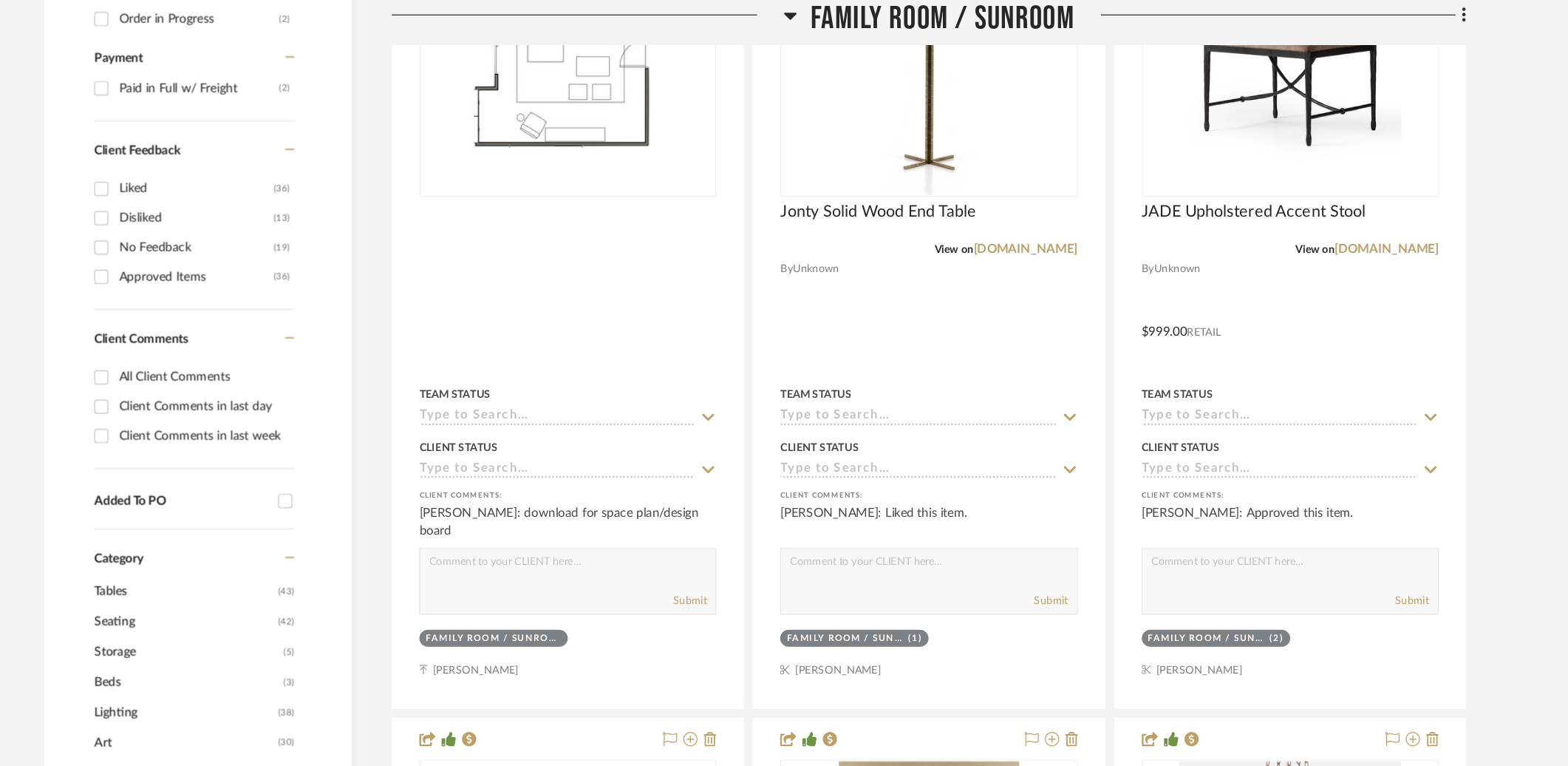 scroll, scrollTop: 0, scrollLeft: 0, axis: both 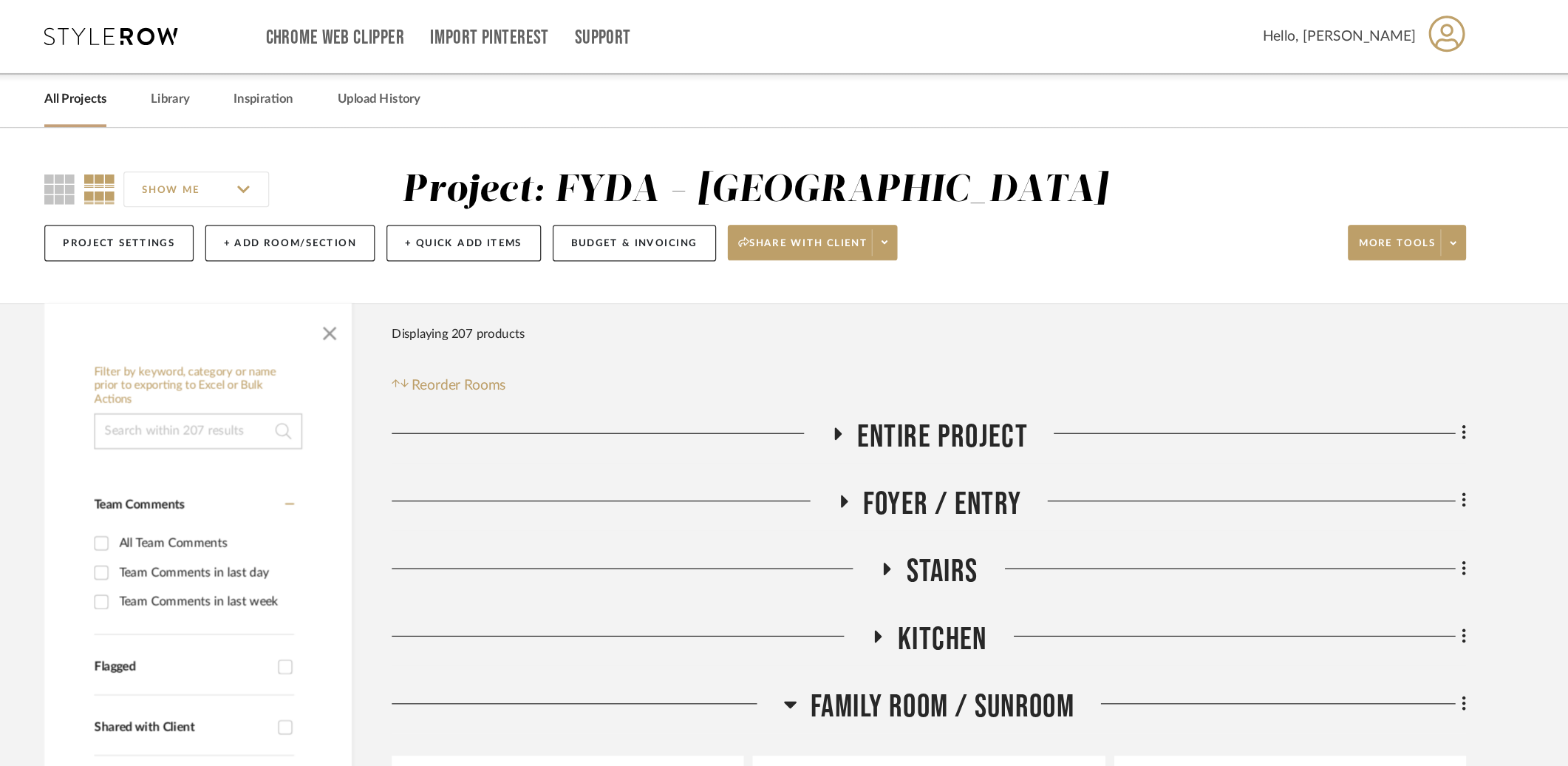 click on "Family Room / Sunroom" 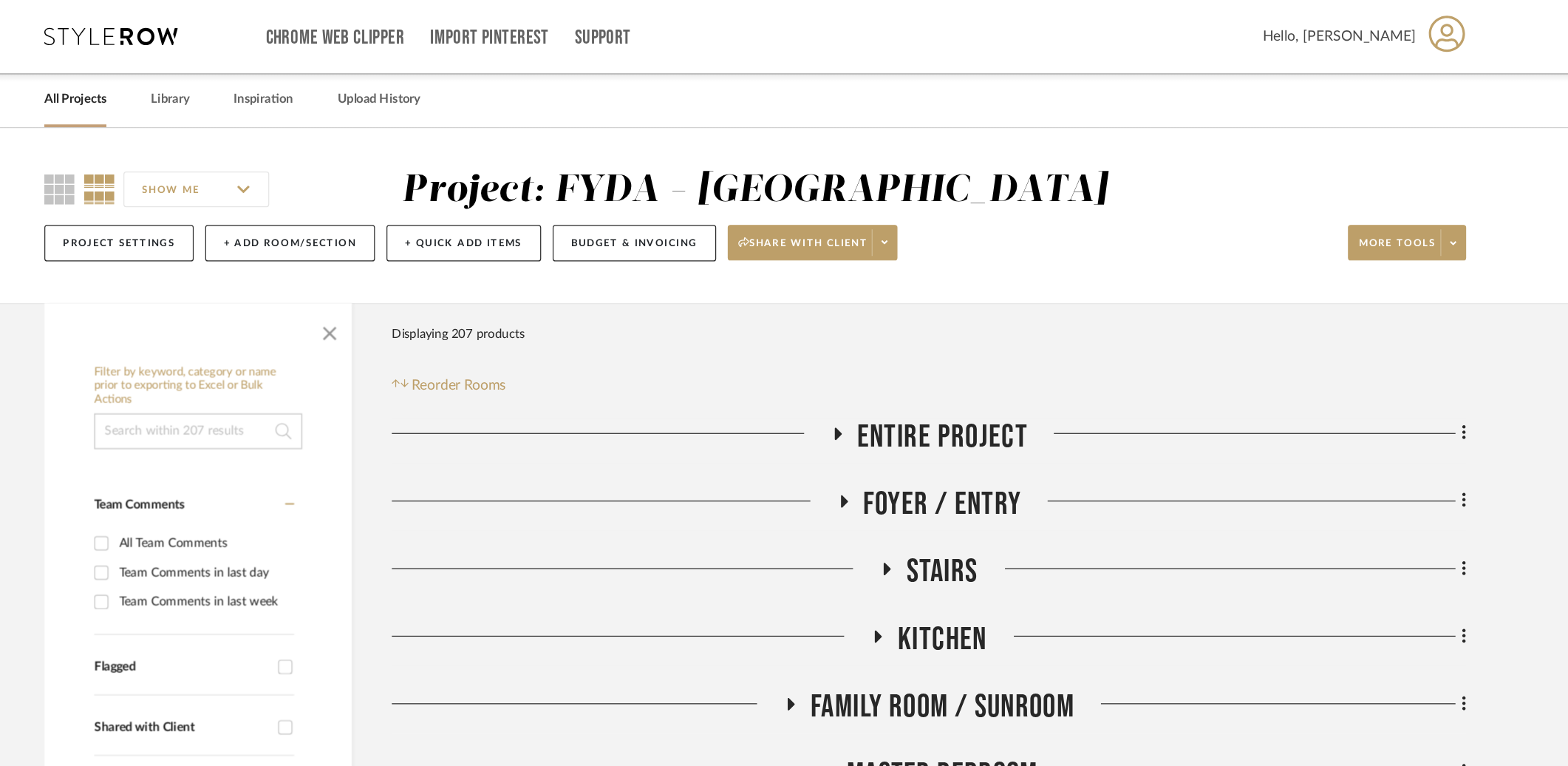 click on "Kitchen" 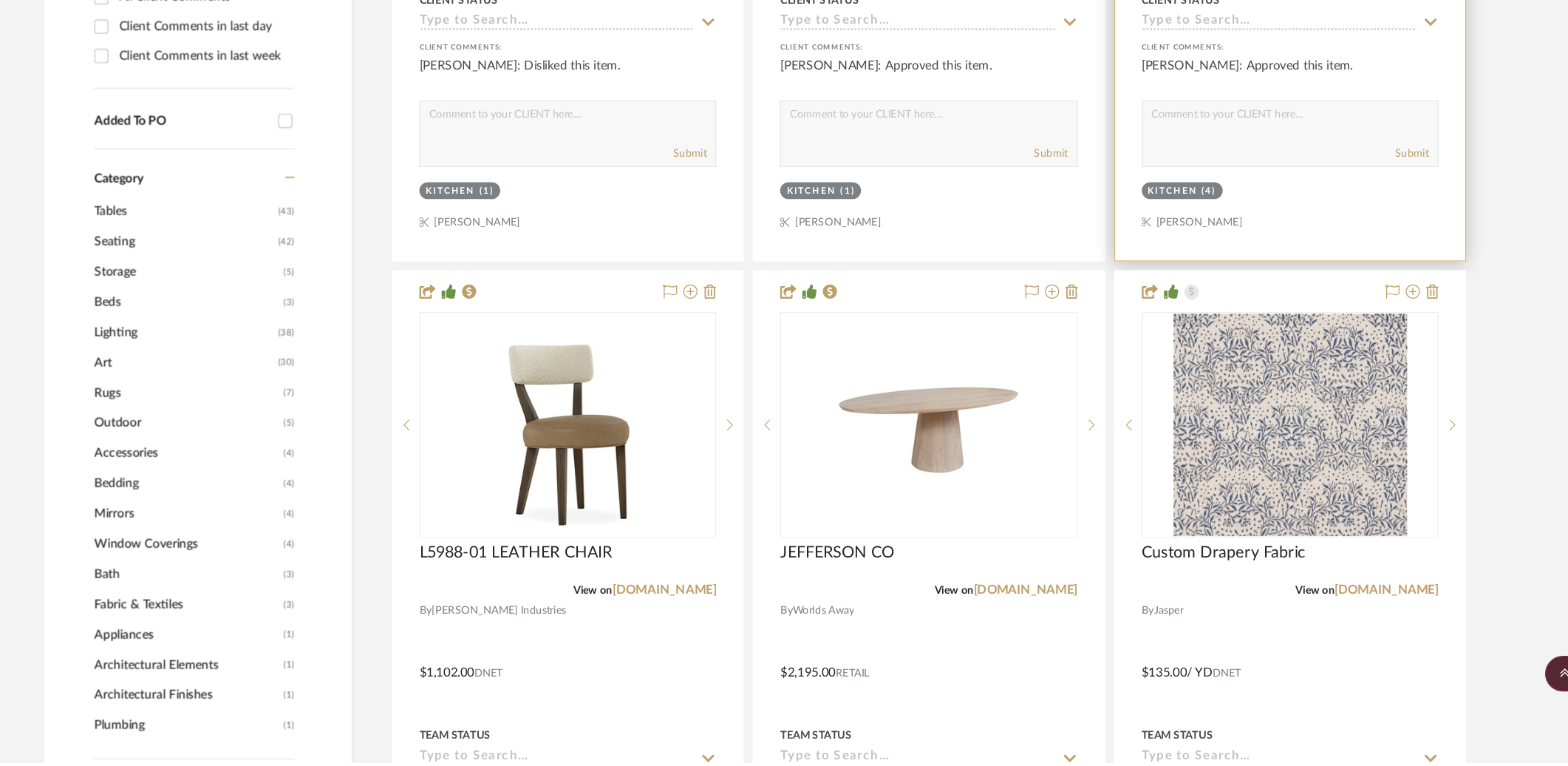 scroll, scrollTop: 939, scrollLeft: 0, axis: vertical 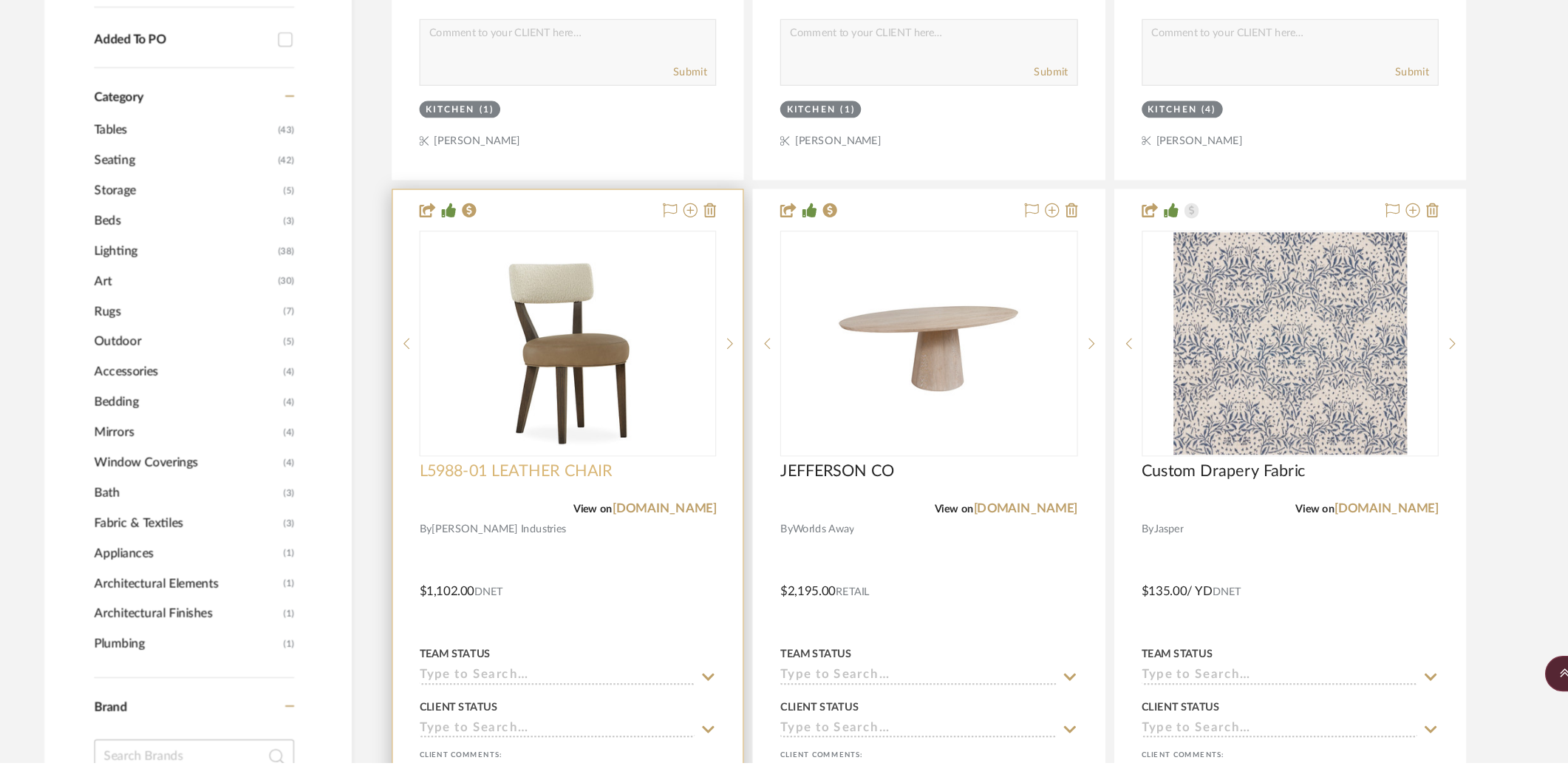 click on "L5988-01 LEATHER CHAIR" at bounding box center [585, 524] 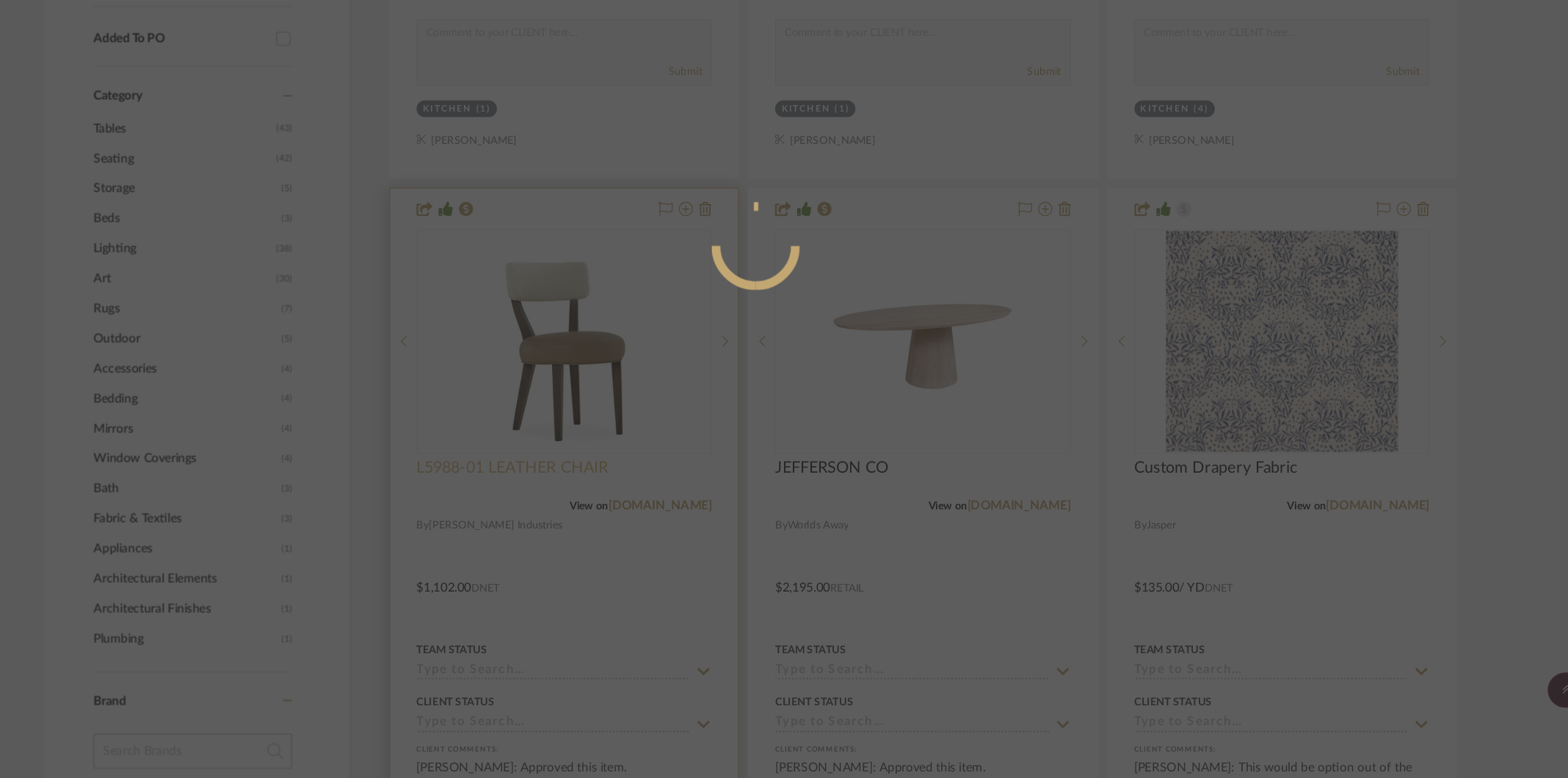scroll, scrollTop: 0, scrollLeft: 0, axis: both 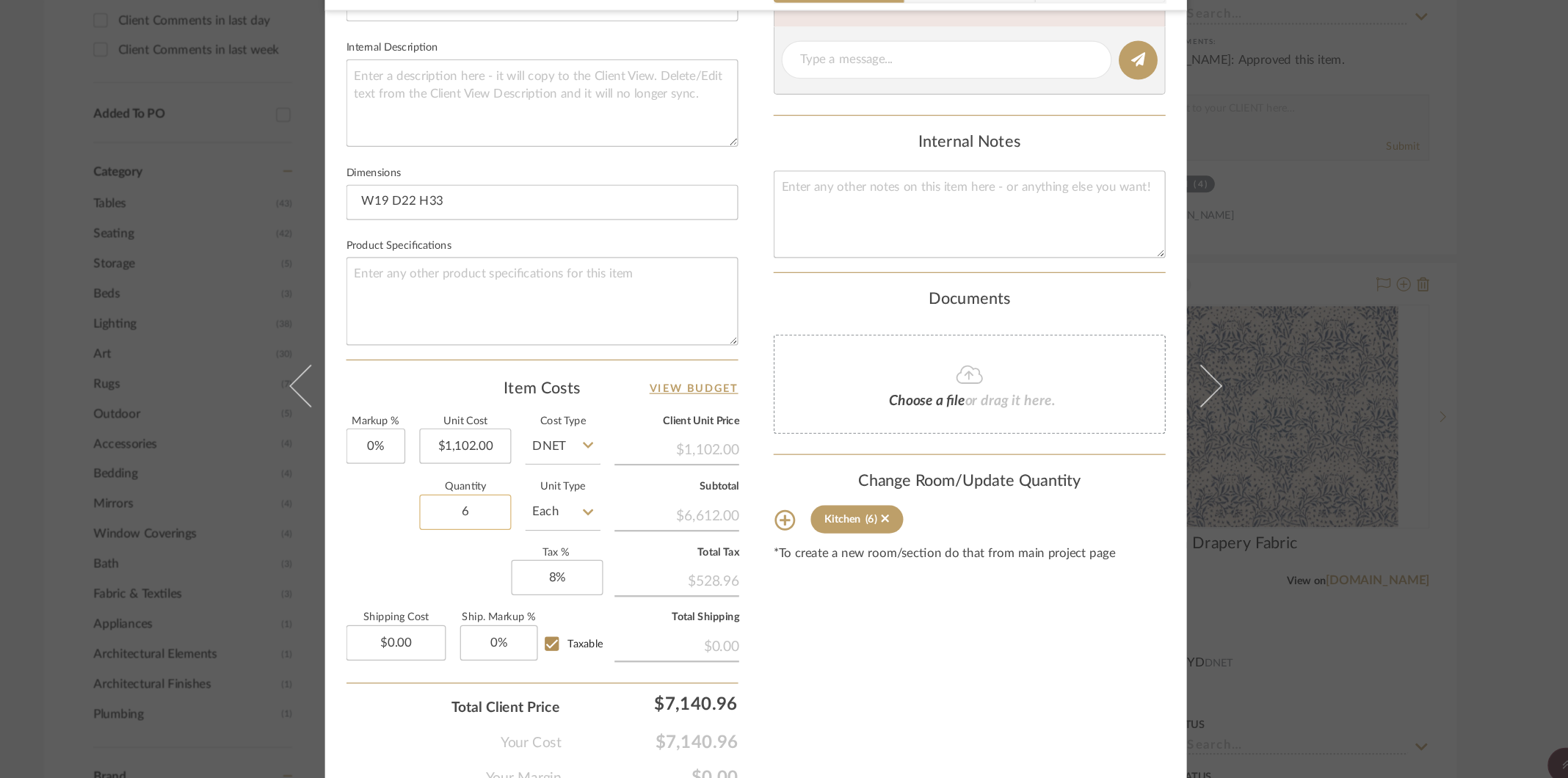 click on "6" 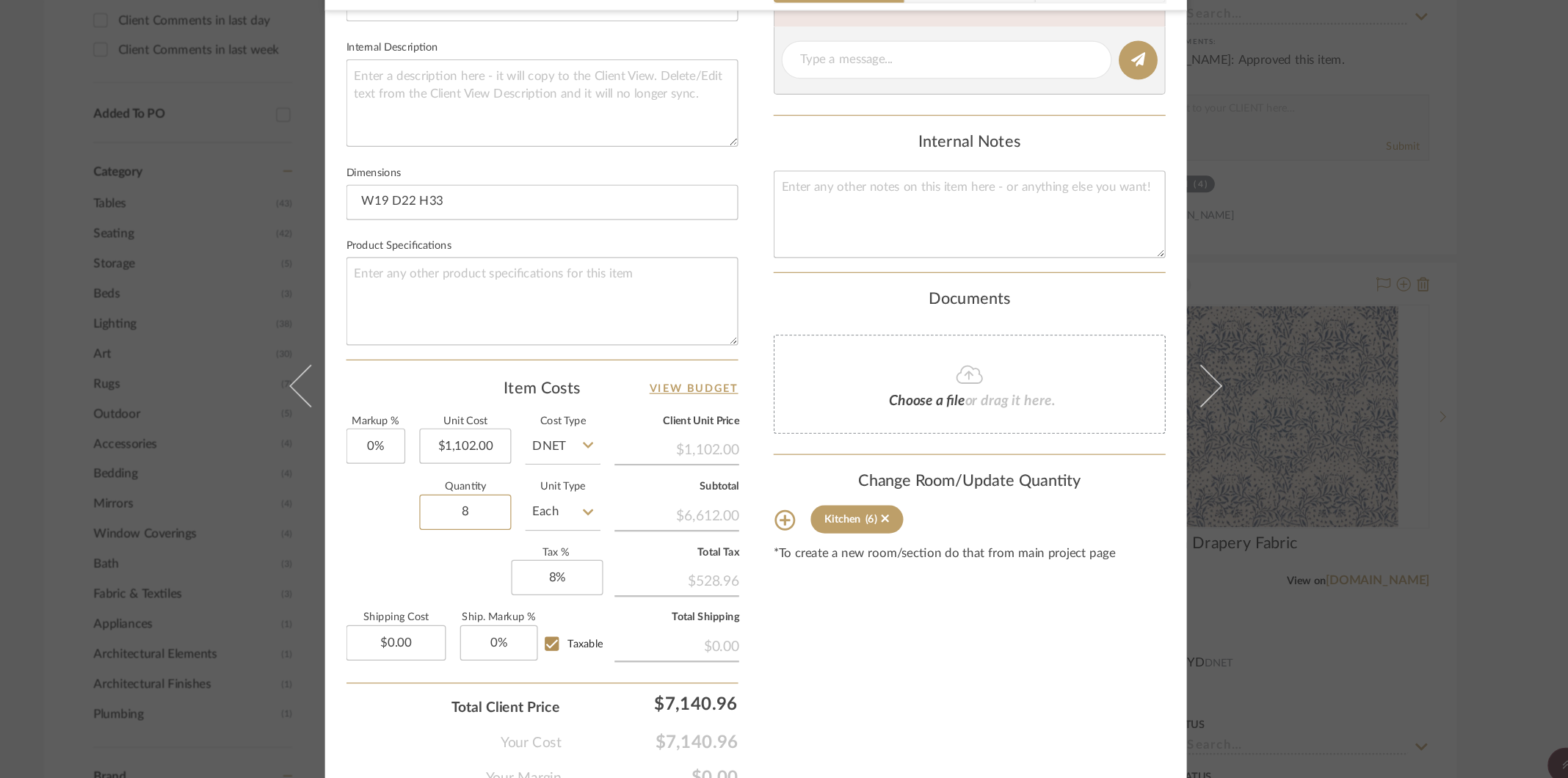 type on "8" 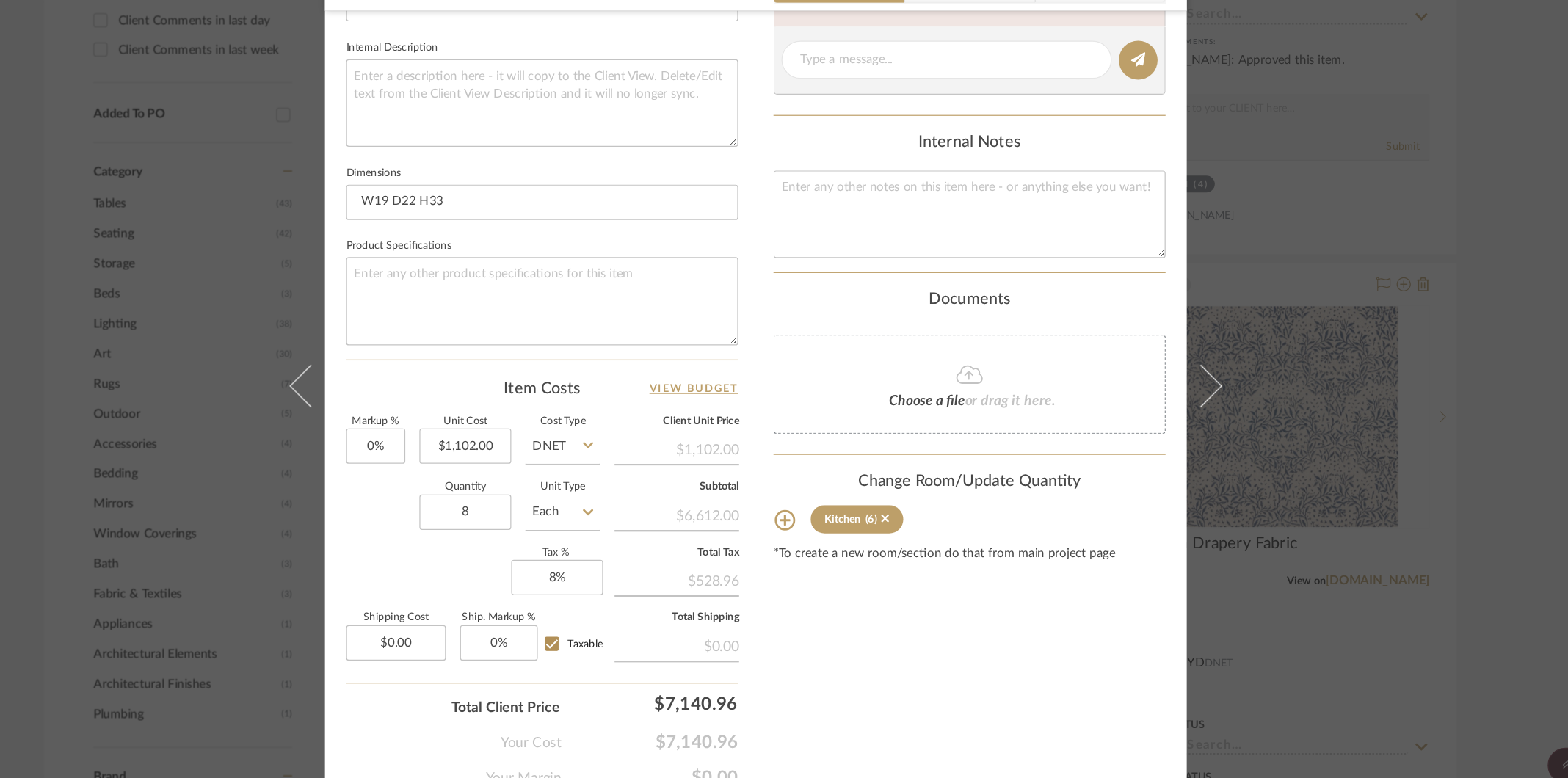 click on "Content here copies to Client View - confirm visibility there.  Show in Client Dashboard   Include in Budget   View Budget  Team Status  Lead Time  In Stock Weeks  Est. Min   Est. Max   Due Date   Install Date  Tasks / To-Dos /  team Messaging  Leave yourself a note here or share next steps with your team. You will receive emails when they
respond!  Invite Collaborator Internal Notes  Documents  Choose a file  or drag it here. Change Room/Update Quantity  Kitchen  (6) *To create a new room/section do that from main project page" at bounding box center [962, 156] 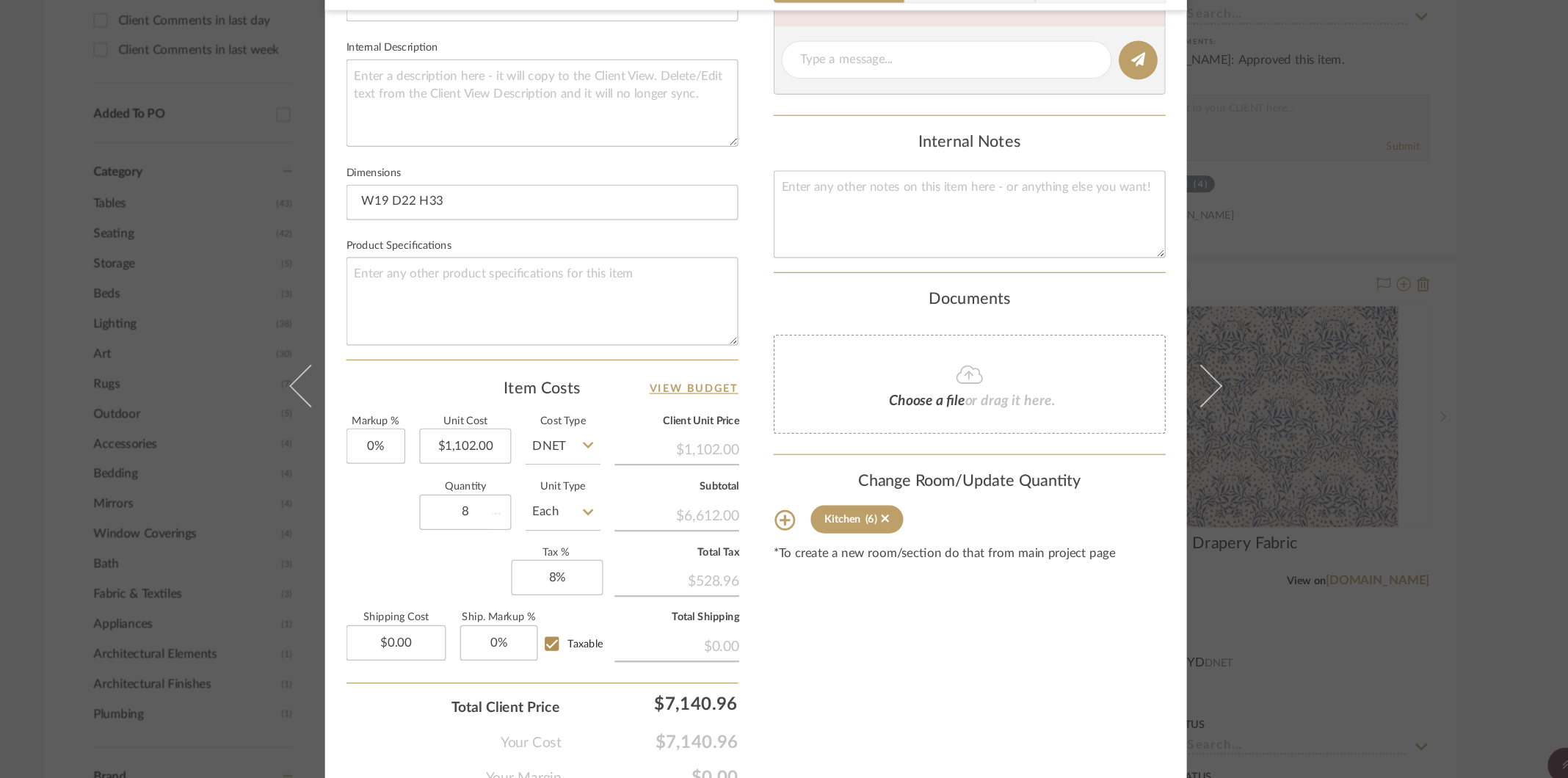 type 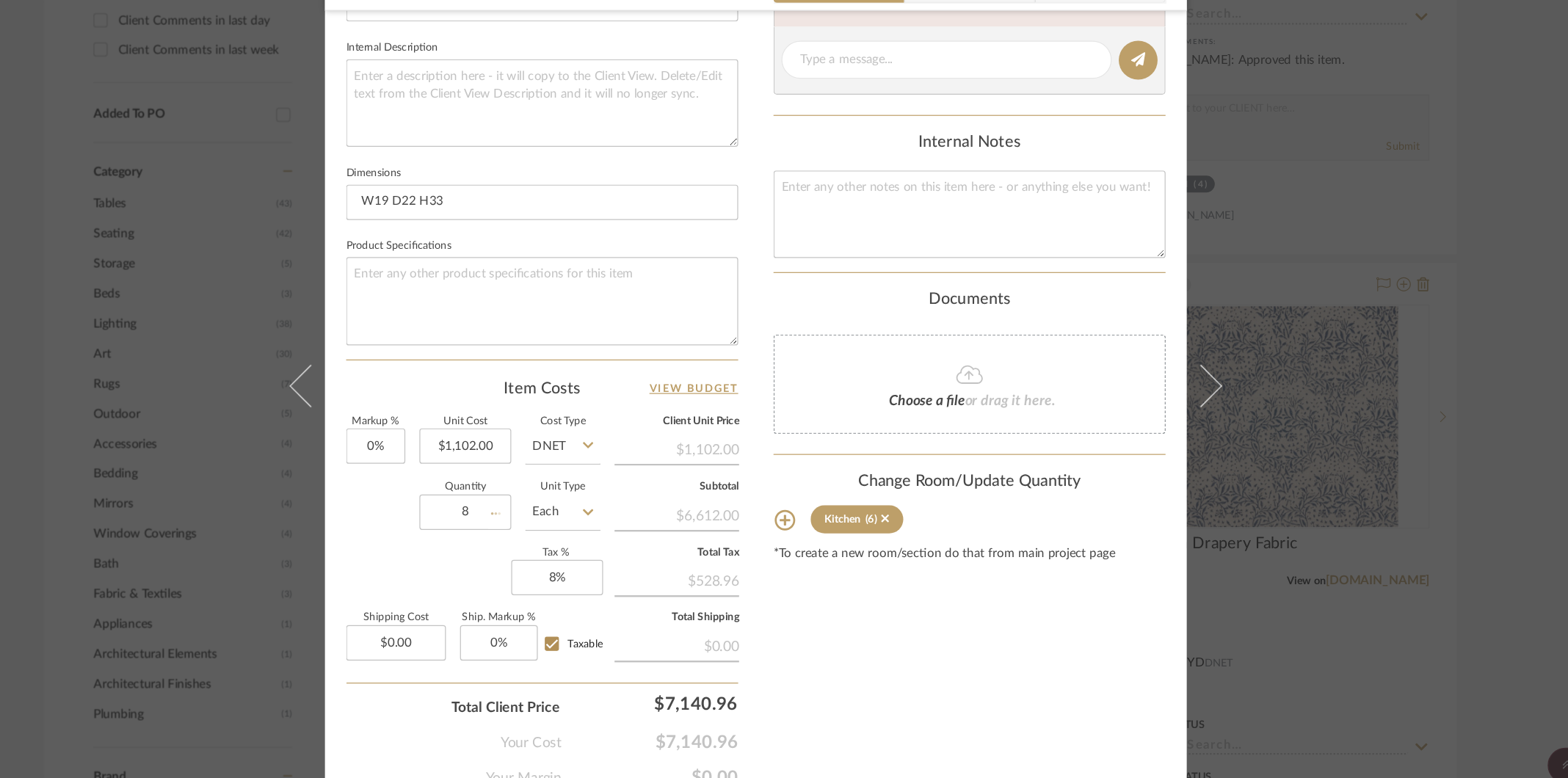 type 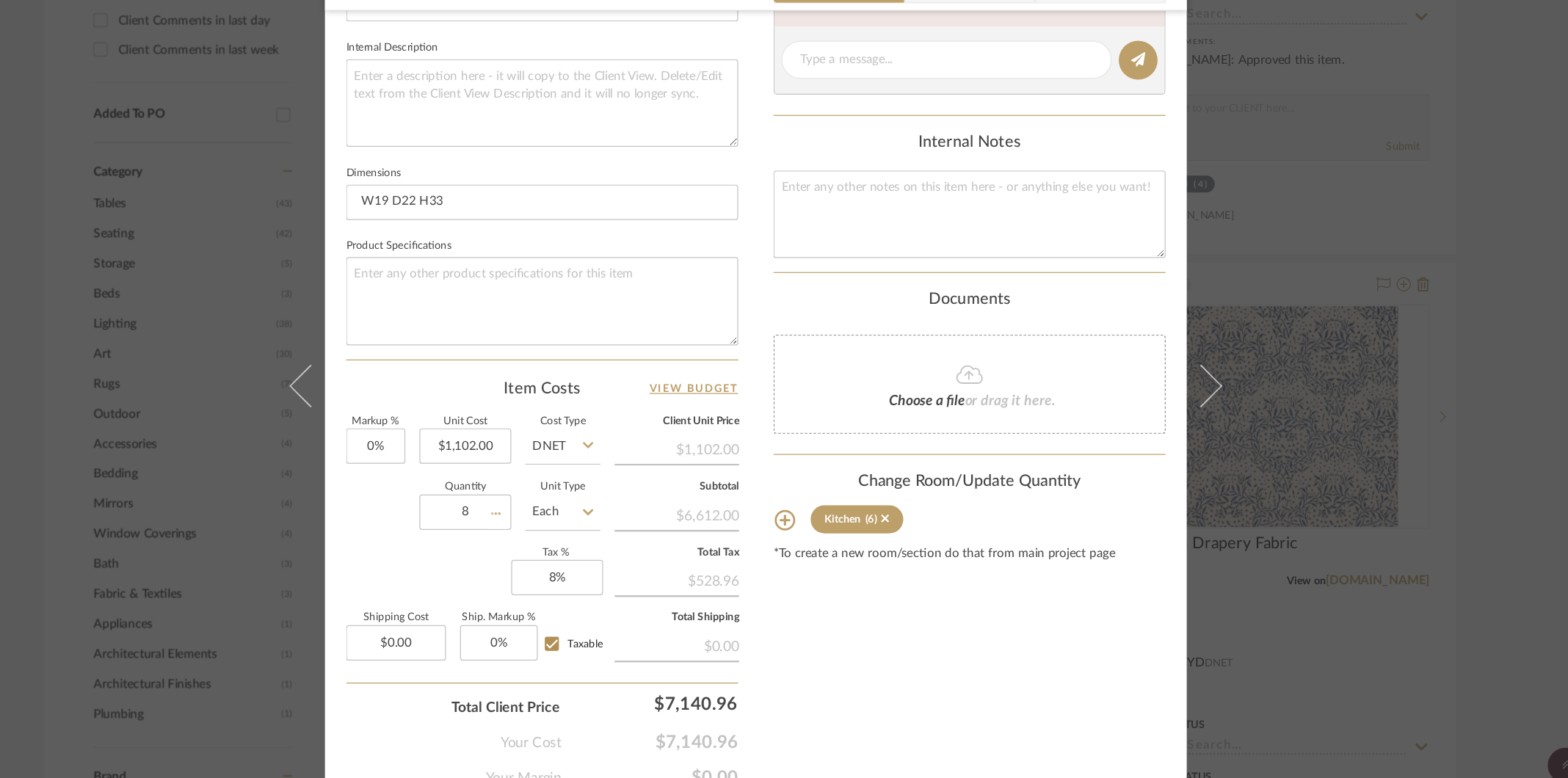 type 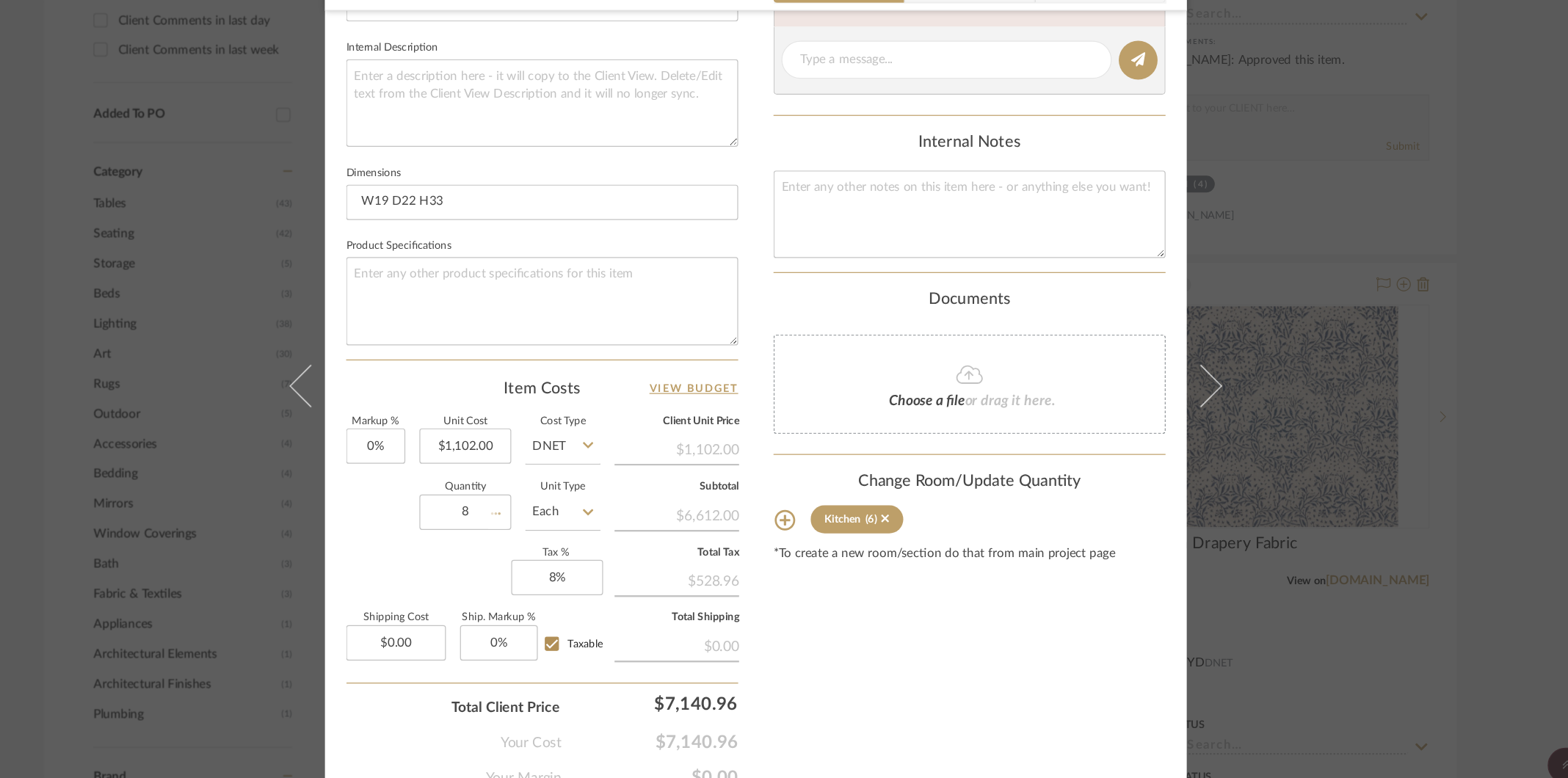 type 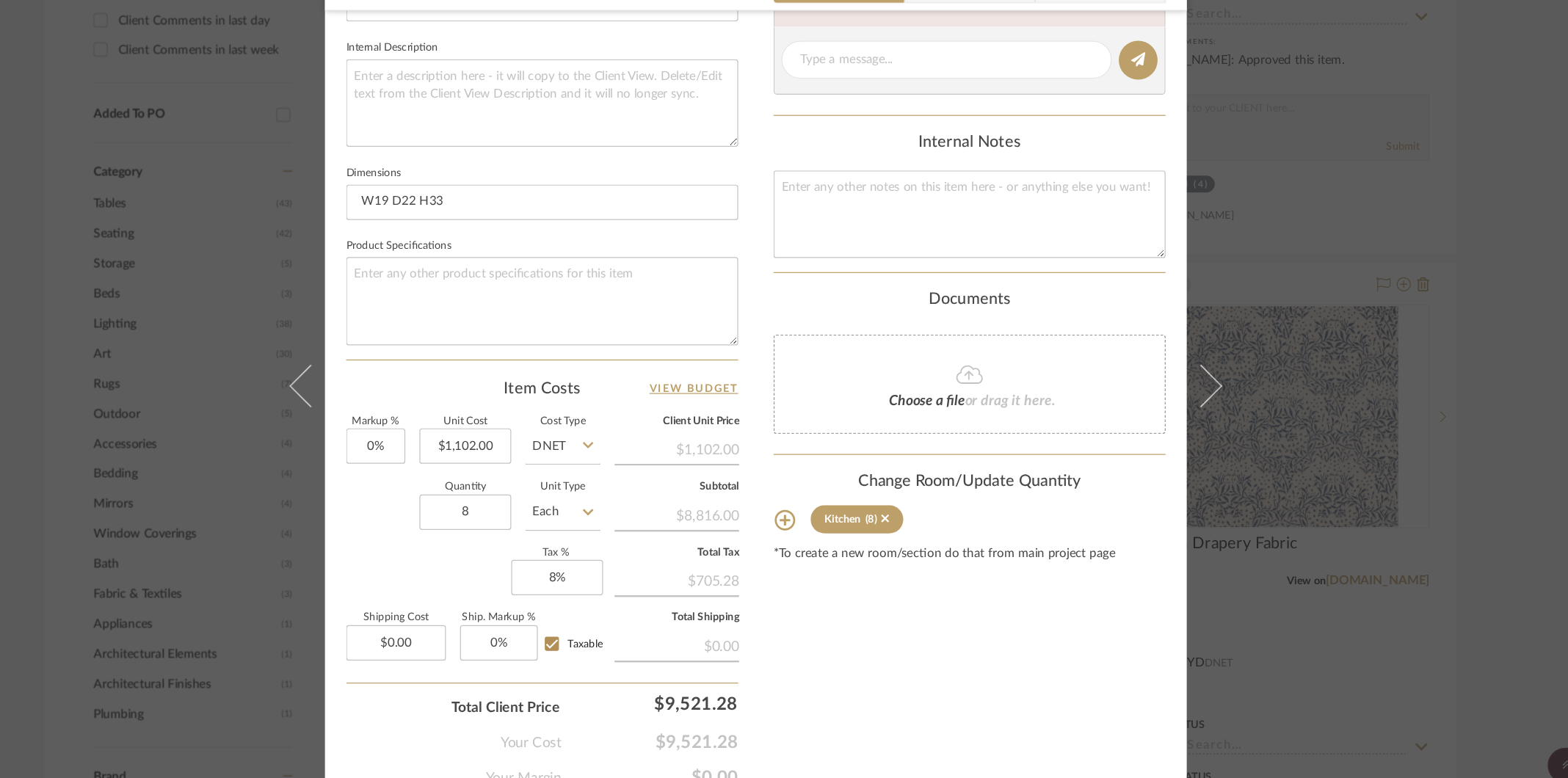 click on "Content here copies to Client View - confirm visibility there.  Show in Client Dashboard   Include in Budget   View Budget  Team Status  Lead Time  In Stock Weeks  Est. Min   Est. Max   Due Date   Install Date  Tasks / To-Dos /  team Messaging  Leave yourself a note here or share next steps with your team. You will receive emails when they
respond!  Invite Collaborator Internal Notes  Documents  Choose a file  or drag it here. Change Room/Update Quantity  Kitchen  (8) *To create a new room/section do that from main project page" at bounding box center [962, 156] 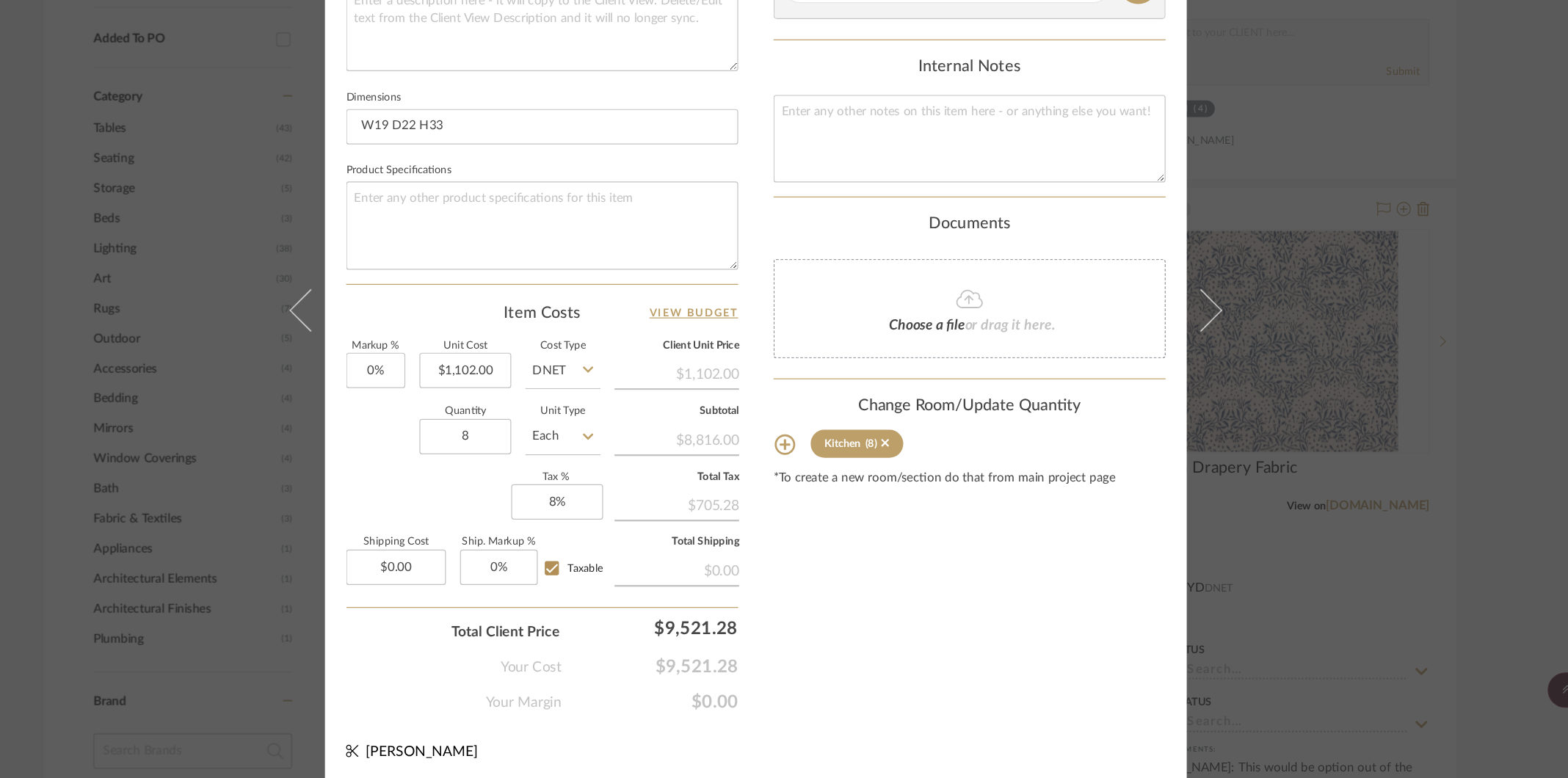 scroll, scrollTop: 0, scrollLeft: 0, axis: both 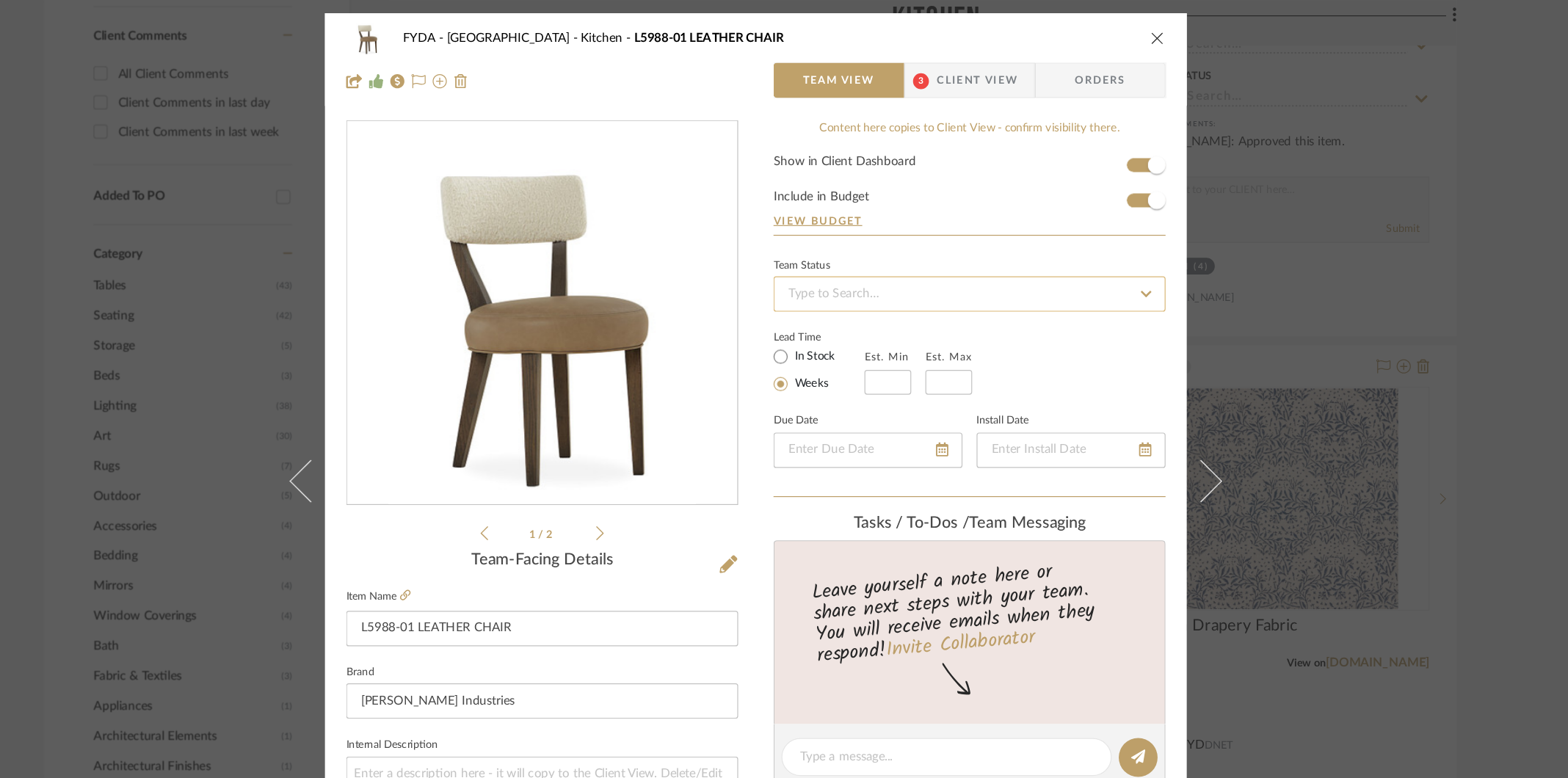 click 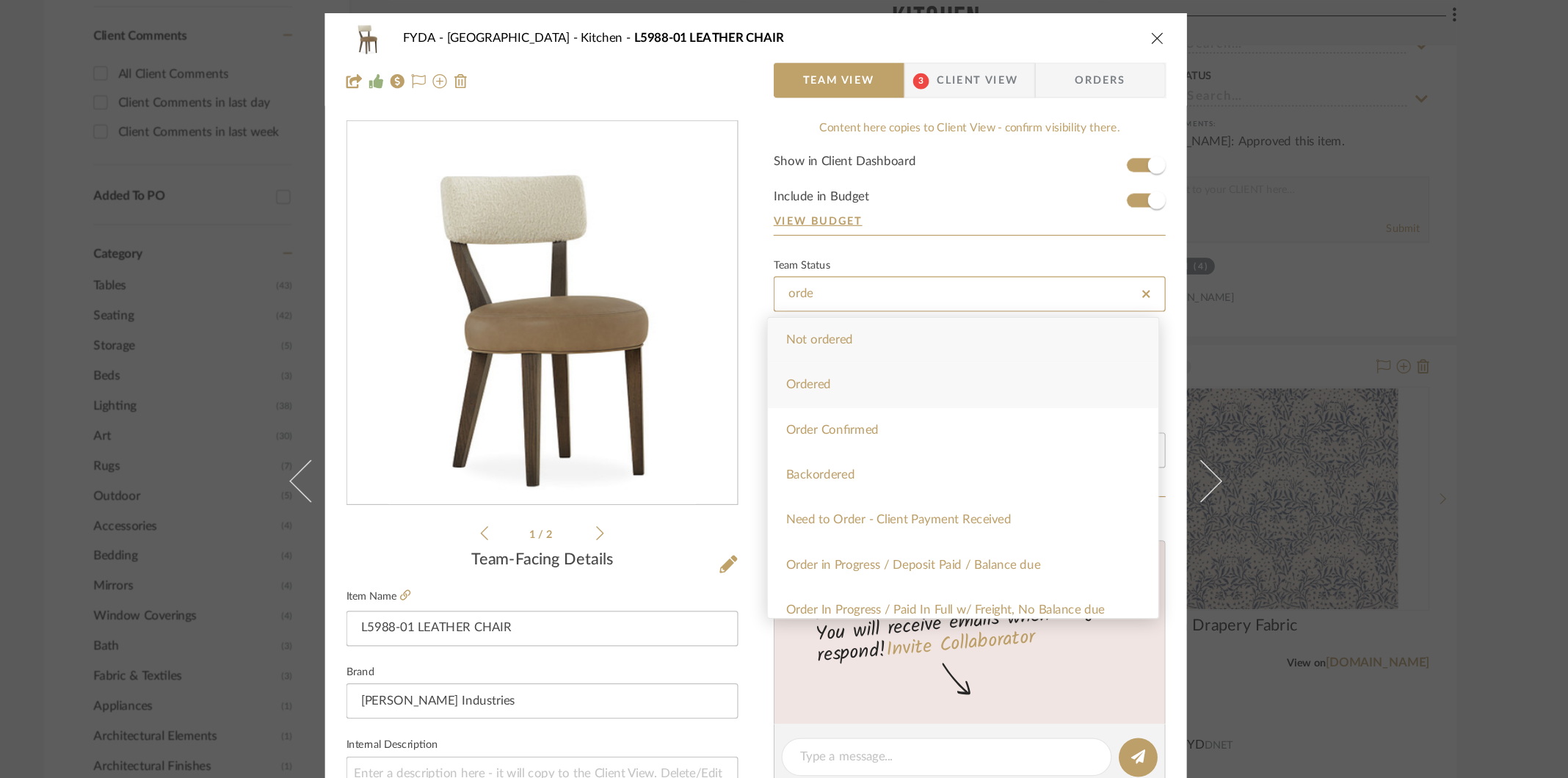 type on "orde" 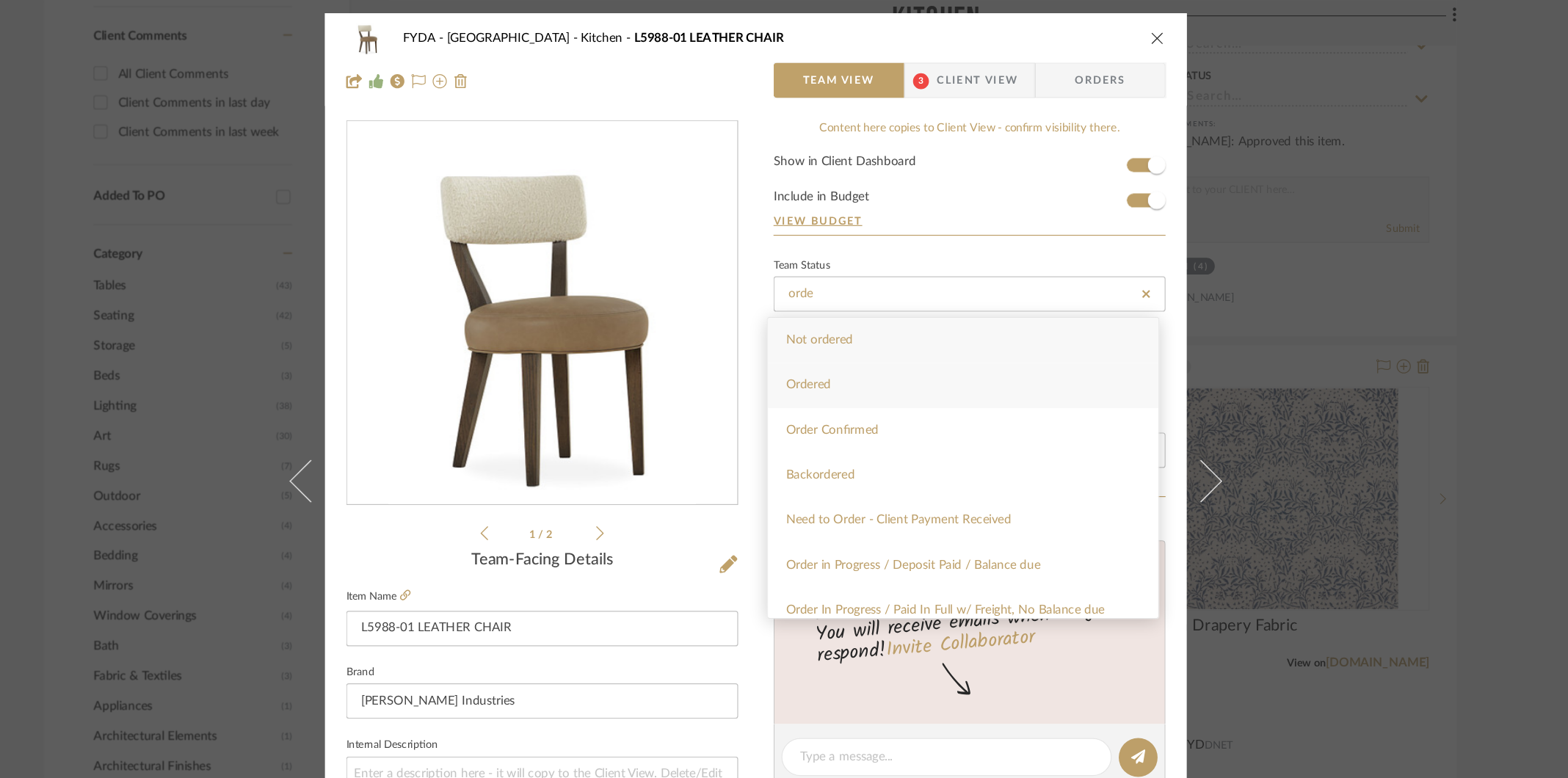 click on "Ordered" at bounding box center [957, 320] 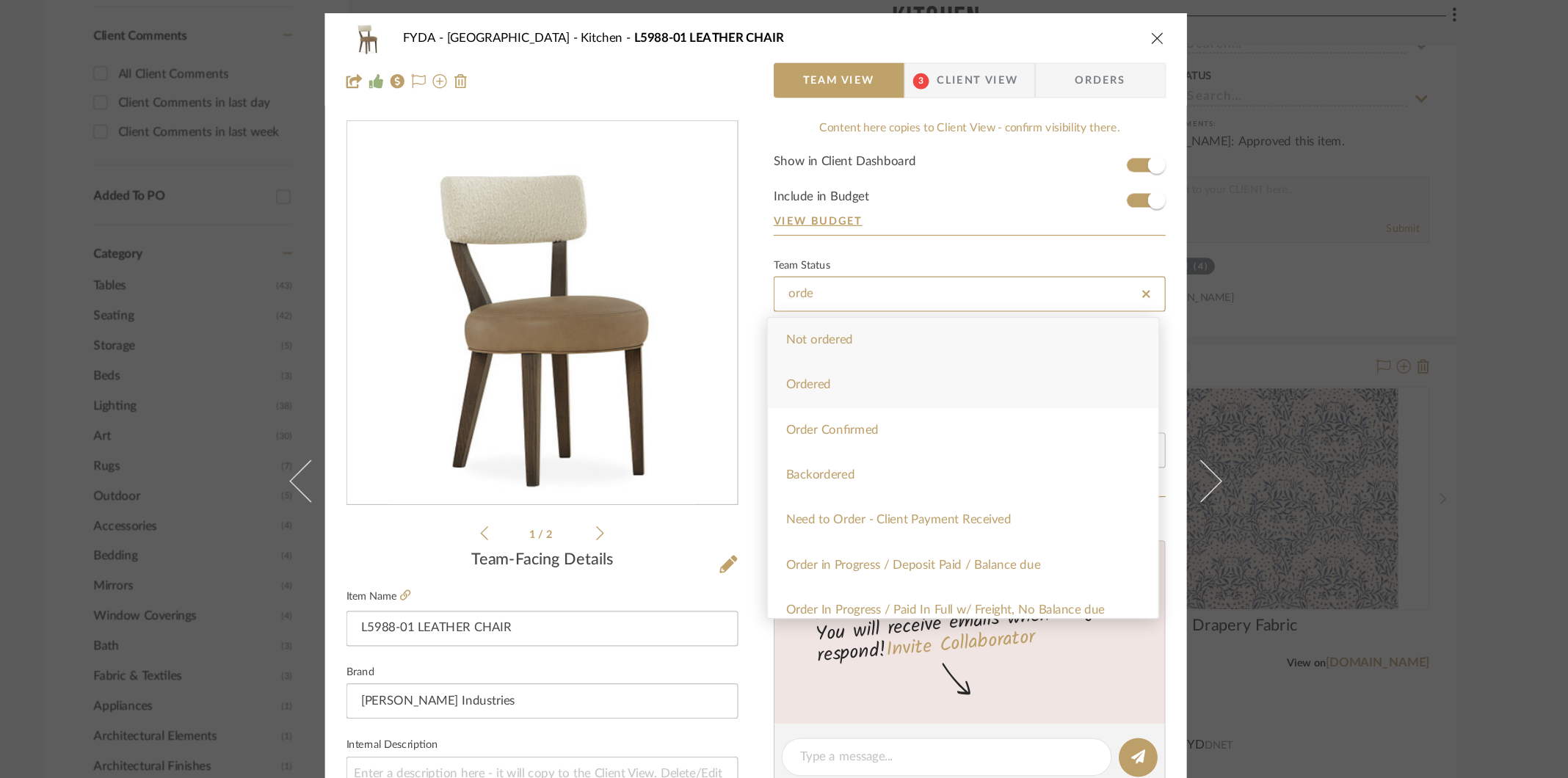 type on "7/15/2025" 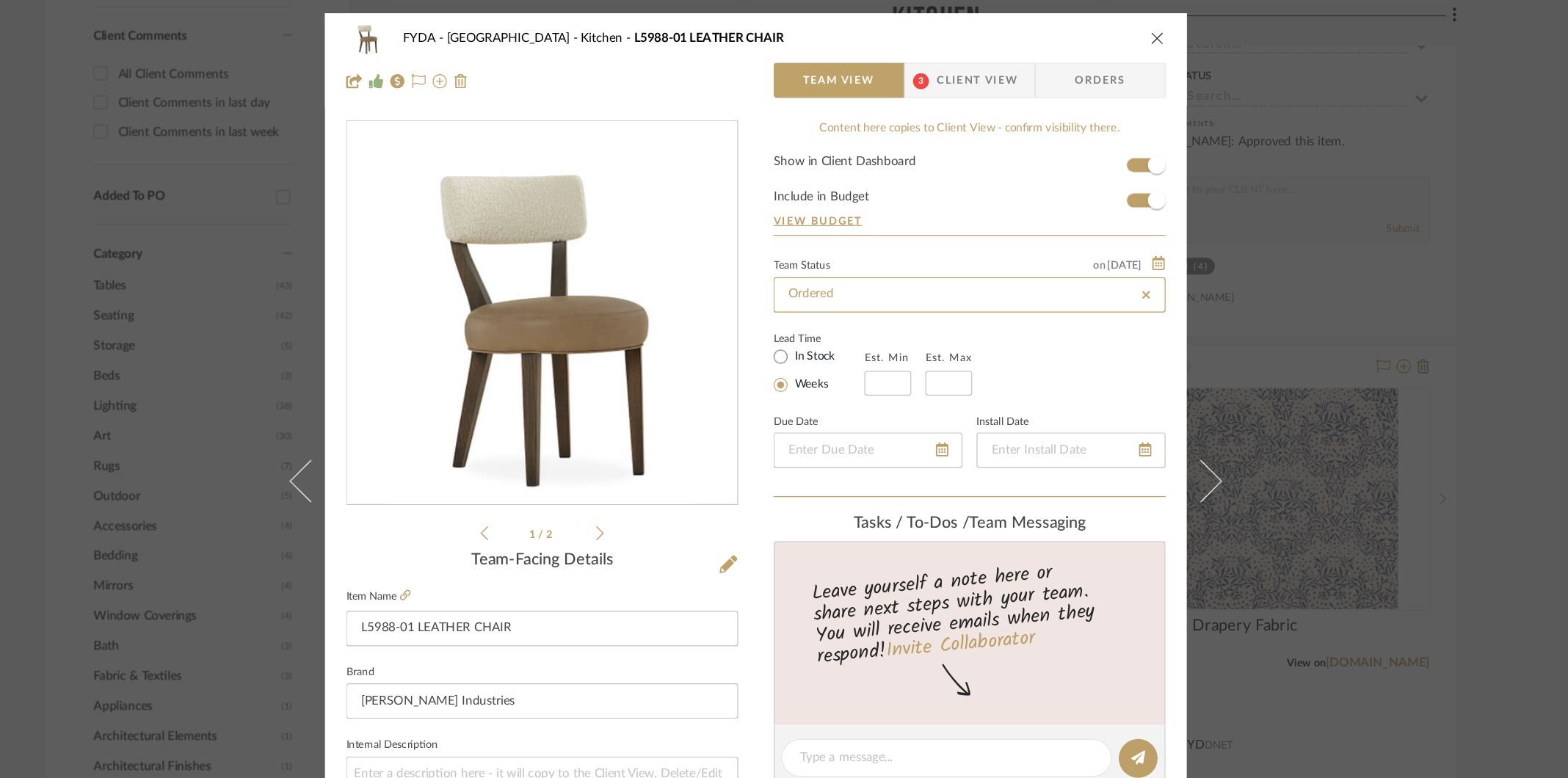 type on "7/15/2025" 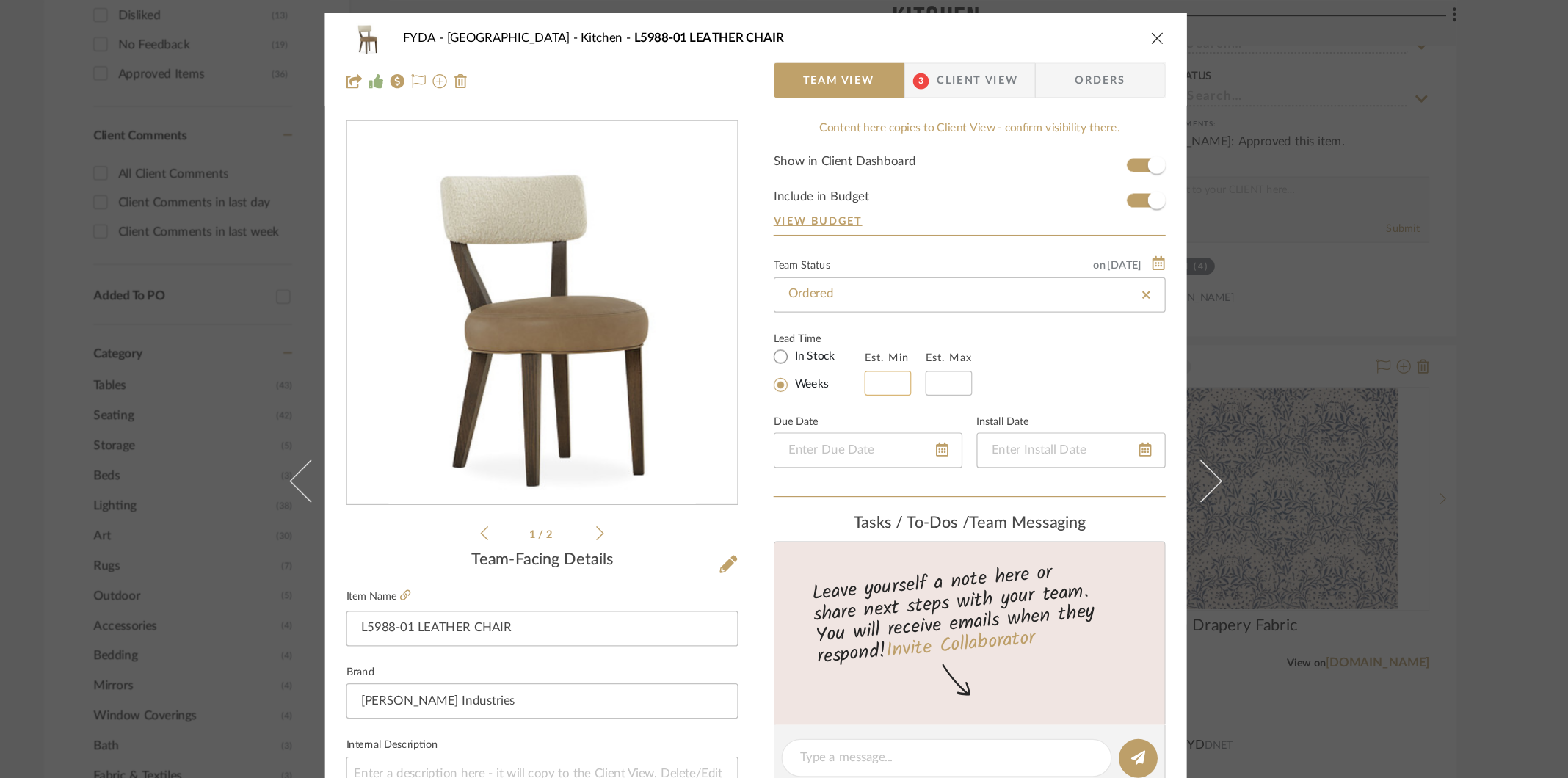 click 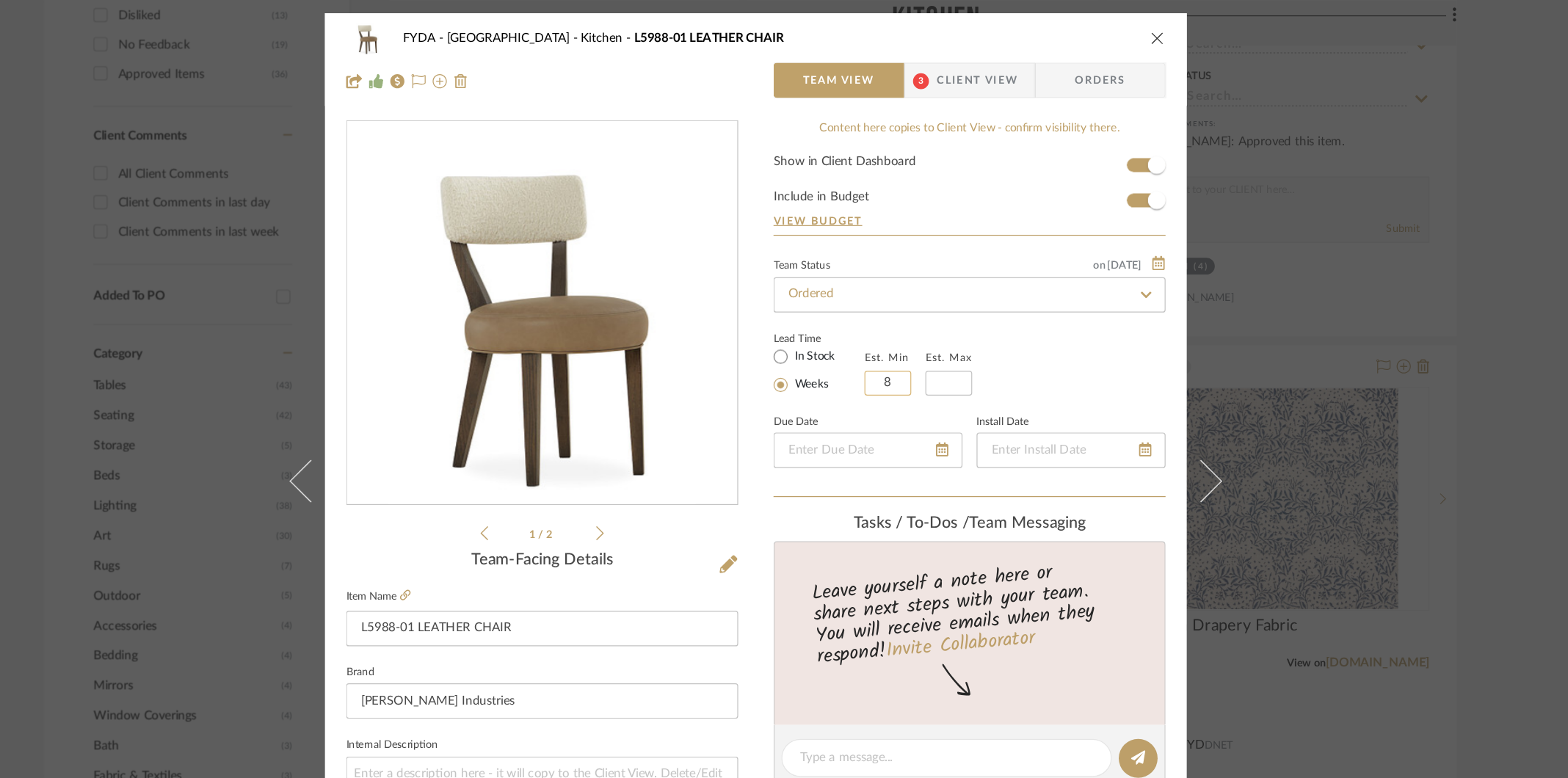 type on "8" 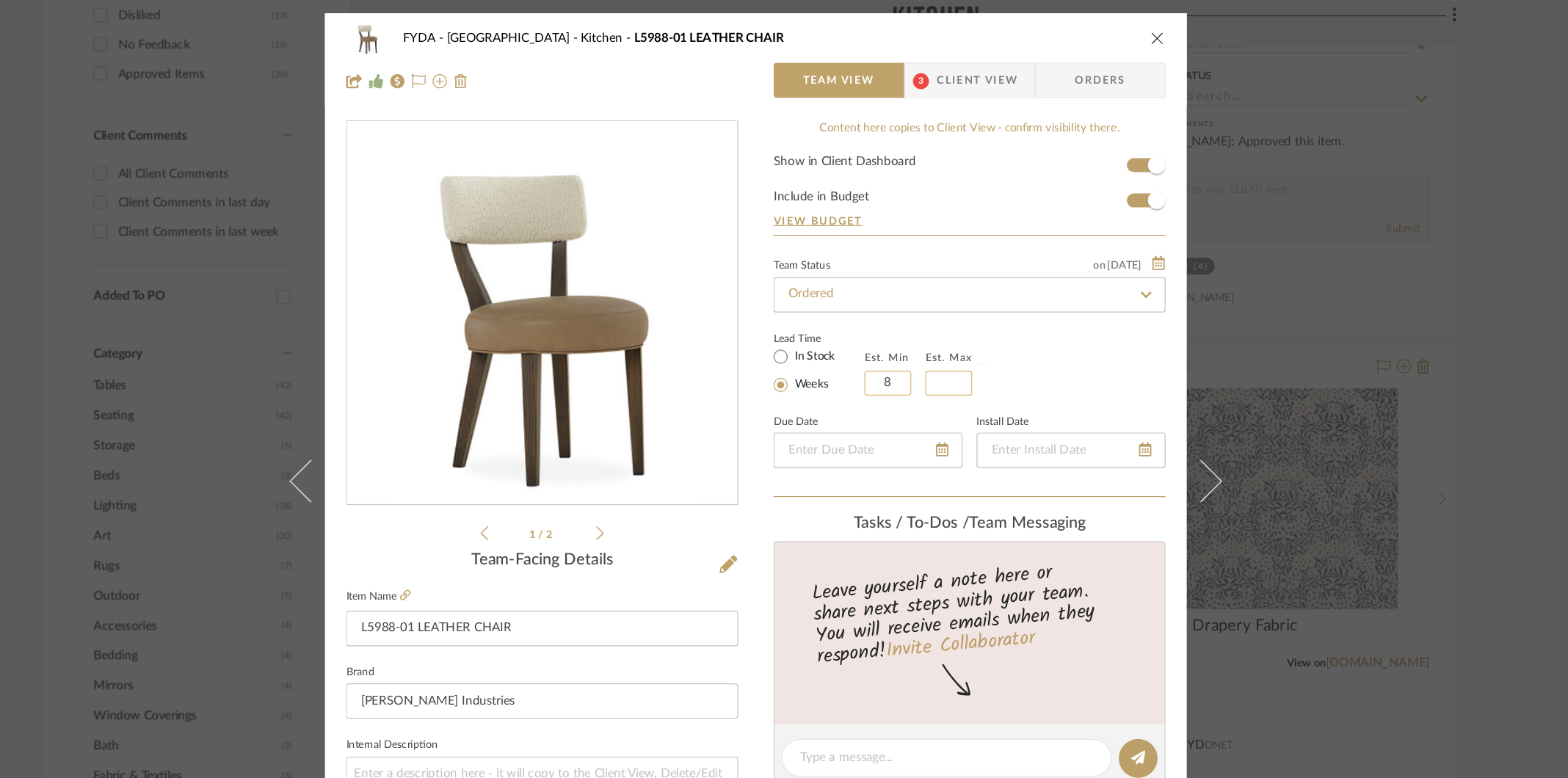type 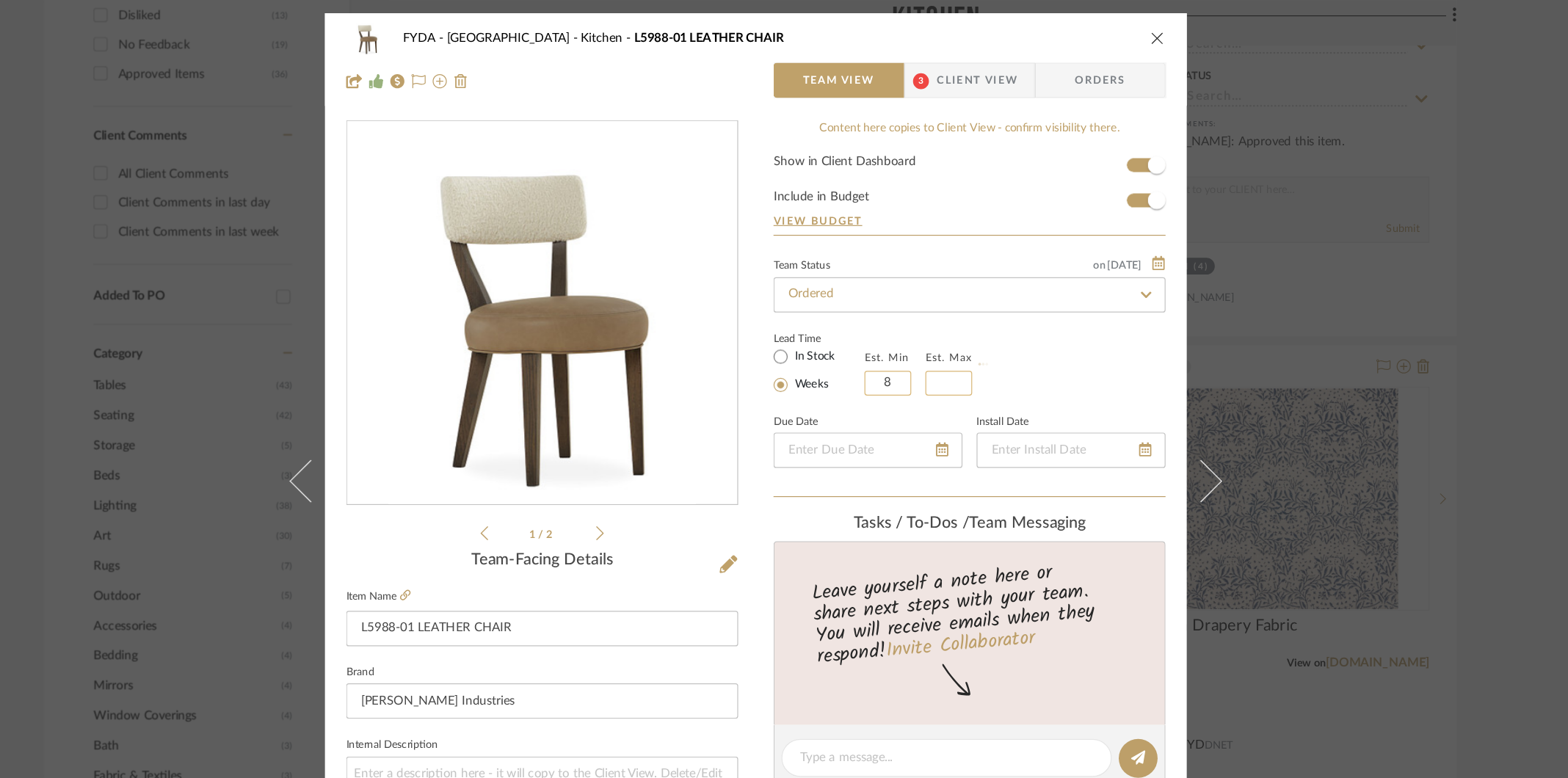 type 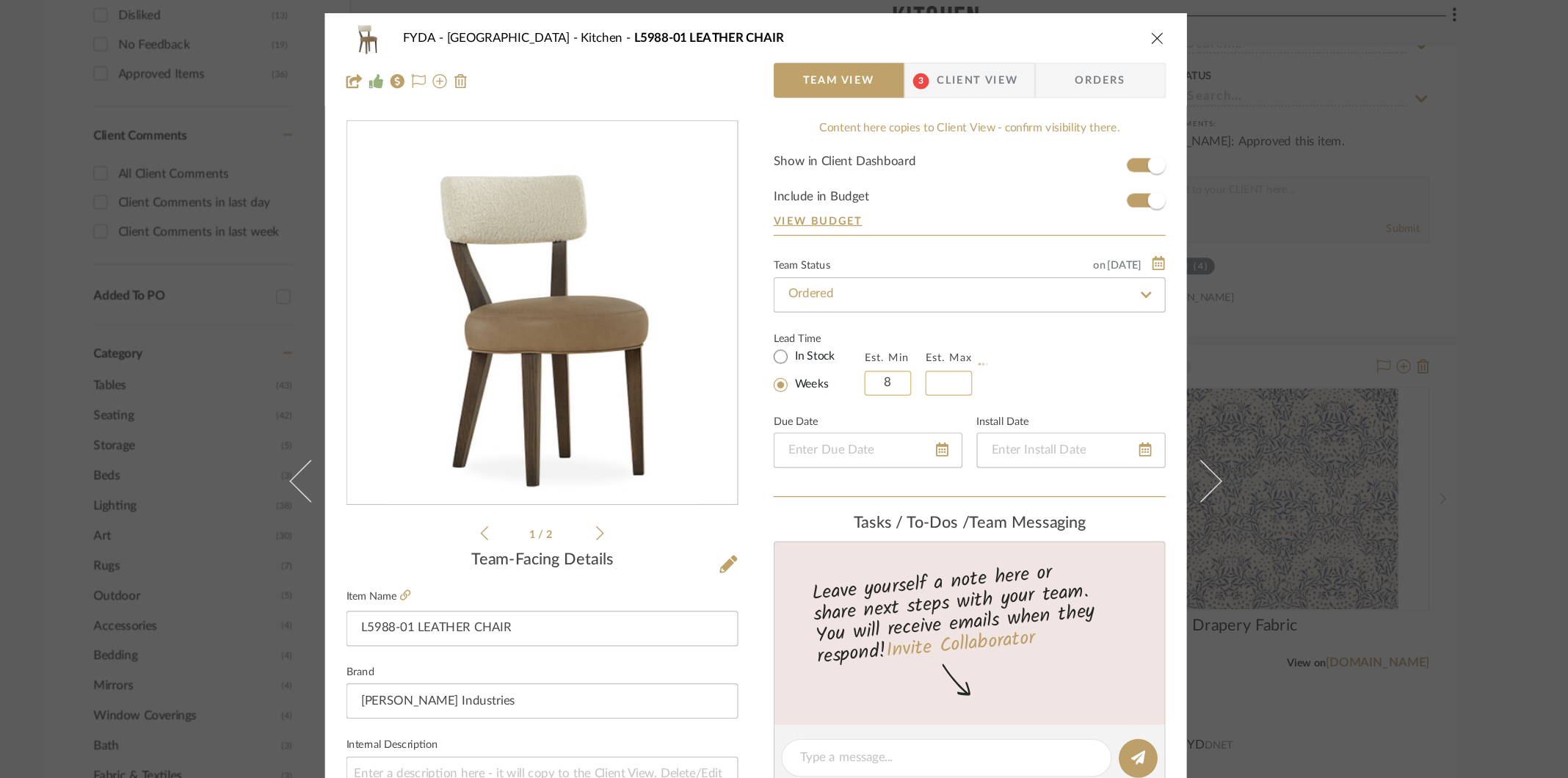 type on "0" 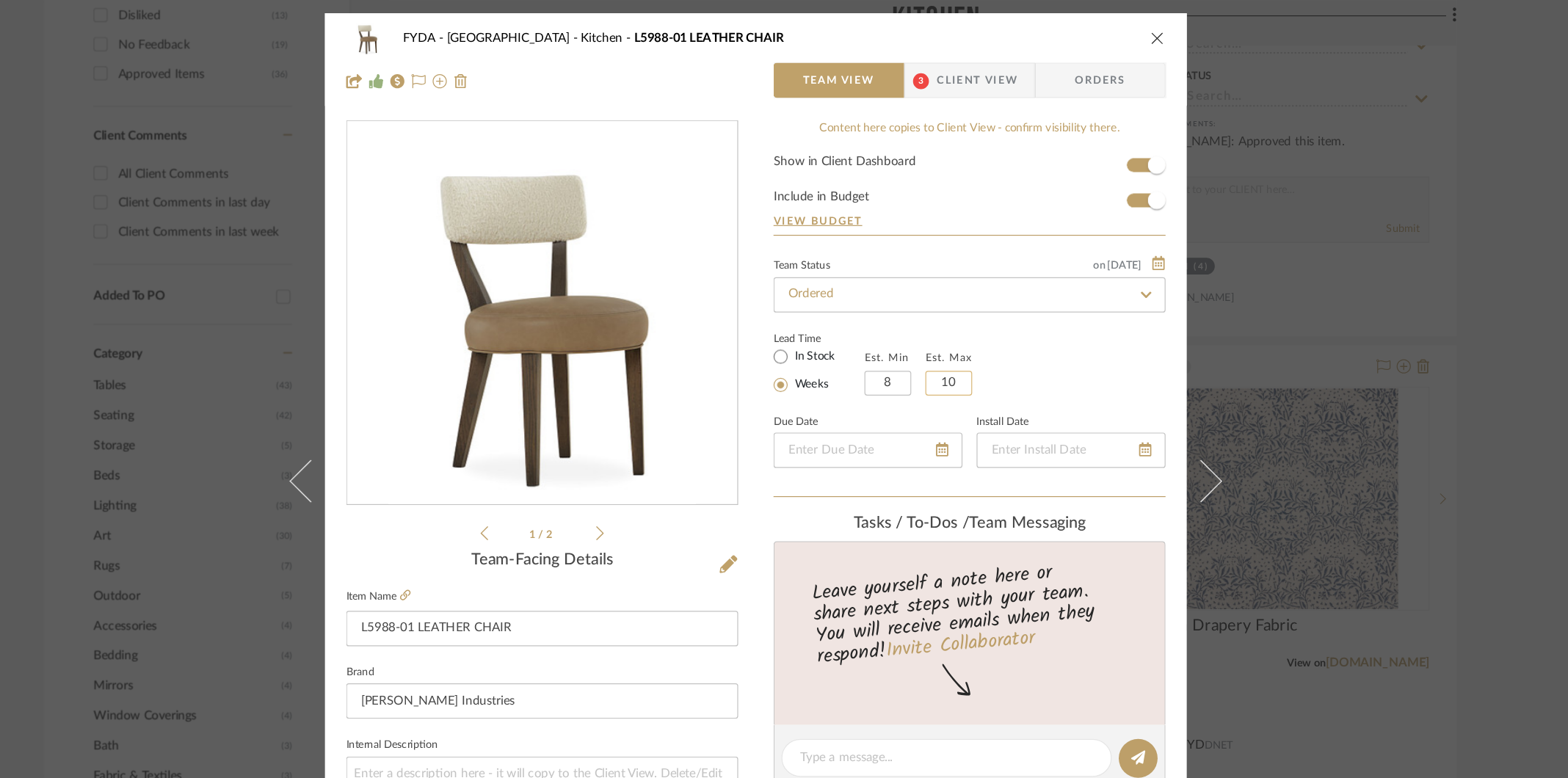 type on "10" 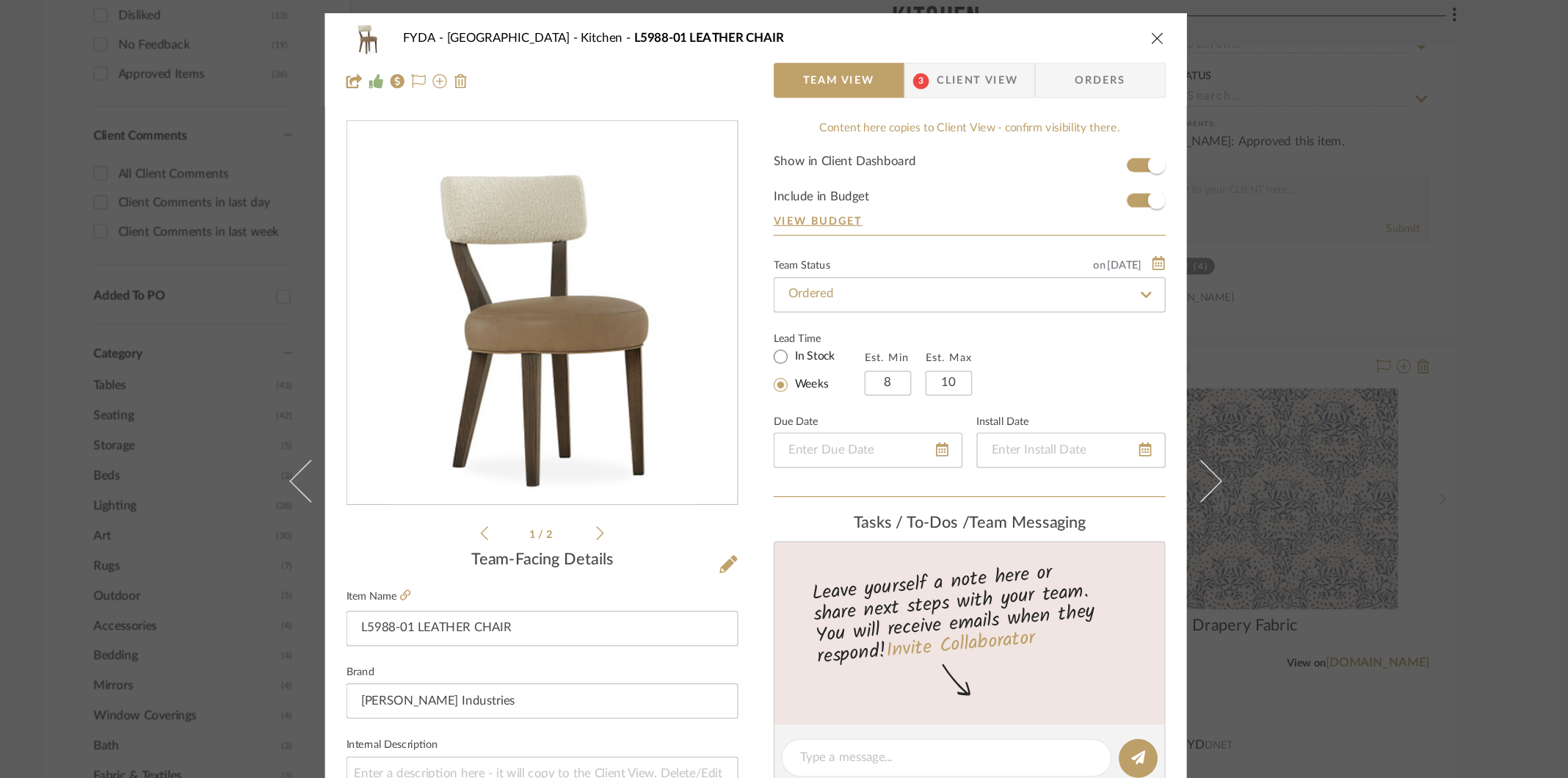click on "Lead Time  In Stock Weeks  Est. Min  8  Est. Max  10" 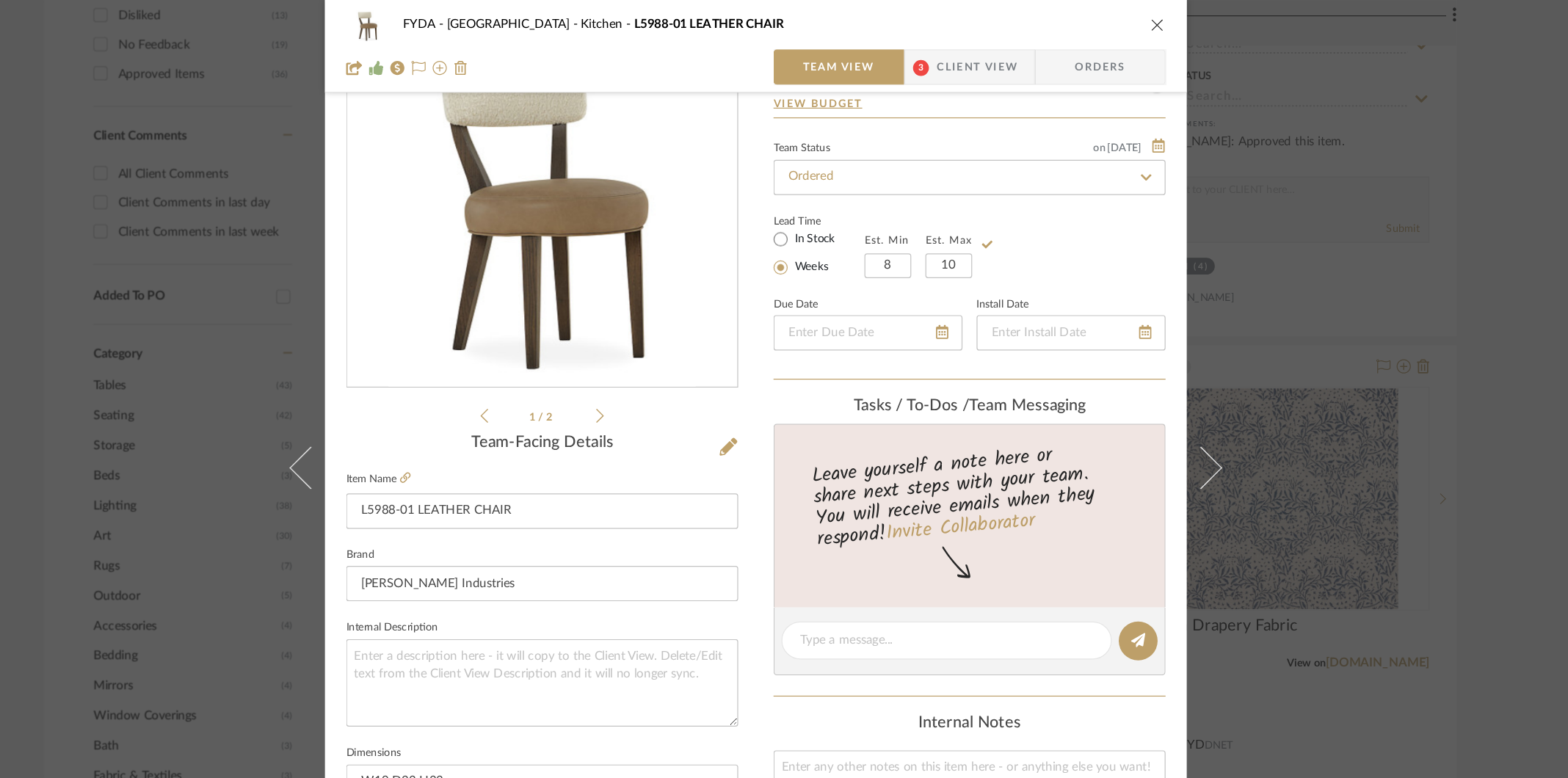 scroll, scrollTop: 99, scrollLeft: 0, axis: vertical 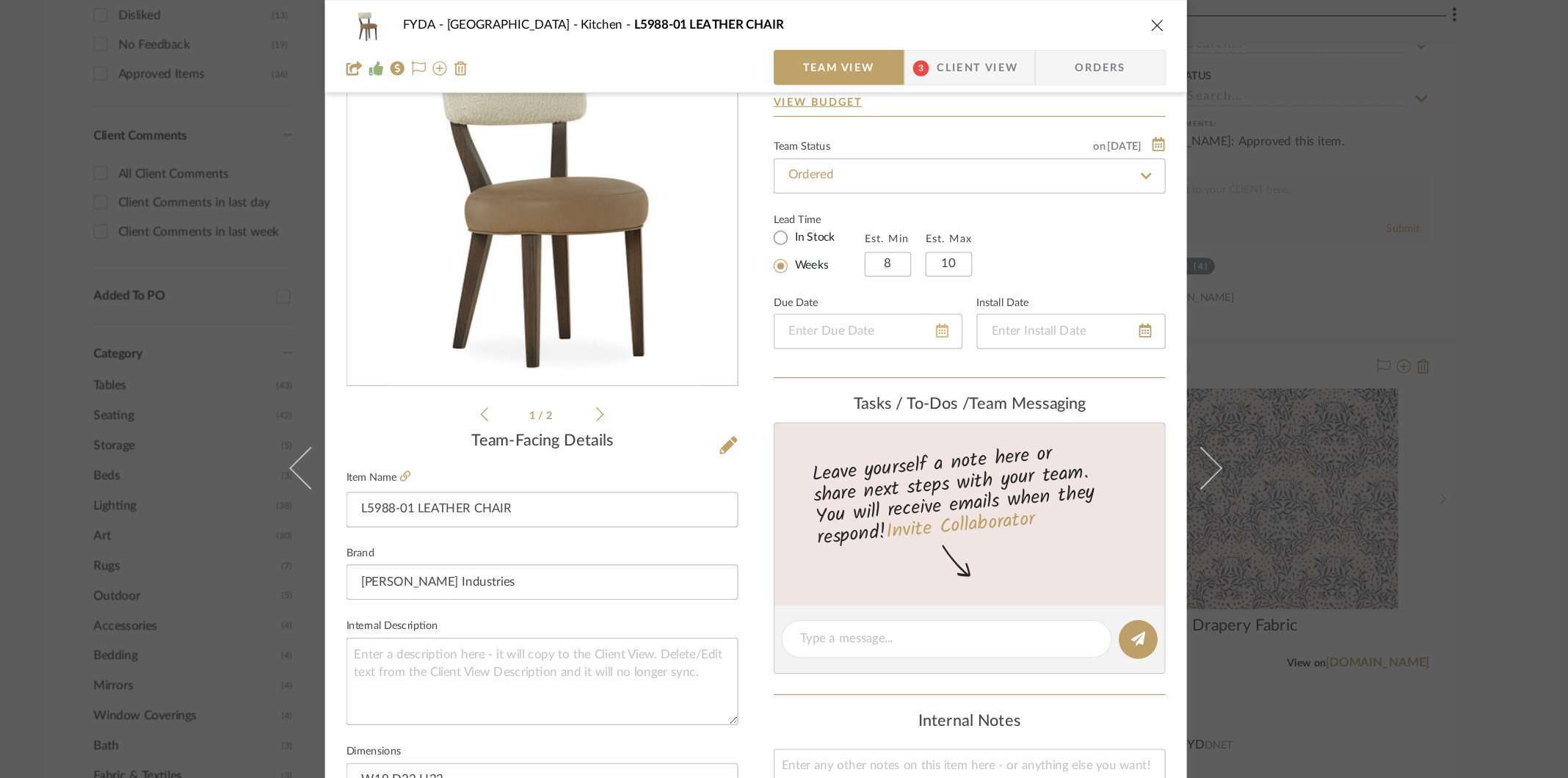 click 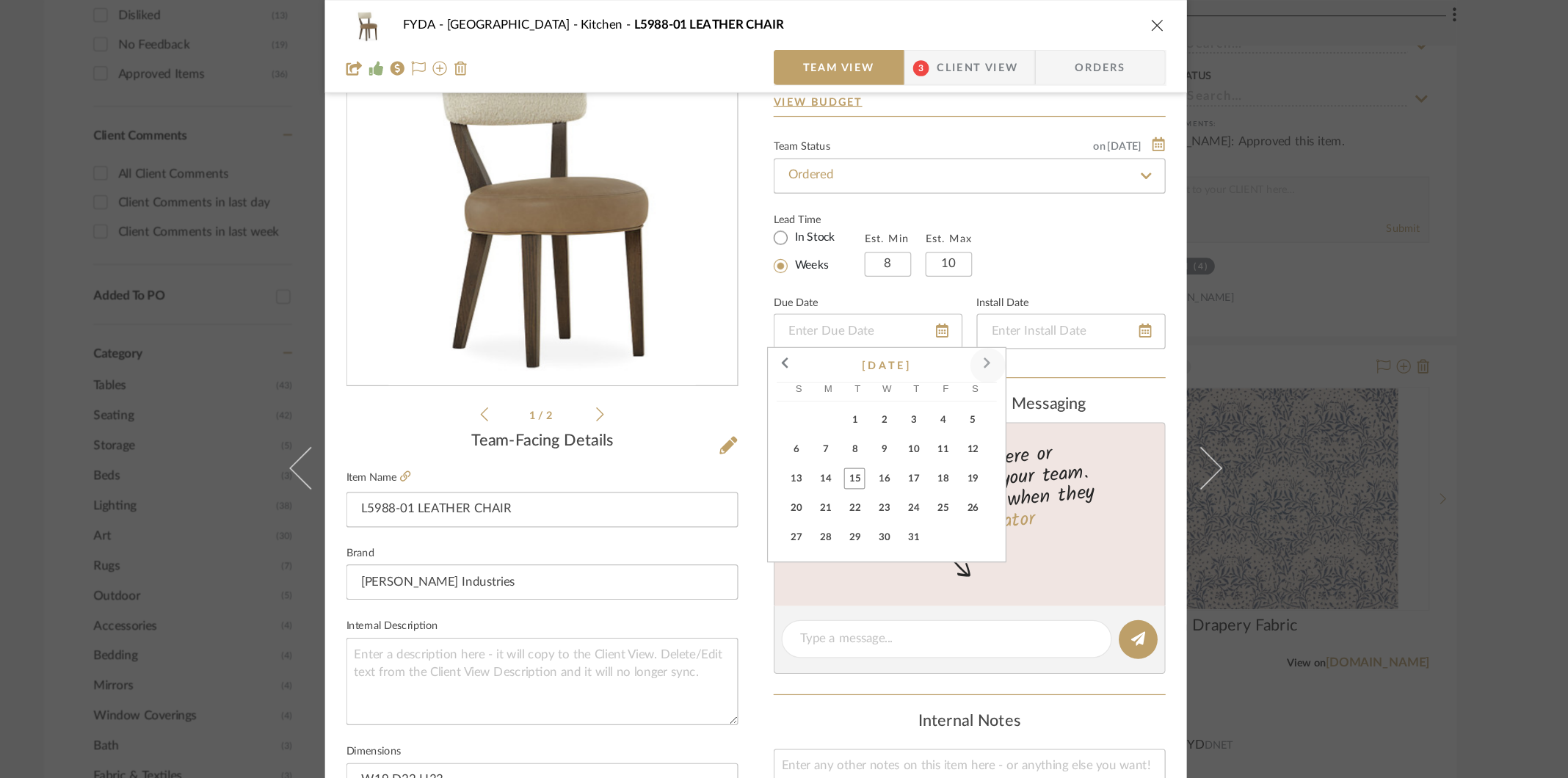click at bounding box center (977, 304) 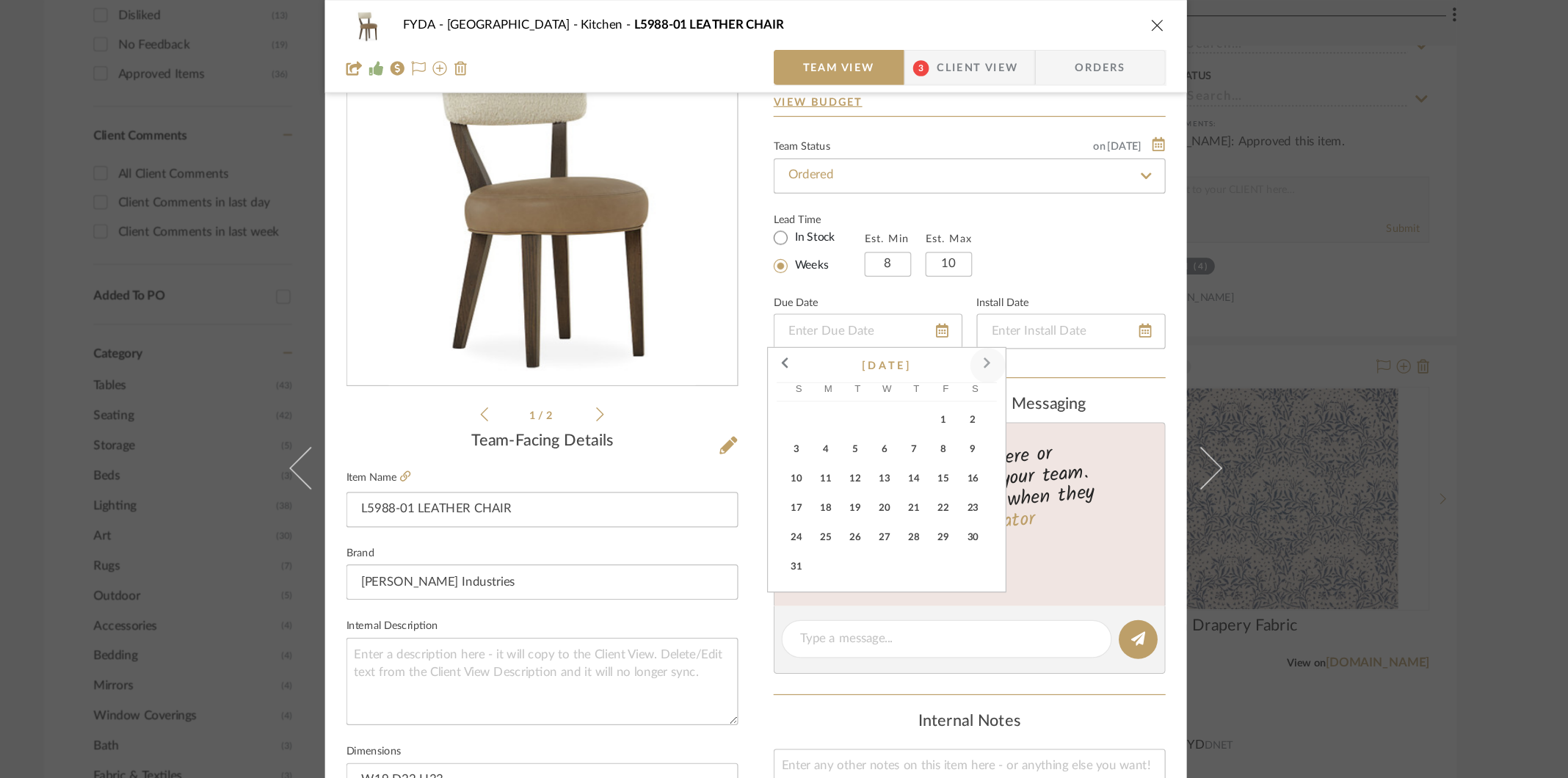 click at bounding box center [977, 304] 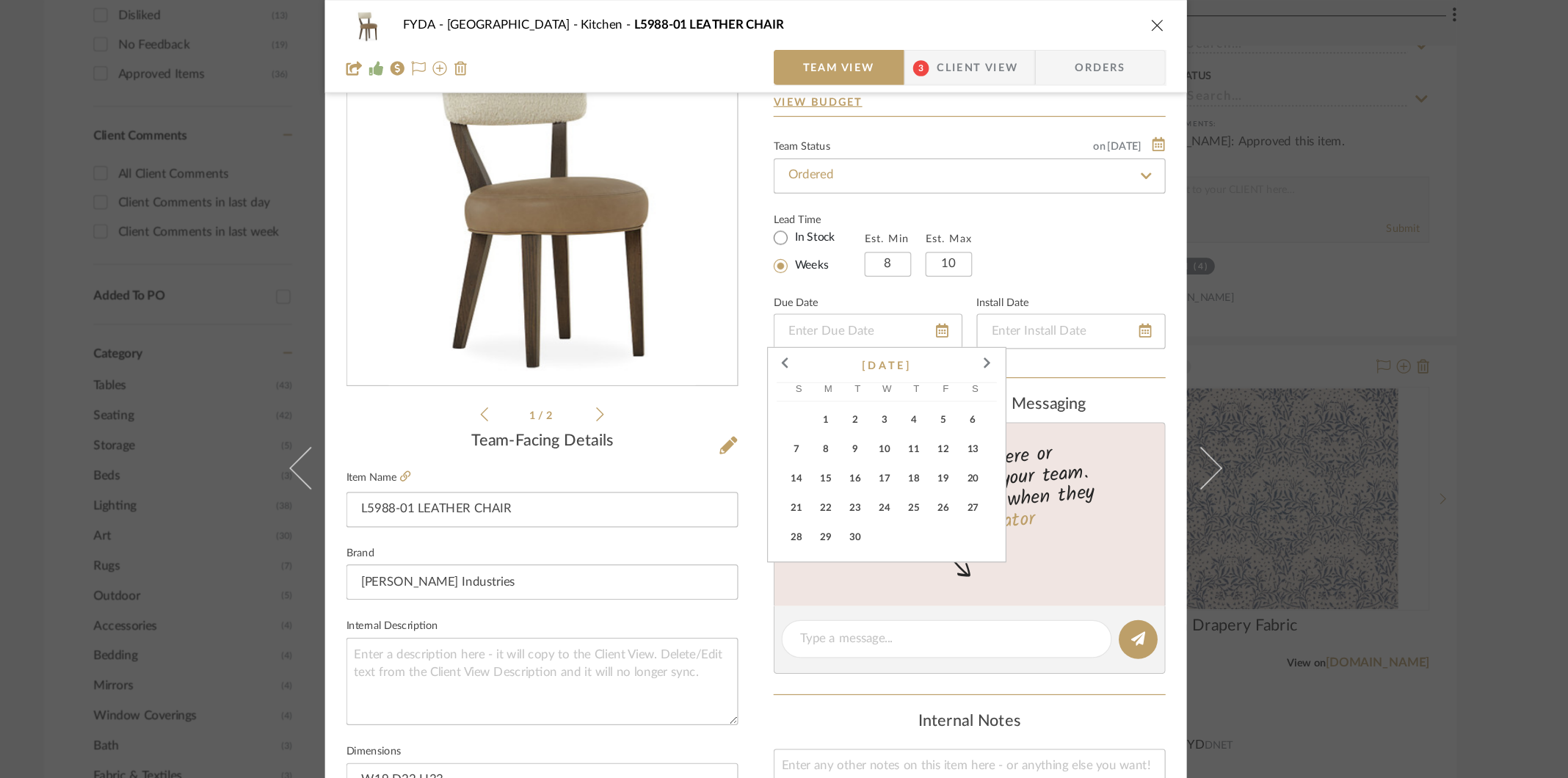 click on "23" at bounding box center (866, 422) 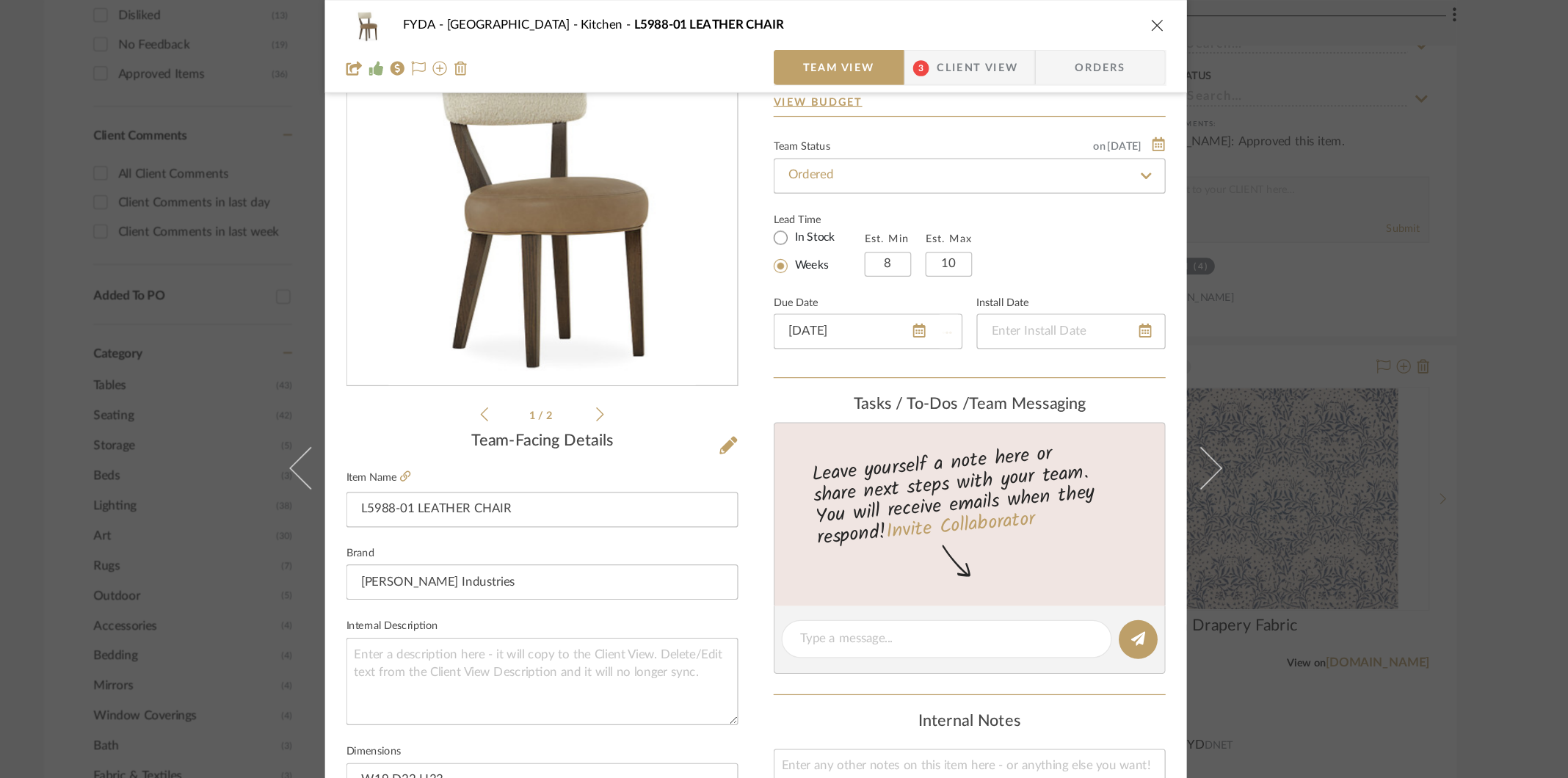type 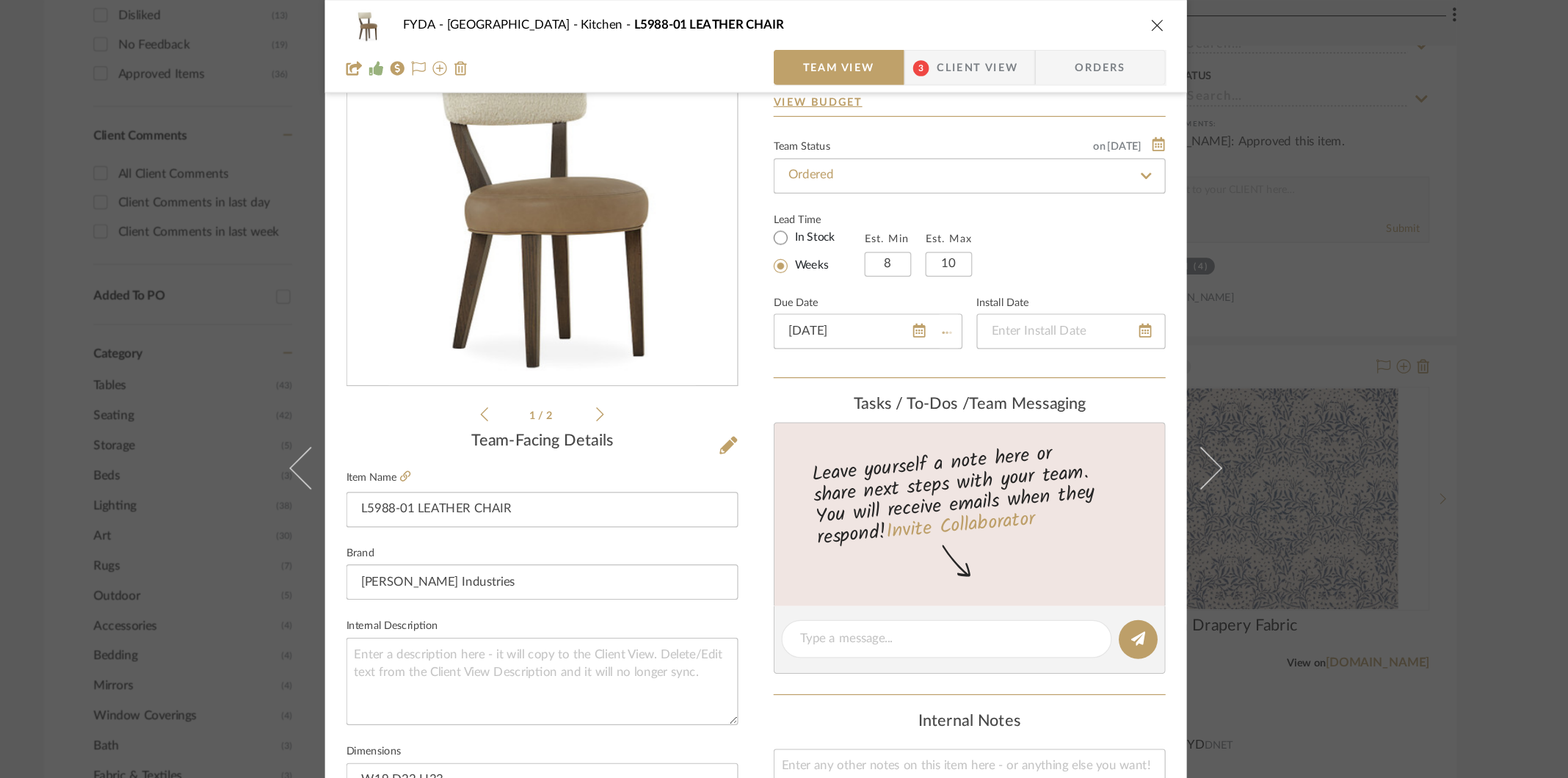 type 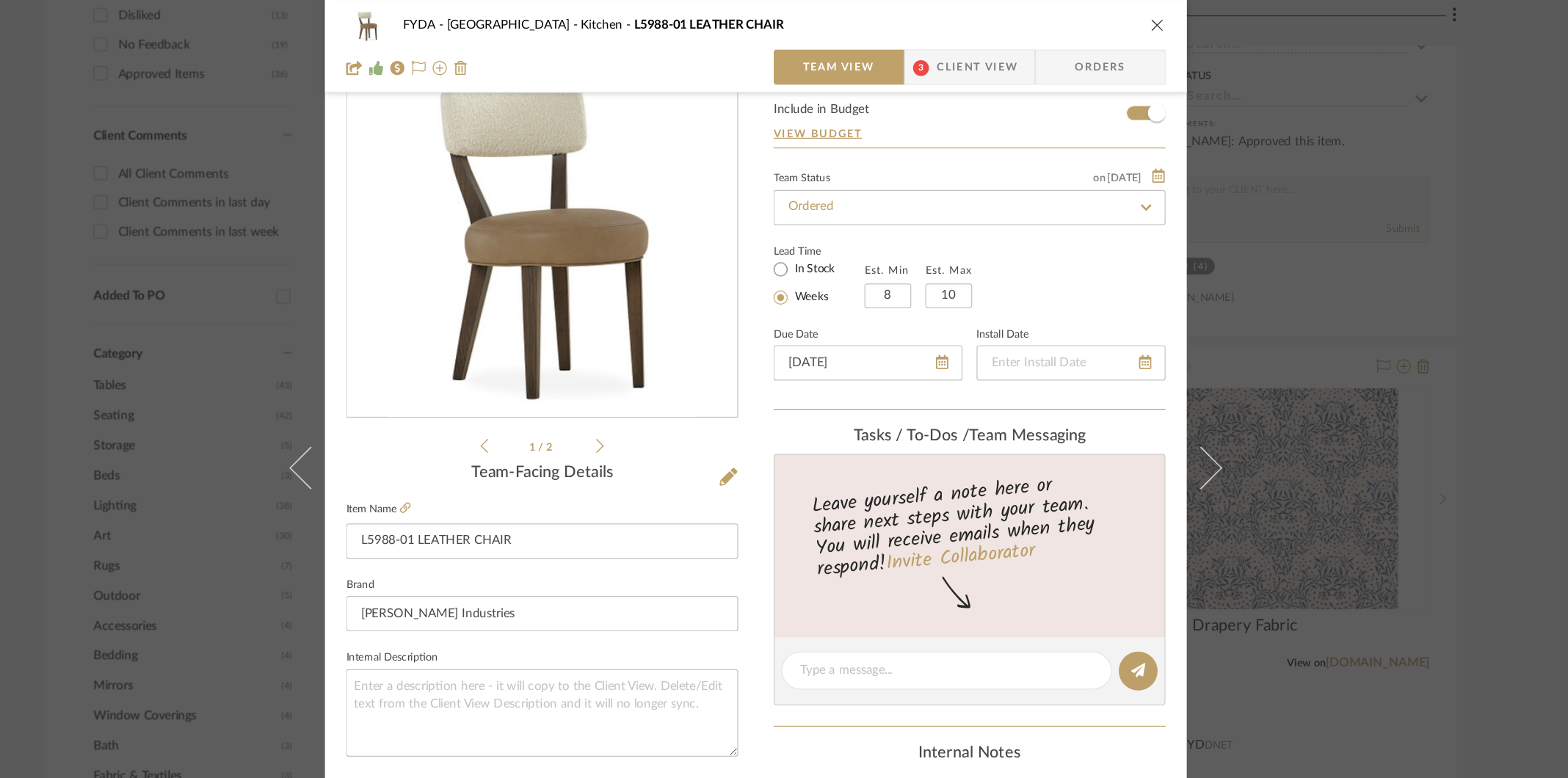 scroll, scrollTop: 37, scrollLeft: 0, axis: vertical 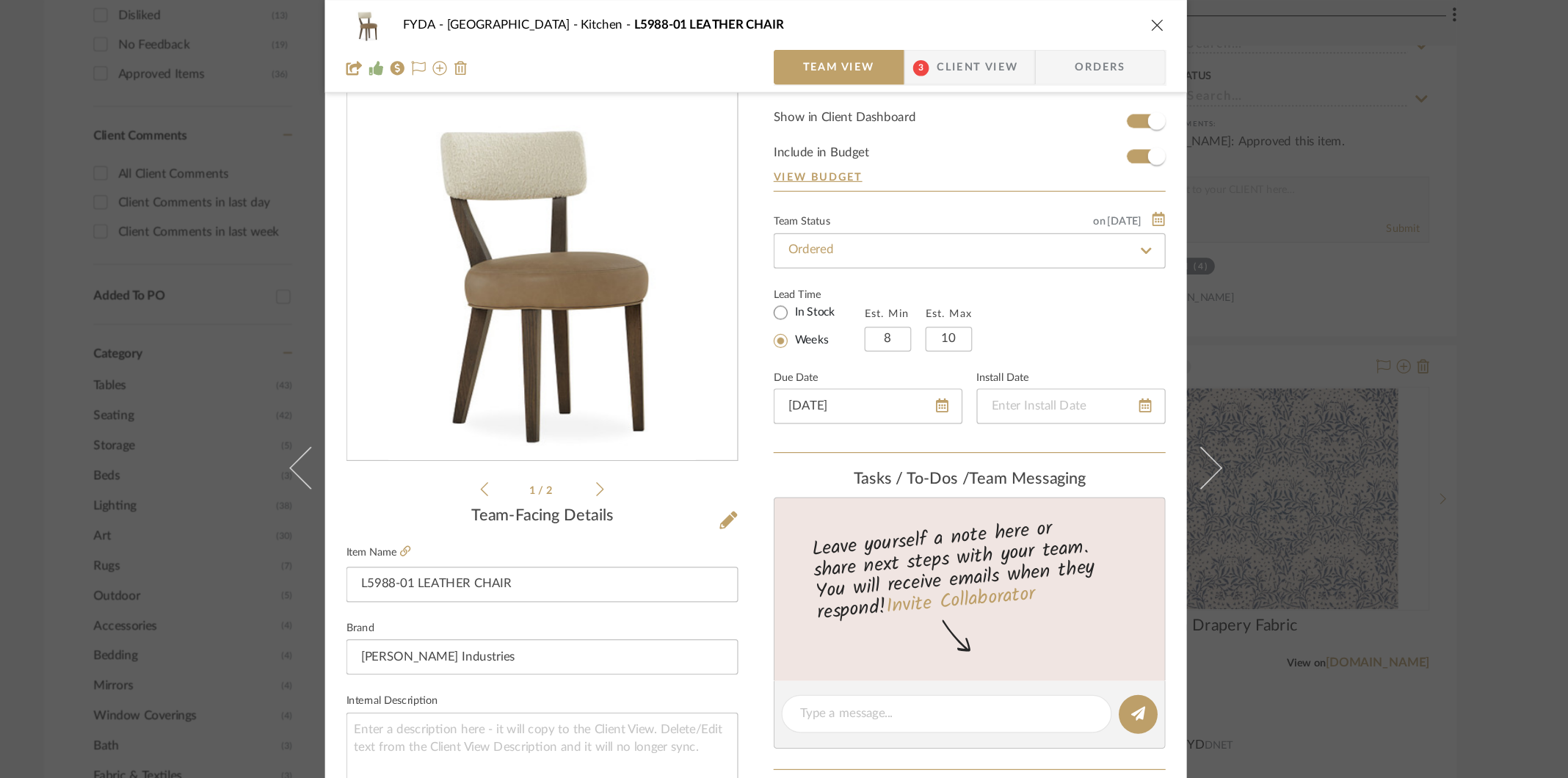 click on "Client View" at bounding box center (968, 56) 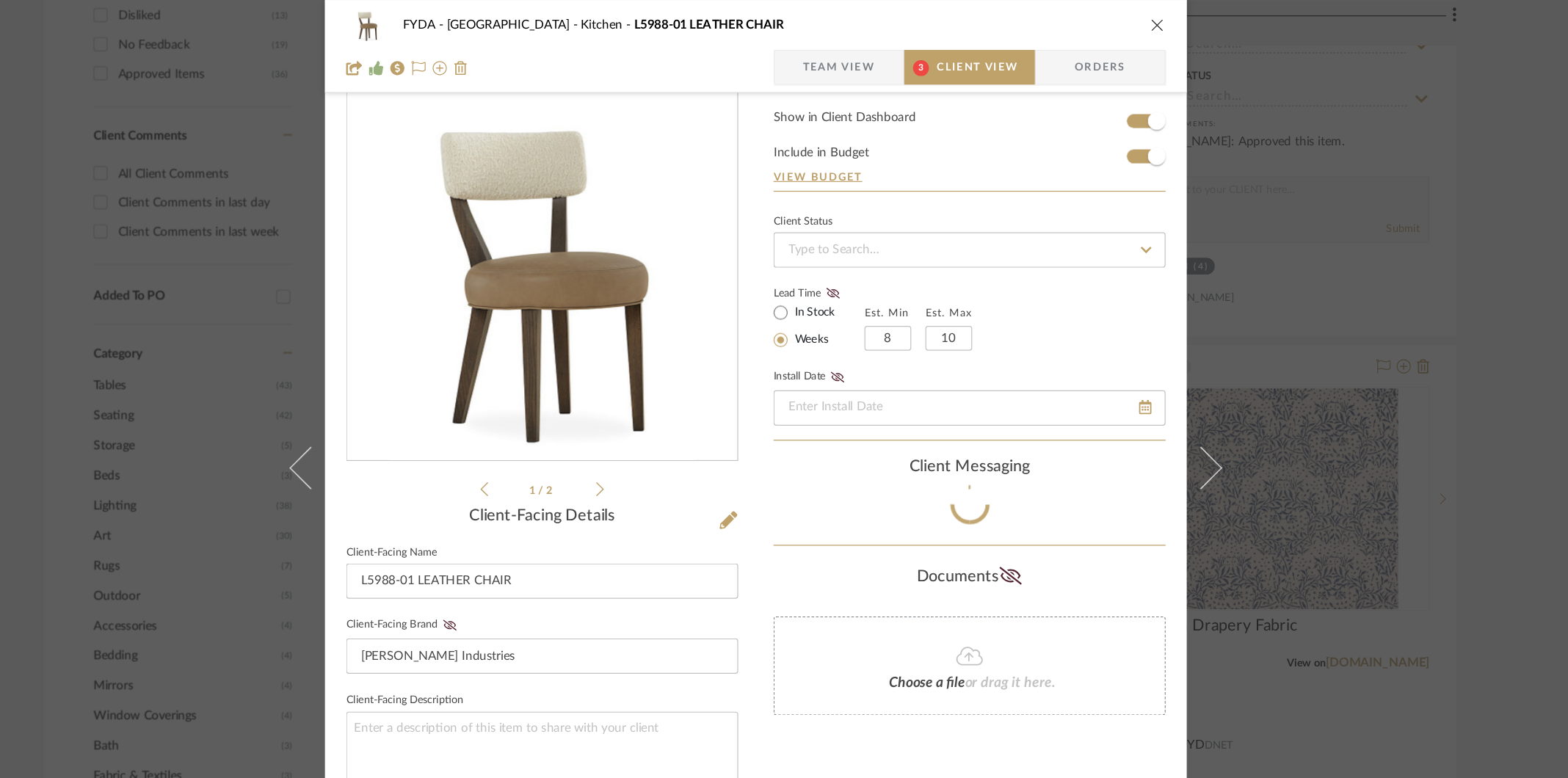 type 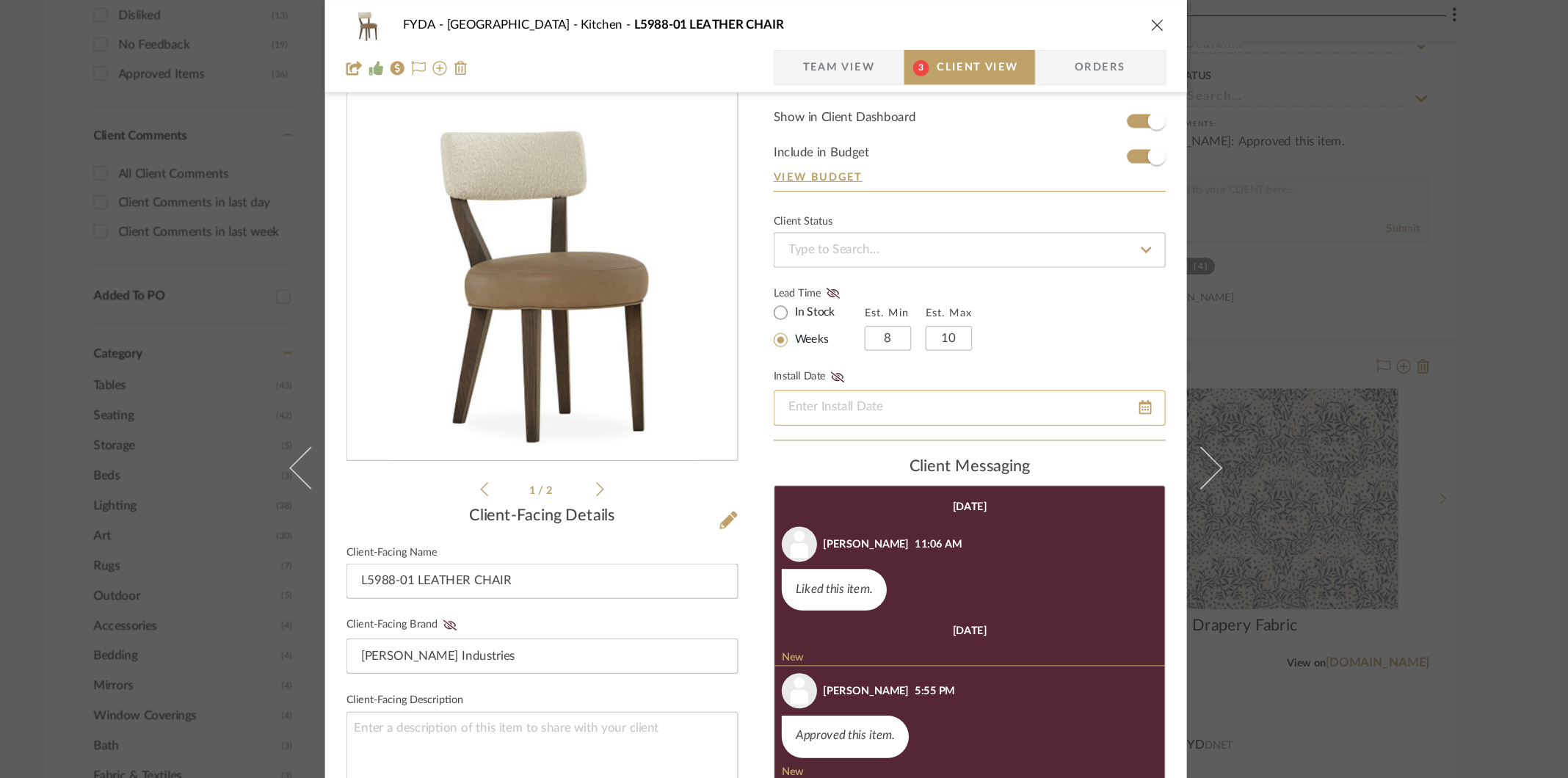 scroll, scrollTop: 168, scrollLeft: 0, axis: vertical 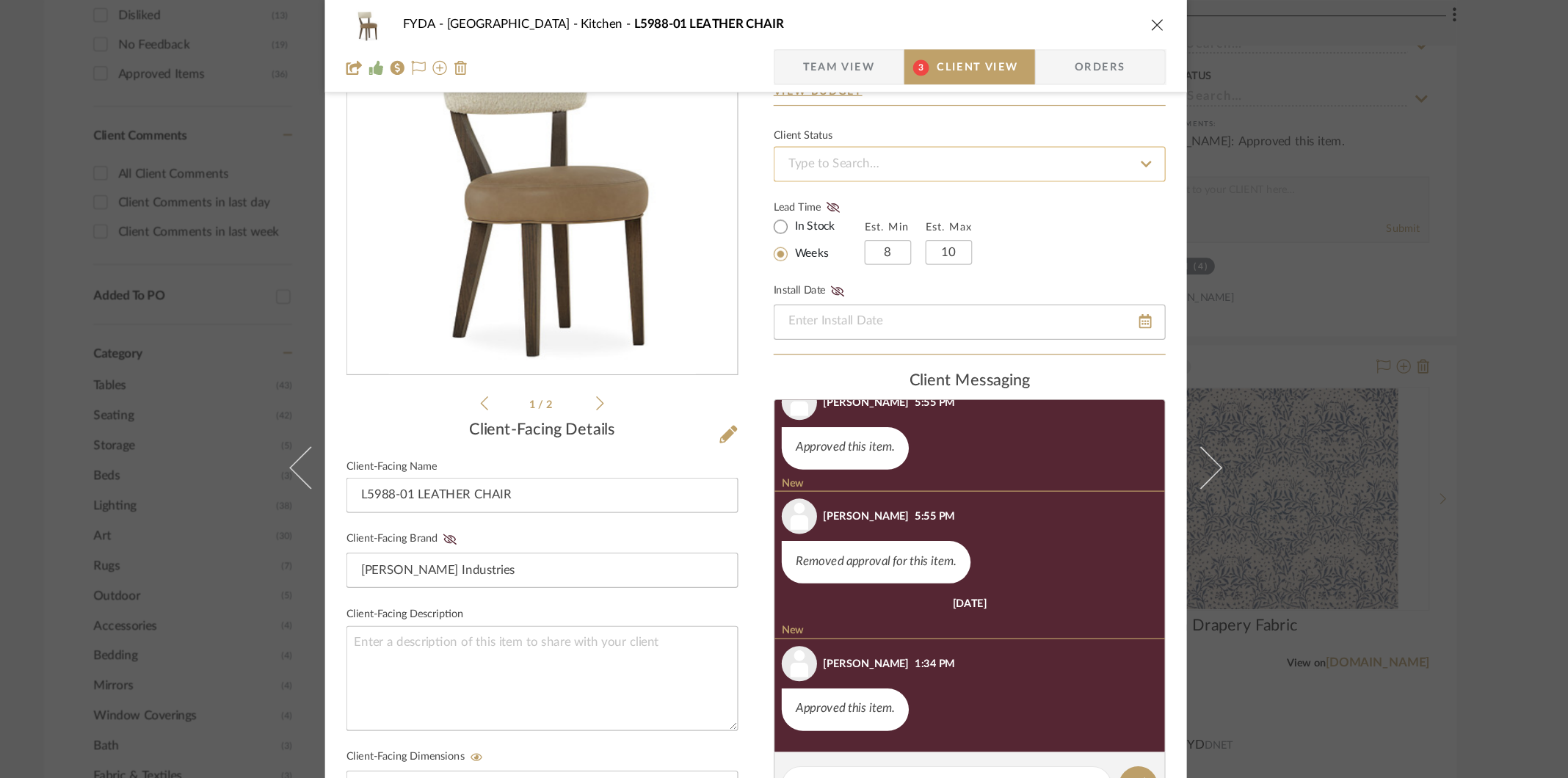 click 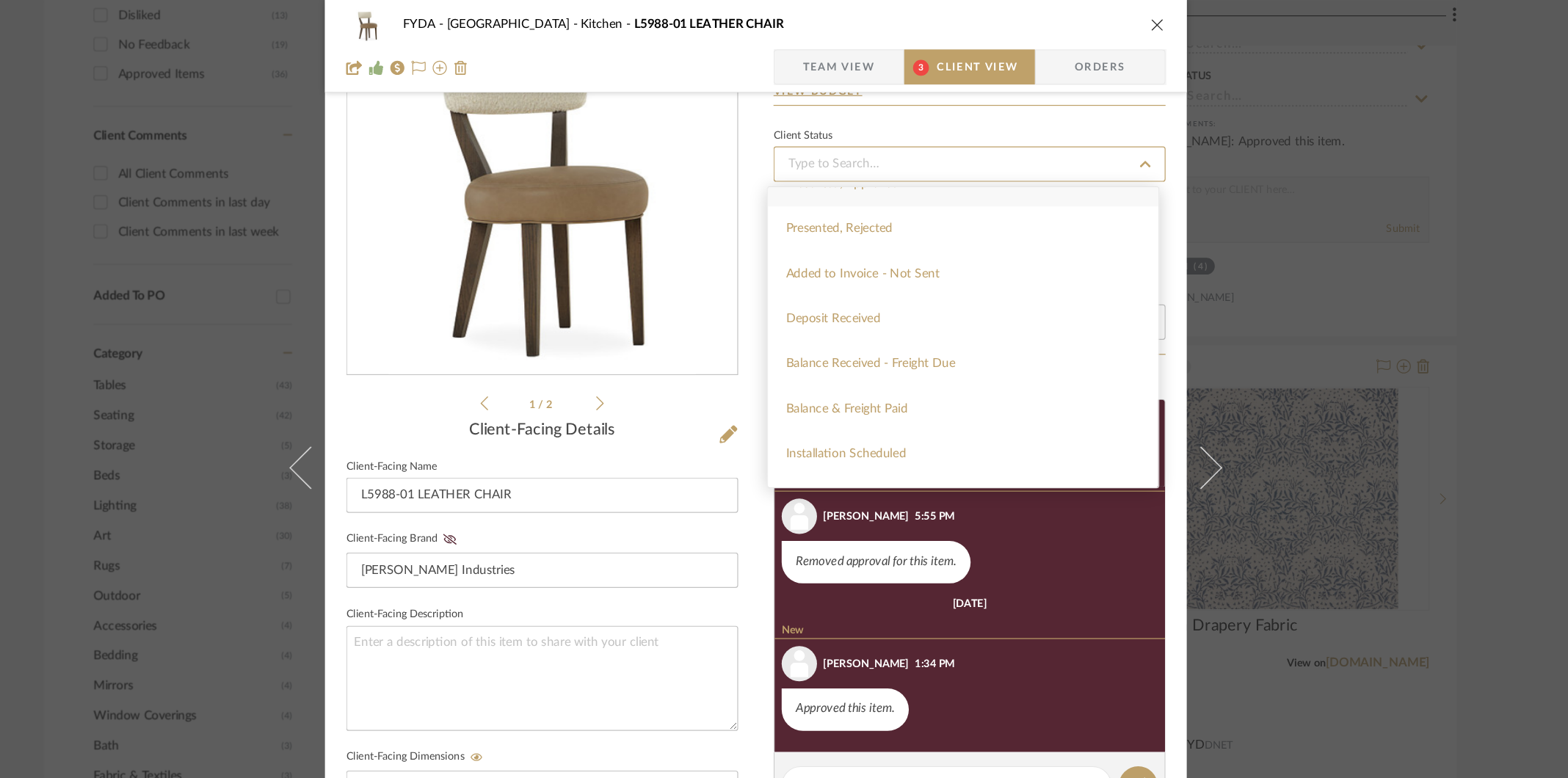 scroll, scrollTop: 216, scrollLeft: 0, axis: vertical 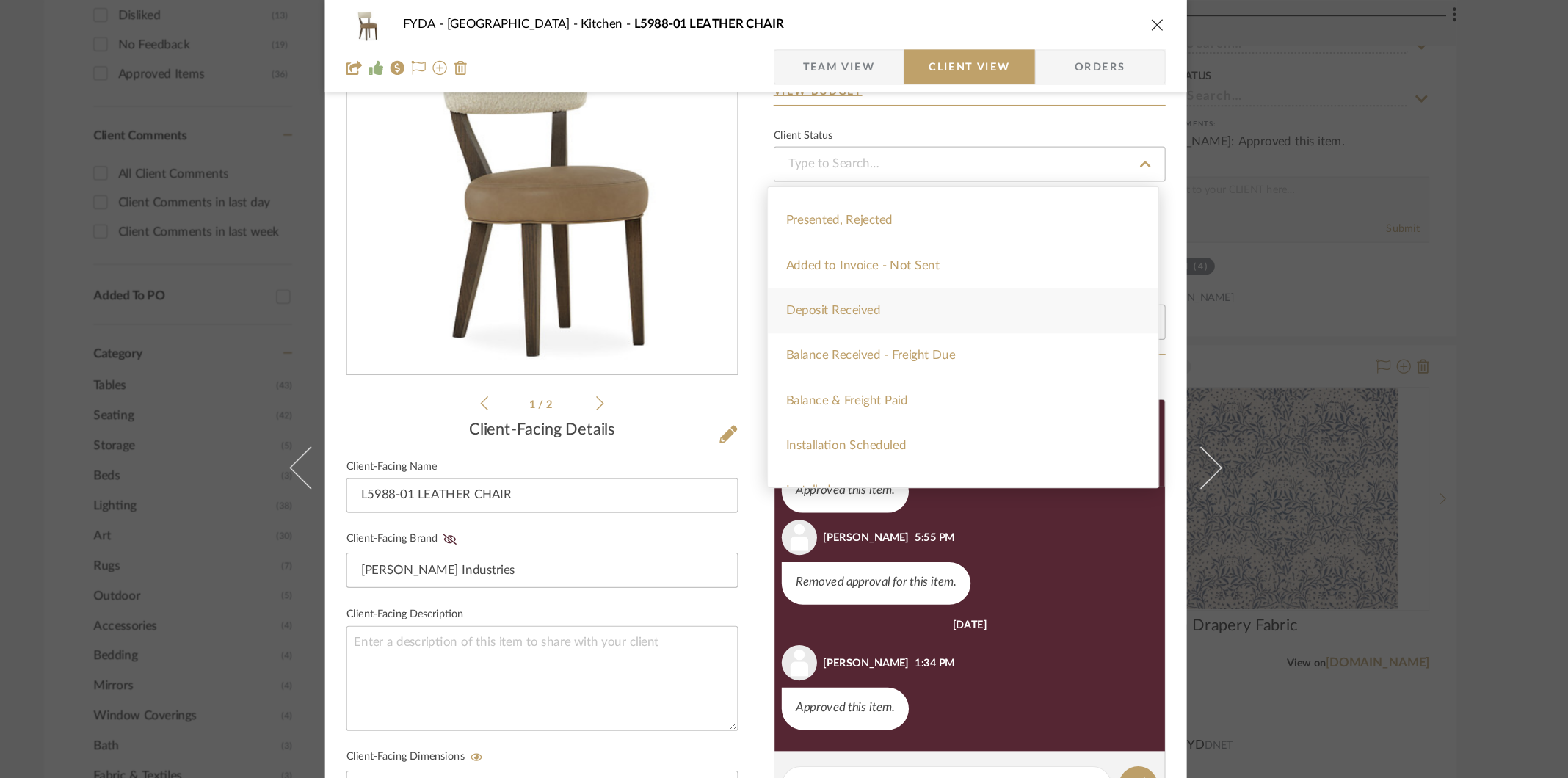 click on "Deposit Received" at bounding box center [957, 258] 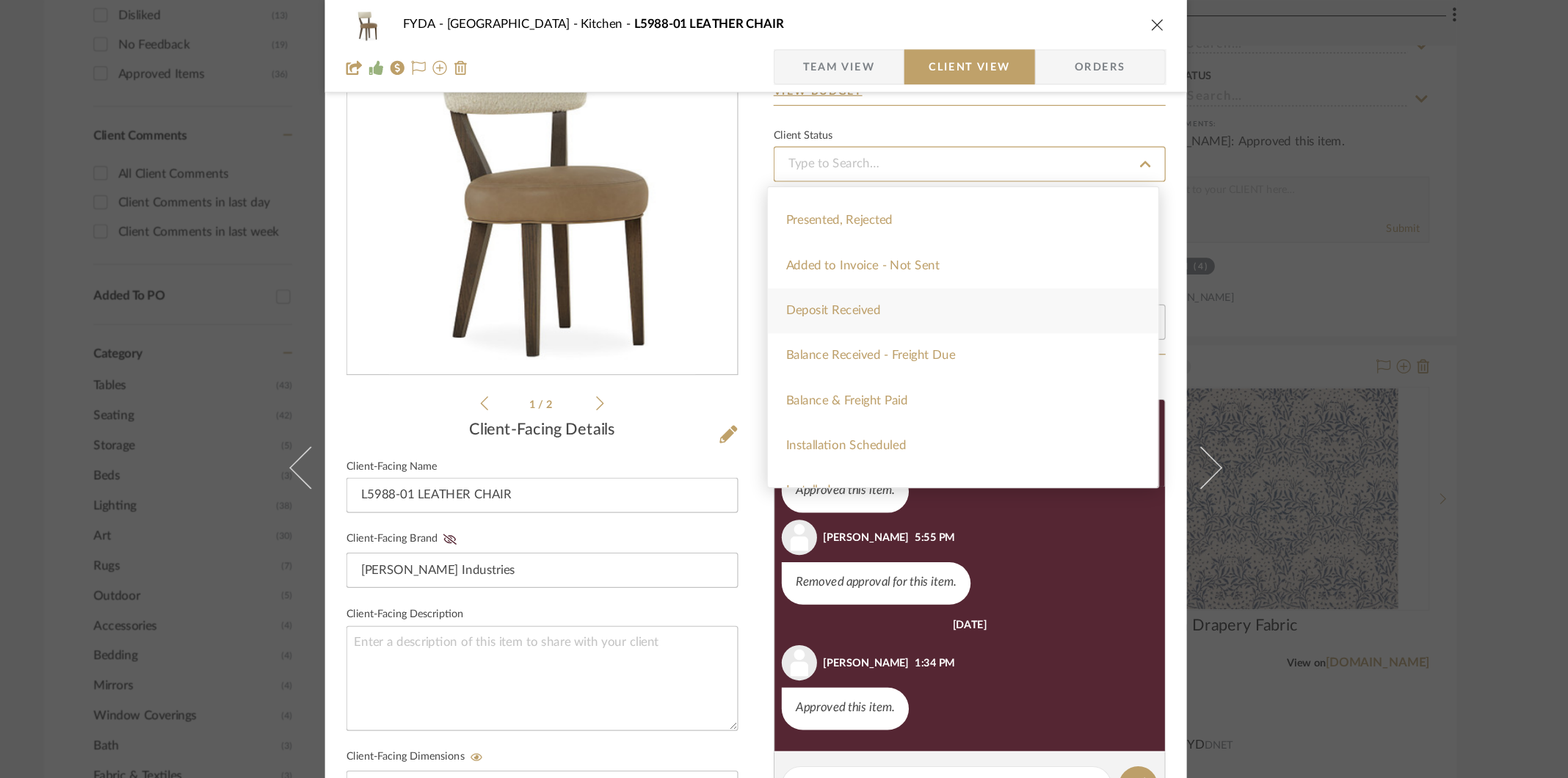 type on "7/15/2025" 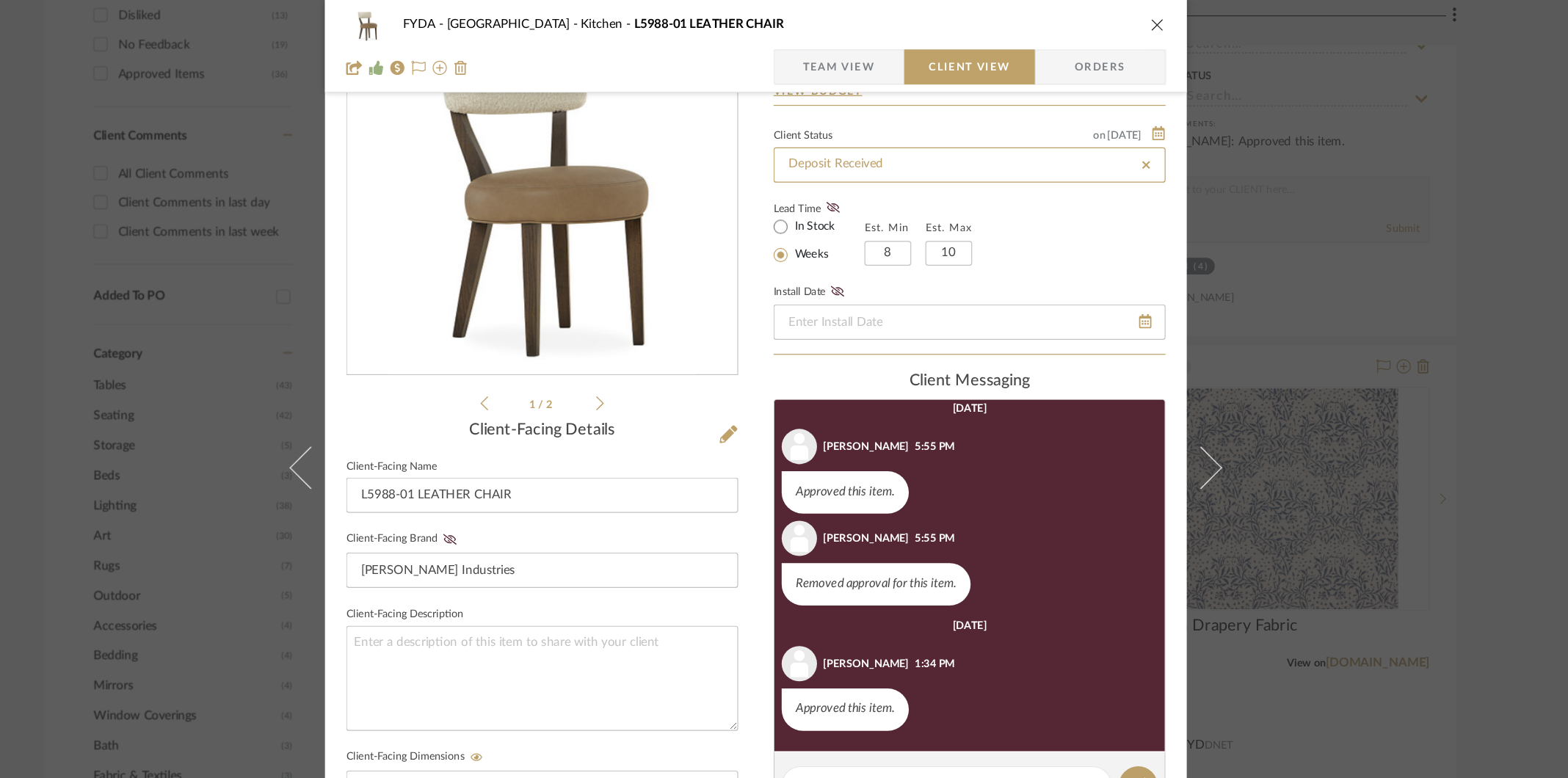 type on "7/15/2025" 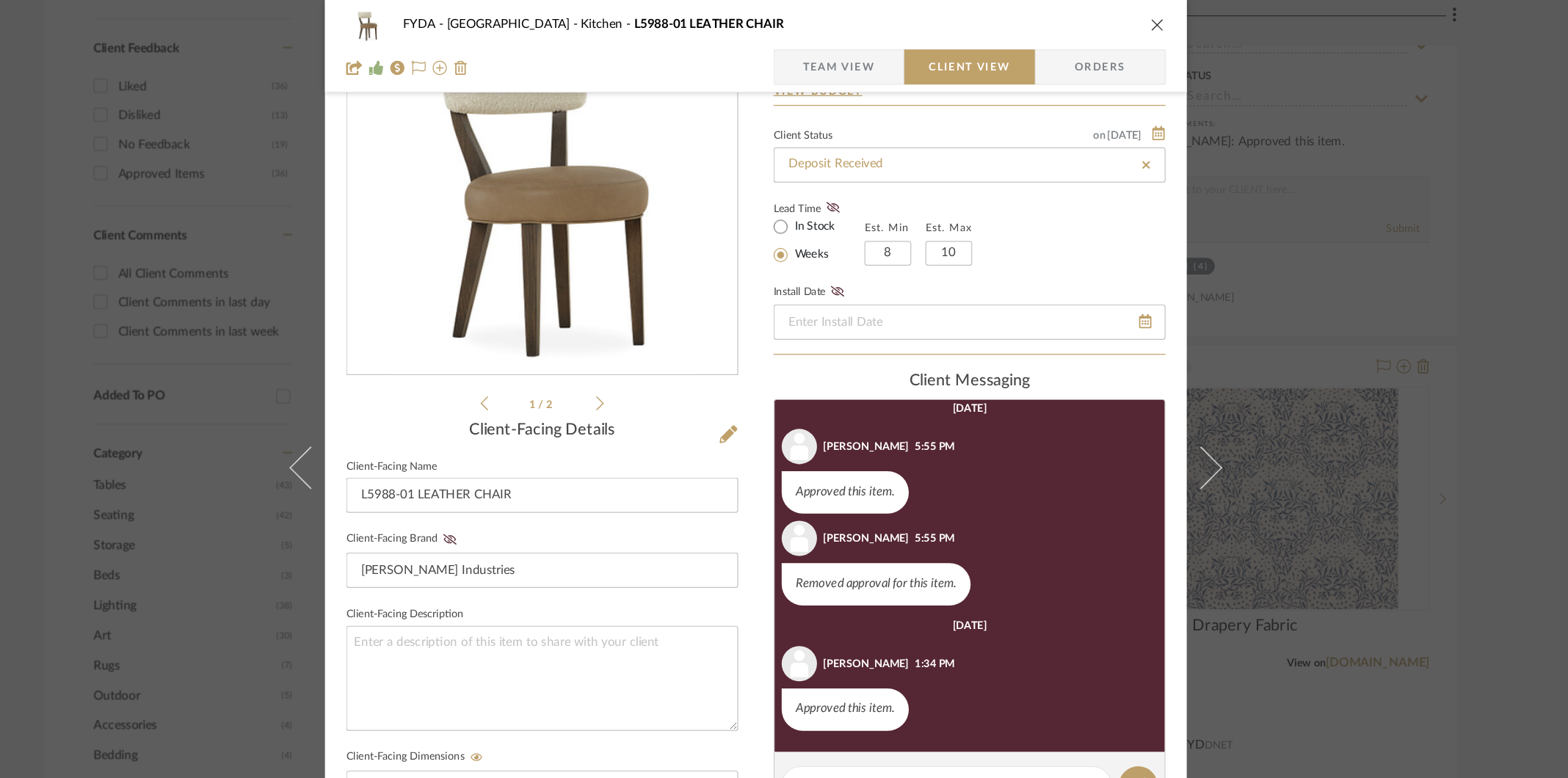 click on "Client Status on 7/15/2025 7/15/2025 Deposit Received  Lead Time  In Stock Weeks  Est. Min  8  Est. Max  10  Install Date" at bounding box center (962, 199) 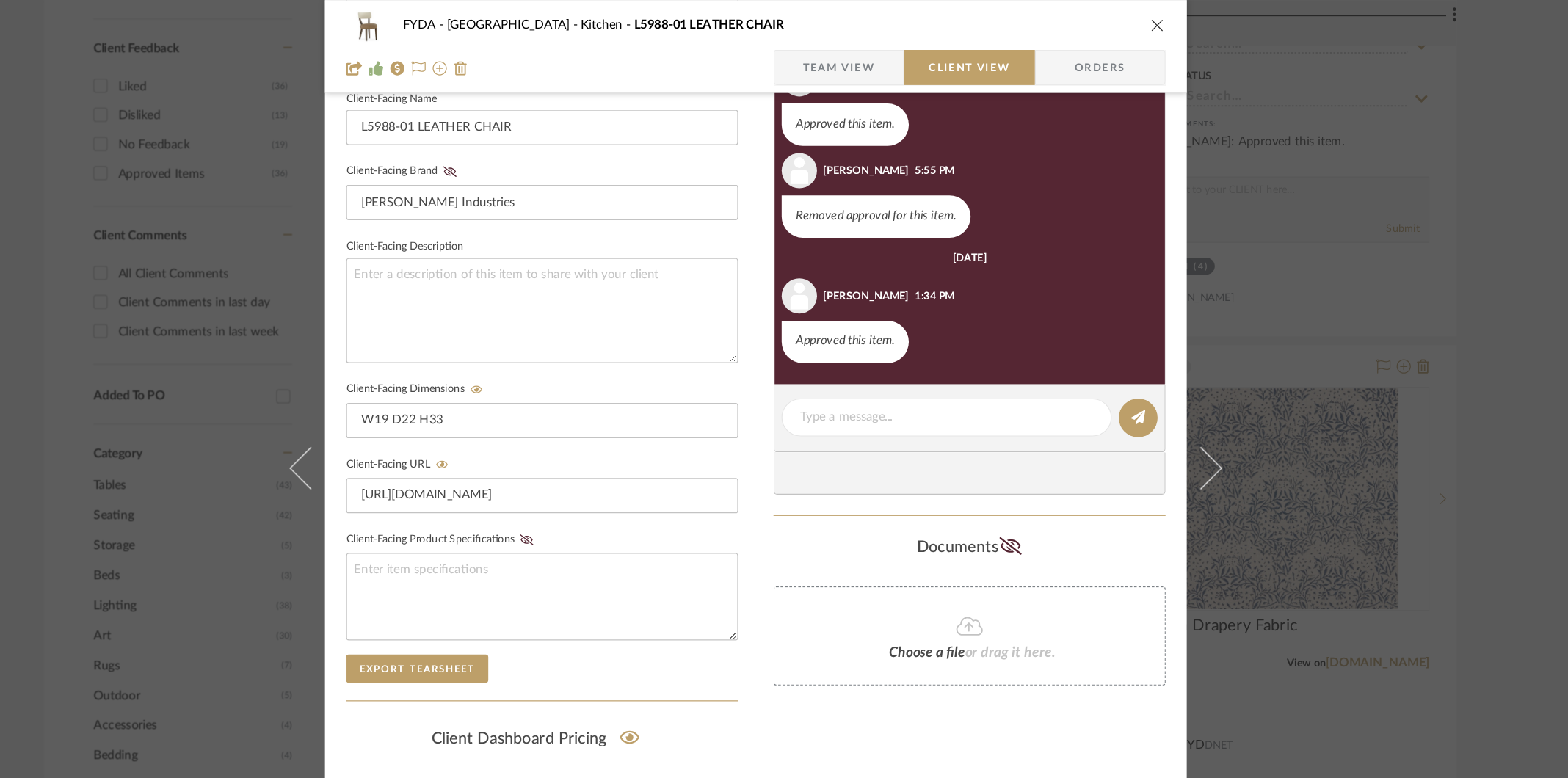 scroll, scrollTop: 421, scrollLeft: 0, axis: vertical 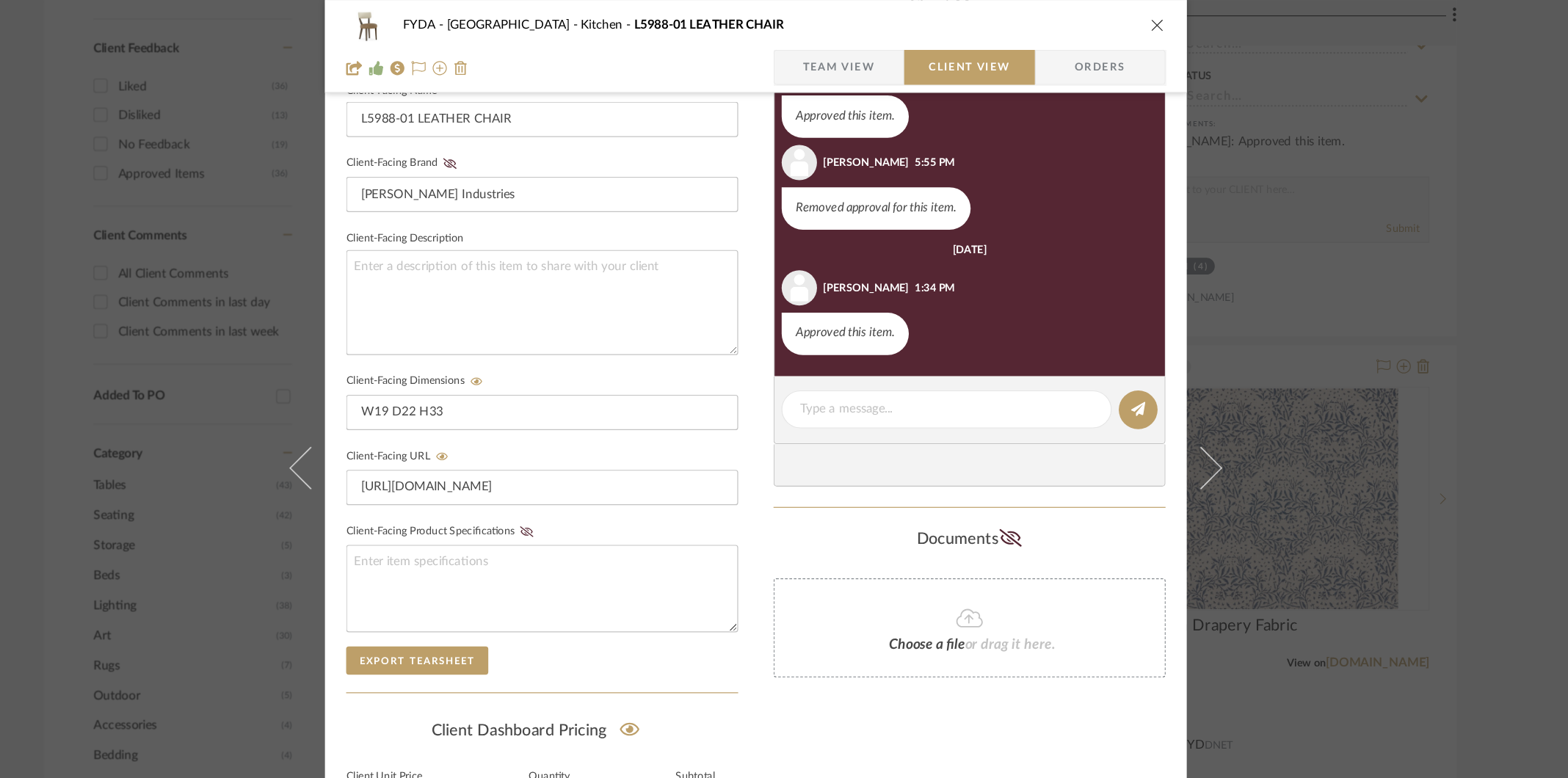 click on "Orders" at bounding box center (1070, 56) 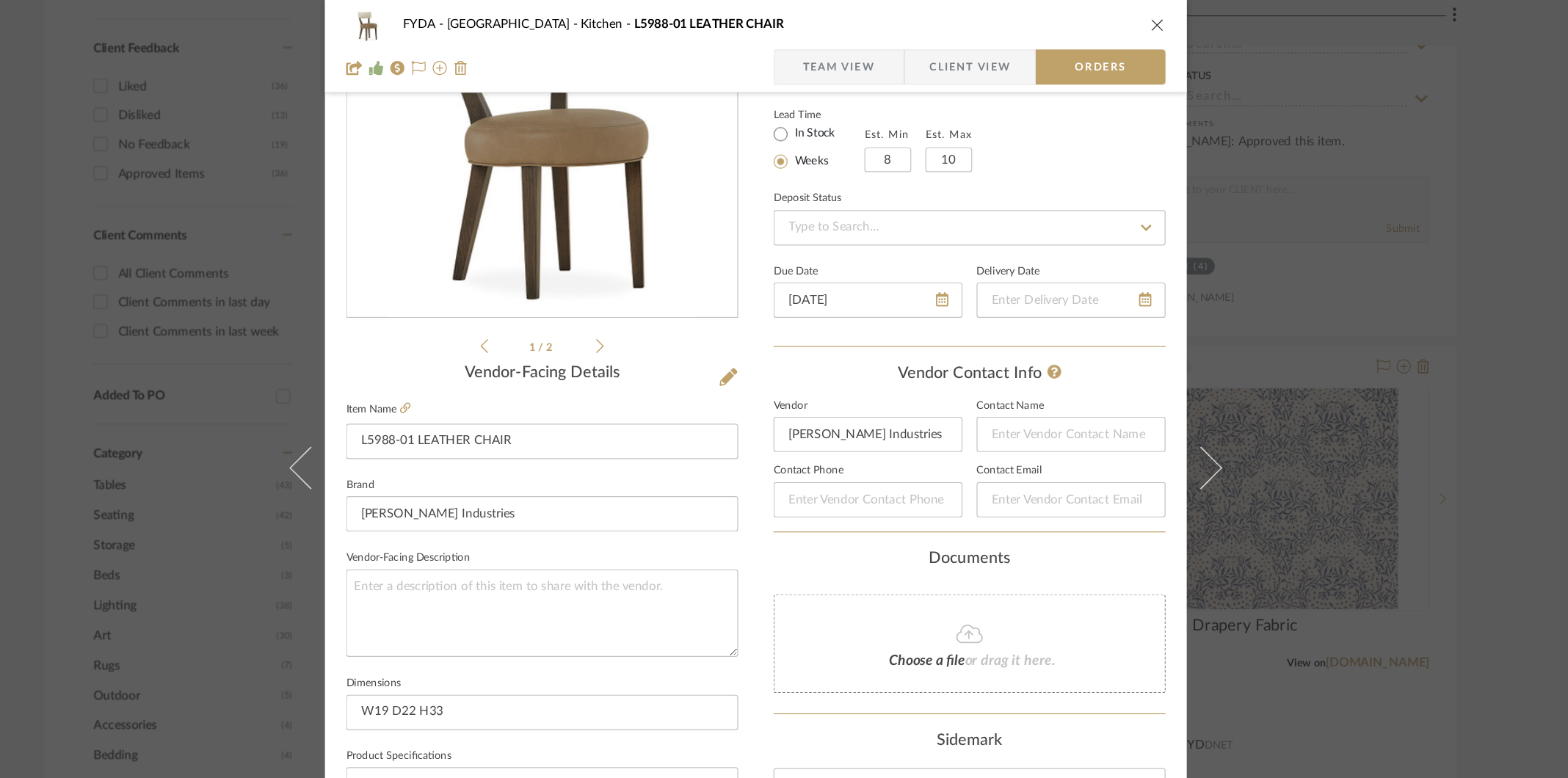 scroll, scrollTop: 0, scrollLeft: 0, axis: both 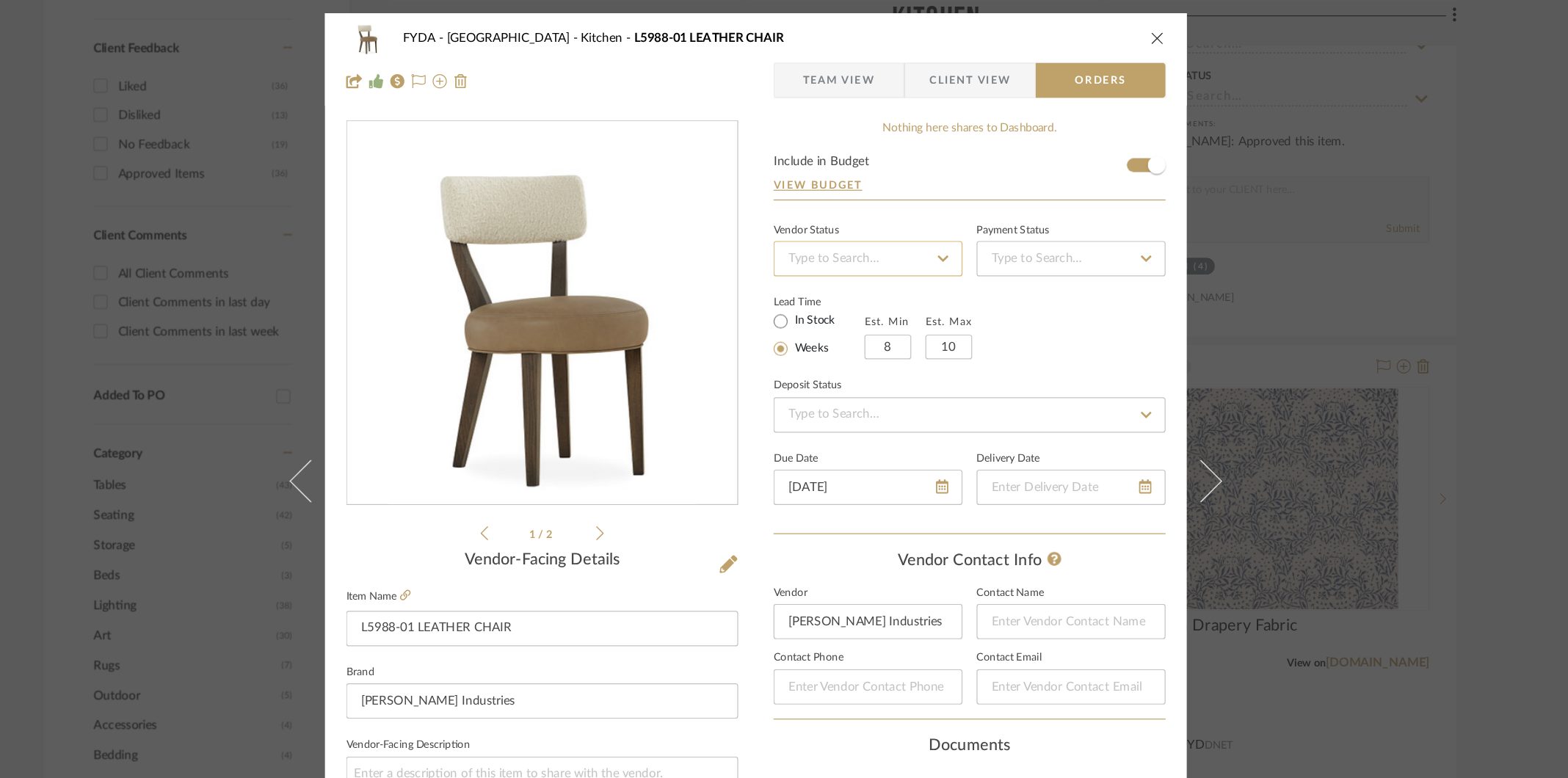 click 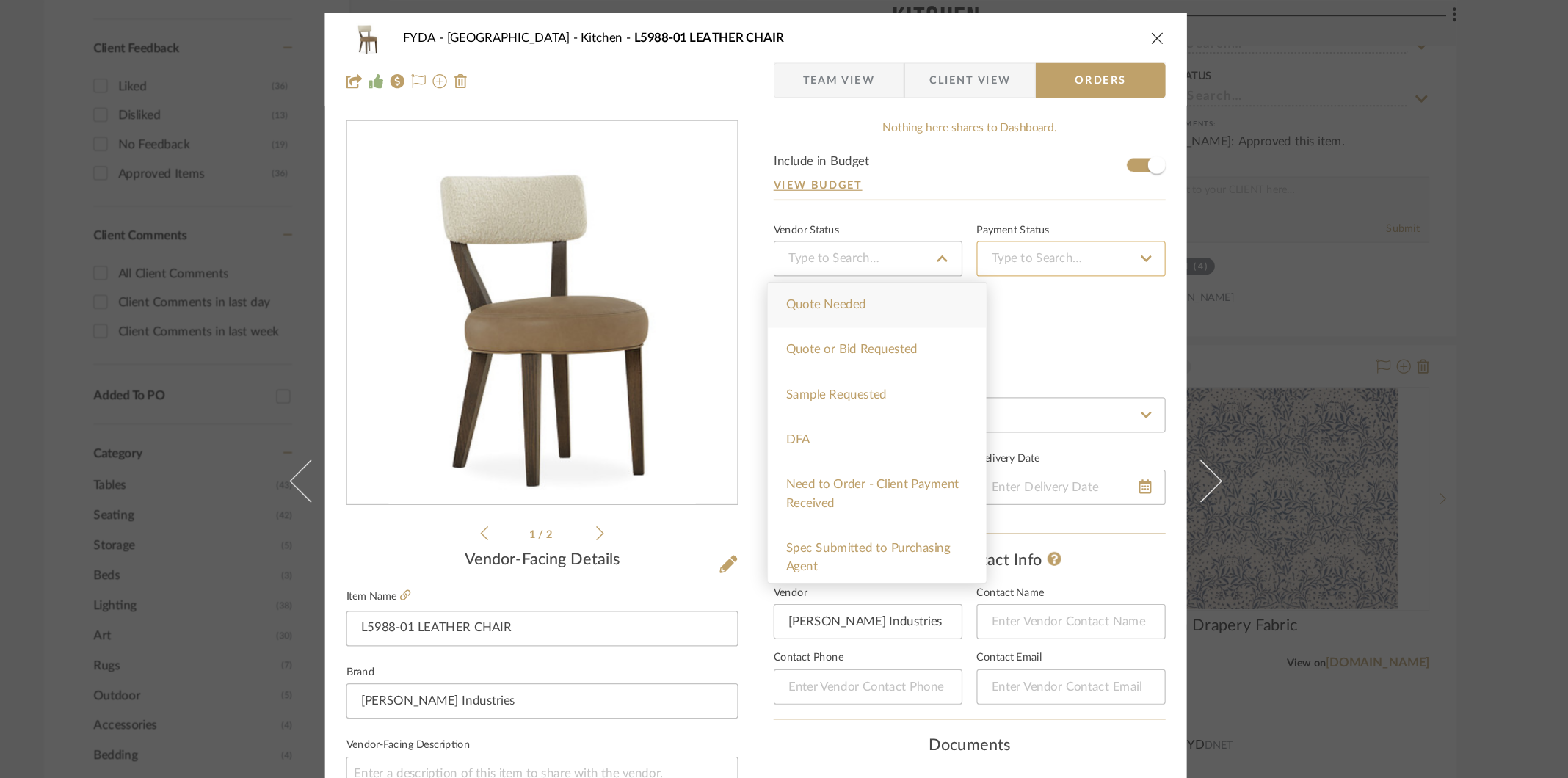 click 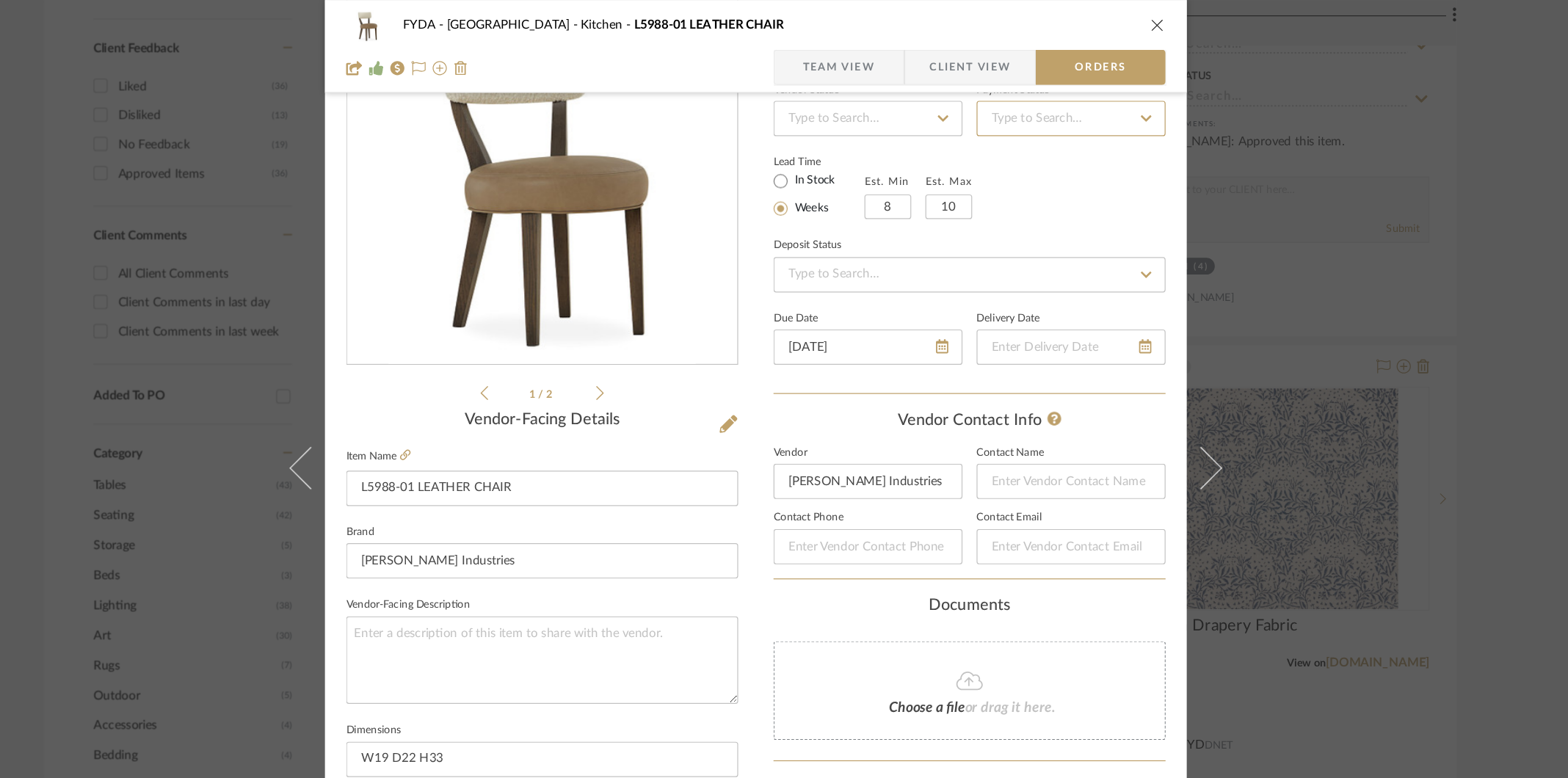scroll, scrollTop: 119, scrollLeft: 0, axis: vertical 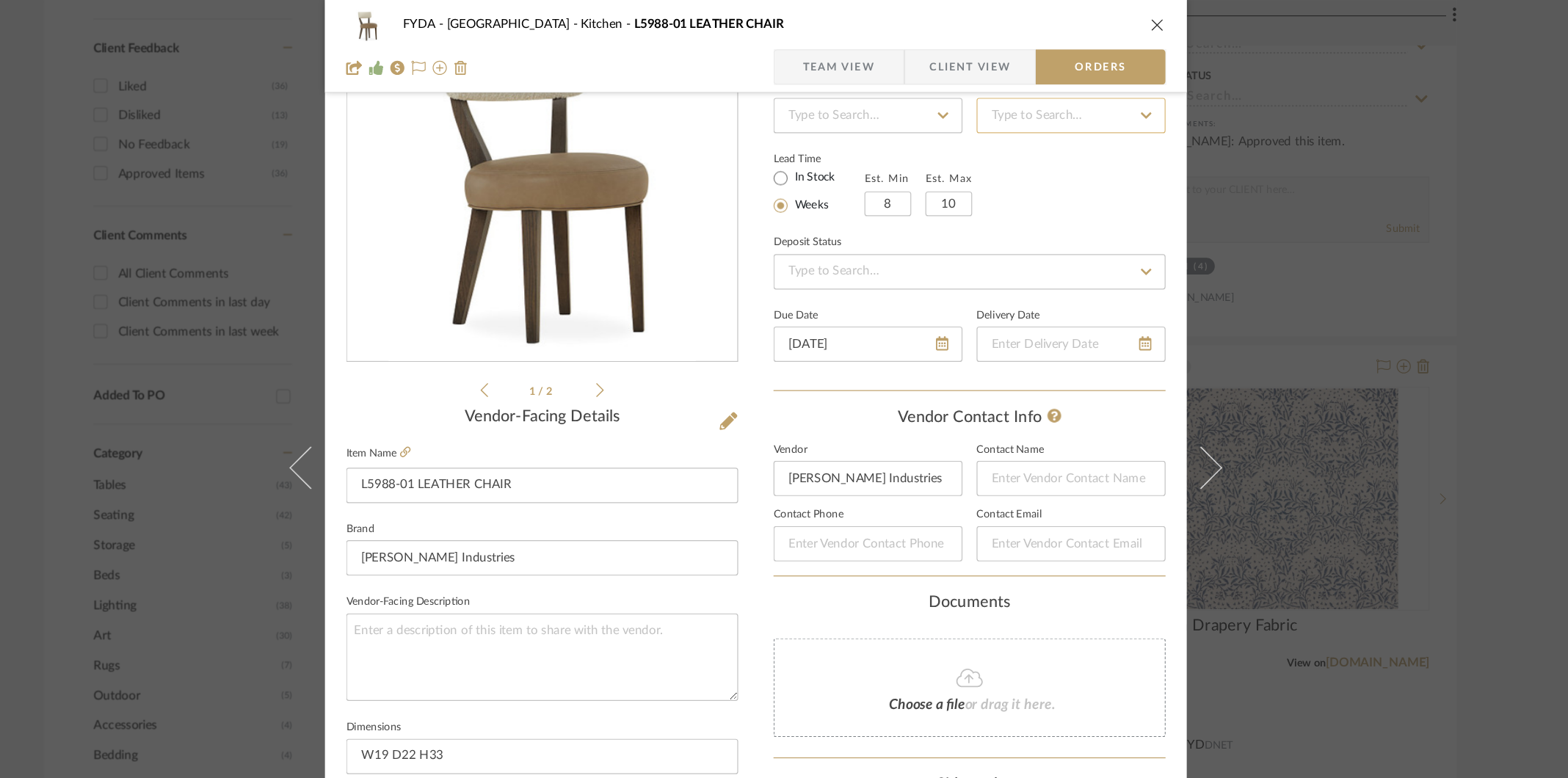 click 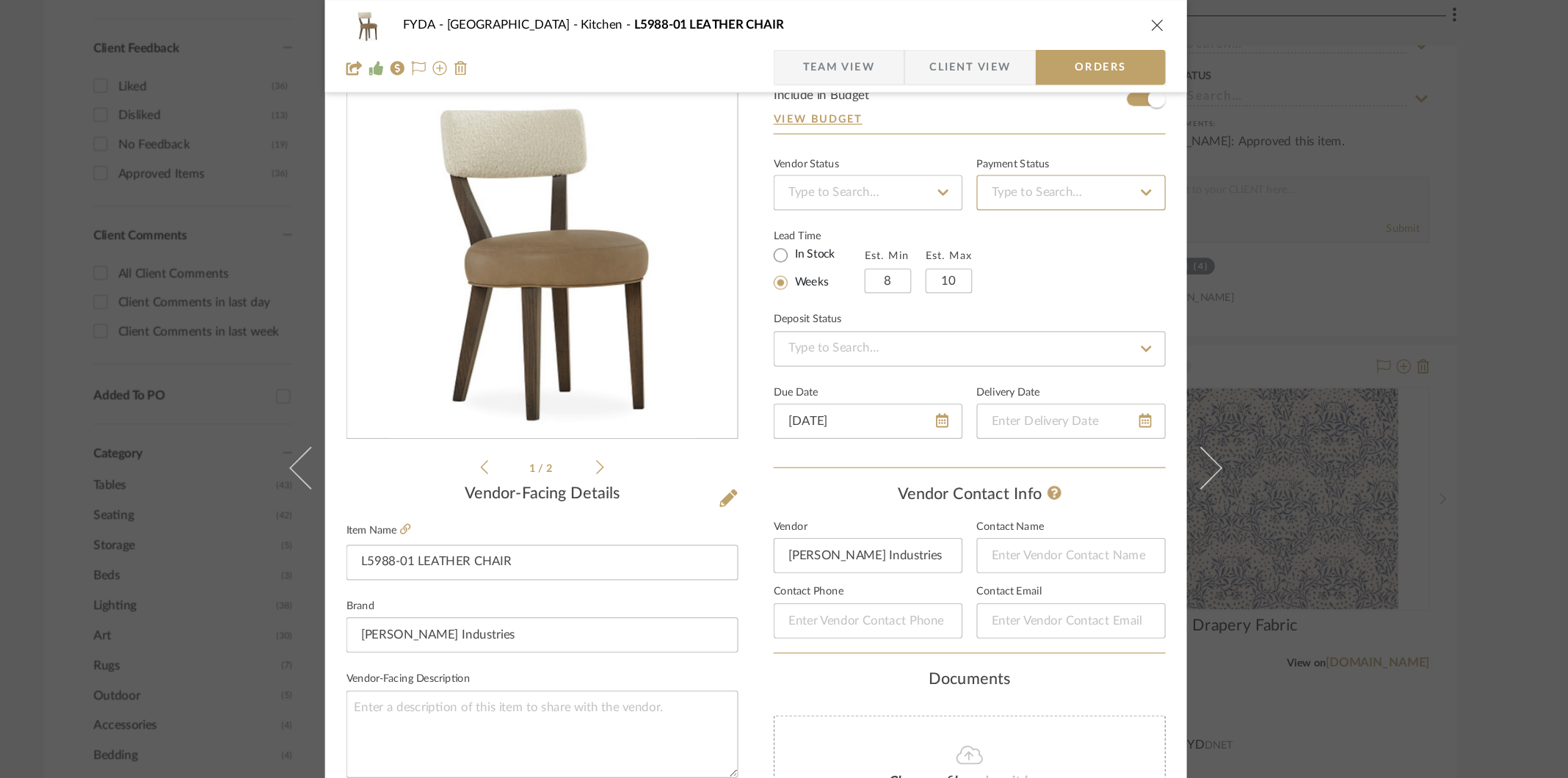 scroll, scrollTop: 55, scrollLeft: 0, axis: vertical 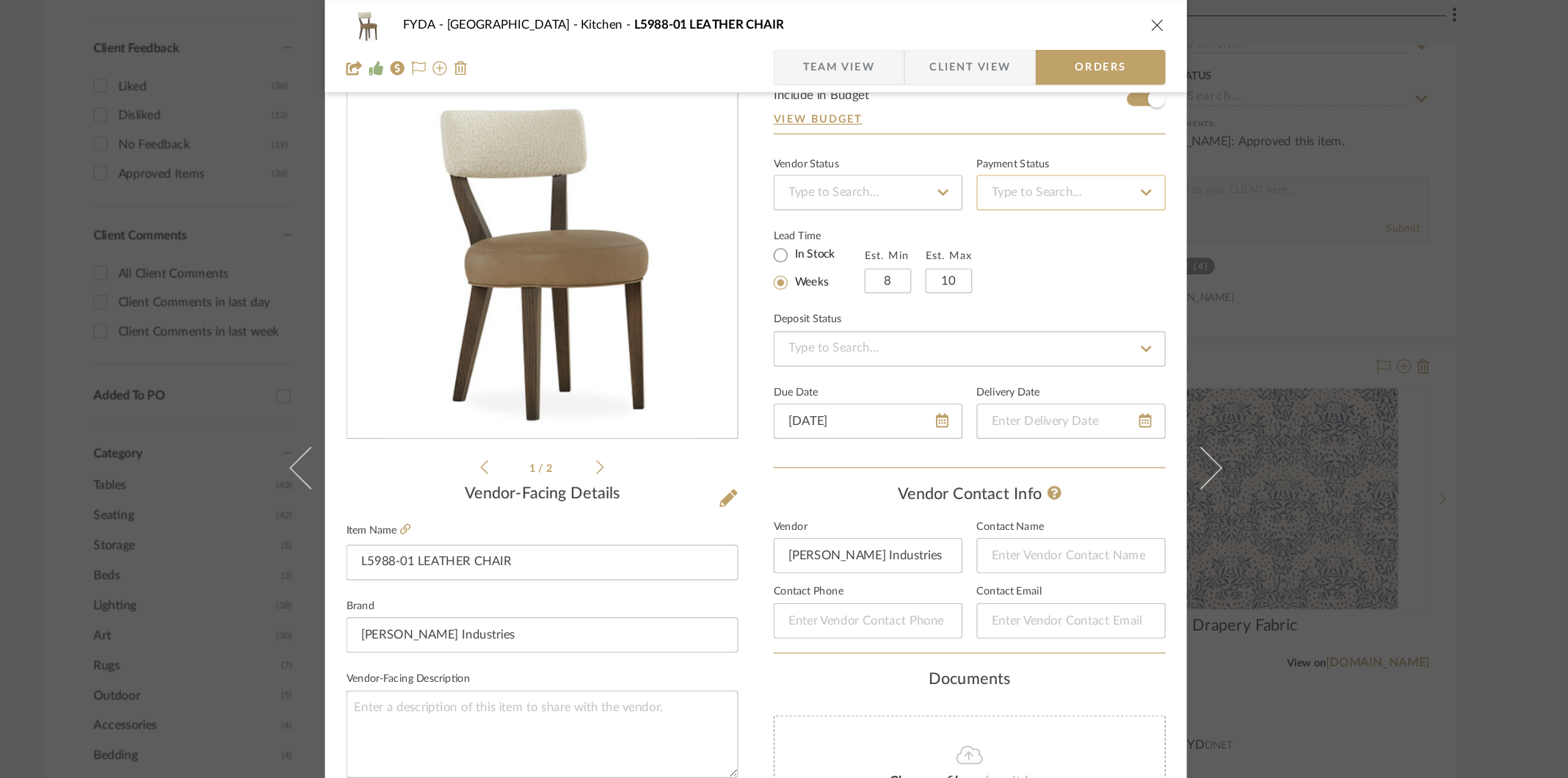 click 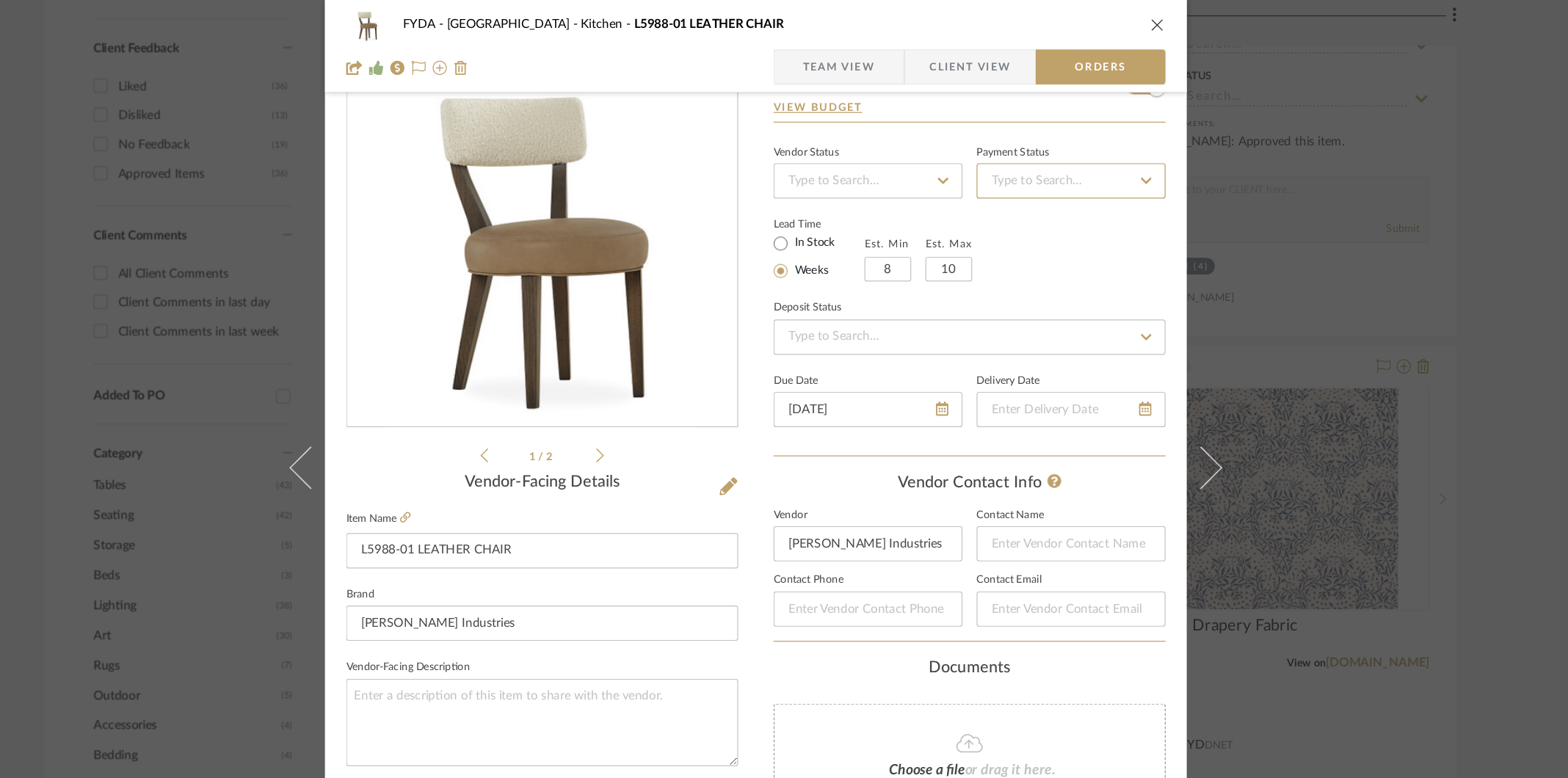 scroll, scrollTop: 0, scrollLeft: 0, axis: both 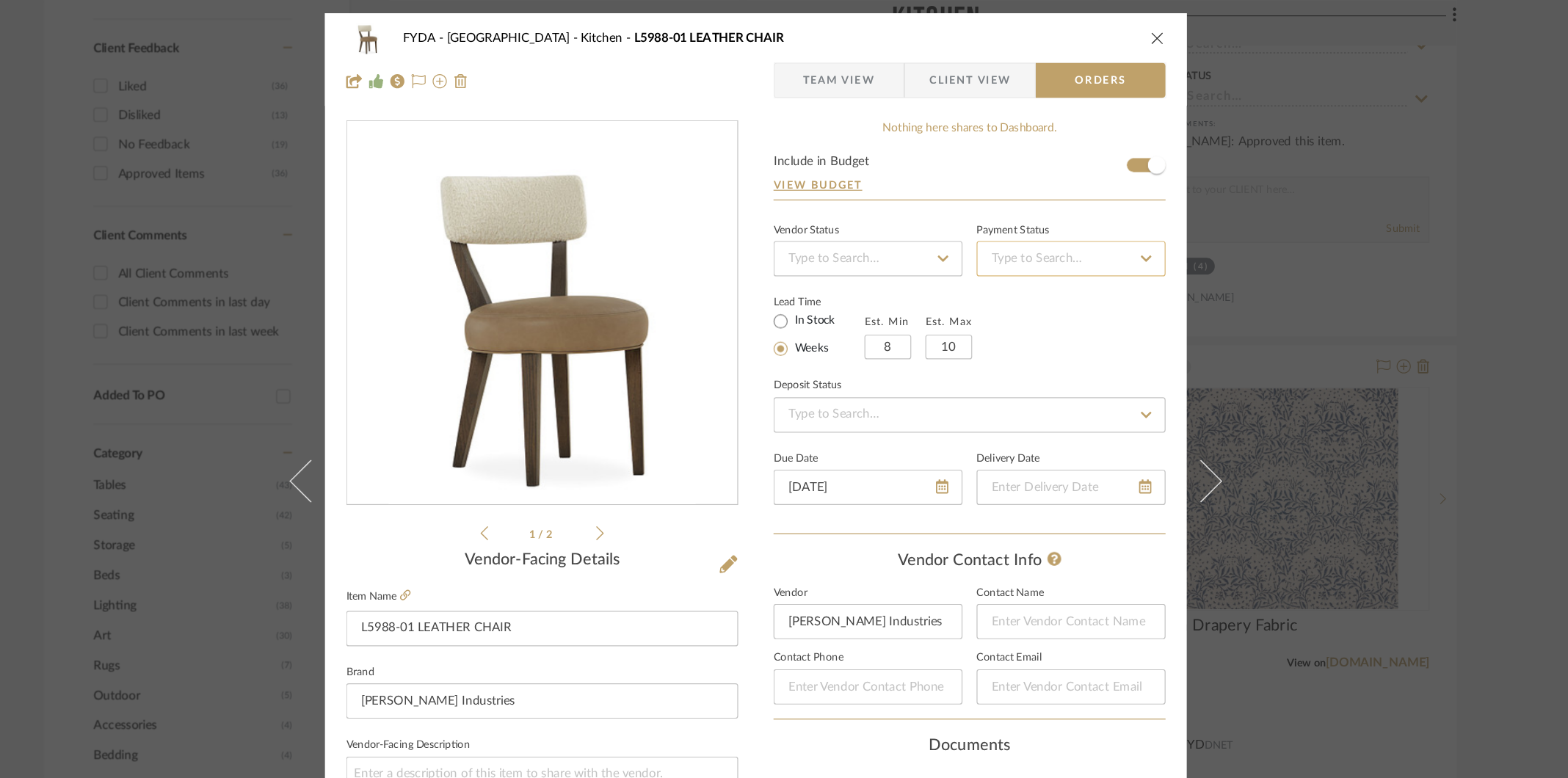 click 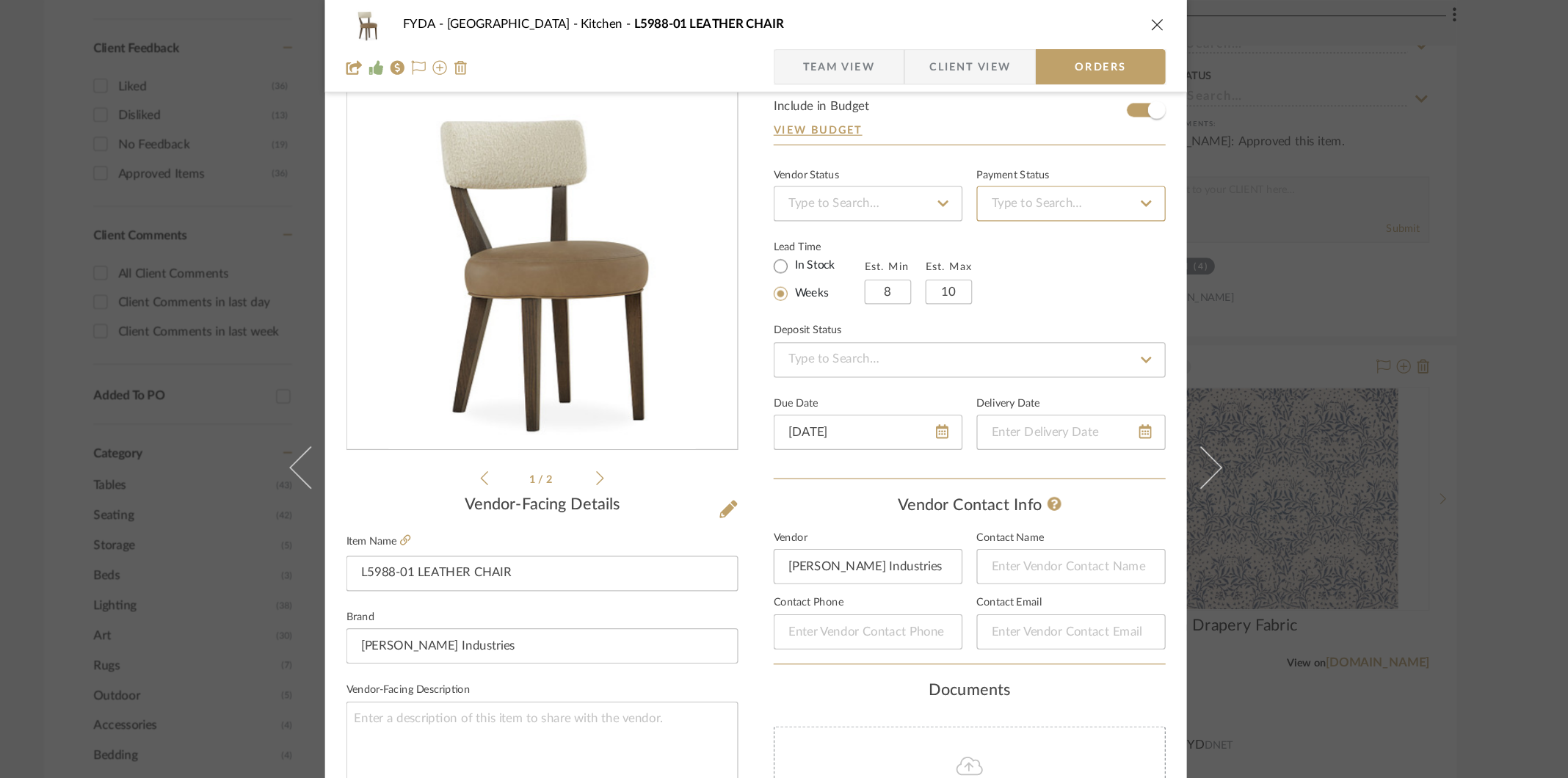 scroll, scrollTop: 0, scrollLeft: 0, axis: both 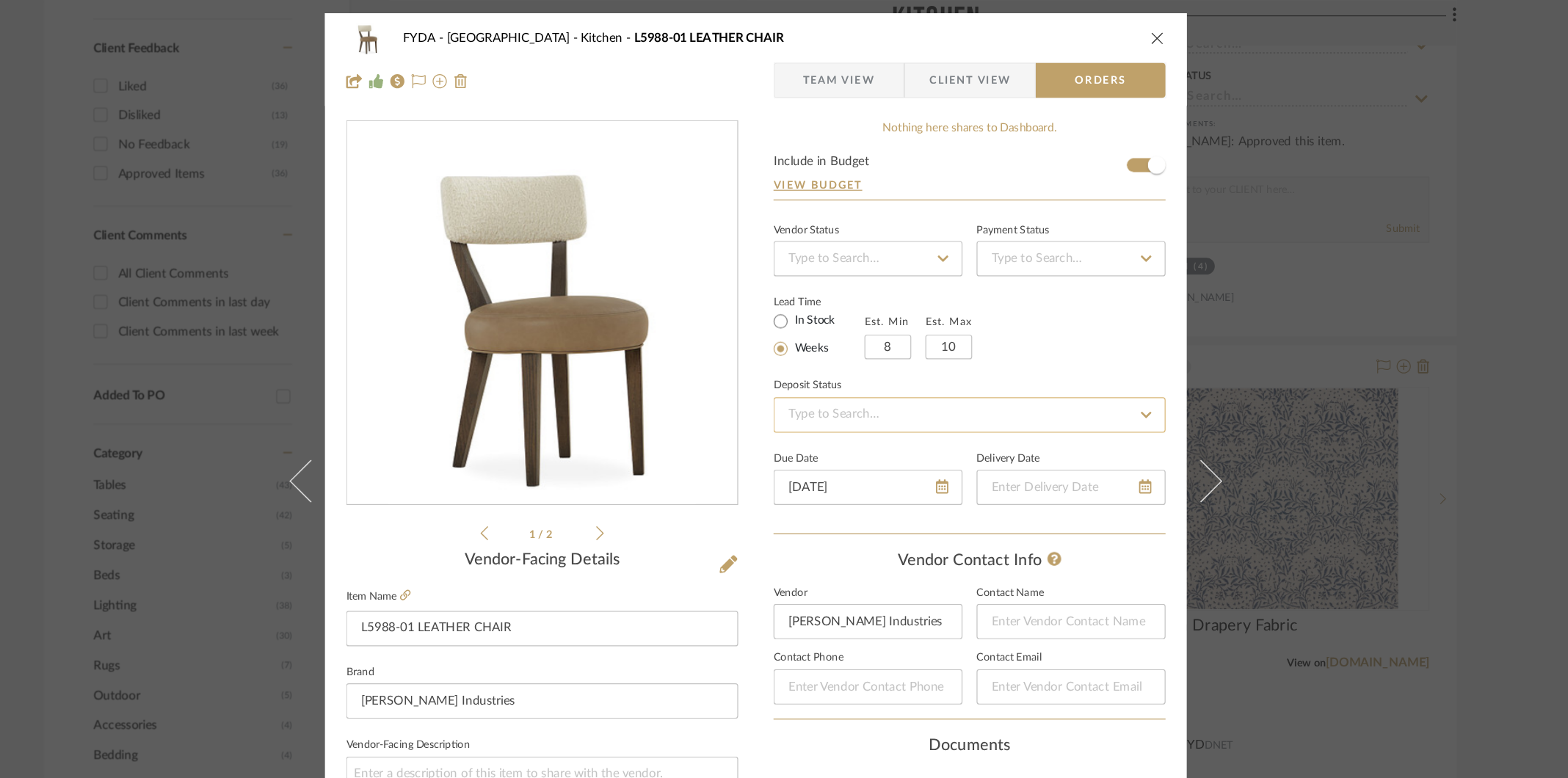 click 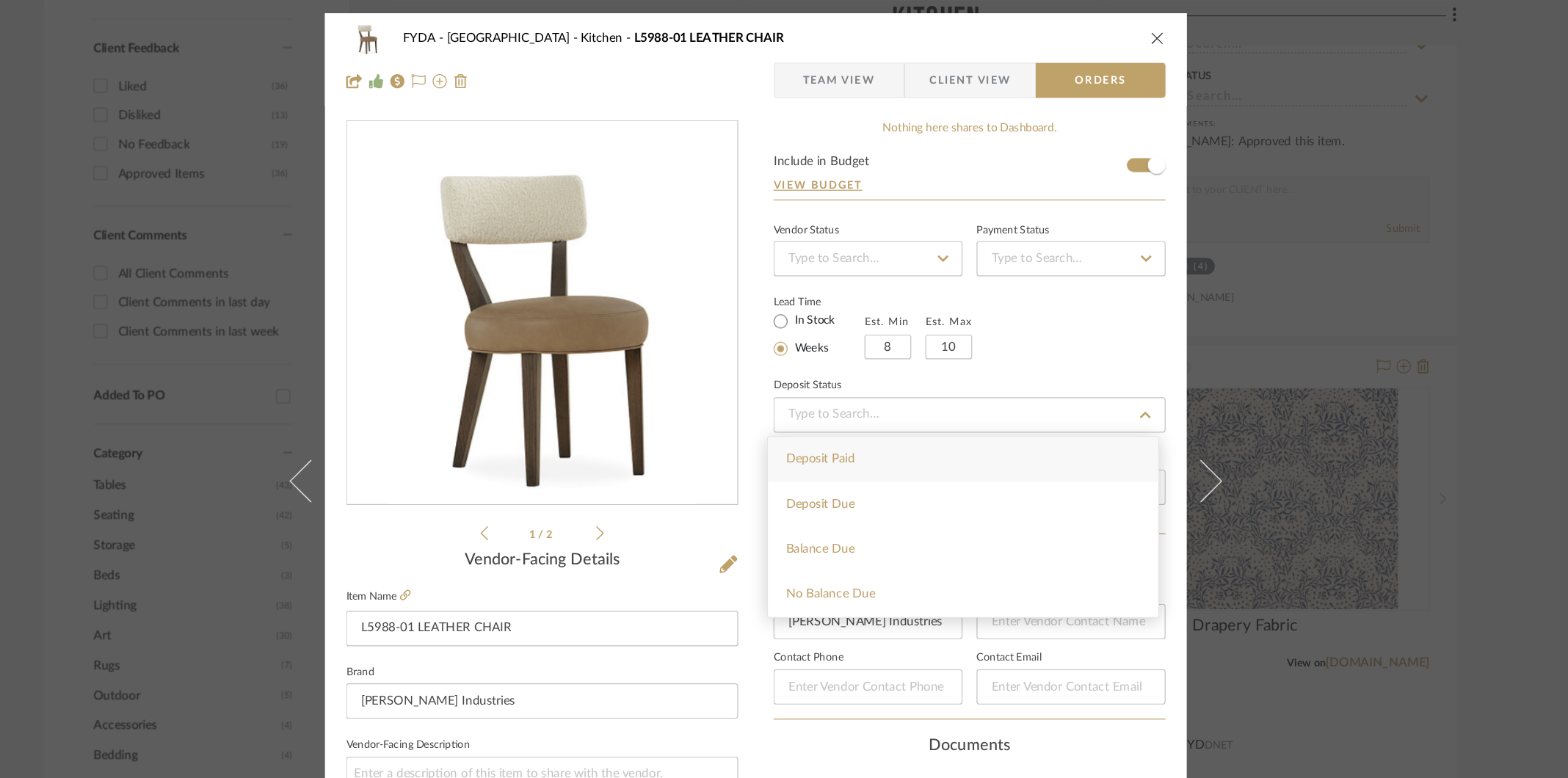 click on "Deposit Paid" at bounding box center [957, 382] 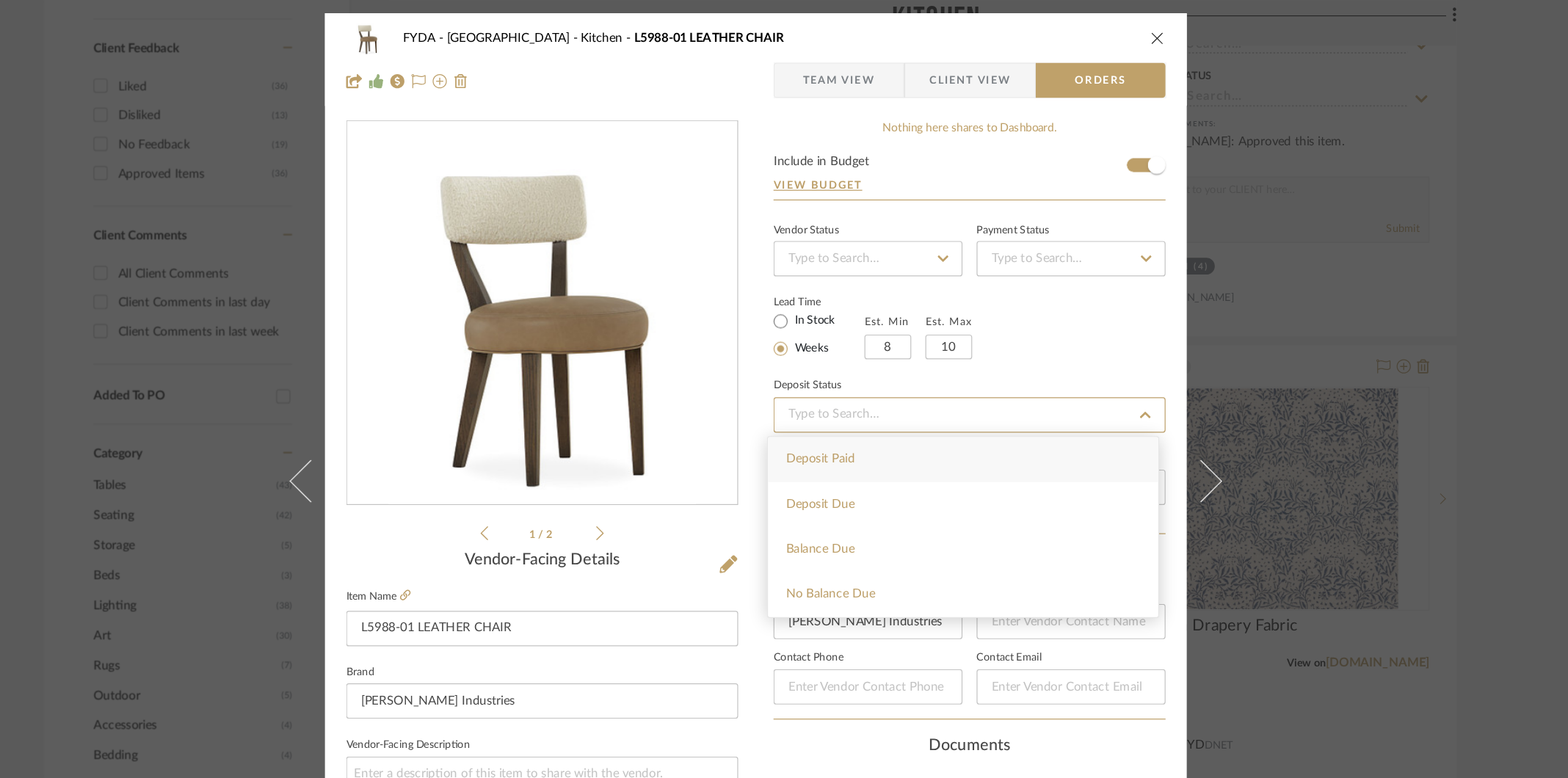 type on "7/15/2025" 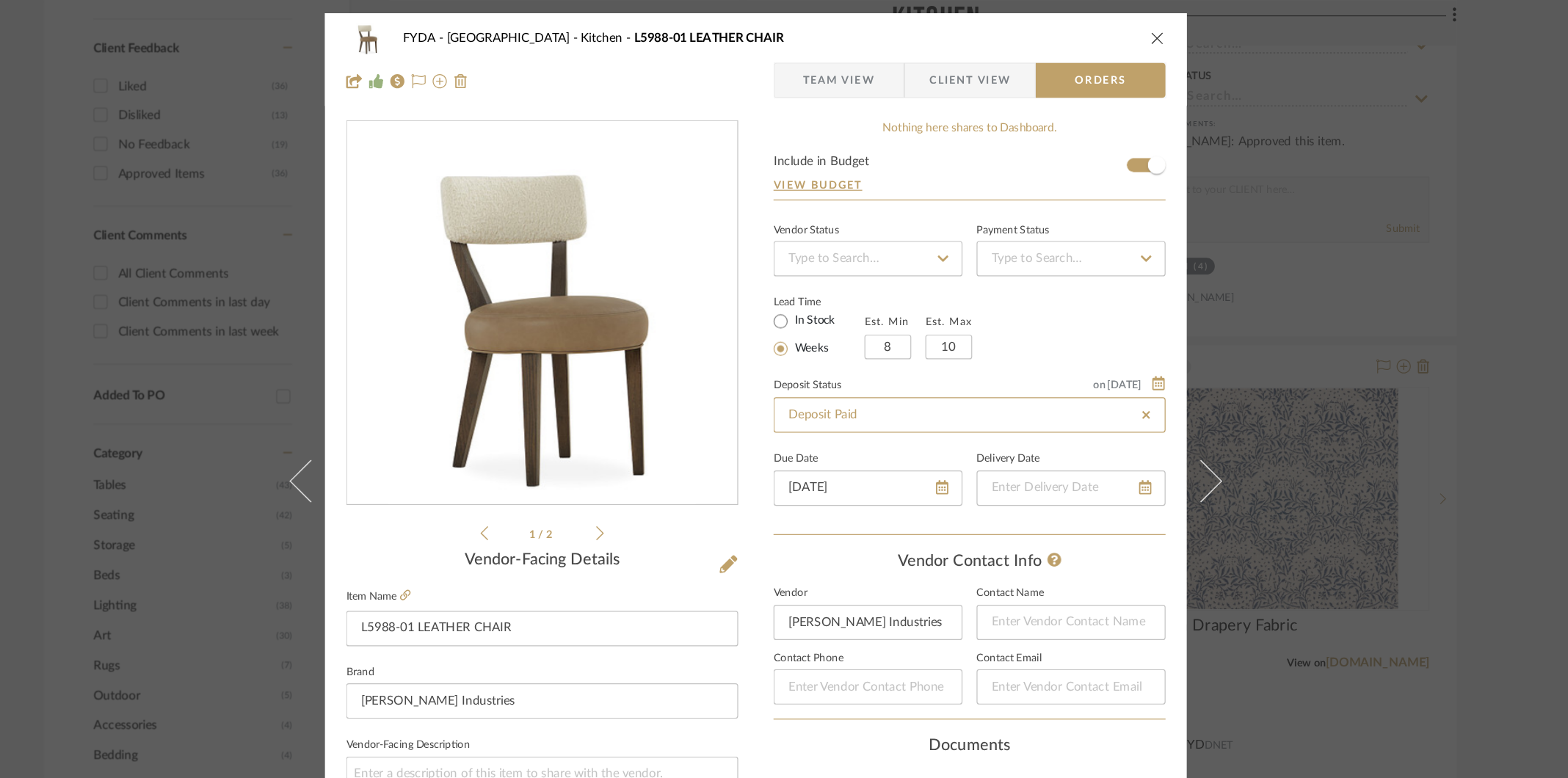 type 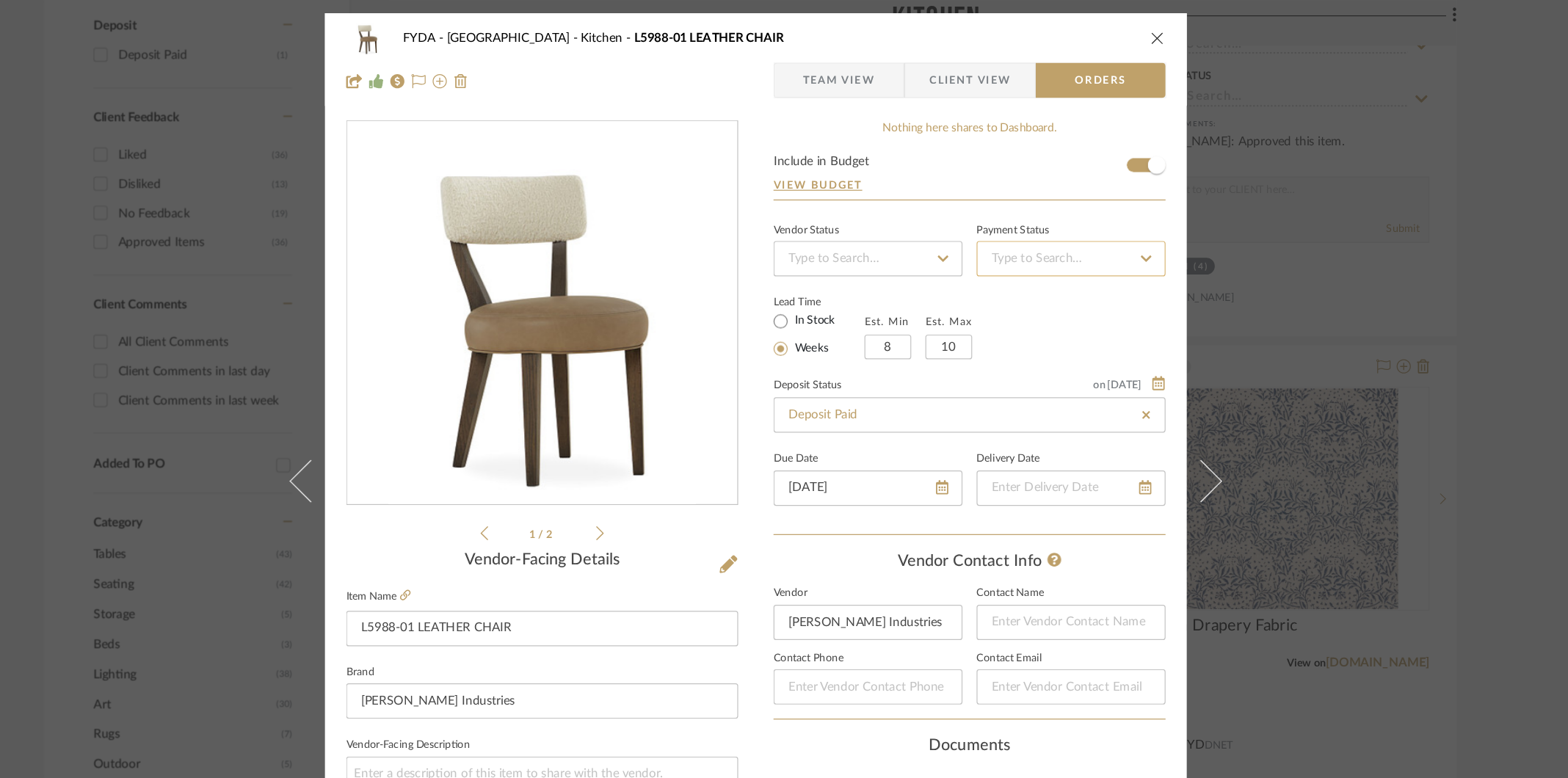 click 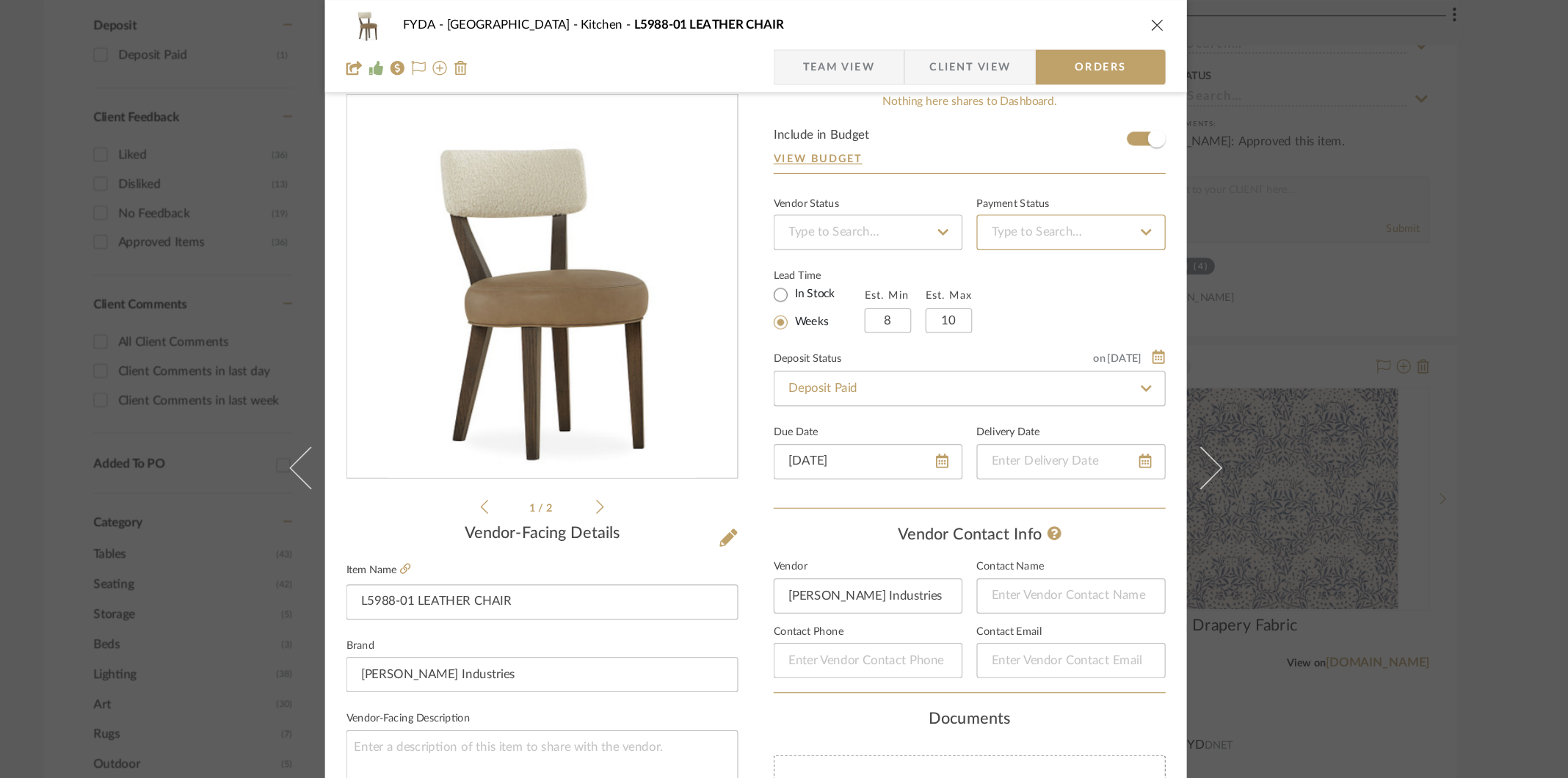 scroll, scrollTop: 0, scrollLeft: 0, axis: both 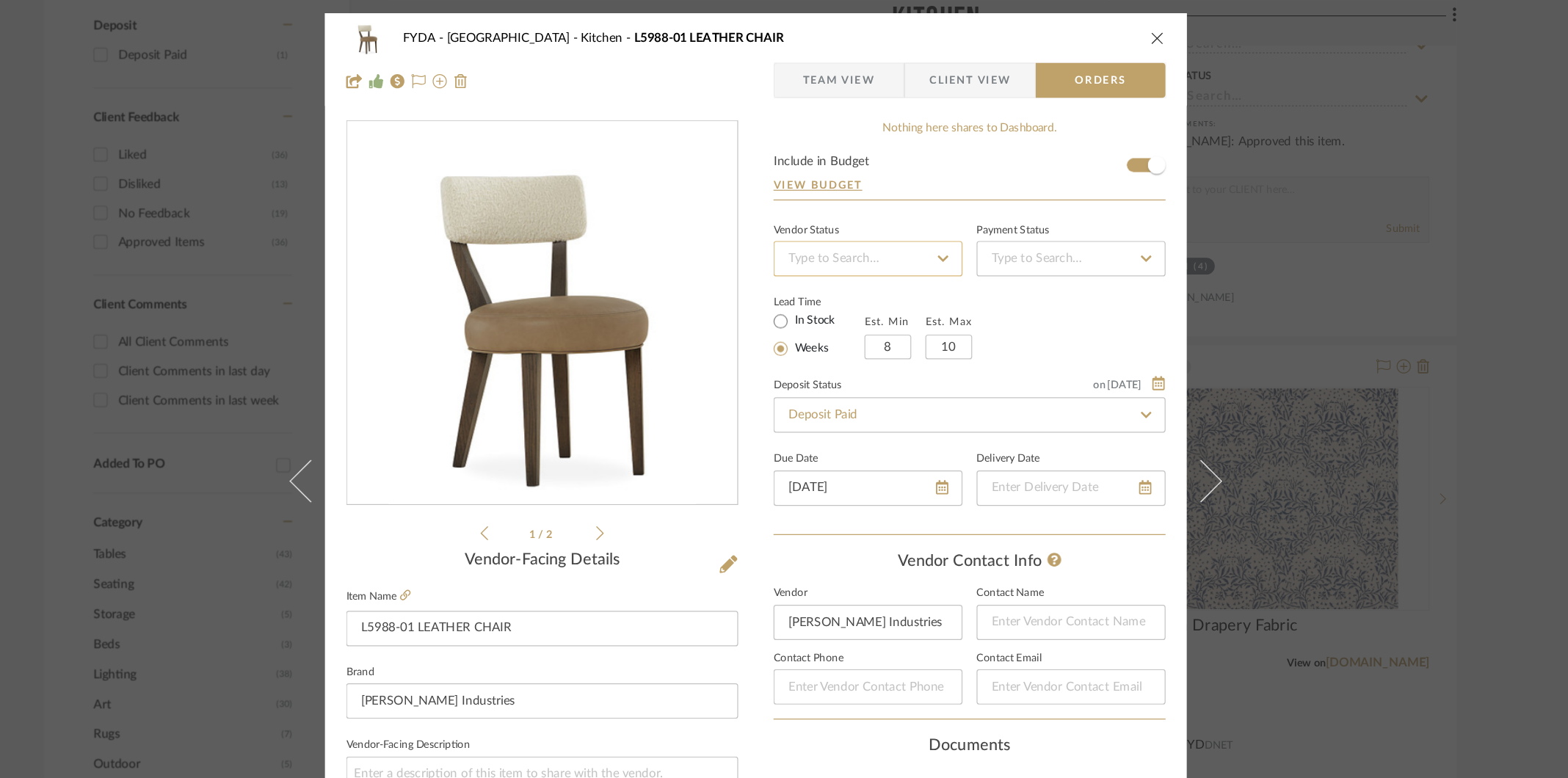 click 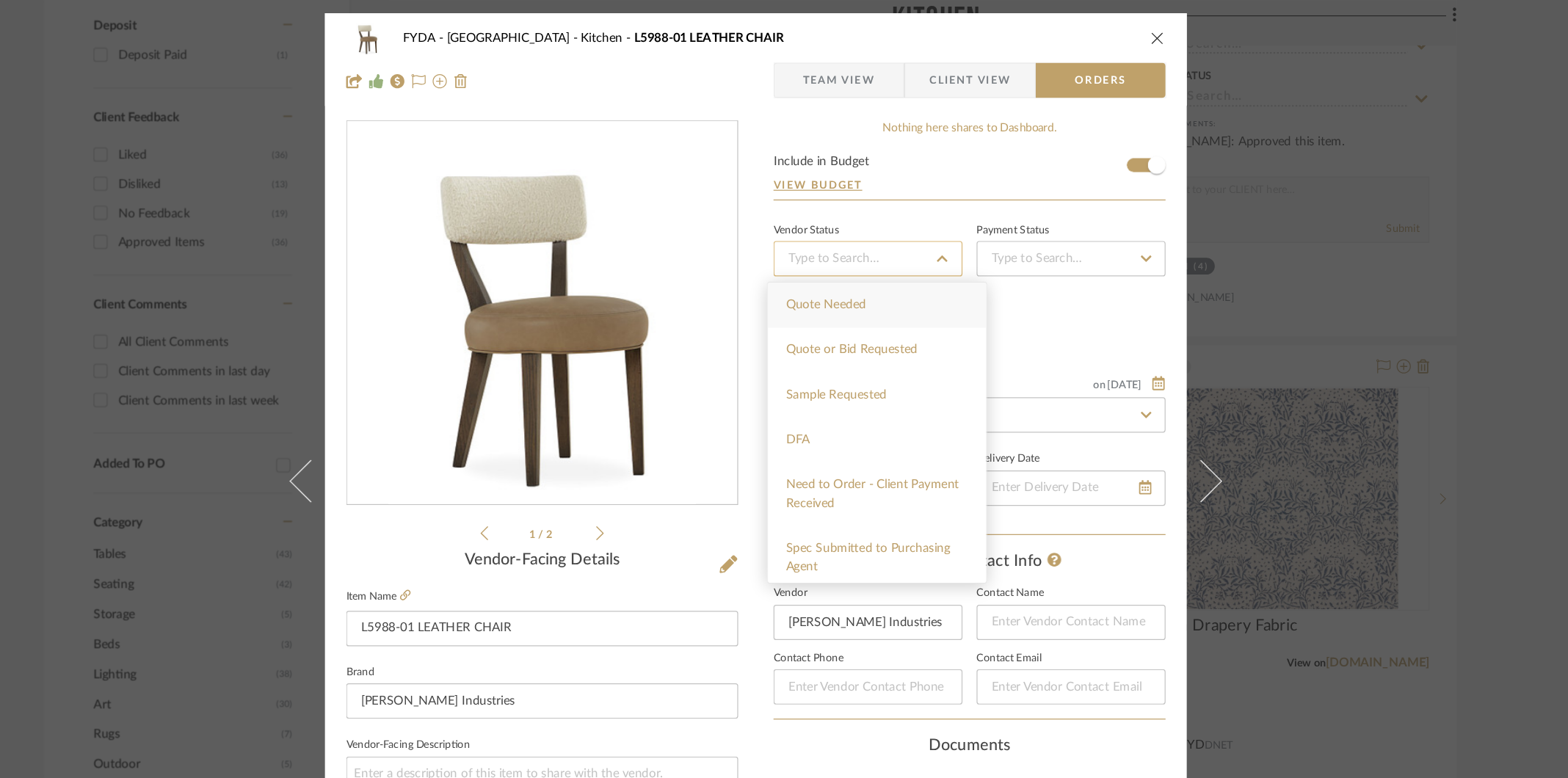 click 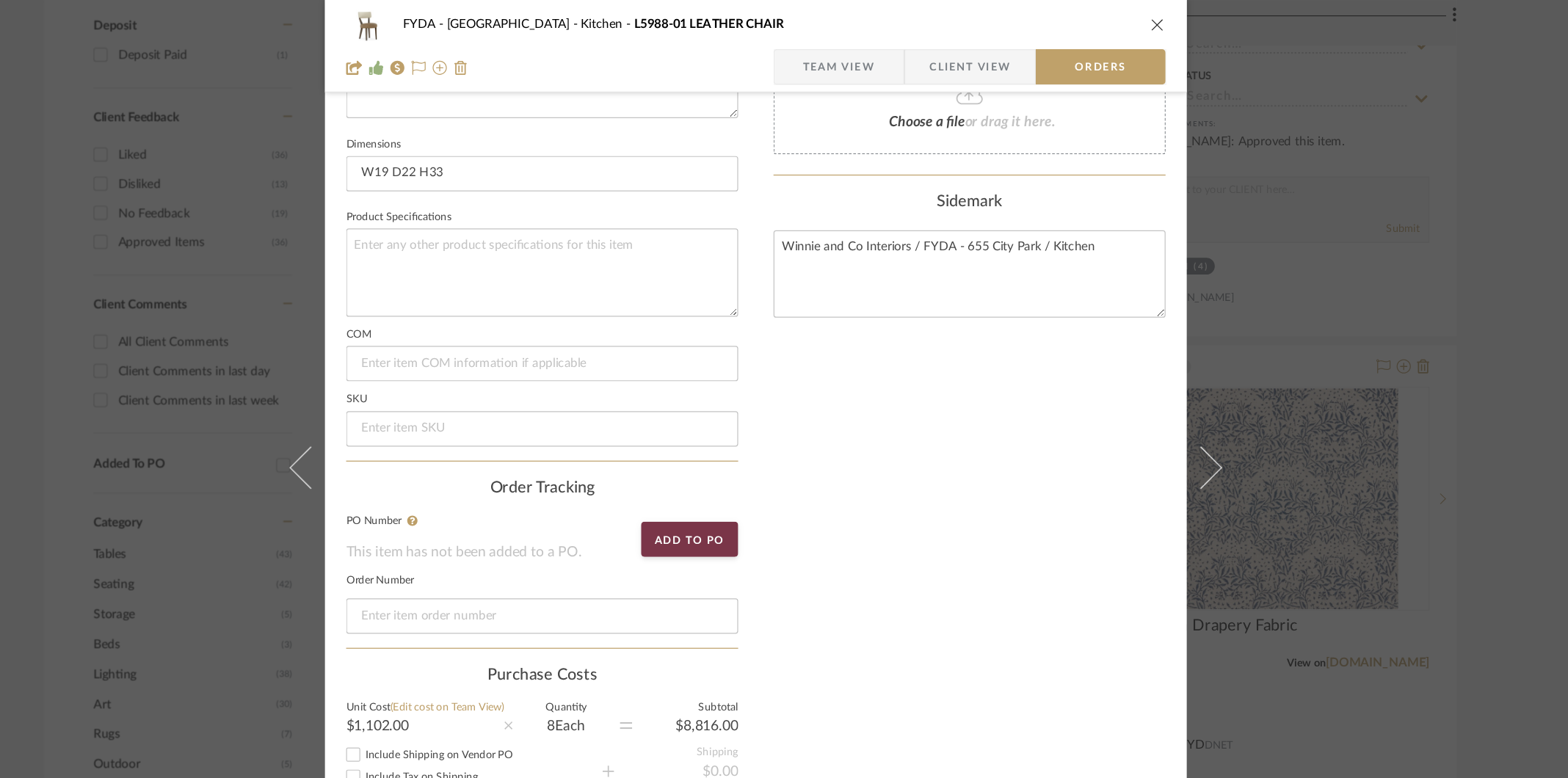 scroll, scrollTop: 605, scrollLeft: 0, axis: vertical 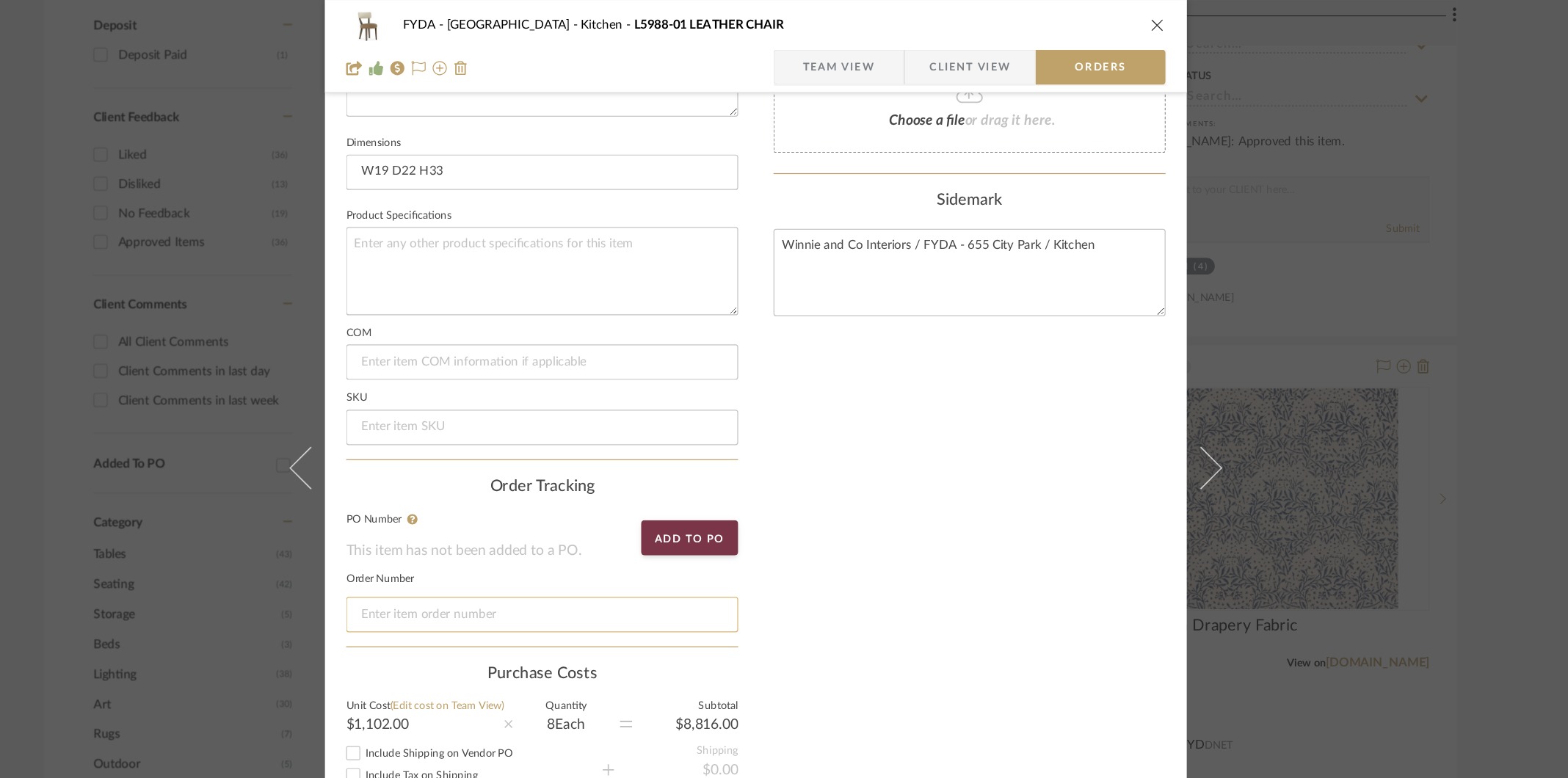click 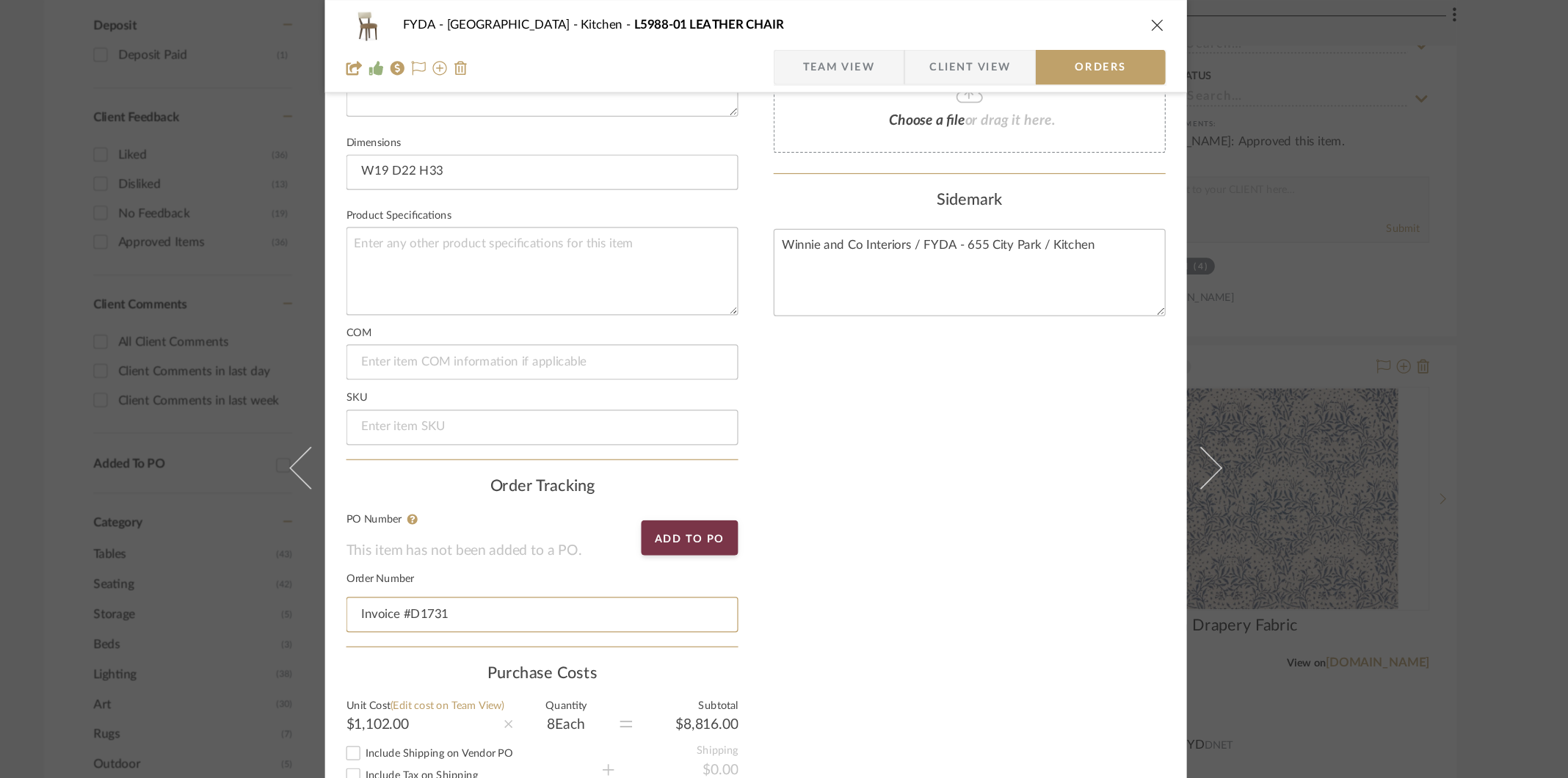 type on "Invoice #D1731" 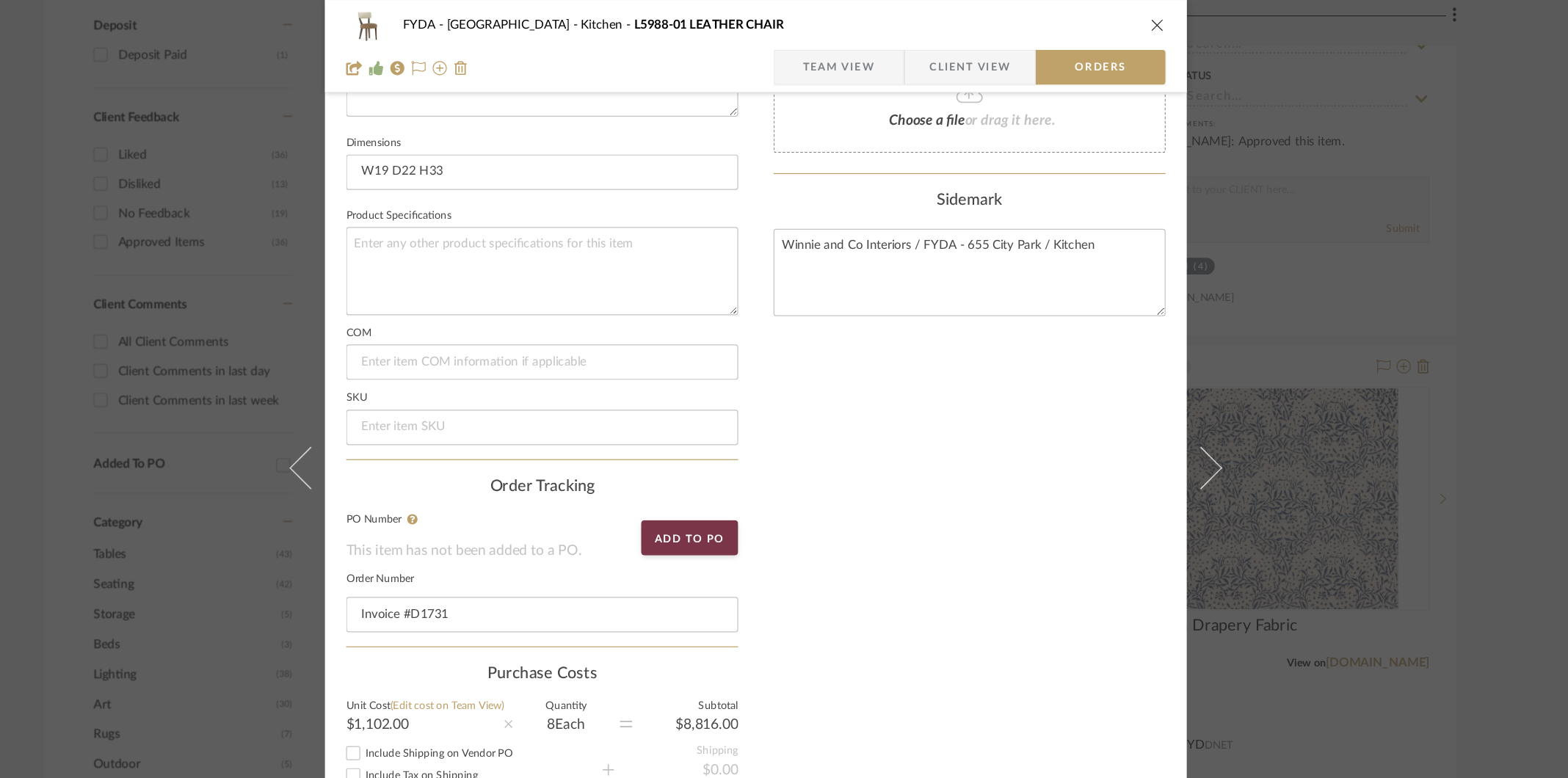 click on "Nothing here shares to Dashboard.  Include in Budget   View Budget  Vendor Status Payment Status  Lead Time  In Stock Weeks  Est. Min  8  Est. Max  10 Deposit Status on 7/15/2025 7/15/2025 Deposit Paid  Due Date  9/23/2025  Delivery Date  Vendor Contact Info  Vendor  Lee Industries  Contact Name   Contact Phone   Contact Email   Documents  Choose a file  or drag it here. Sidemark Winnie and Co Interiors / FYDA - 655 City Park / Kitchen" at bounding box center [962, 189] 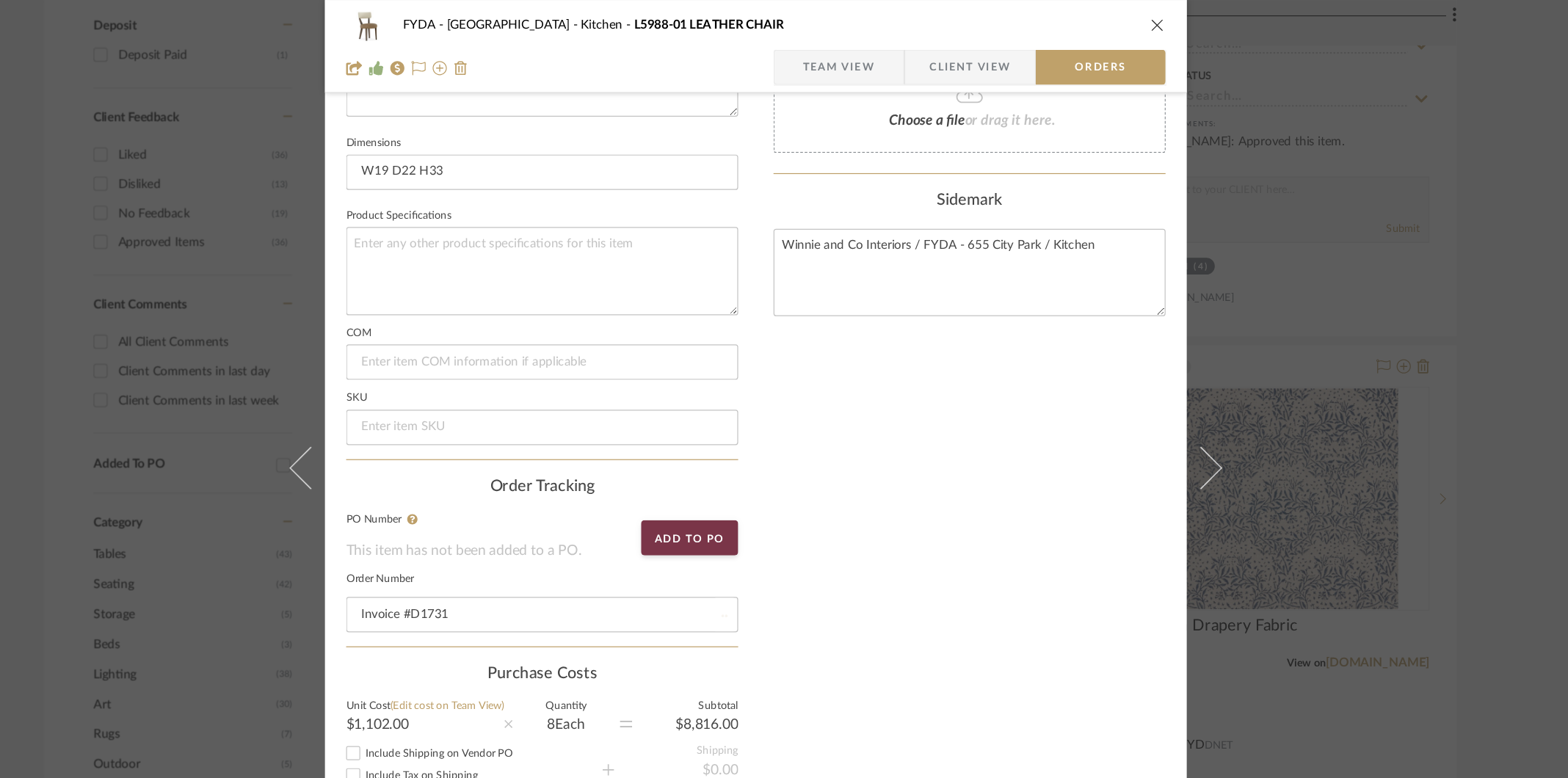 type 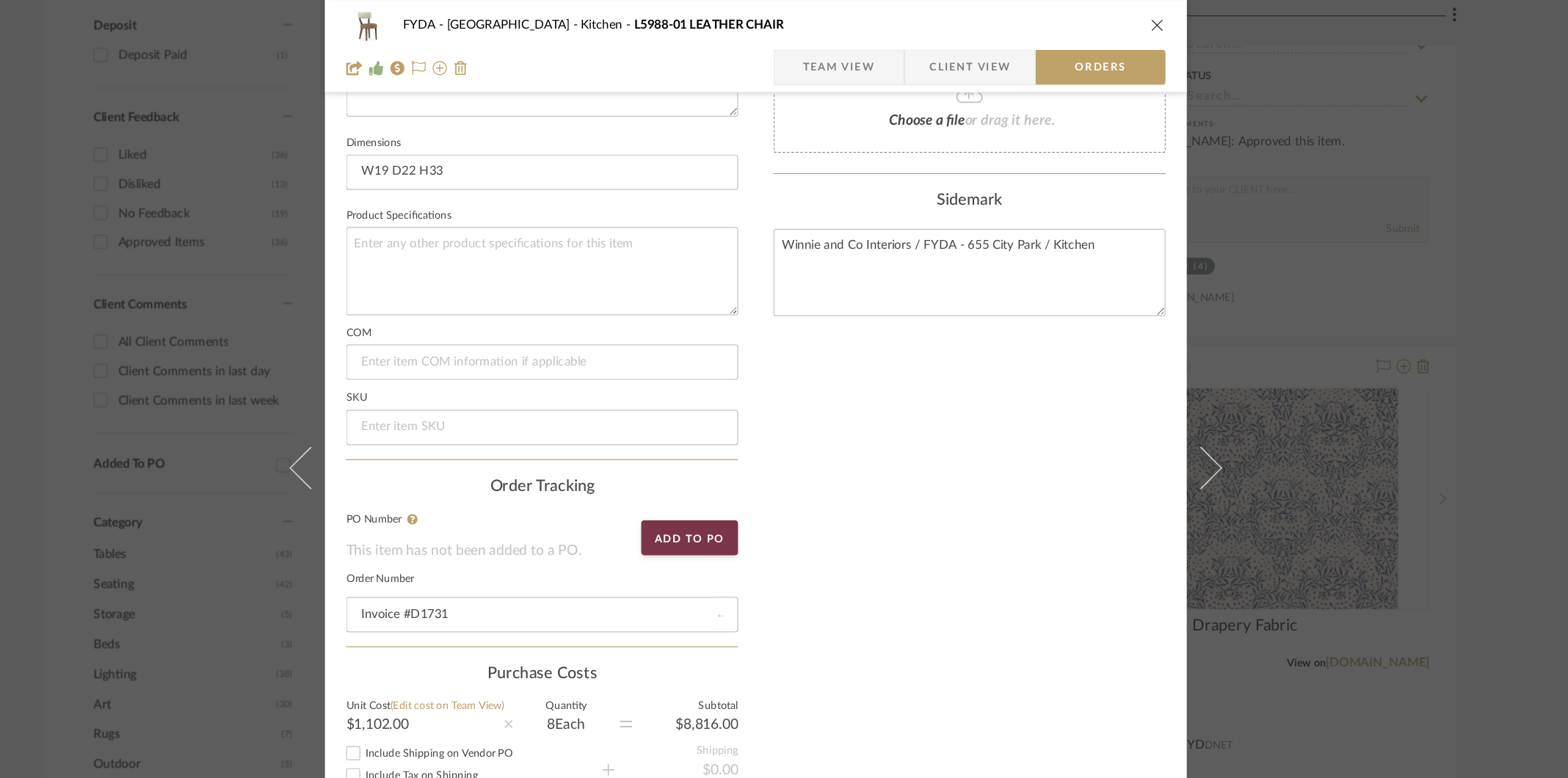 type 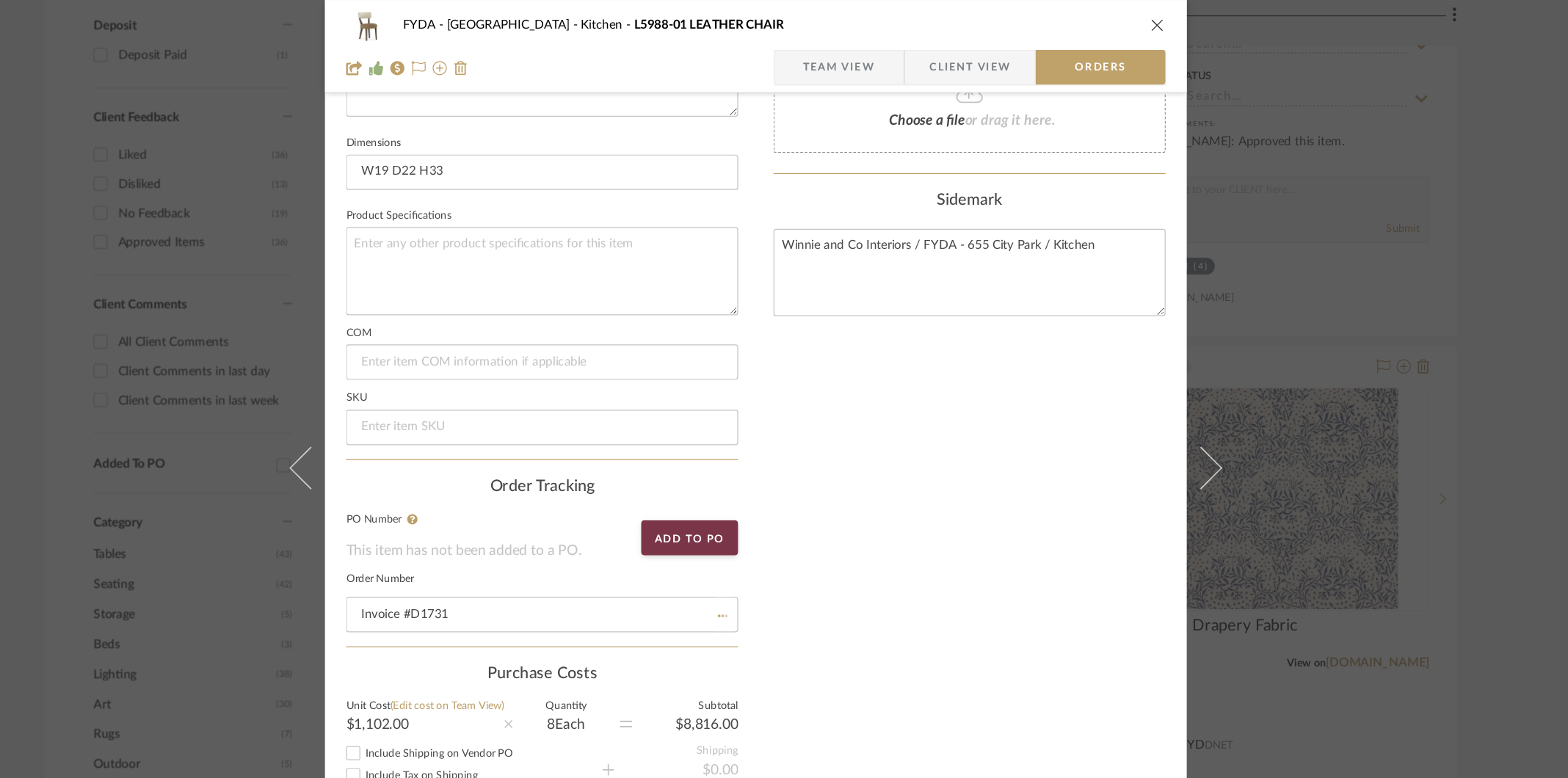 type 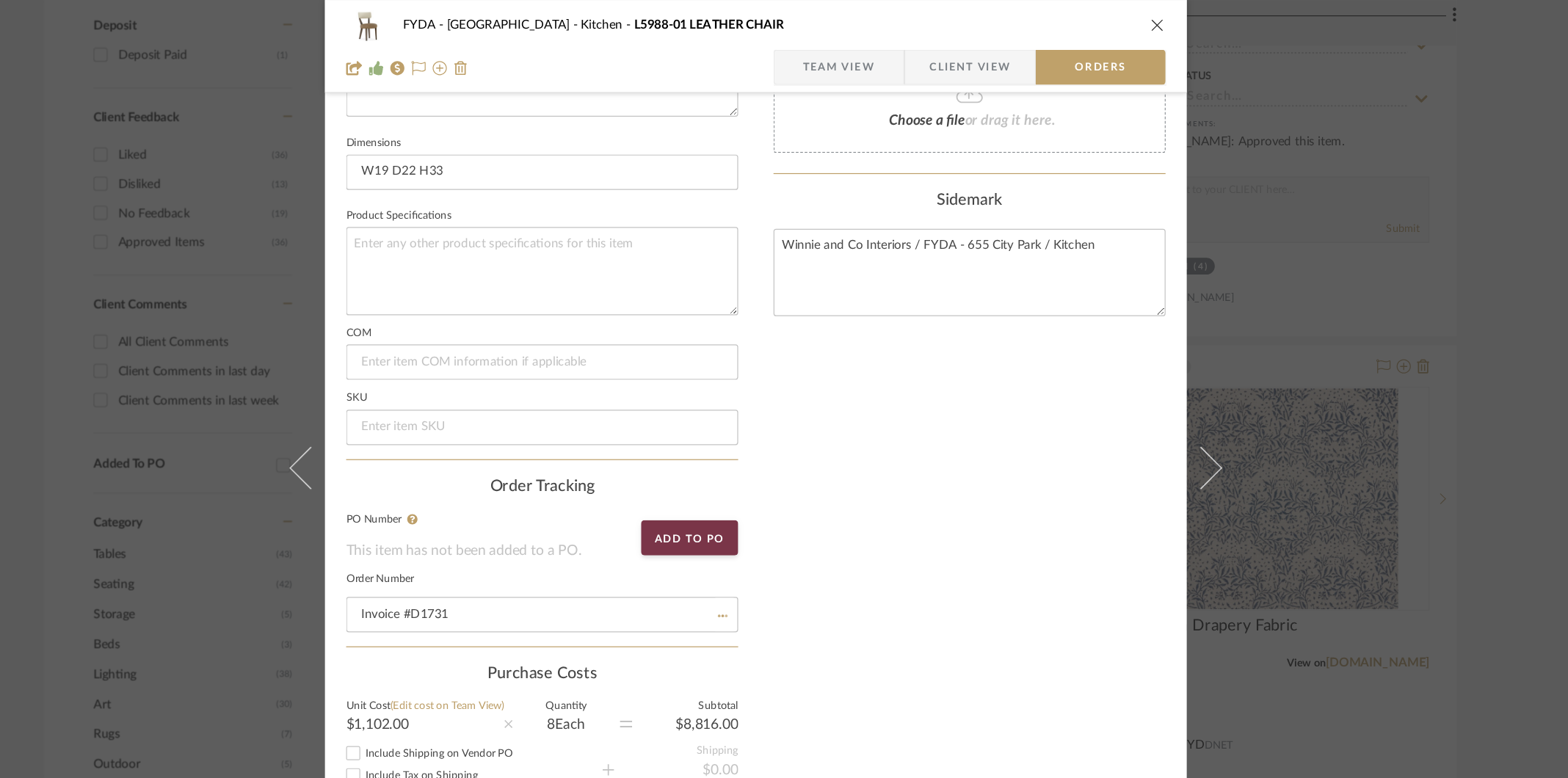 type 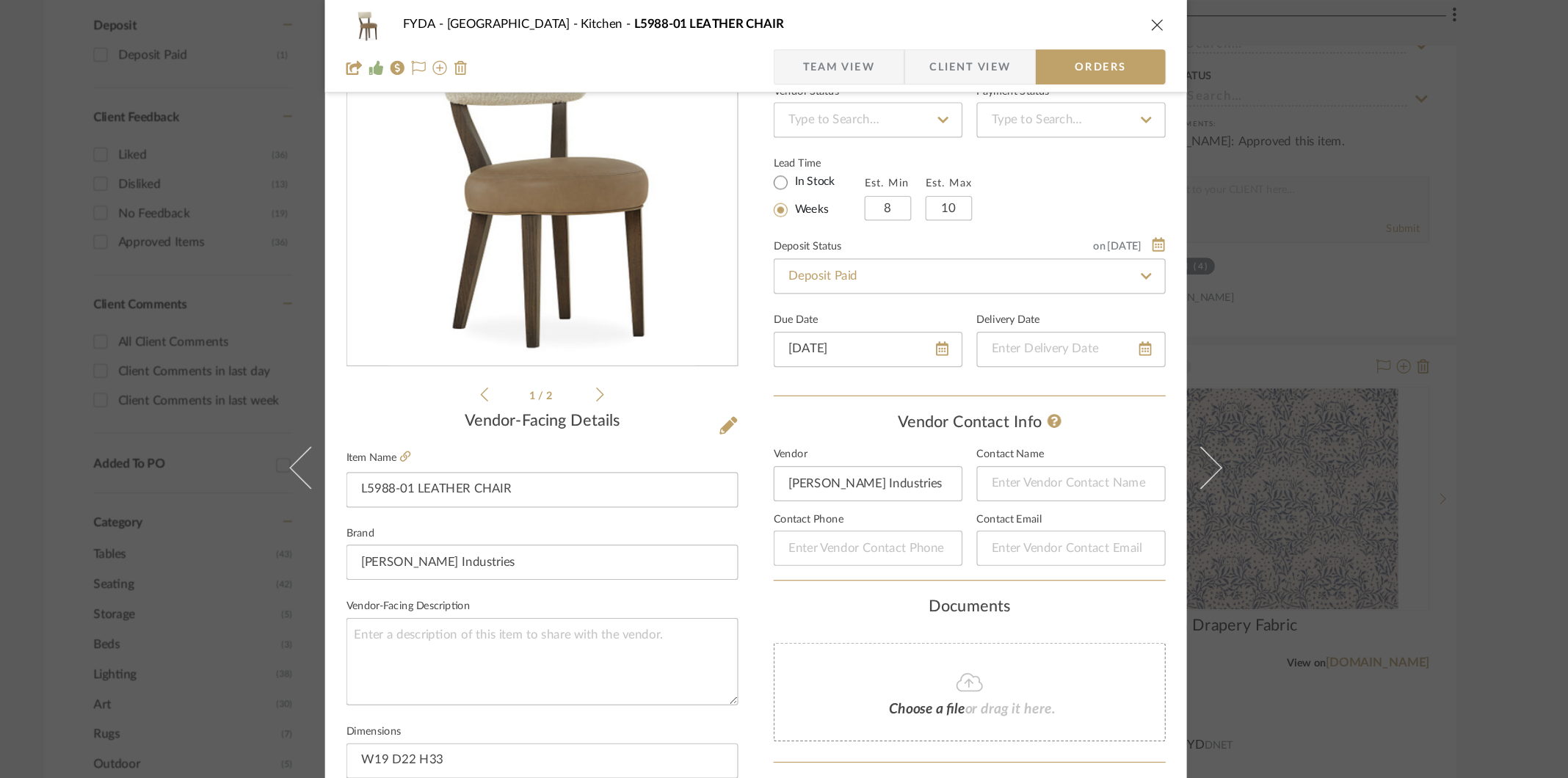 scroll, scrollTop: 123, scrollLeft: 0, axis: vertical 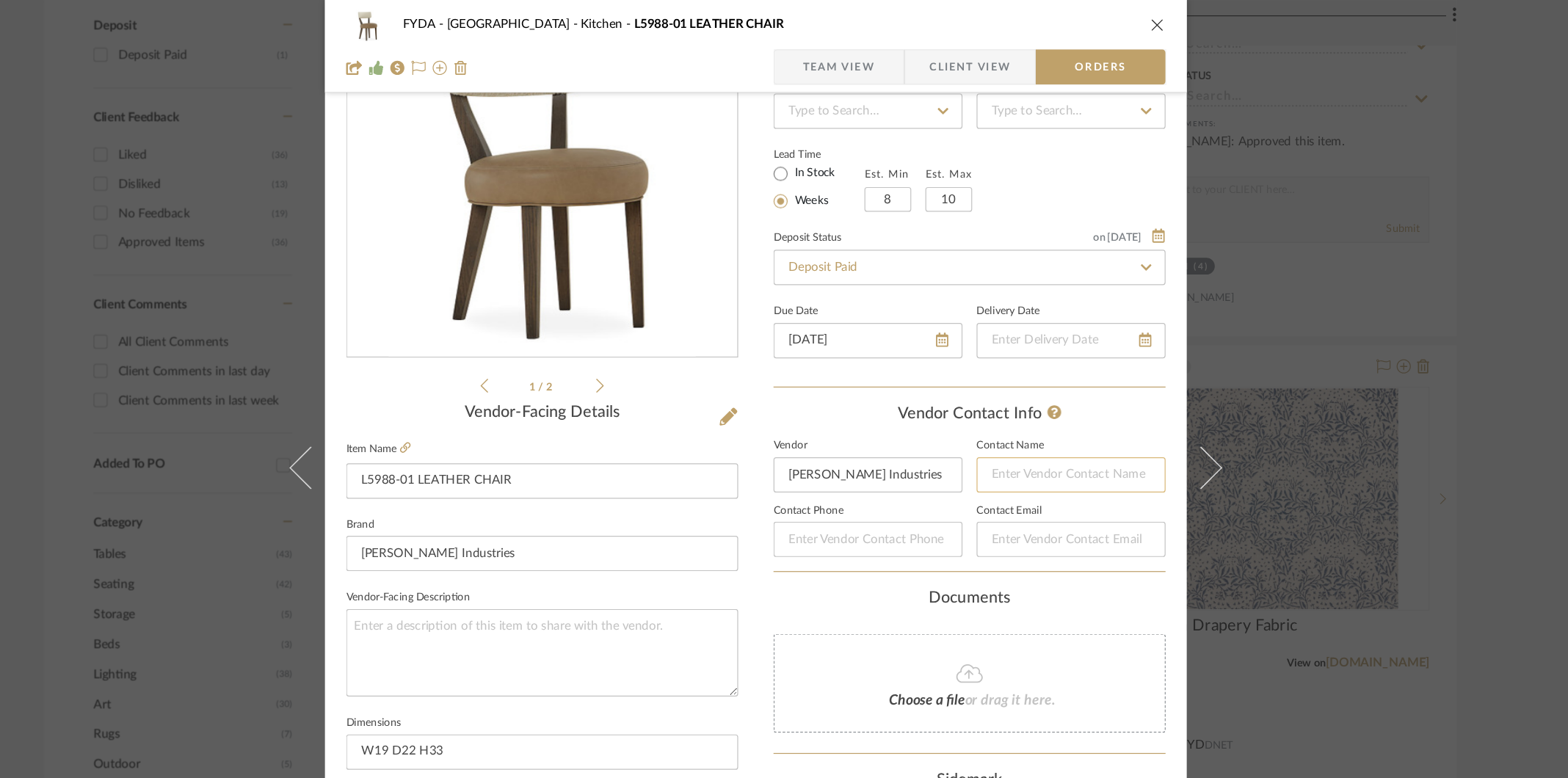 click 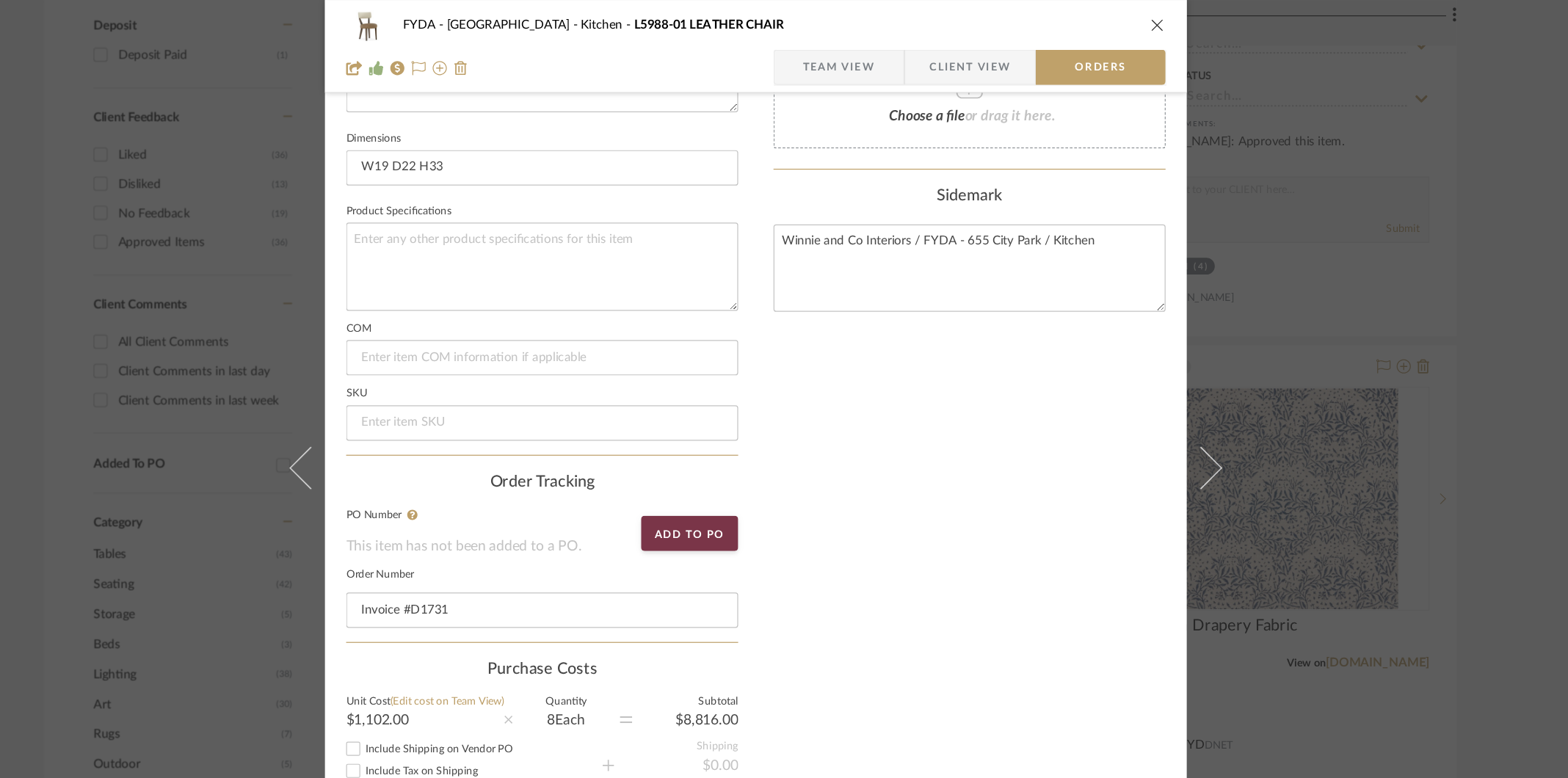 scroll, scrollTop: 764, scrollLeft: 0, axis: vertical 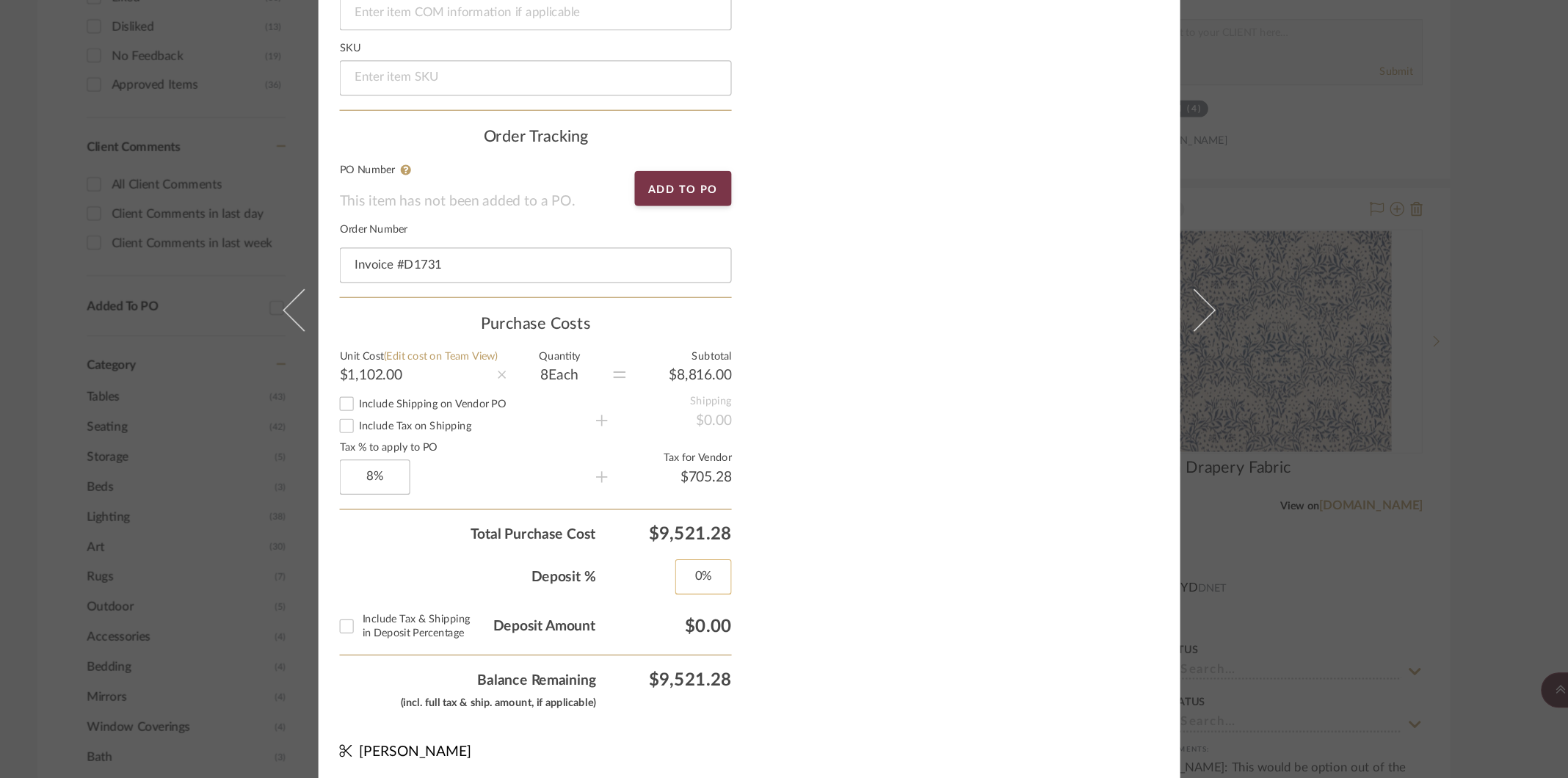 type on "0" 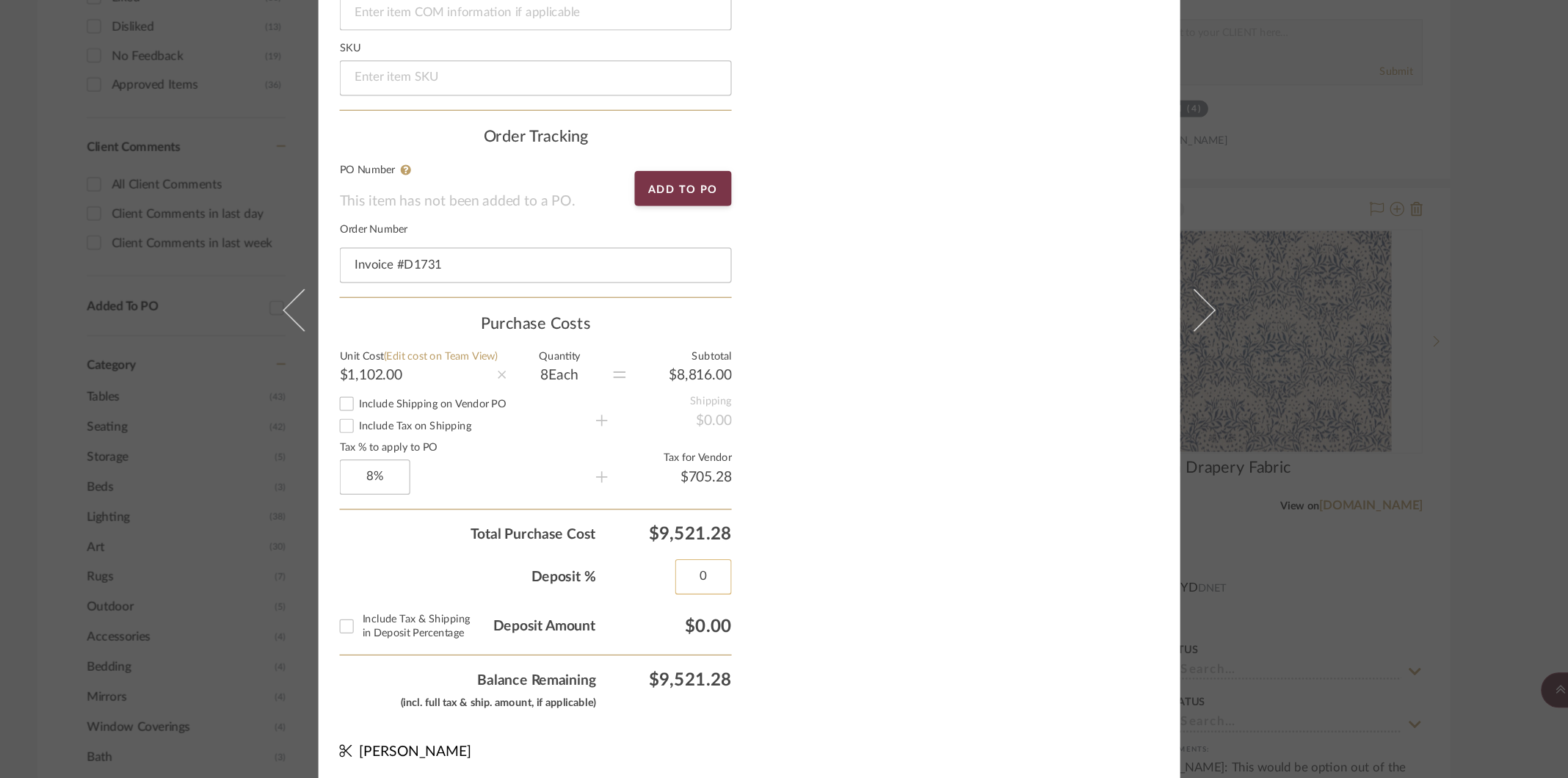 click on "0" 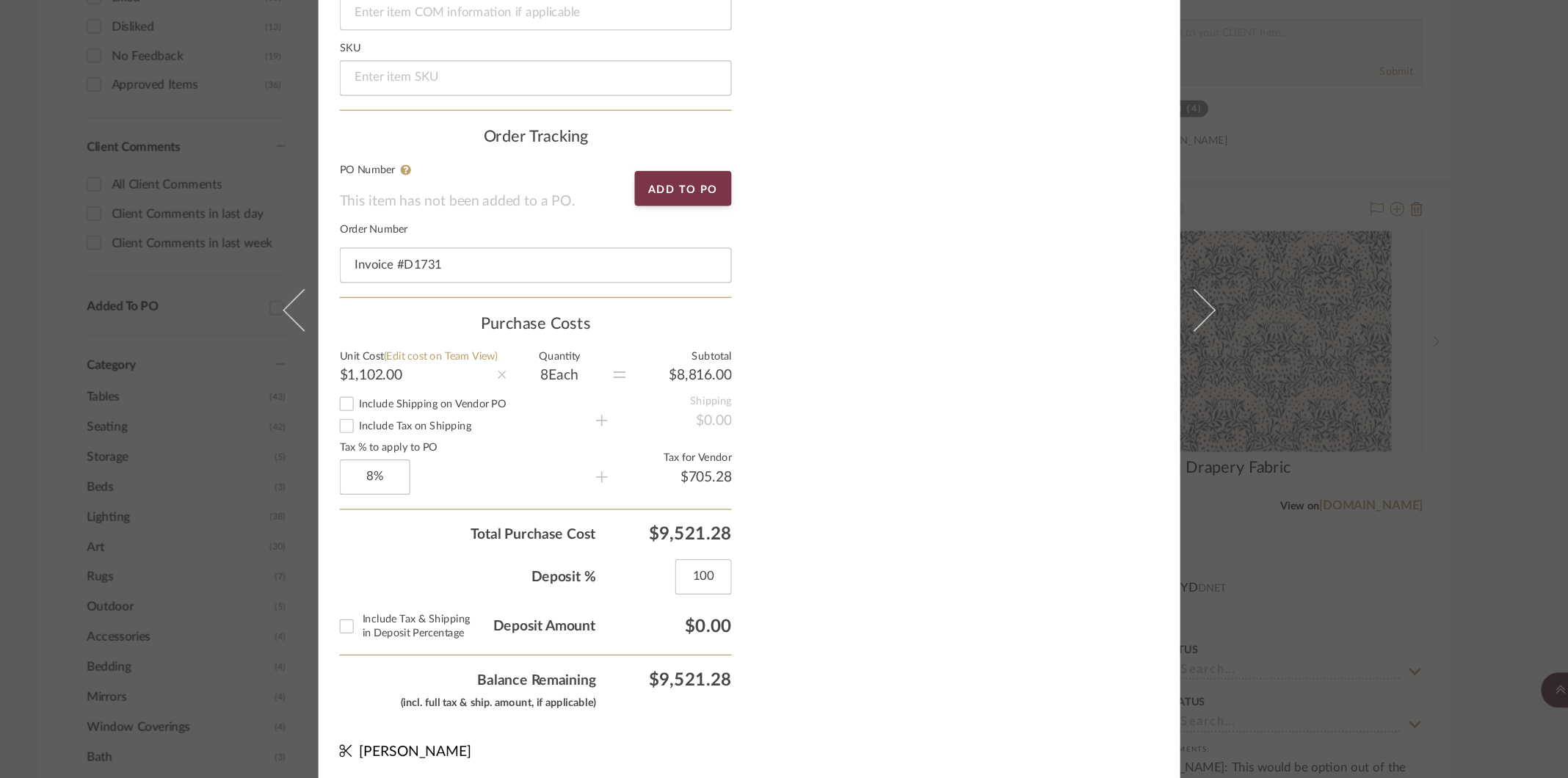 type on "100%" 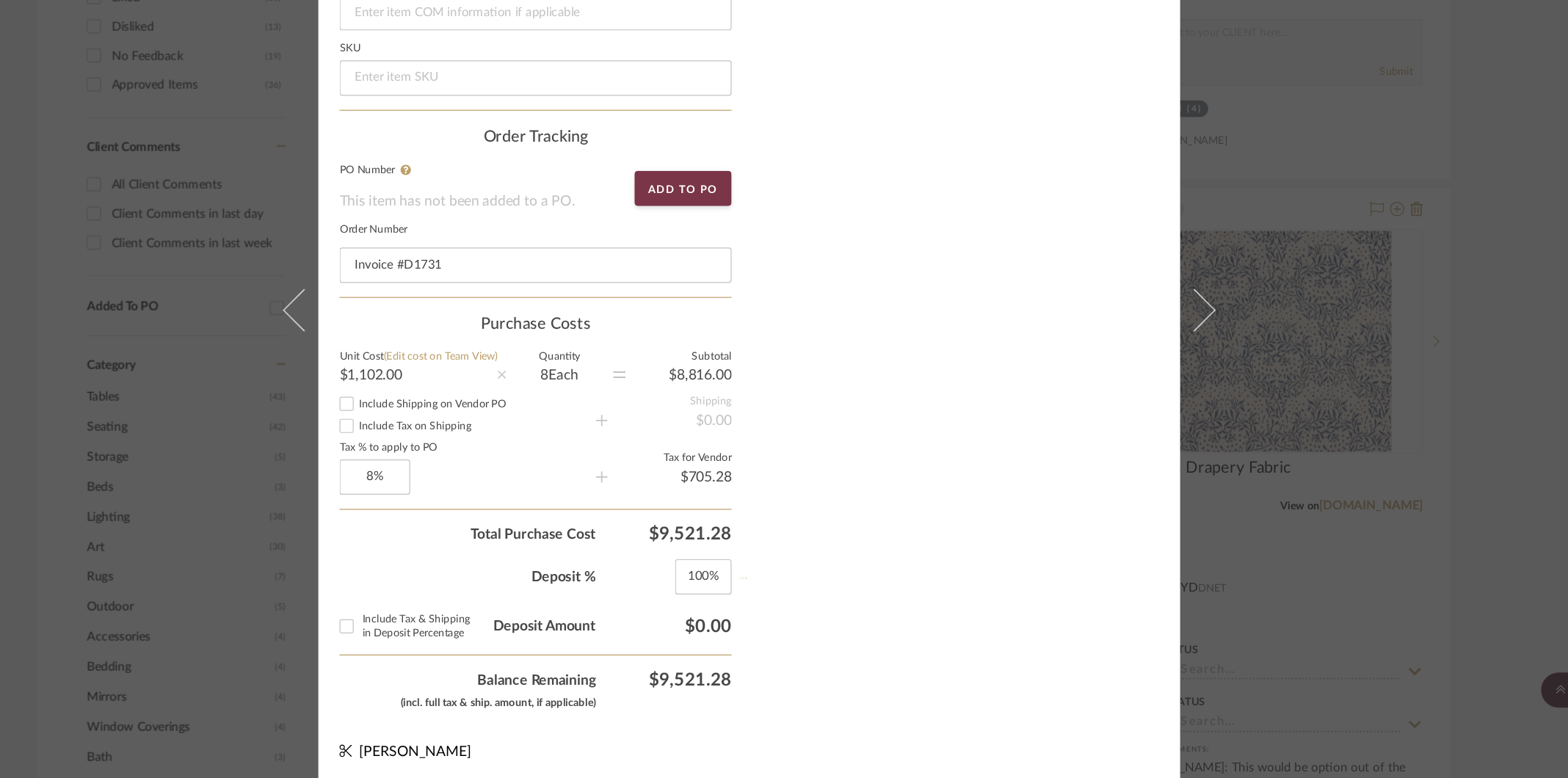 click on "Nothing here shares to Dashboard.  Include in Budget   View Budget  Vendor Status Payment Status  Lead Time  In Stock Weeks  Est. Min  8  Est. Max  10 Deposit Status on 7/15/2025 7/15/2025 Deposit Paid  Due Date  9/23/2025  Delivery Date  Vendor Contact Info  Vendor  Lee Industries  Contact Name   Contact Phone   Contact Email   Documents  Choose a file  or drag it here. Sidemark Winnie and Co Interiors / FYDA - 655 City Park / Kitchen" at bounding box center [962, 29] 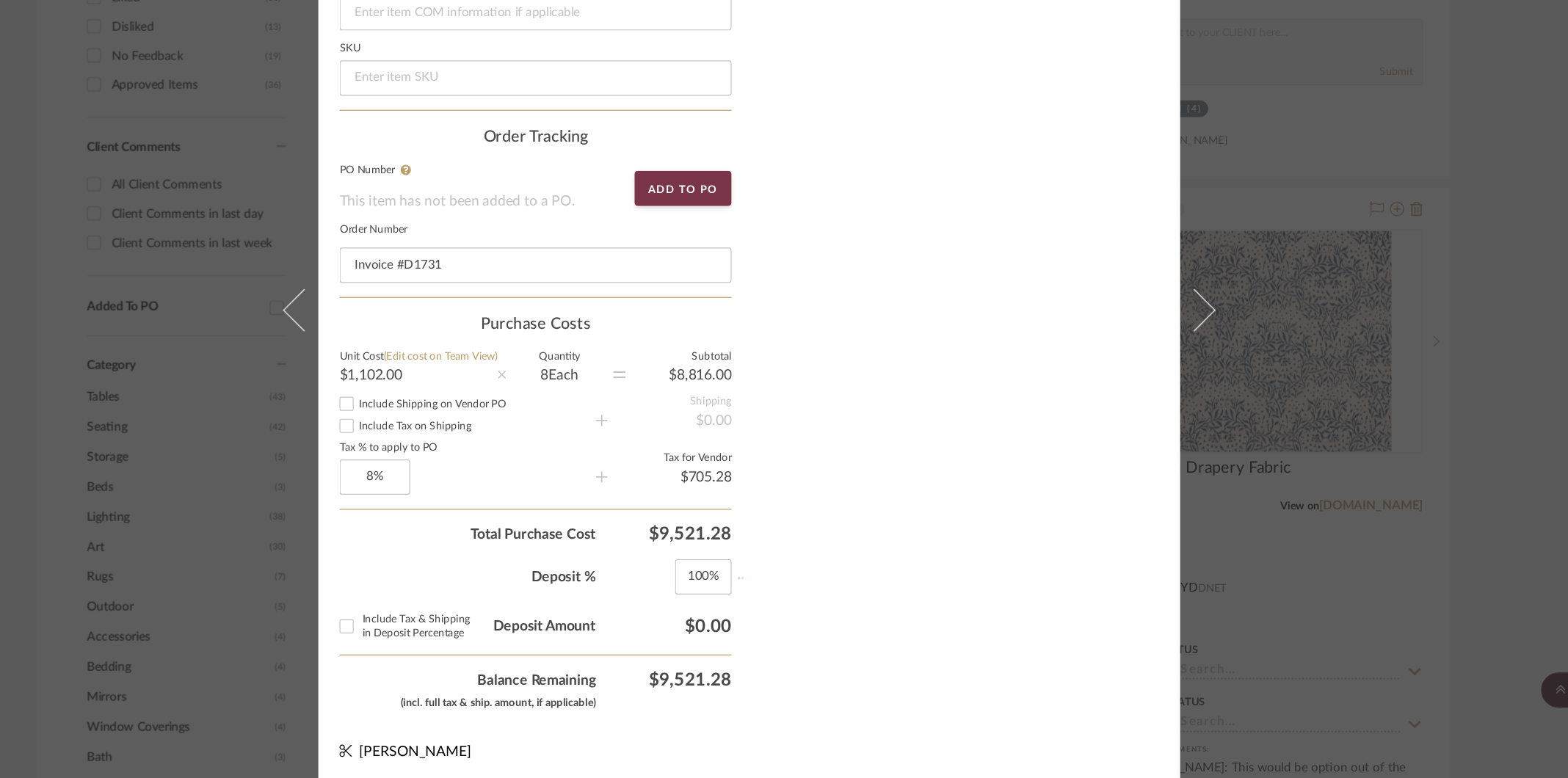 type 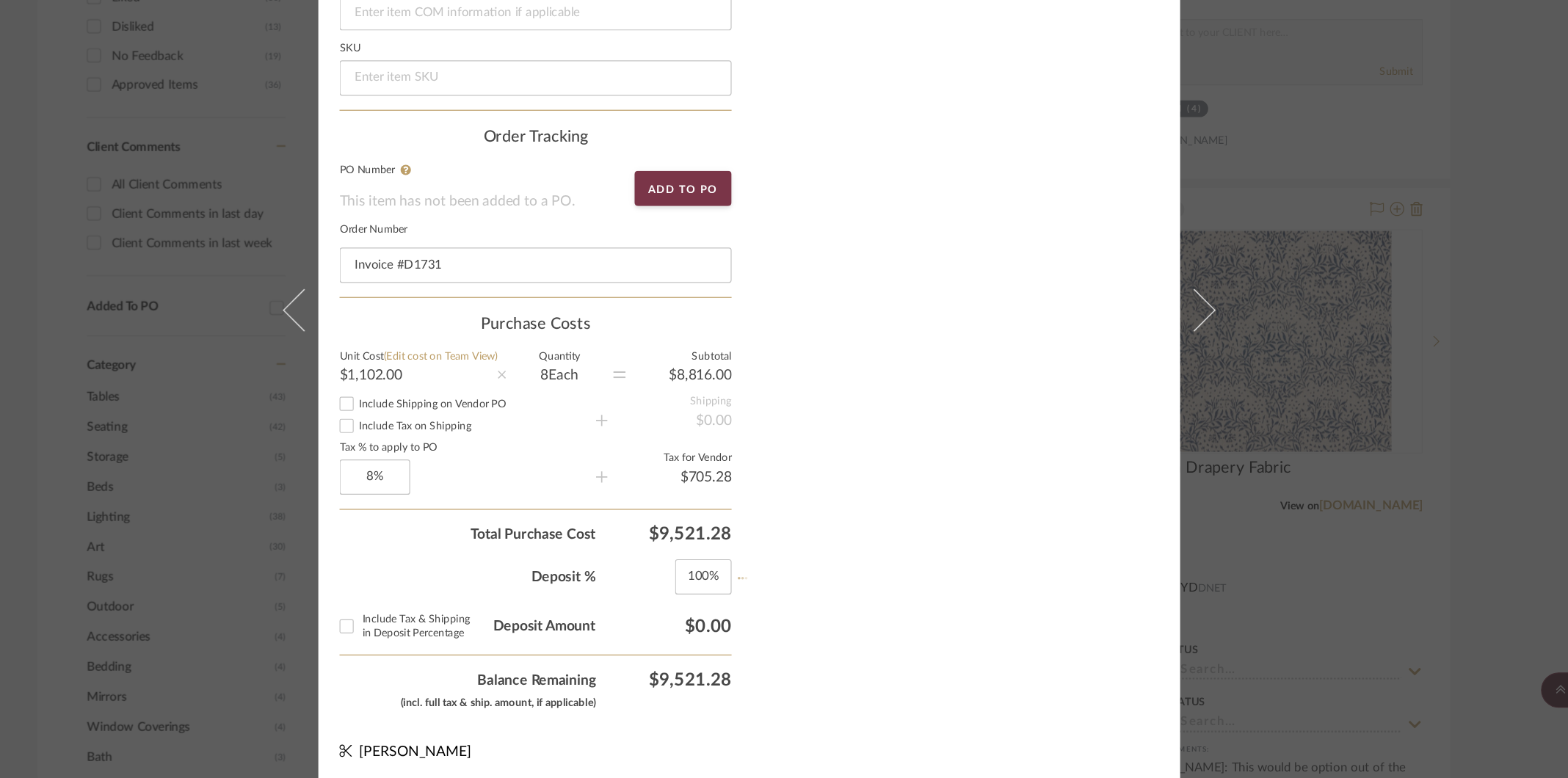 type 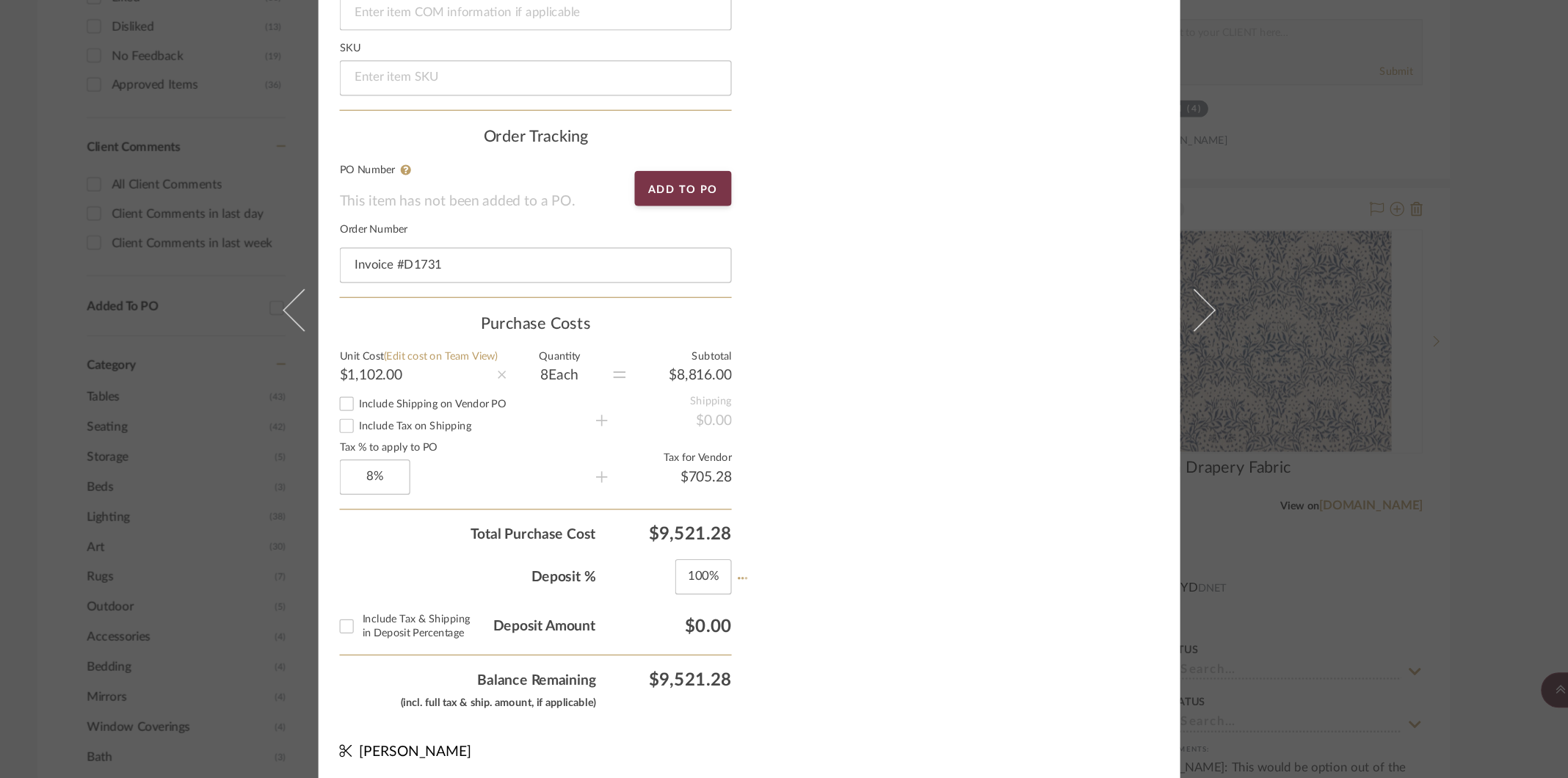 type 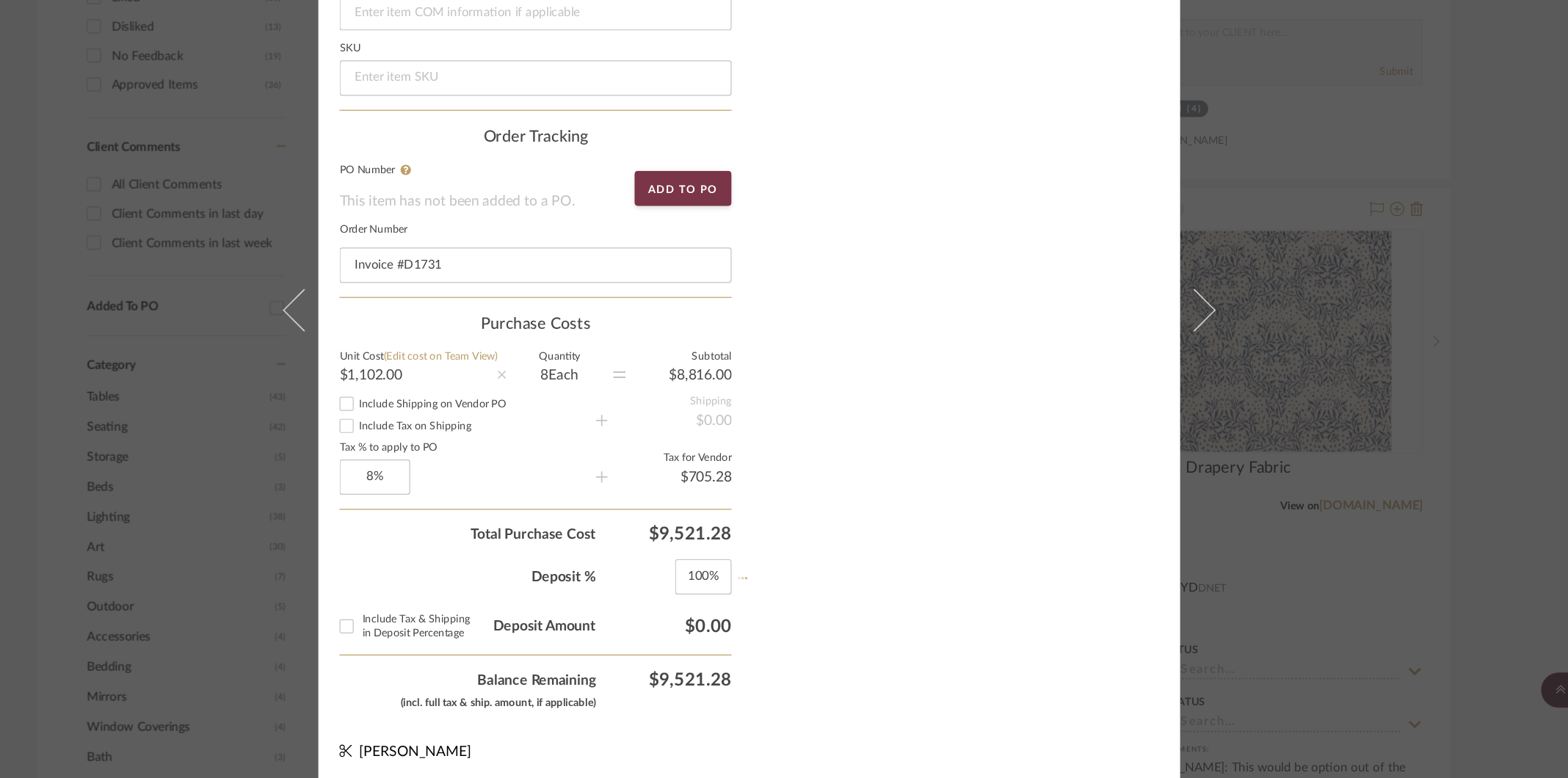 type 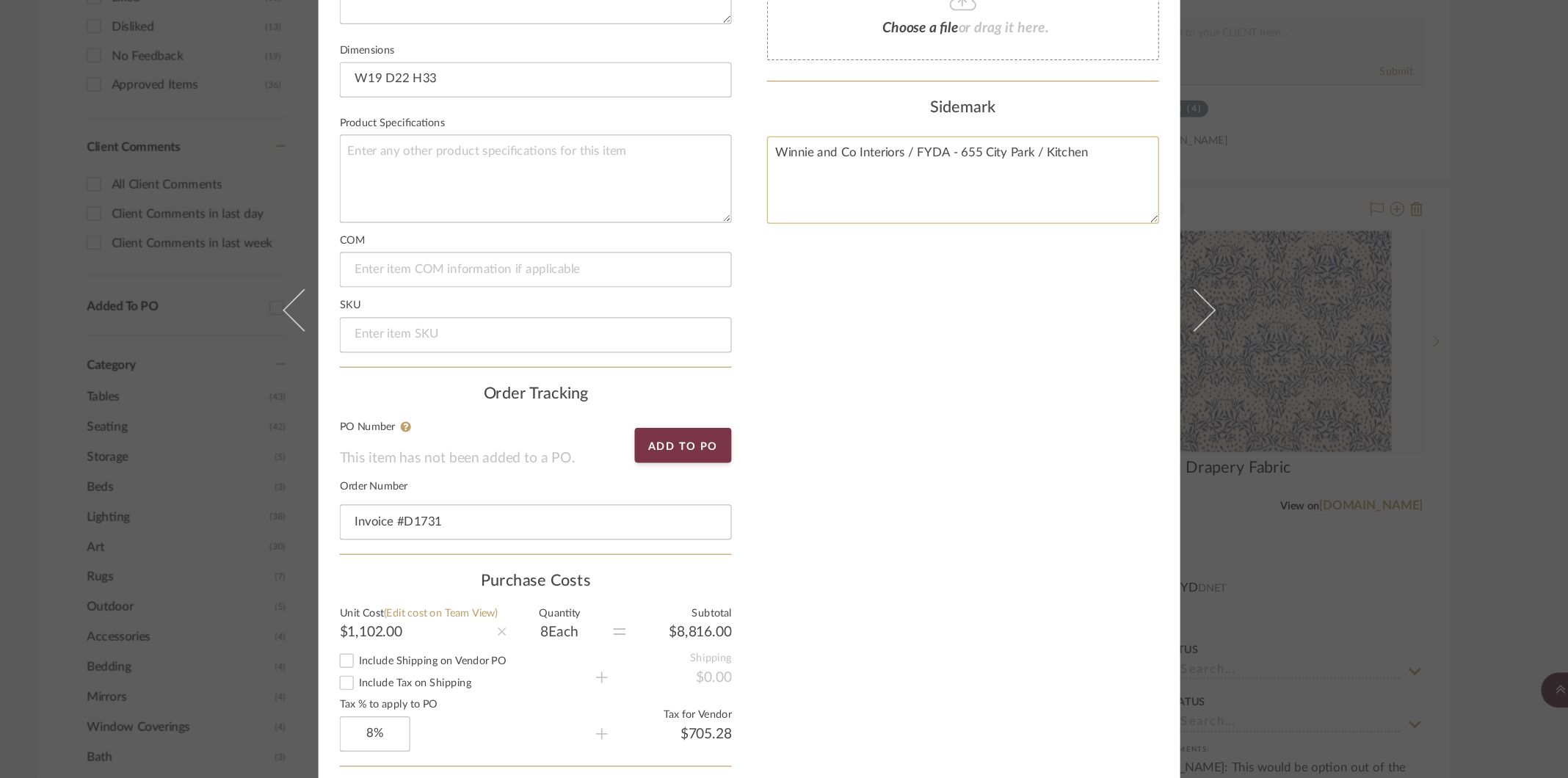 scroll, scrollTop: 0, scrollLeft: 0, axis: both 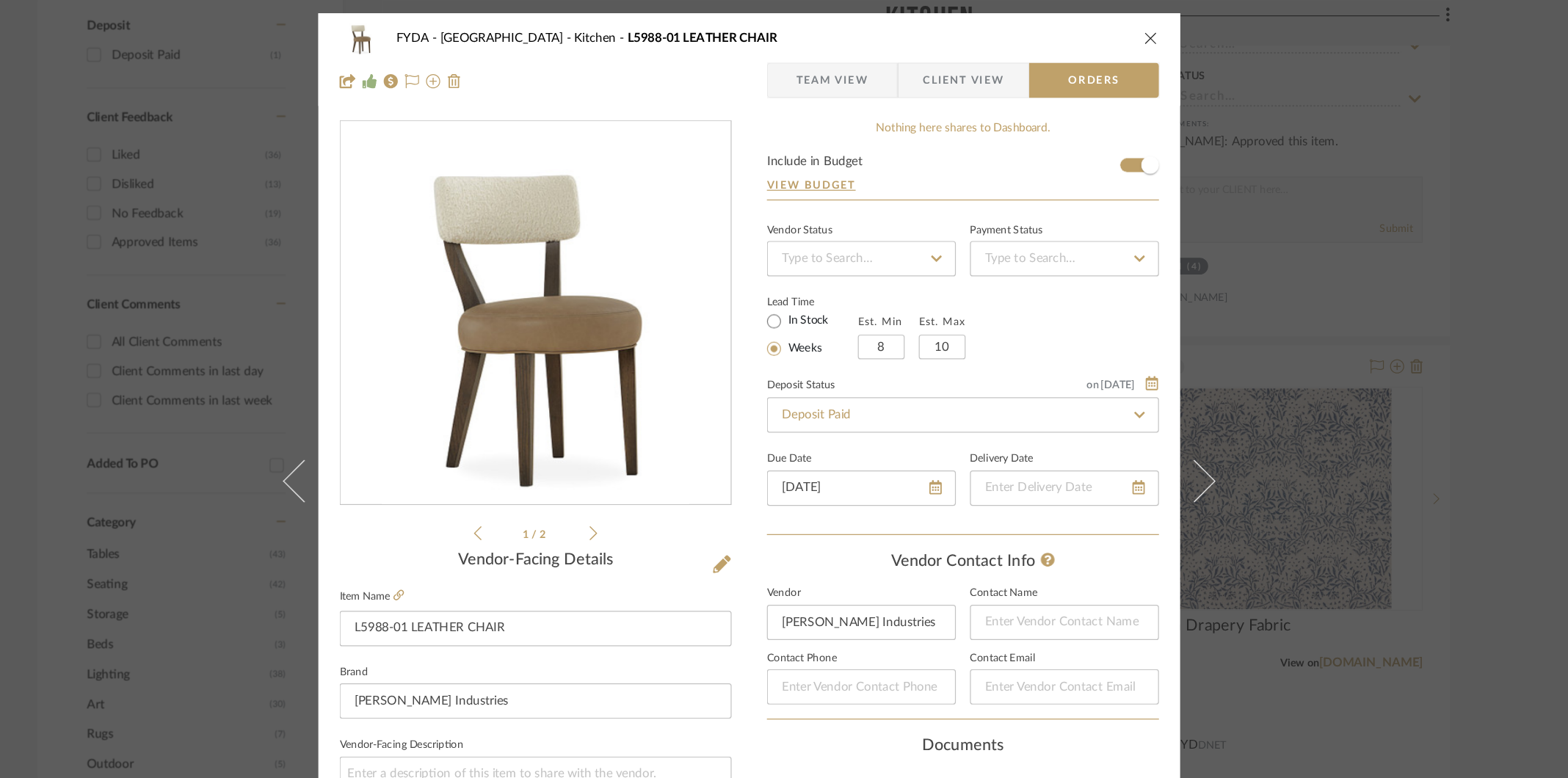 click at bounding box center (1118, 32) 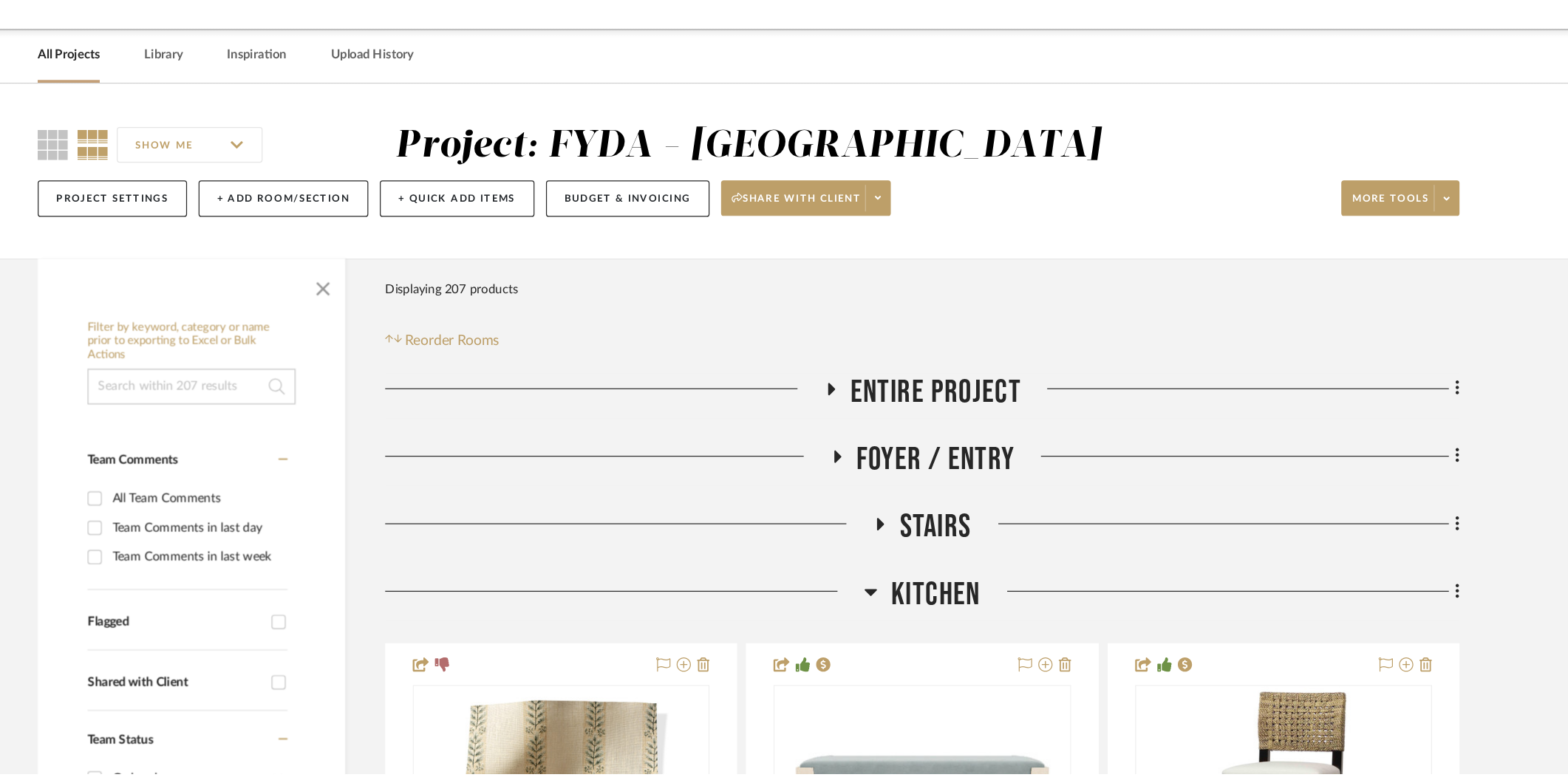 scroll, scrollTop: 44, scrollLeft: 0, axis: vertical 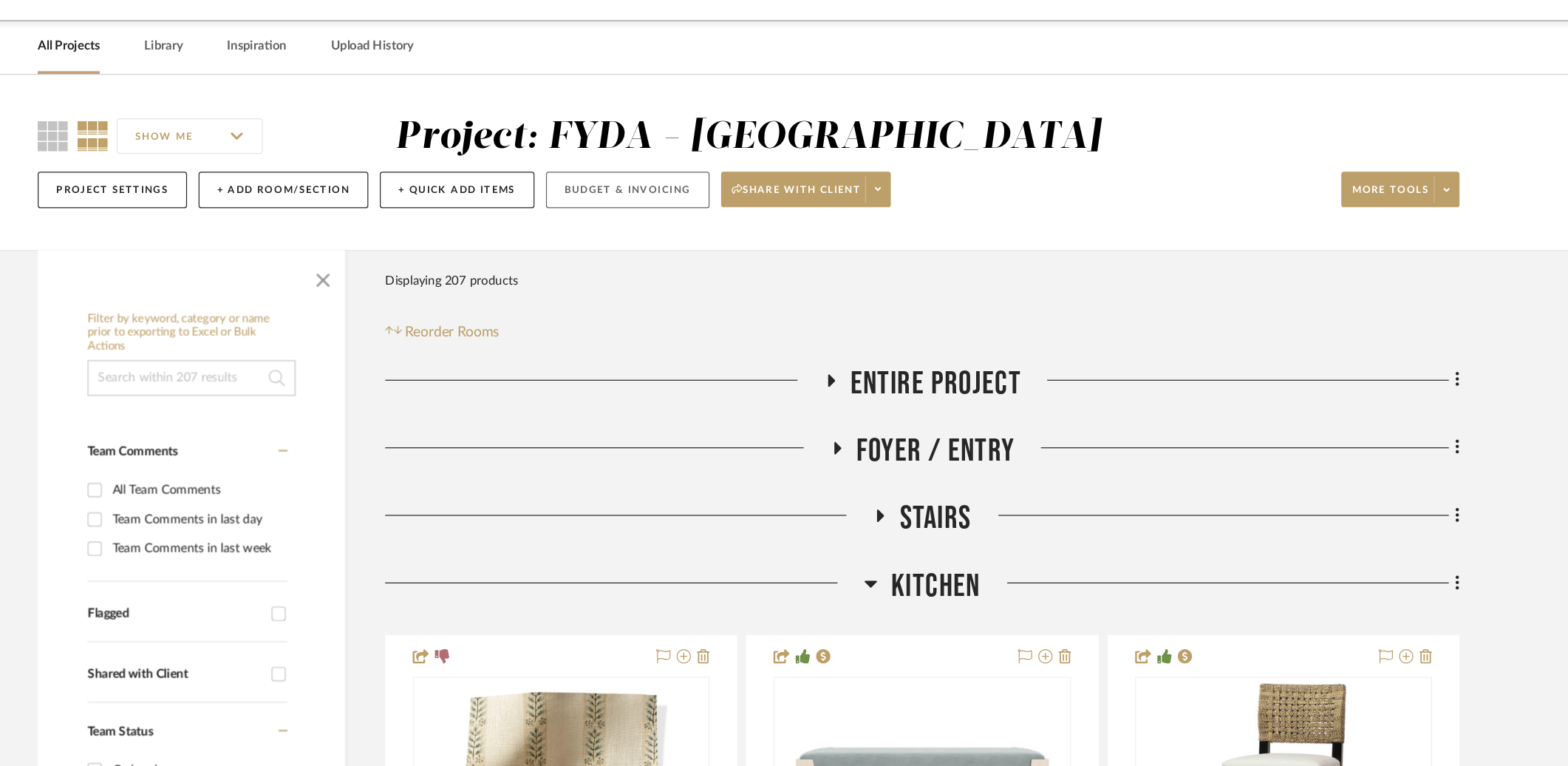 click on "Budget & Invoicing" 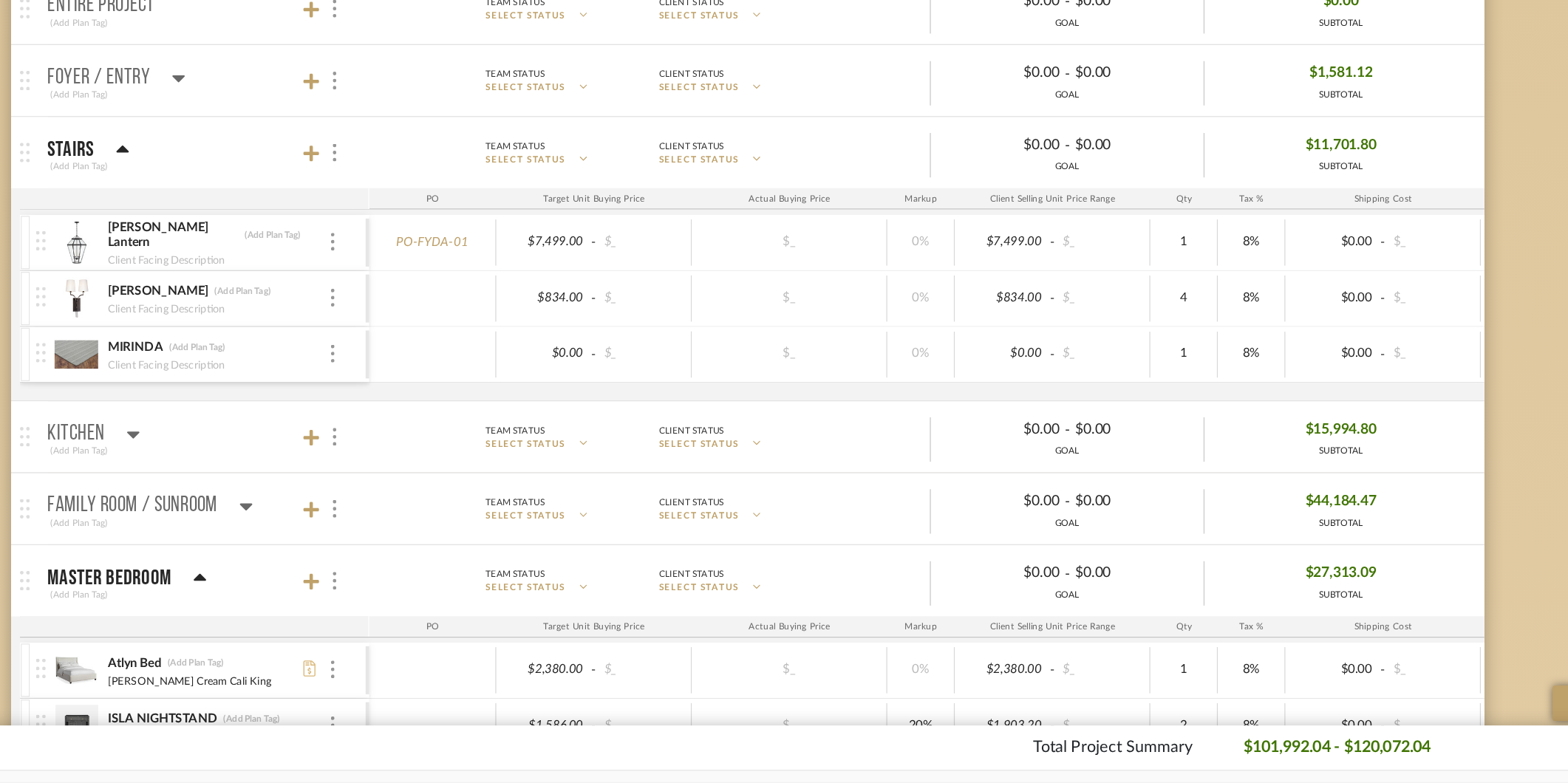 scroll, scrollTop: 188, scrollLeft: 0, axis: vertical 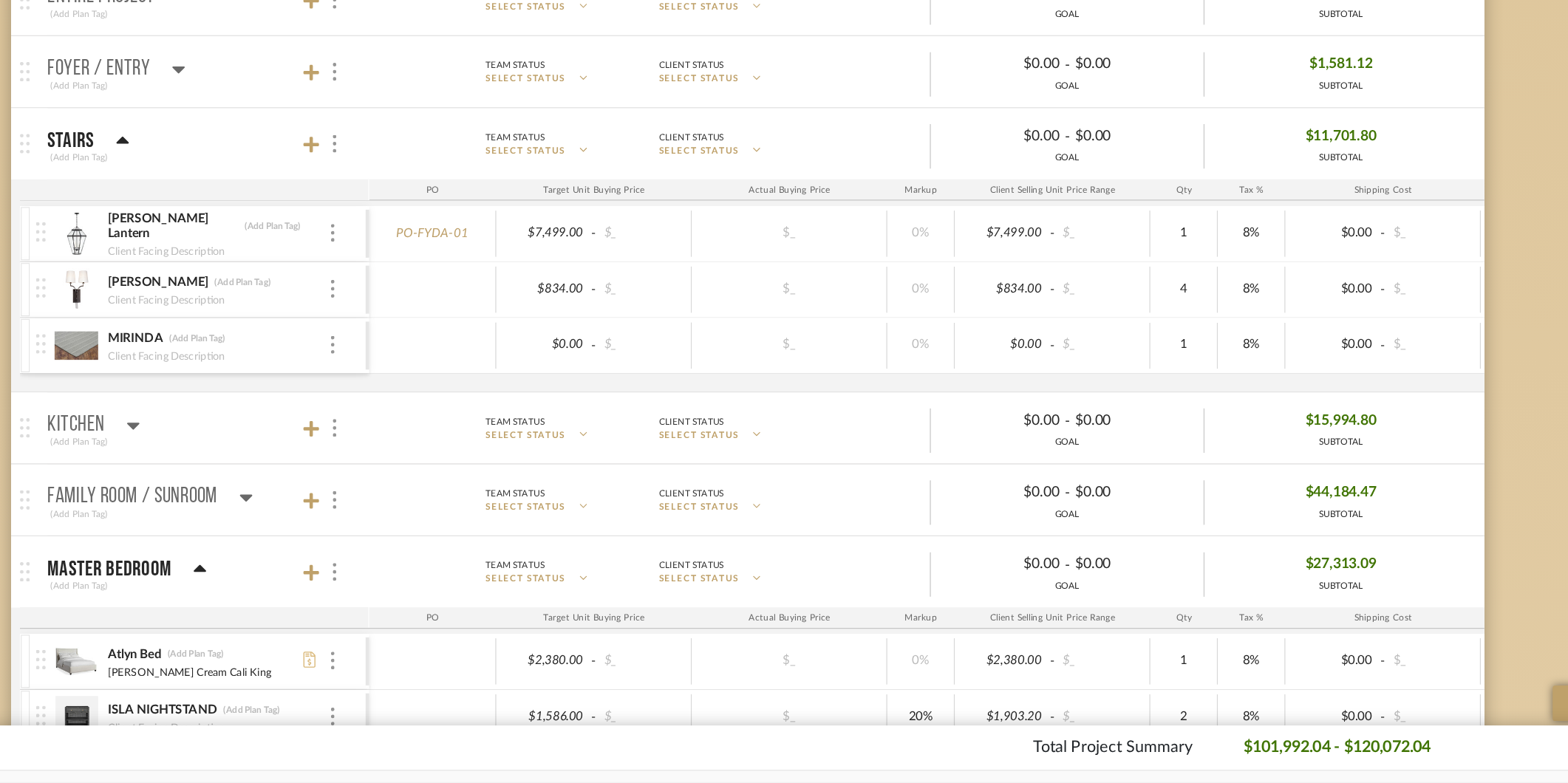 click 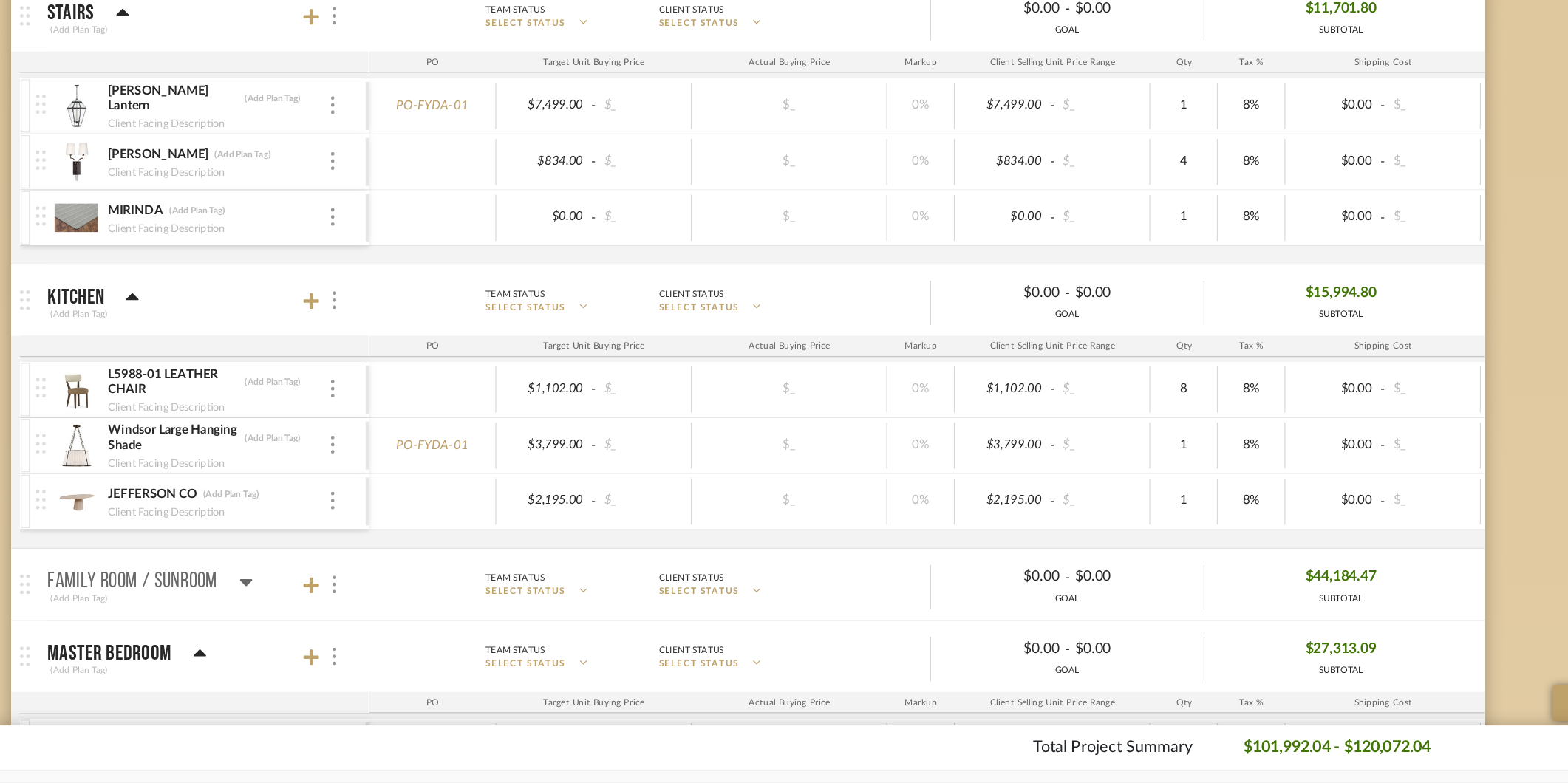 scroll, scrollTop: 296, scrollLeft: 0, axis: vertical 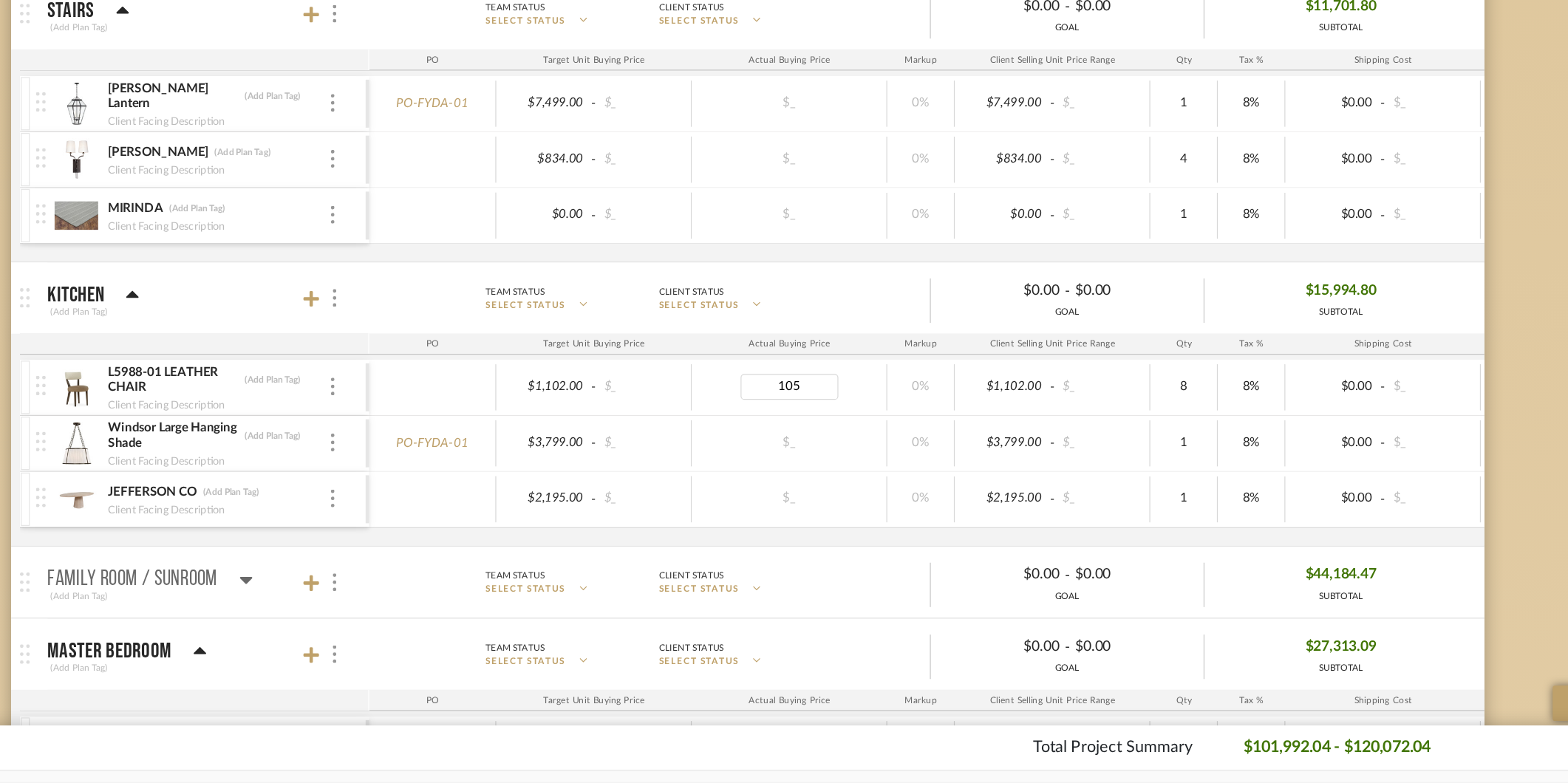 type on "1053" 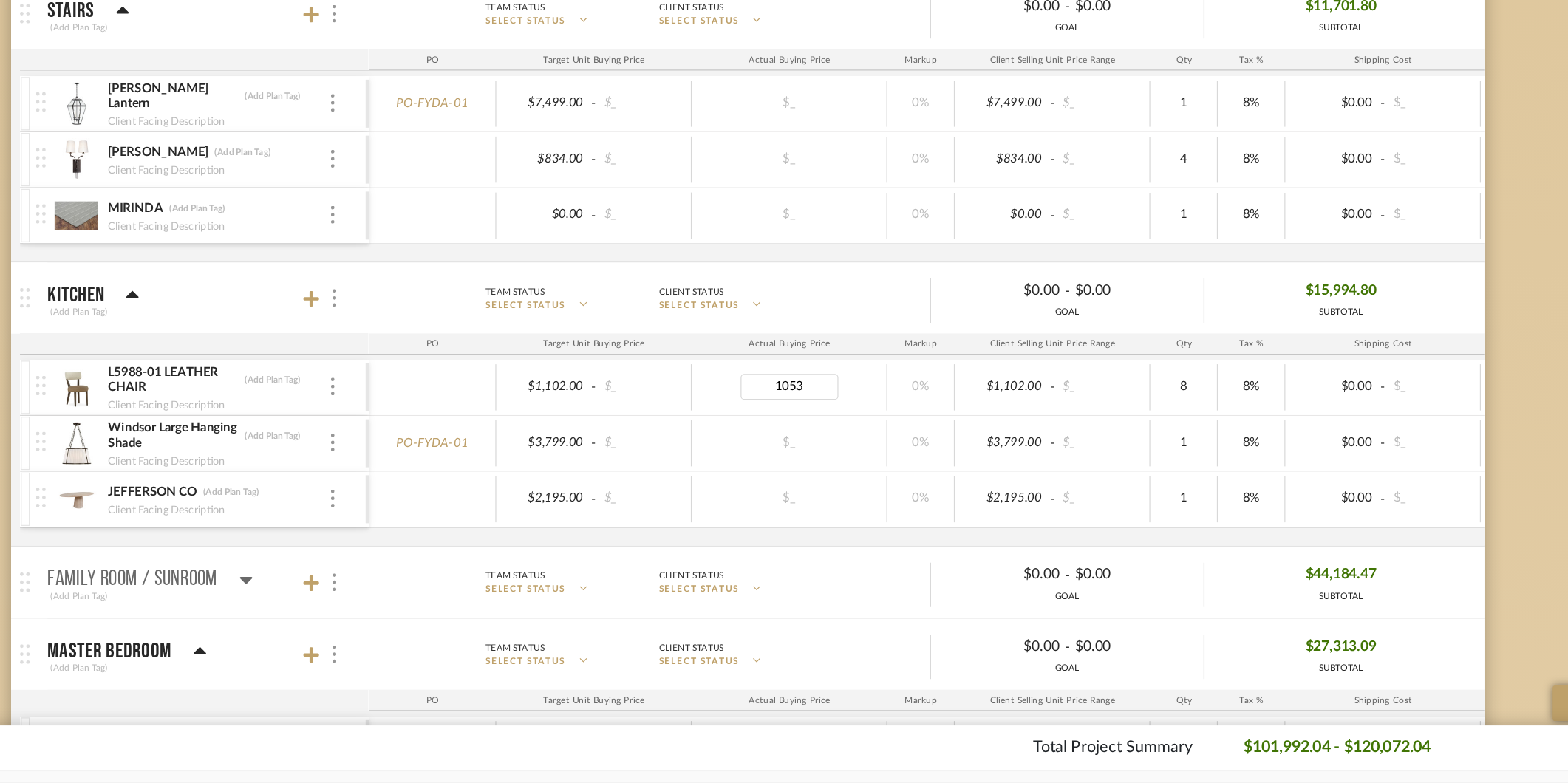 click on "Chrome Web Clipper   Import Pinterest   Support   All Projects   Library   Inspiration   Upload History  Hello, Ashley Budget Tracker:  FYDA - 655 City Park  Non-Transparent  Last Updated:  Ashley Furno  on  Jul 15th, 5:33 AM  Sync to QuickBooks   Export  Team Status SELECT STATUS  Client Status SELECT STATUS  TARGET BUDGET  $0.00   –   $0.00  Edit Budget Settings ESTIMATED BUDGET  $89,673.70    –    $105,673.70  Does not include Project Fees Budget Tracker:   FYDA - 655 City Park  TARGET BUDGET  $0.00   –   $0.00  ESTIMATED BUDGET  $89,673.70    –    $105,673.70  Back to Top   Entire Project   (Add Plan Tag)  Team Status SELECT STATUS  Client Status SELECT STATUS   $0.00  -  $0.00  GOAL $0.00 SUBTOTAL  PO  Target Unit Buying Price Actual Buying Price Markup Client Selling Unit Price Range Qty Tax % Shipping Cost Ship. Markup % Shipping Misc.  Client Extended Price   Foyer / Entry   (Add Plan Tag)  Team Status SELECT STATUS  Client Status SELECT STATUS   $0.00  -  $0.00  GOAL -" at bounding box center (784, 95) 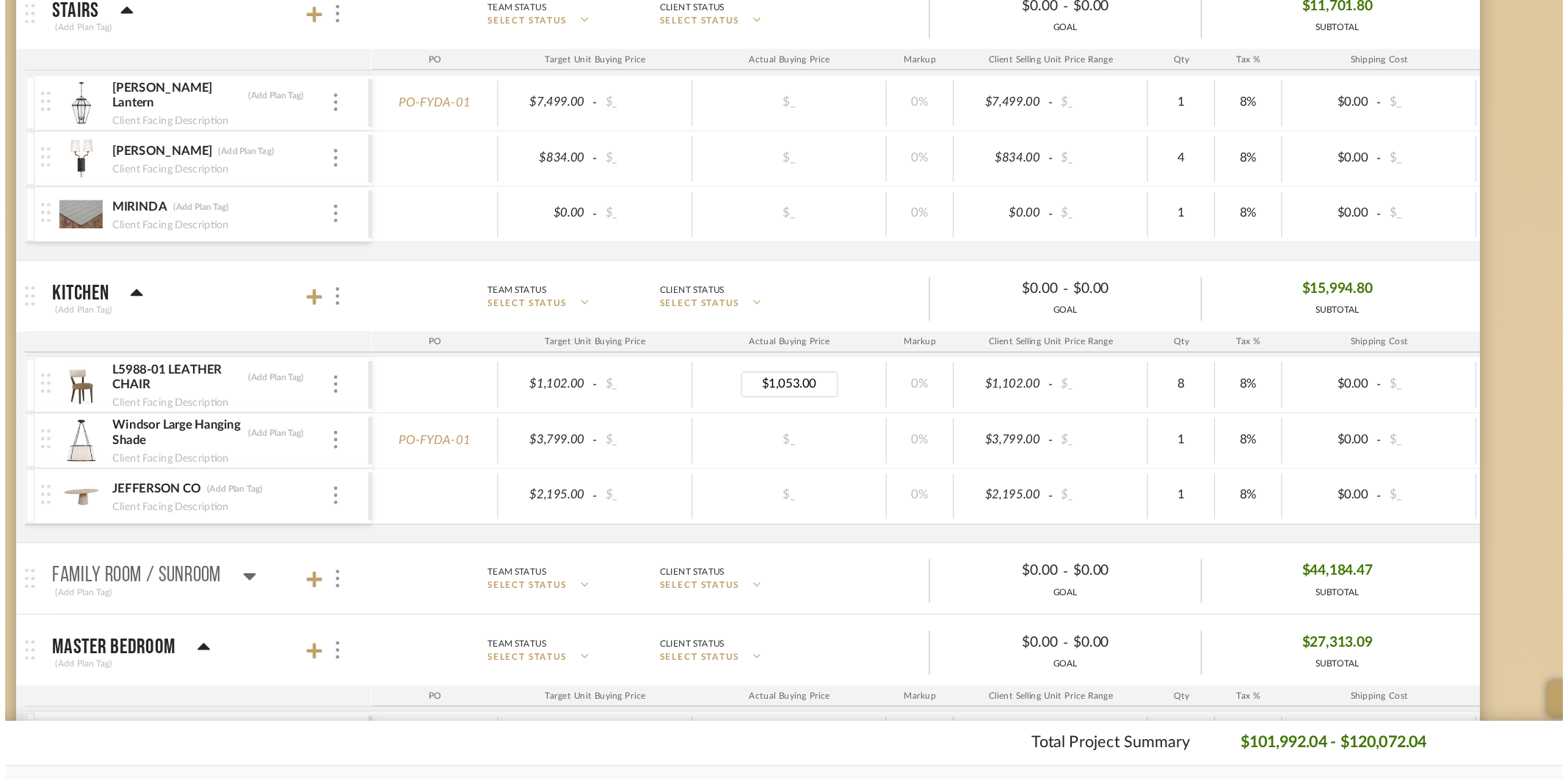 scroll, scrollTop: 0, scrollLeft: 0, axis: both 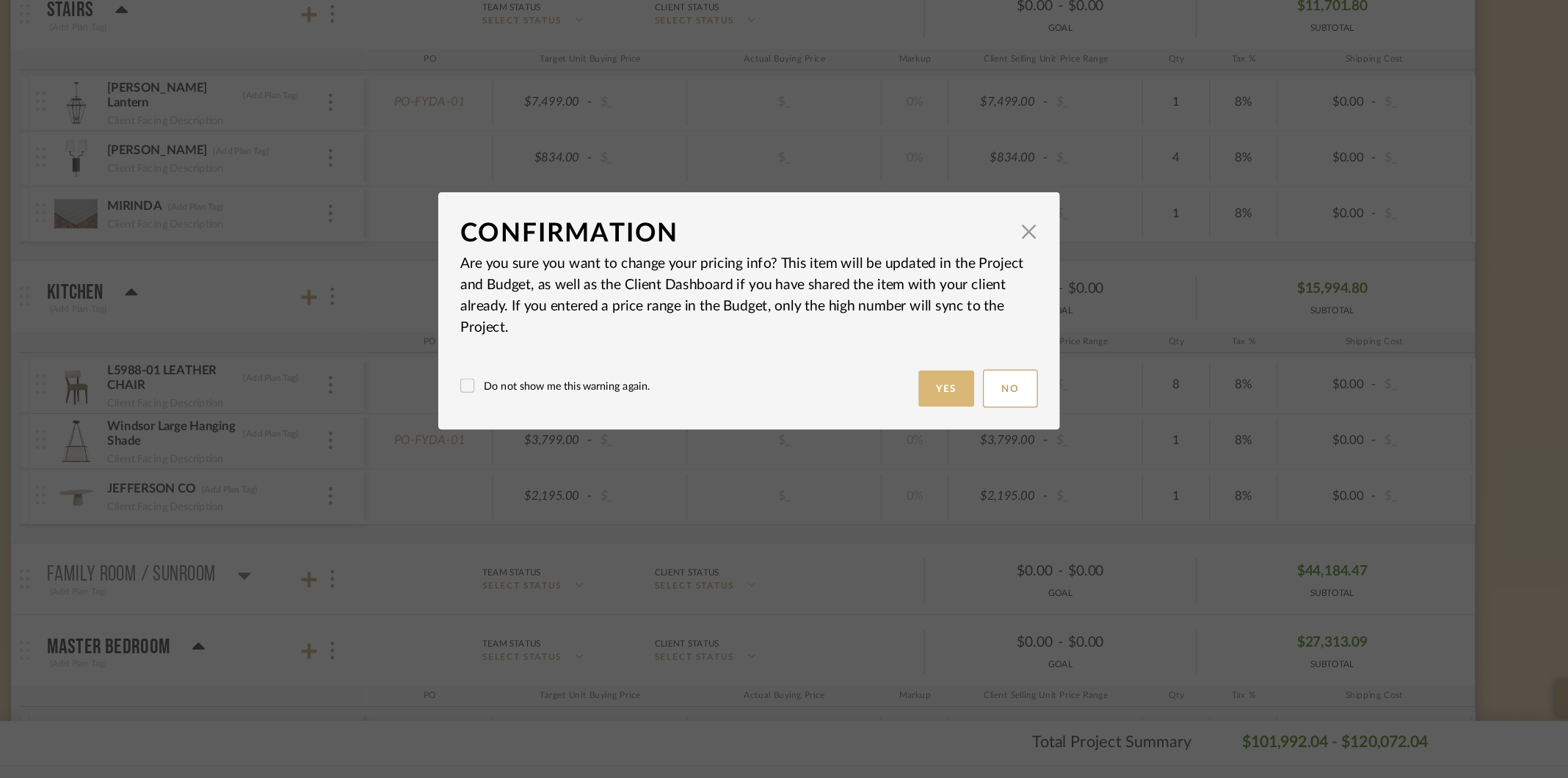 click on "Yes" at bounding box center (948, 454) 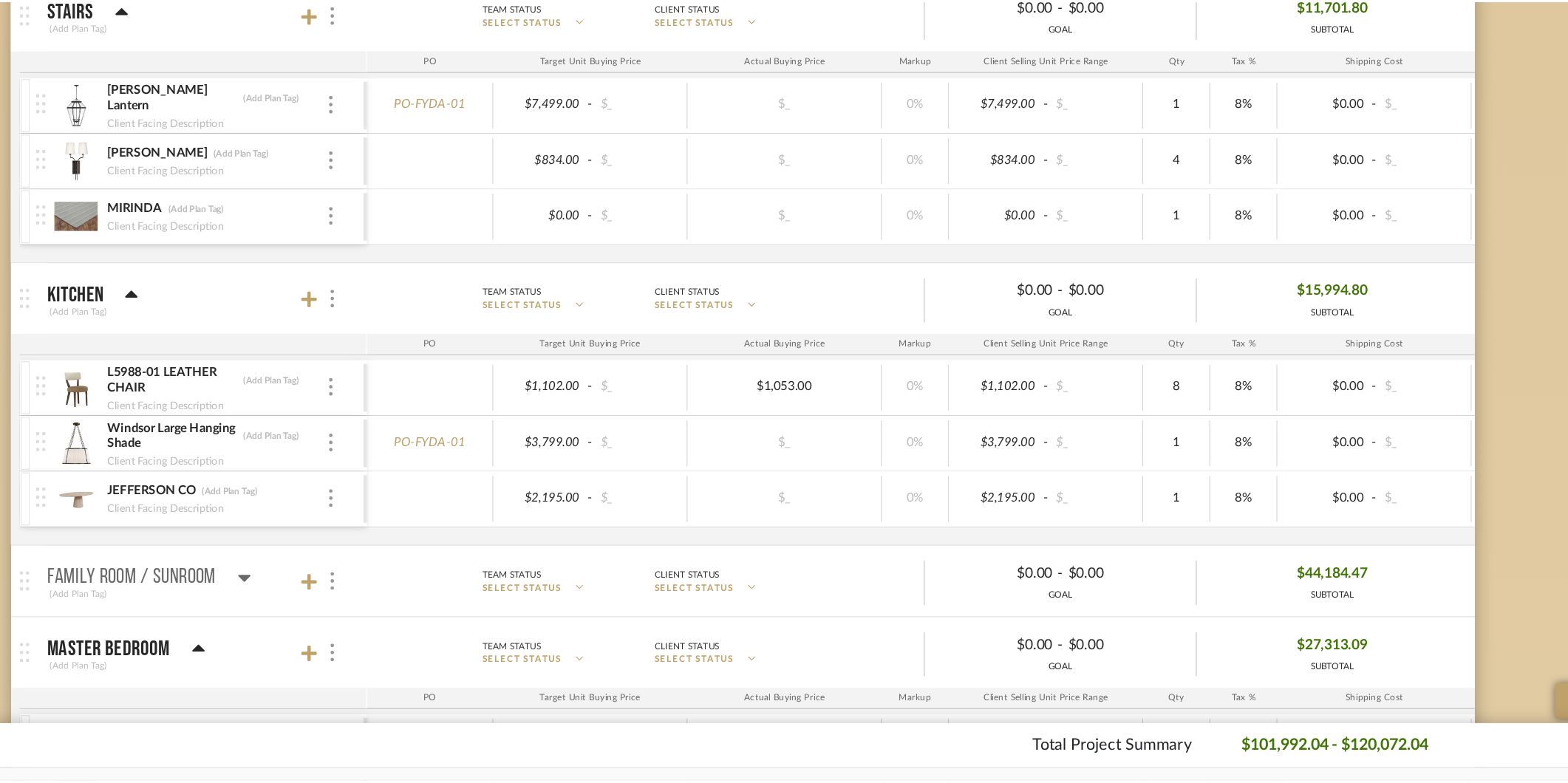 scroll, scrollTop: 296, scrollLeft: 0, axis: vertical 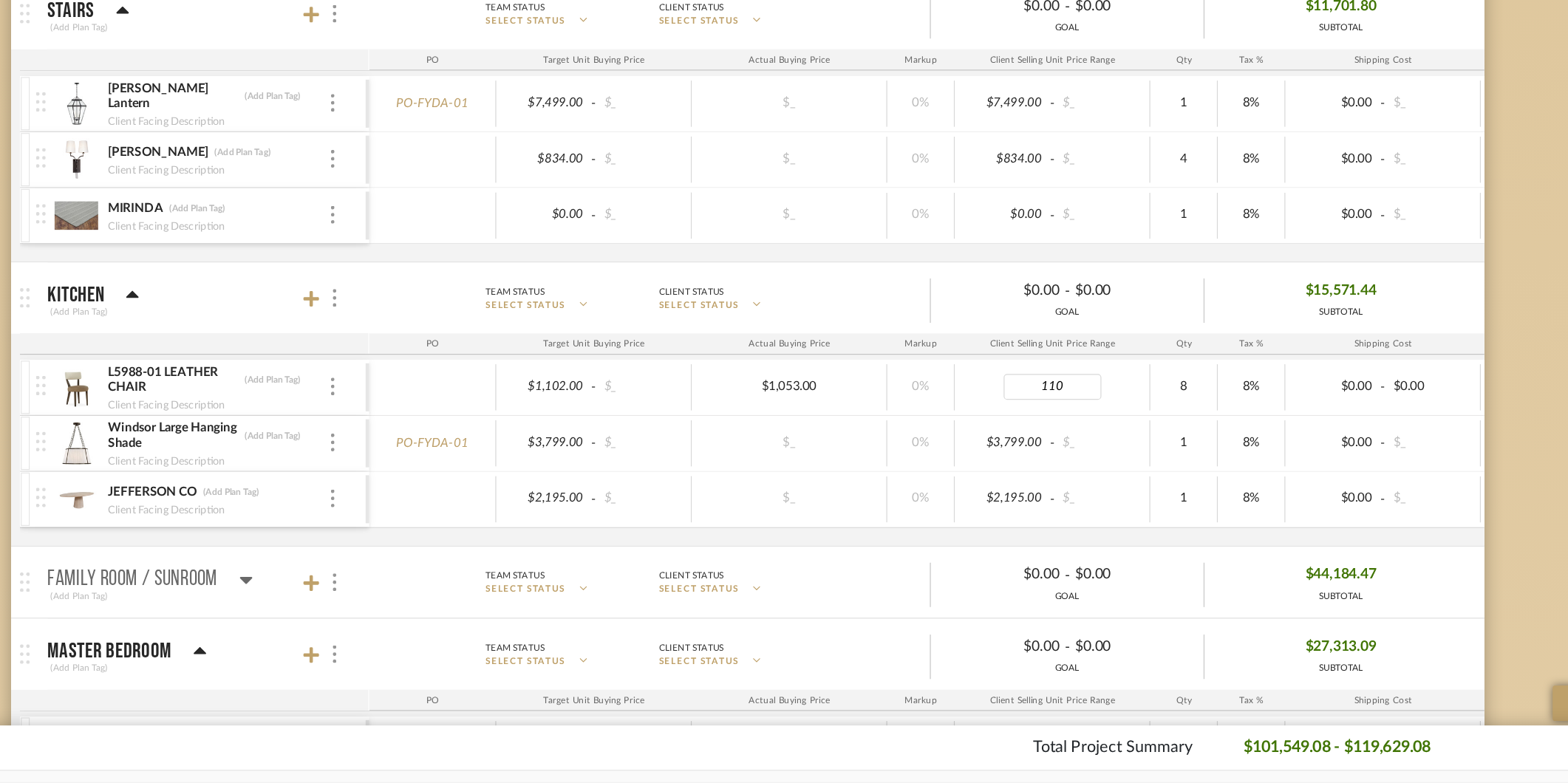 type on "1102" 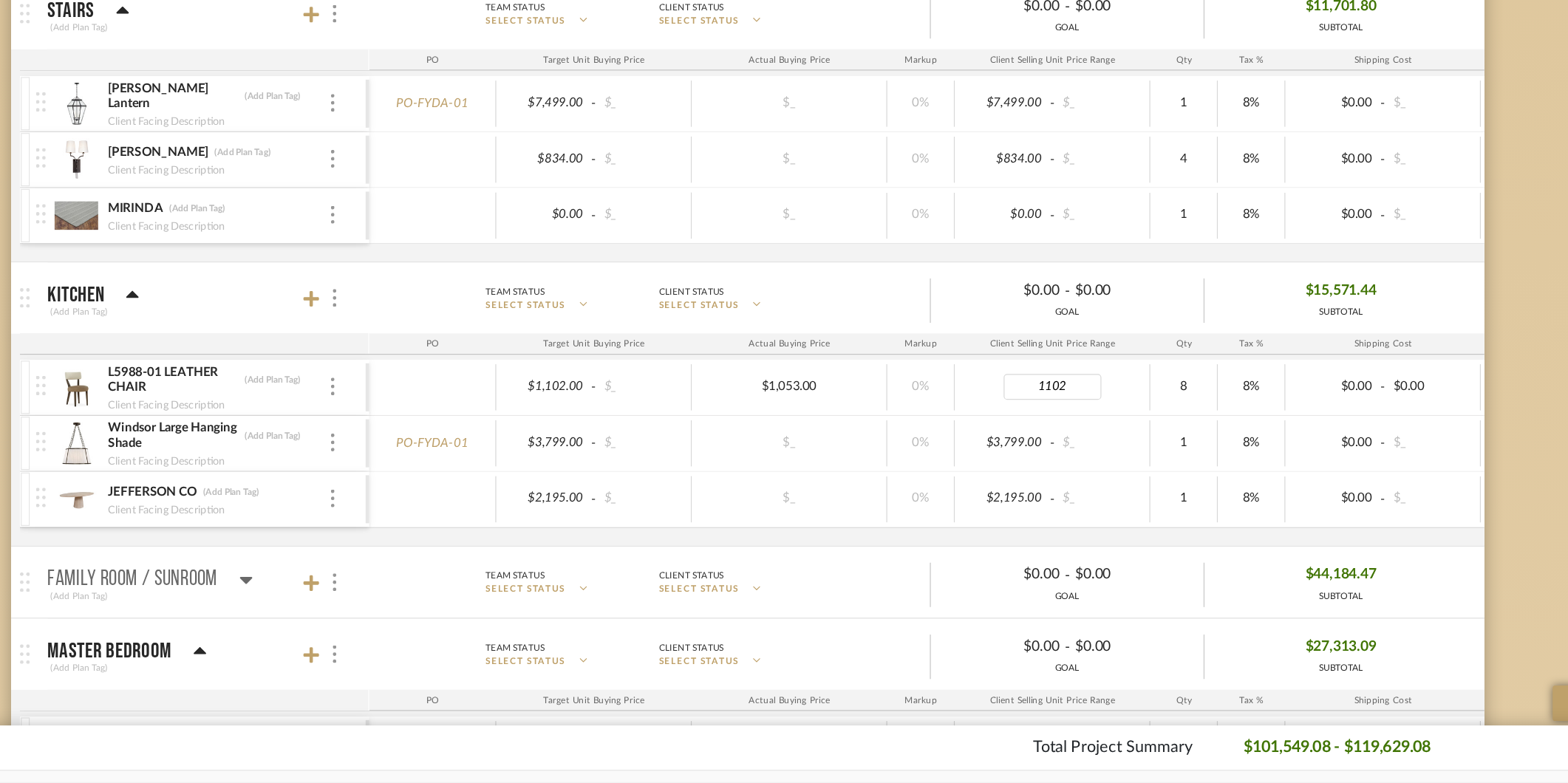 click on "Chrome Web Clipper   Import Pinterest   Support   All Projects   Library   Inspiration   Upload History  Hello, Ashley Budget Tracker:  FYDA - 655 City Park  Non-Transparent  Last Updated:  Ashley Furno  on  Jul 15th, 5:37 AM  Sync to QuickBooks   Export  Team Status SELECT STATUS  Client Status SELECT STATUS  TARGET BUDGET  $0.00   –   $0.00  Edit Budget Settings ESTIMATED BUDGET  $89,281.70    –    $105,281.70  Does not include Project Fees Budget Tracker:   FYDA - 655 City Park  TARGET BUDGET  $0.00   –   $0.00  ESTIMATED BUDGET  $89,281.70    –    $105,281.70  Back to Top   Entire Project   (Add Plan Tag)  Team Status SELECT STATUS  Client Status SELECT STATUS   $0.00  -  $0.00  GOAL $0.00 SUBTOTAL  PO  Target Unit Buying Price Actual Buying Price Markup Client Selling Unit Price Range Qty Tax % Shipping Cost Ship. Markup % Shipping Misc.  Client Extended Price   Foyer / Entry   (Add Plan Tag)  Team Status SELECT STATUS  Client Status SELECT STATUS   $0.00  -  $0.00  GOAL -" at bounding box center [784, 95] 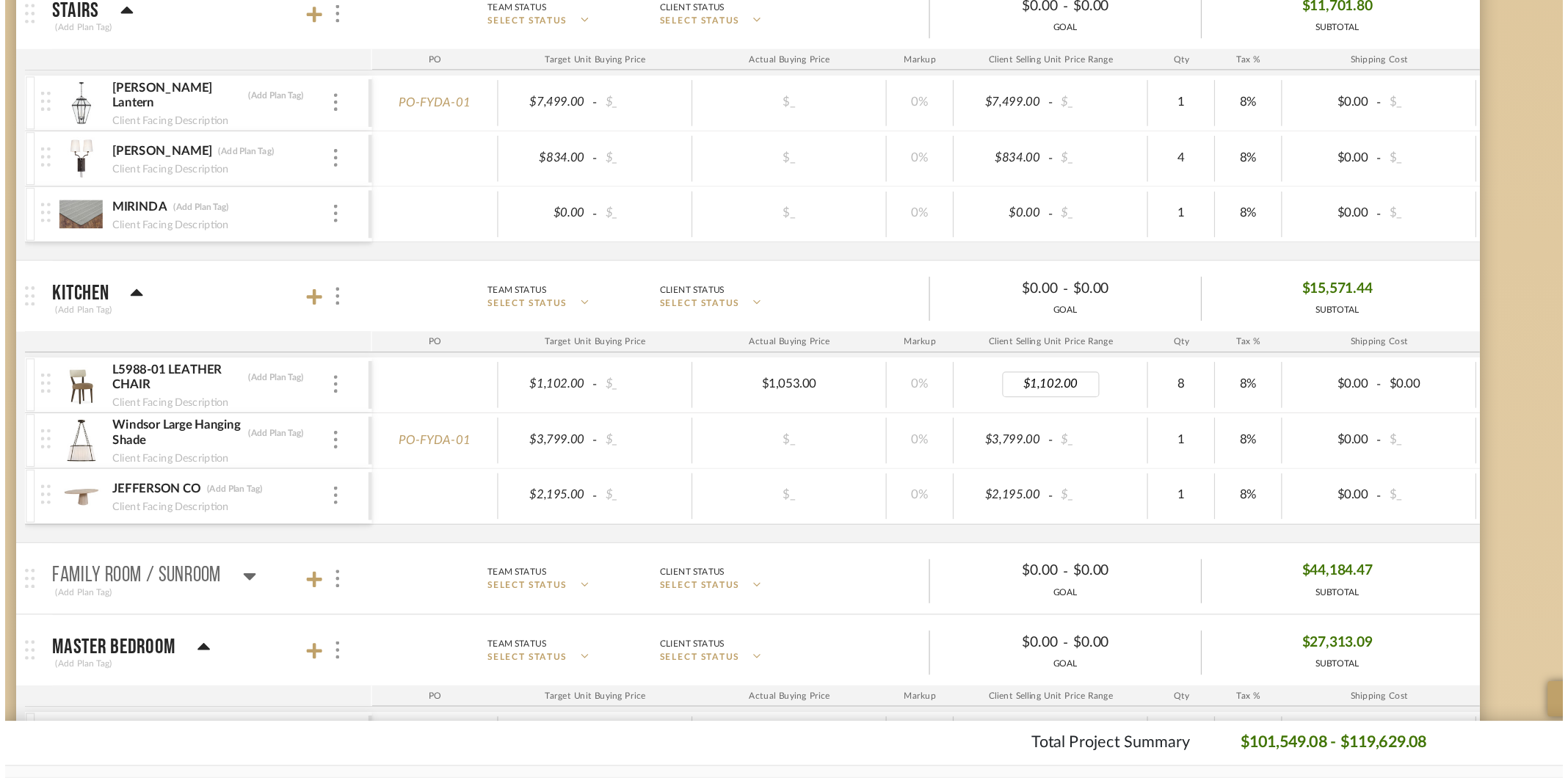 scroll, scrollTop: 0, scrollLeft: 0, axis: both 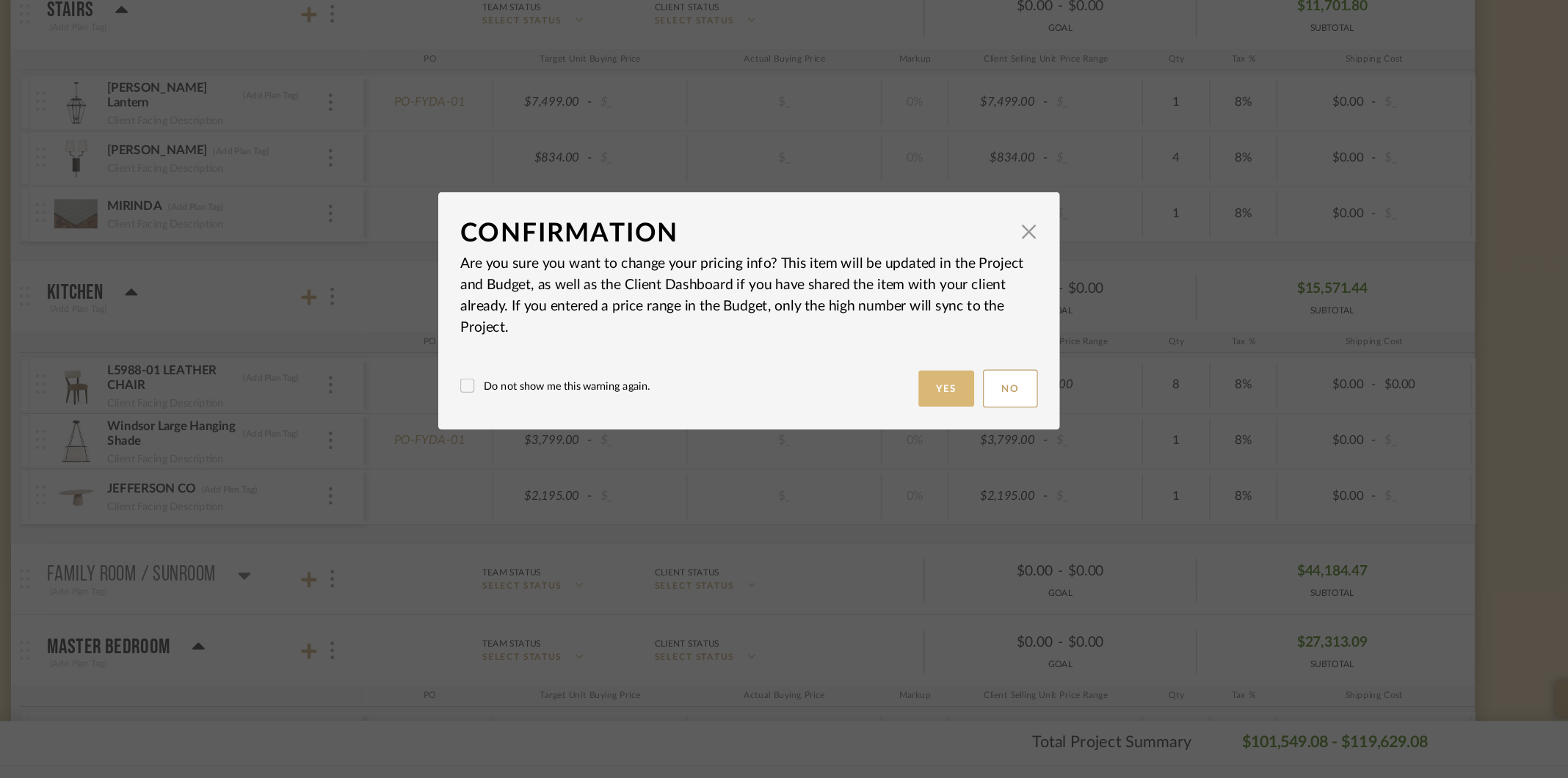 click on "Yes" at bounding box center (948, 454) 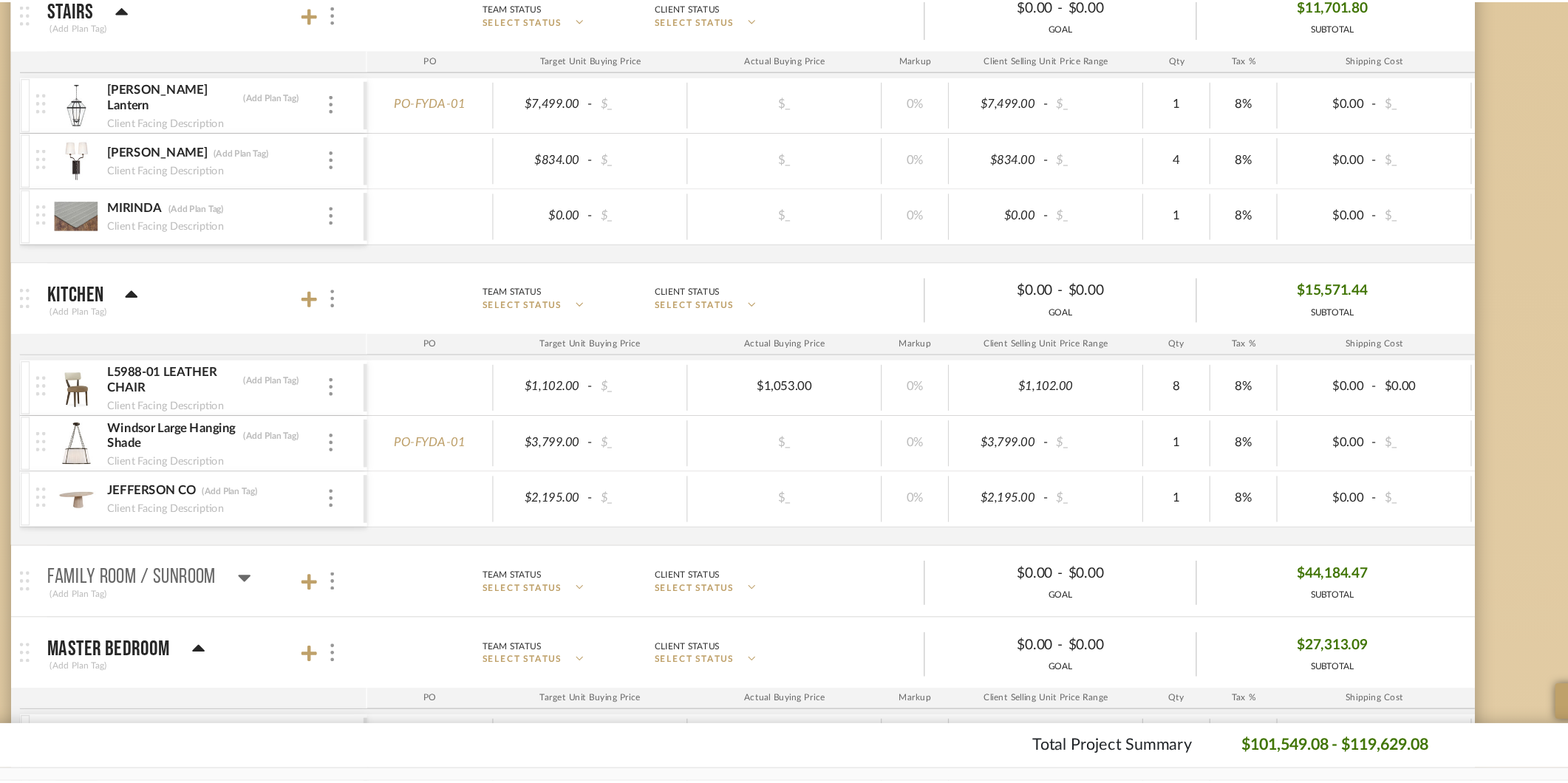 scroll, scrollTop: 296, scrollLeft: 0, axis: vertical 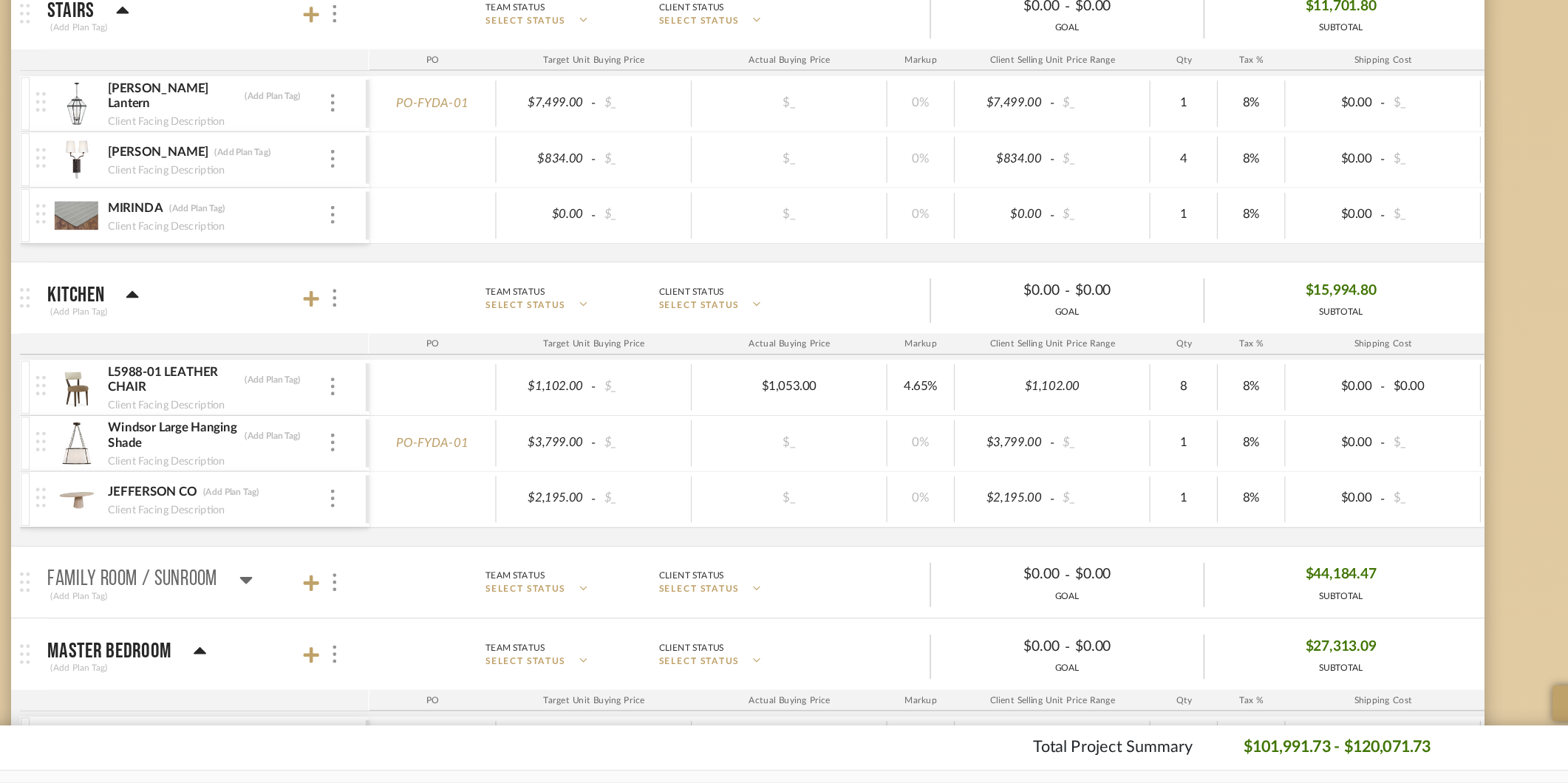 click at bounding box center (225, 454) 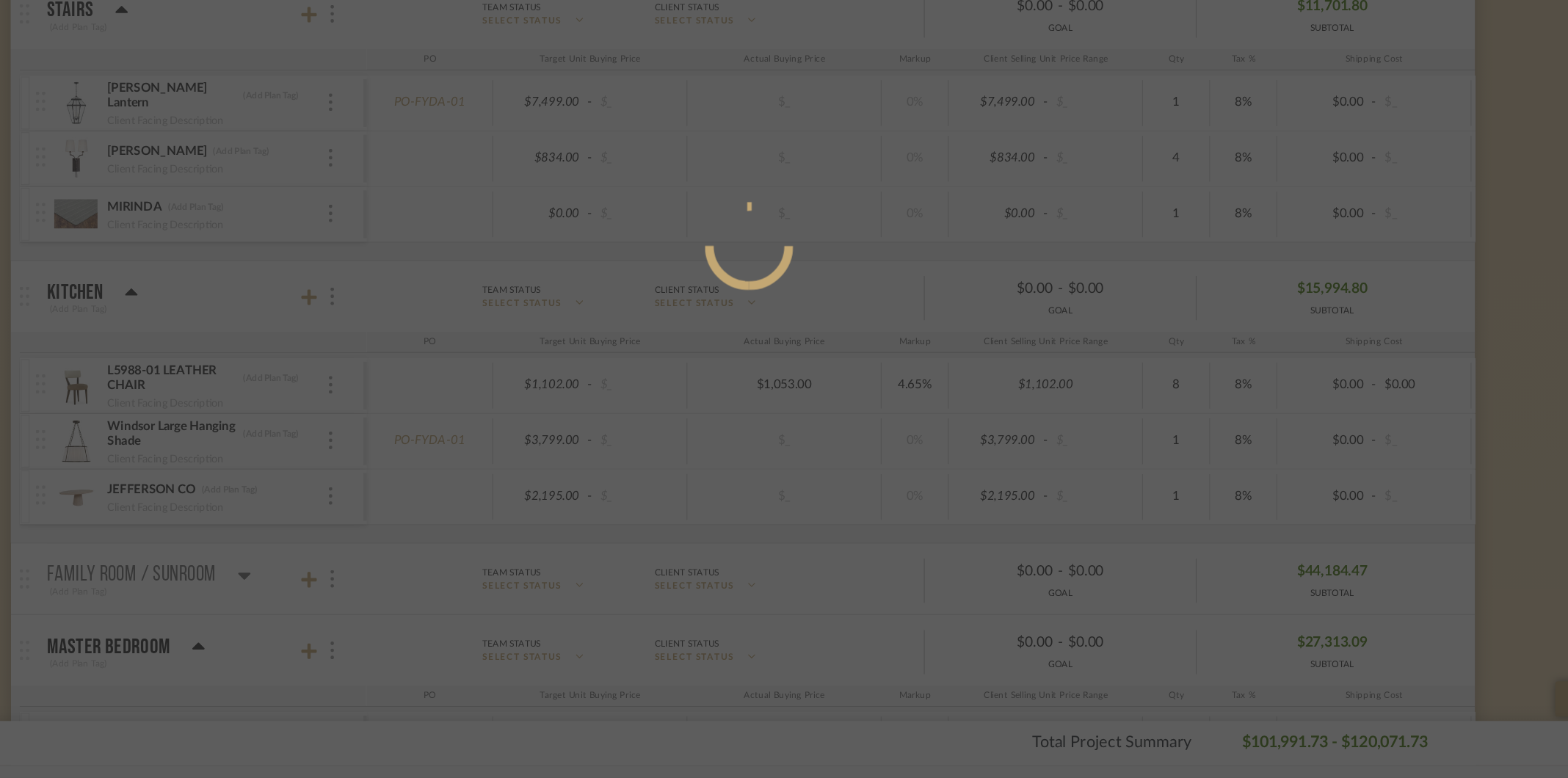 scroll, scrollTop: 0, scrollLeft: 0, axis: both 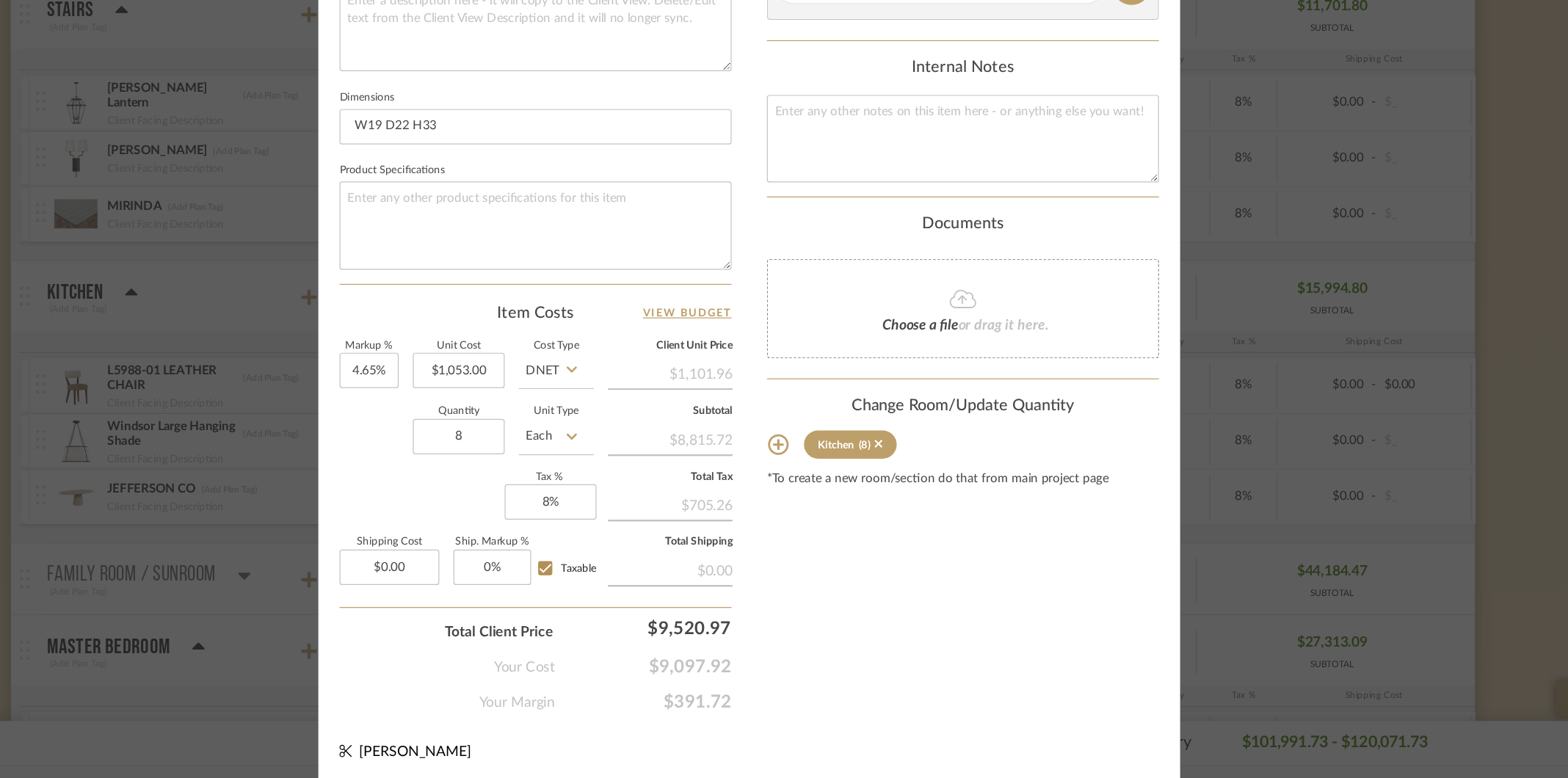 click on "Content here copies to Client View - confirm visibility there.  Show in Client Dashboard   Include in Budget   View Budget  Team Status on 7/15/2025 7/15/2025 Ordered  Lead Time  In Stock Weeks  Est. Min  8  Est. Max  10  Due Date  9/23/2025  Install Date  Tasks / To-Dos /  team Messaging  Leave yourself a note here or share next steps with your team. You will receive emails when they
respond!  Invite Collaborator Internal Notes  Documents  Choose a file  or drag it here. Change Room/Update Quantity  Kitchen  (8) *To create a new room/section do that from main project page" at bounding box center [962, 156] 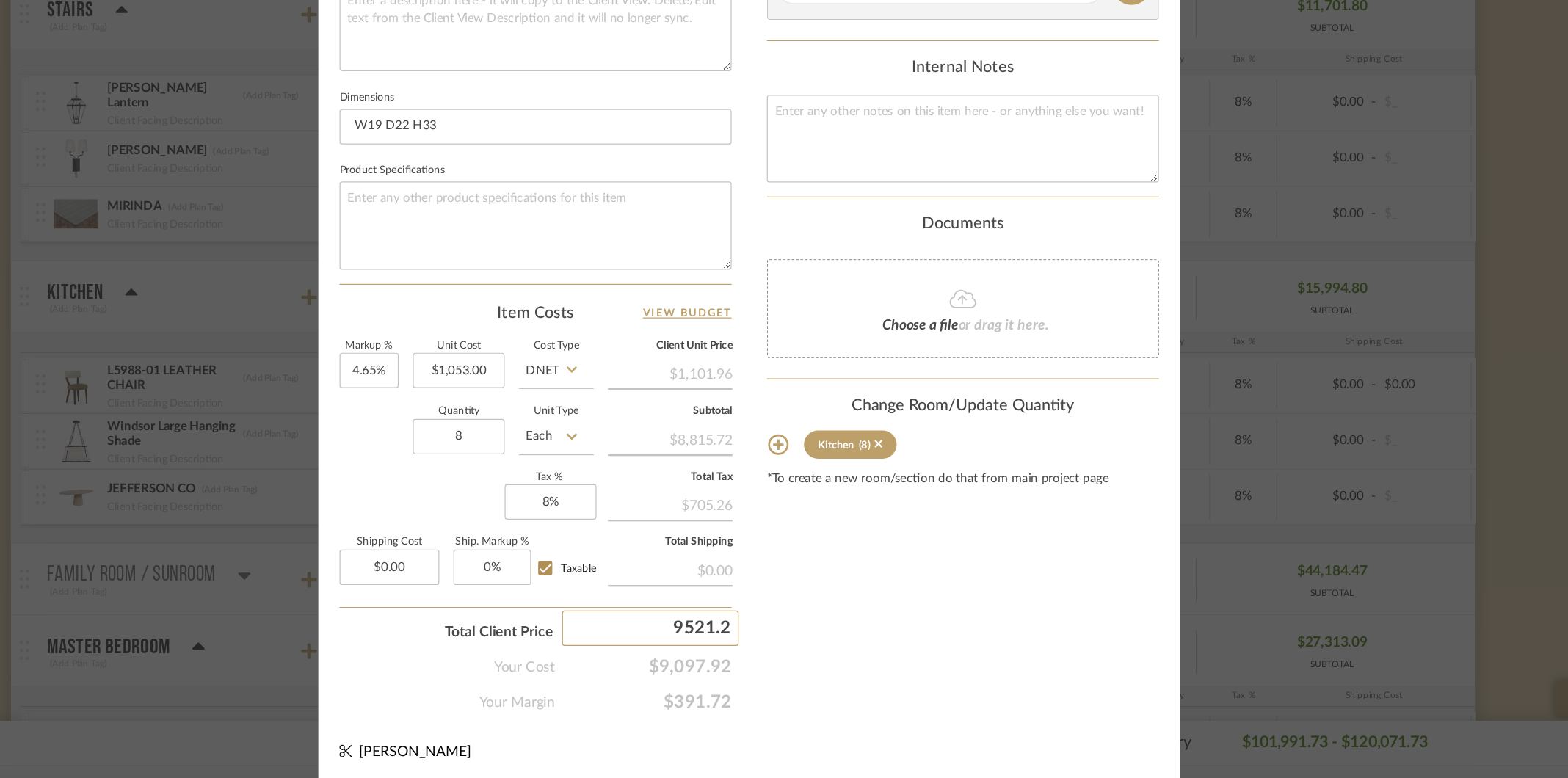 type on "9521.28" 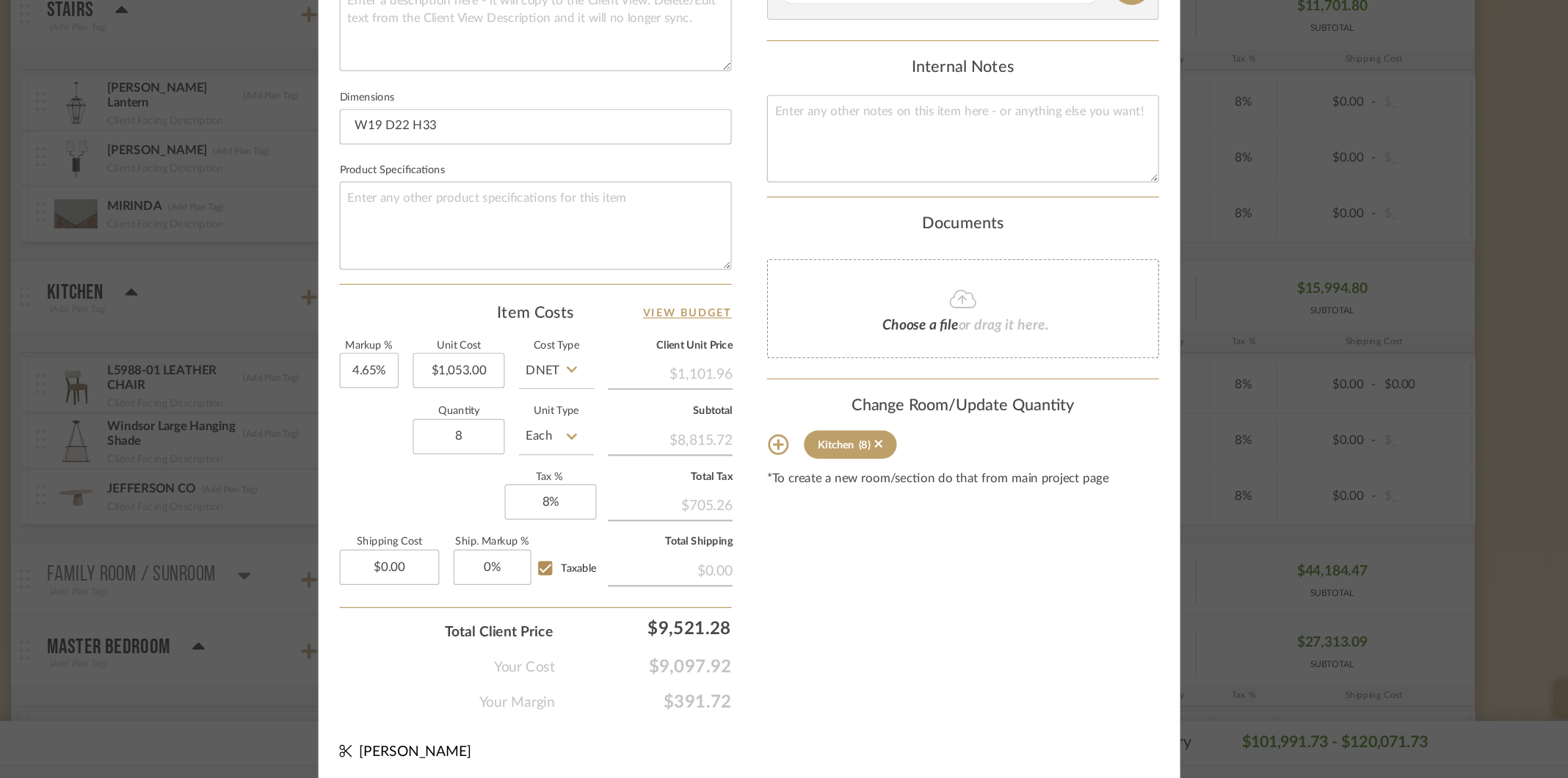 click on "Content here copies to Client View - confirm visibility there.  Show in Client Dashboard   Include in Budget   View Budget  Team Status on 7/15/2025 7/15/2025 Ordered  Lead Time  In Stock Weeks  Est. Min  8  Est. Max  10  Due Date  9/23/2025  Install Date  Tasks / To-Dos /  team Messaging  Leave yourself a note here or share next steps with your team. You will receive emails when they
respond!  Invite Collaborator Internal Notes  Documents  Choose a file  or drag it here. Change Room/Update Quantity  Kitchen  (8) *To create a new room/section do that from main project page" at bounding box center [962, 156] 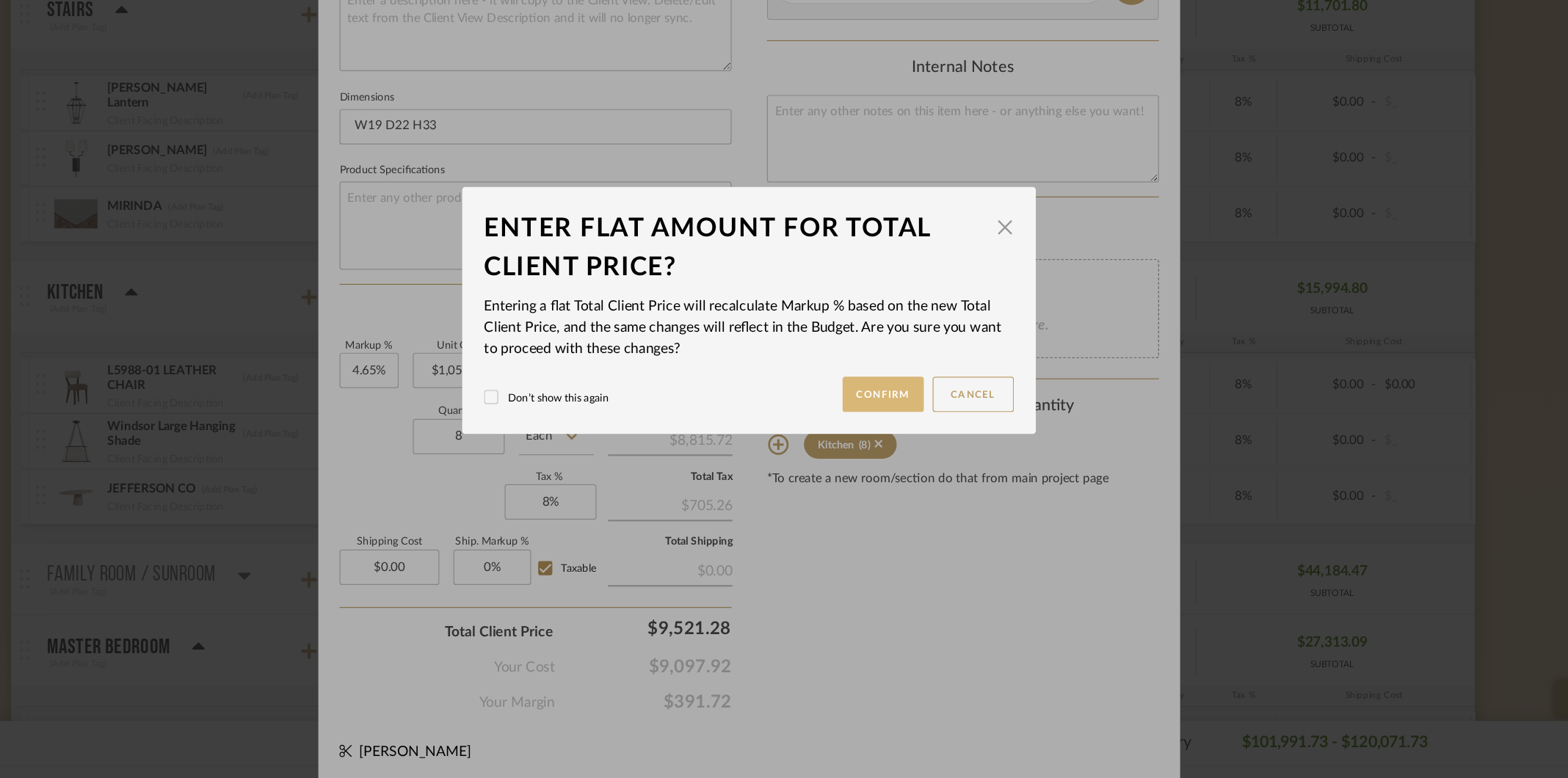 click on "Confirm" at bounding box center [896, 459] 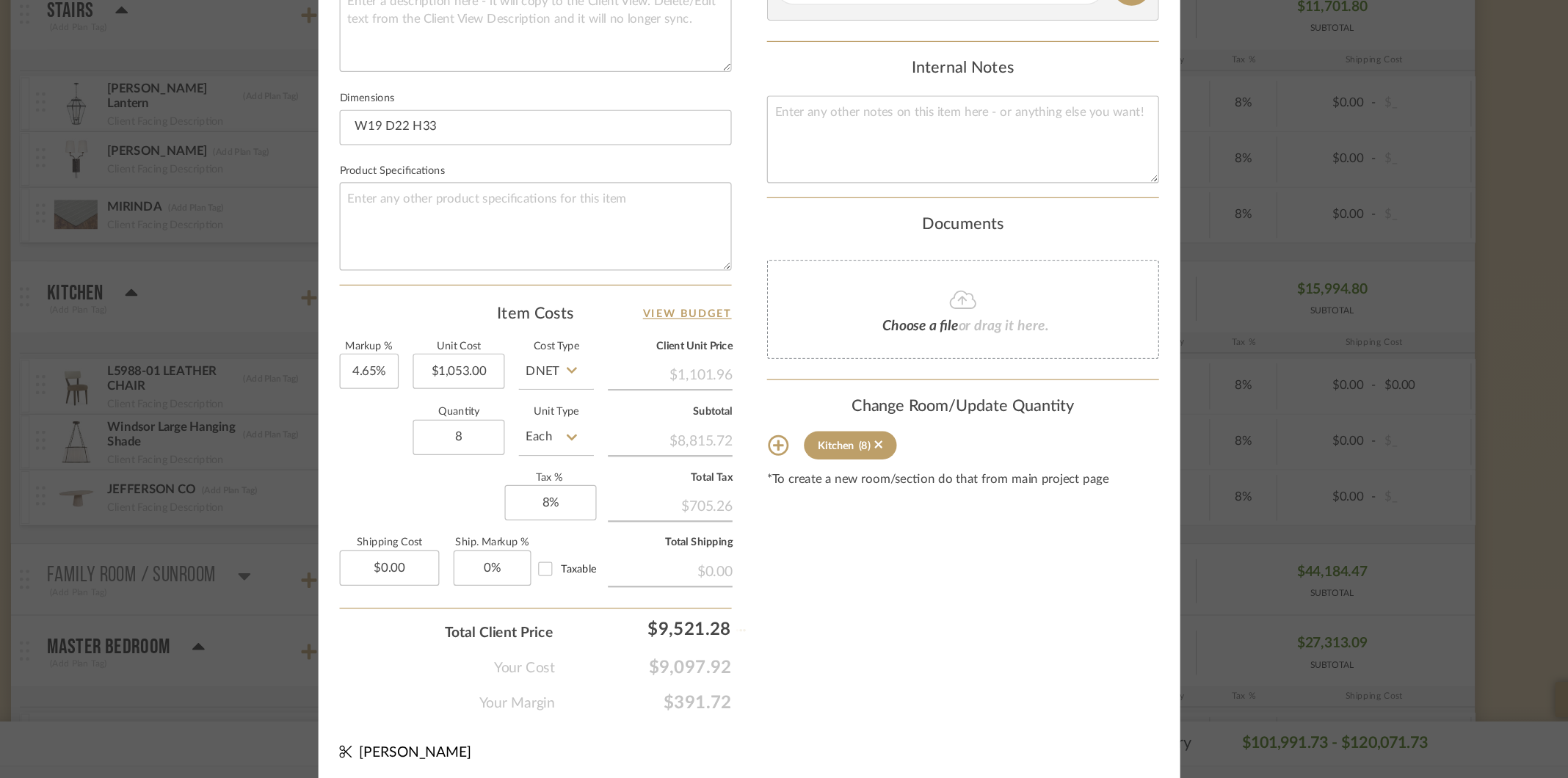 type 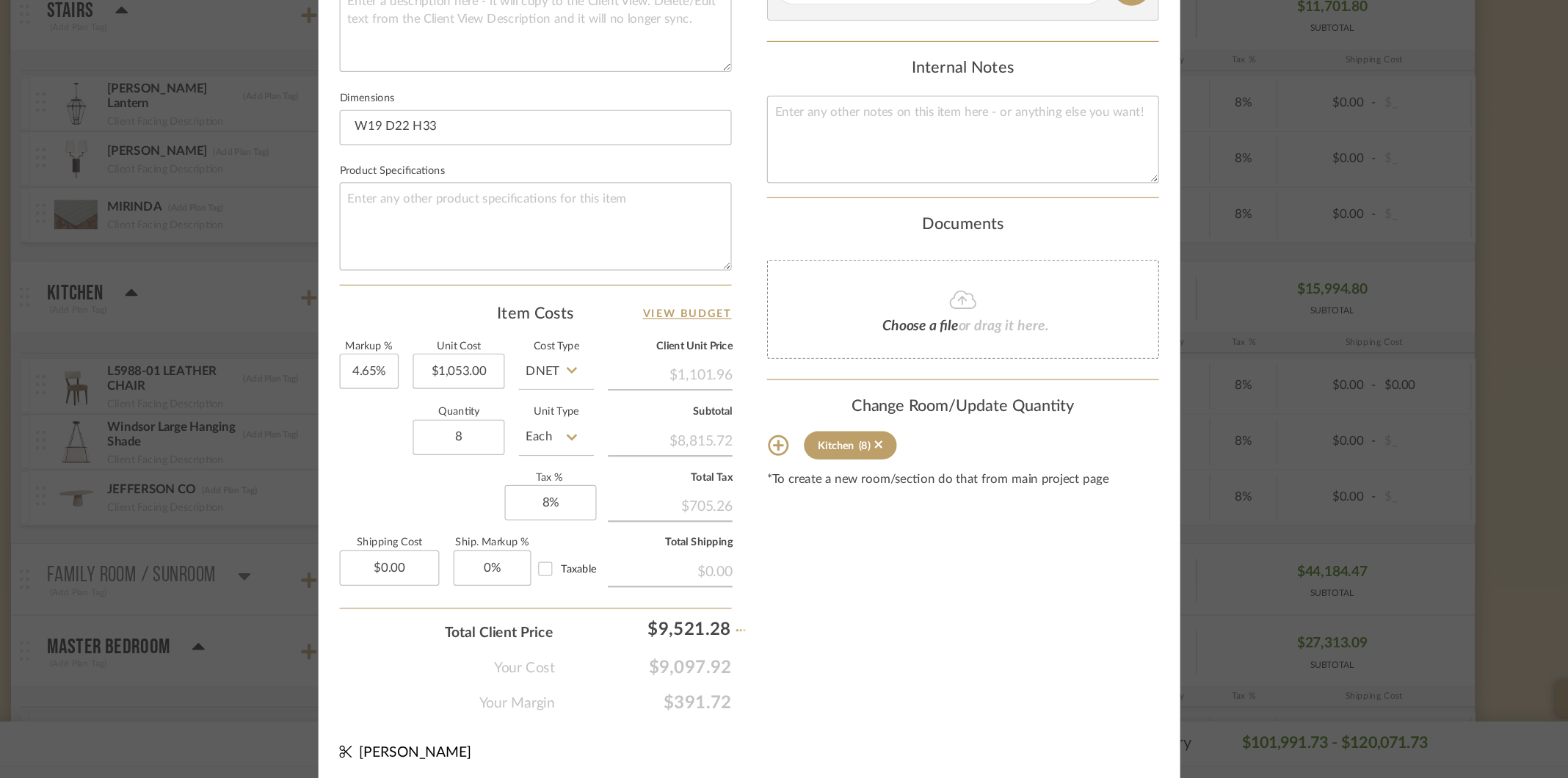 type 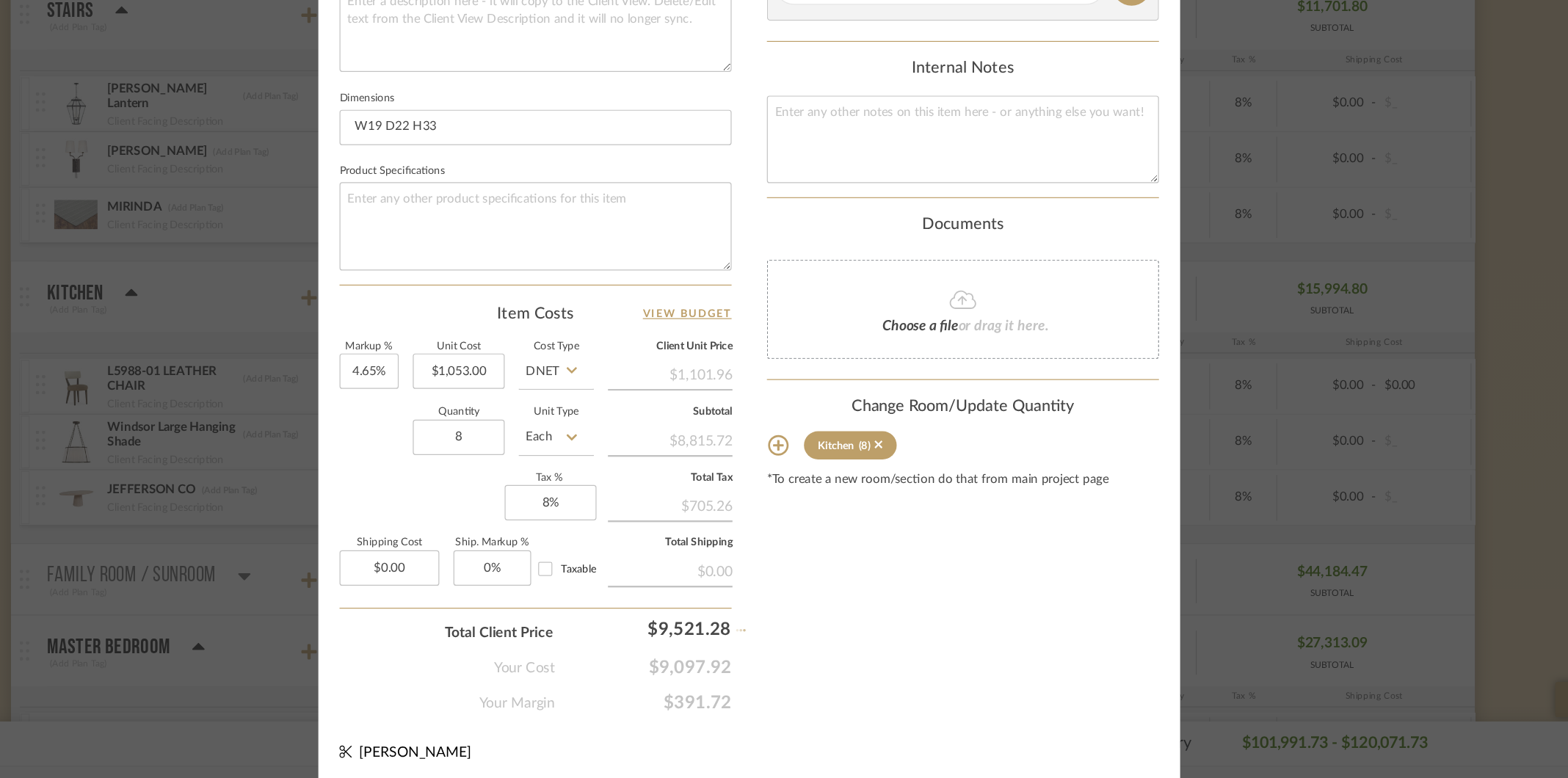 type on "13.02%" 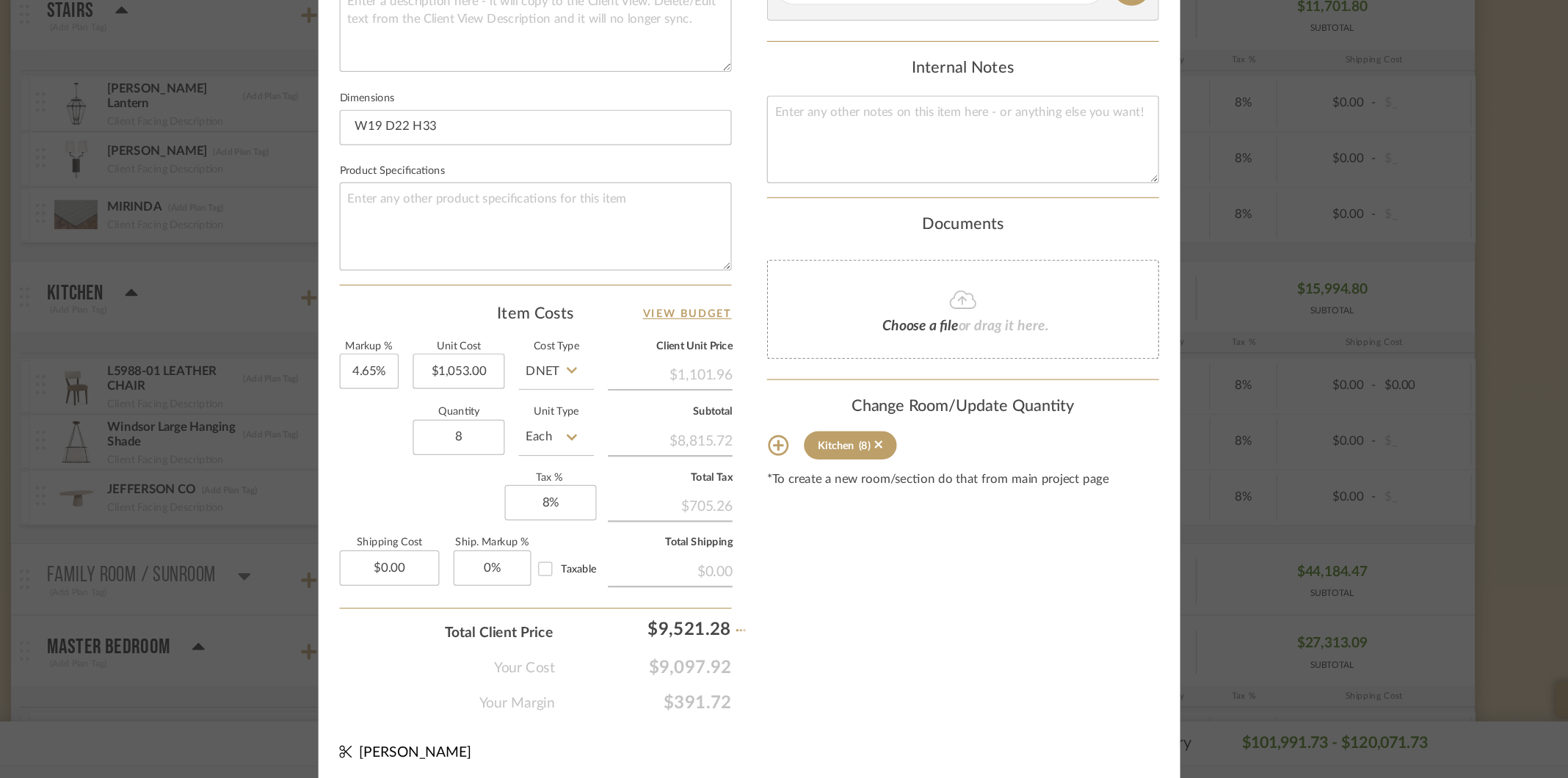 type on "0%" 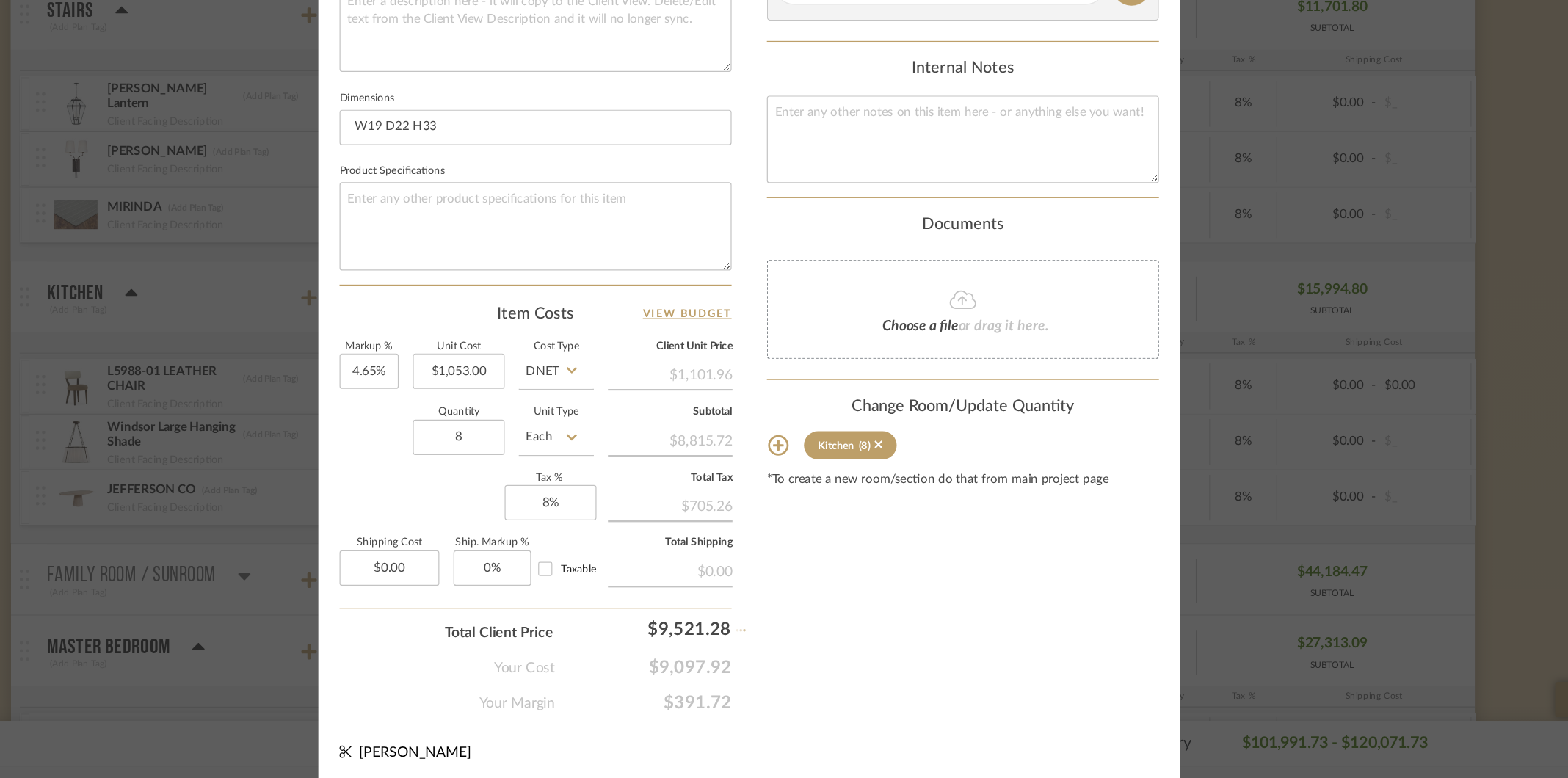 checkbox on "false" 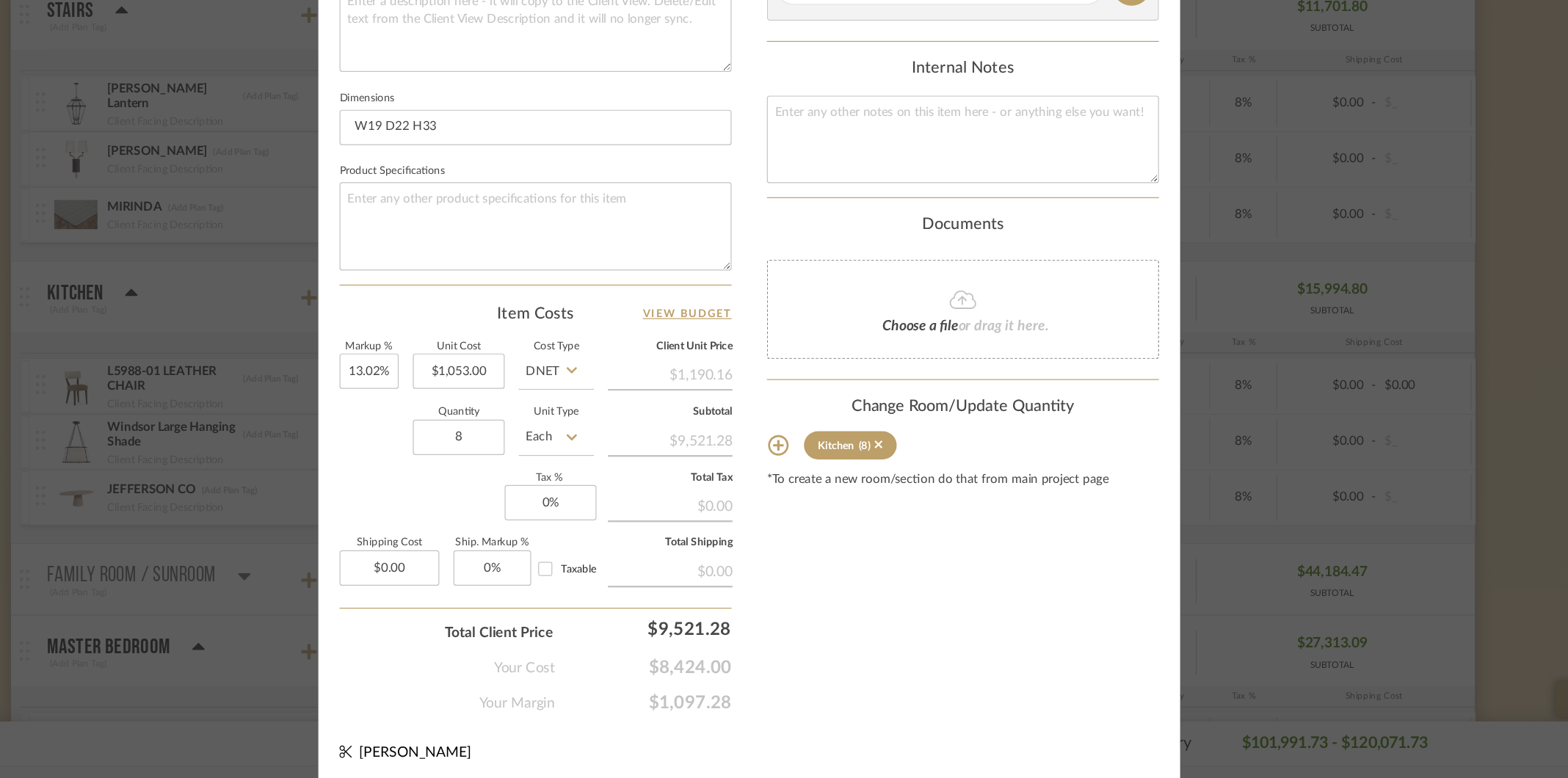 click on "Content here copies to Client View - confirm visibility there.  Show in Client Dashboard   Include in Budget   View Budget  Team Status on 7/15/2025 7/15/2025 Ordered  Lead Time  In Stock Weeks  Est. Min  8  Est. Max  10  Due Date  9/23/2025  Install Date  Tasks / To-Dos /  team Messaging  Leave yourself a note here or share next steps with your team. You will receive emails when they
respond!  Invite Collaborator Internal Notes  Documents  Choose a file  or drag it here. Change Room/Update Quantity  Kitchen  (8) *To create a new room/section do that from main project page" at bounding box center [962, 156] 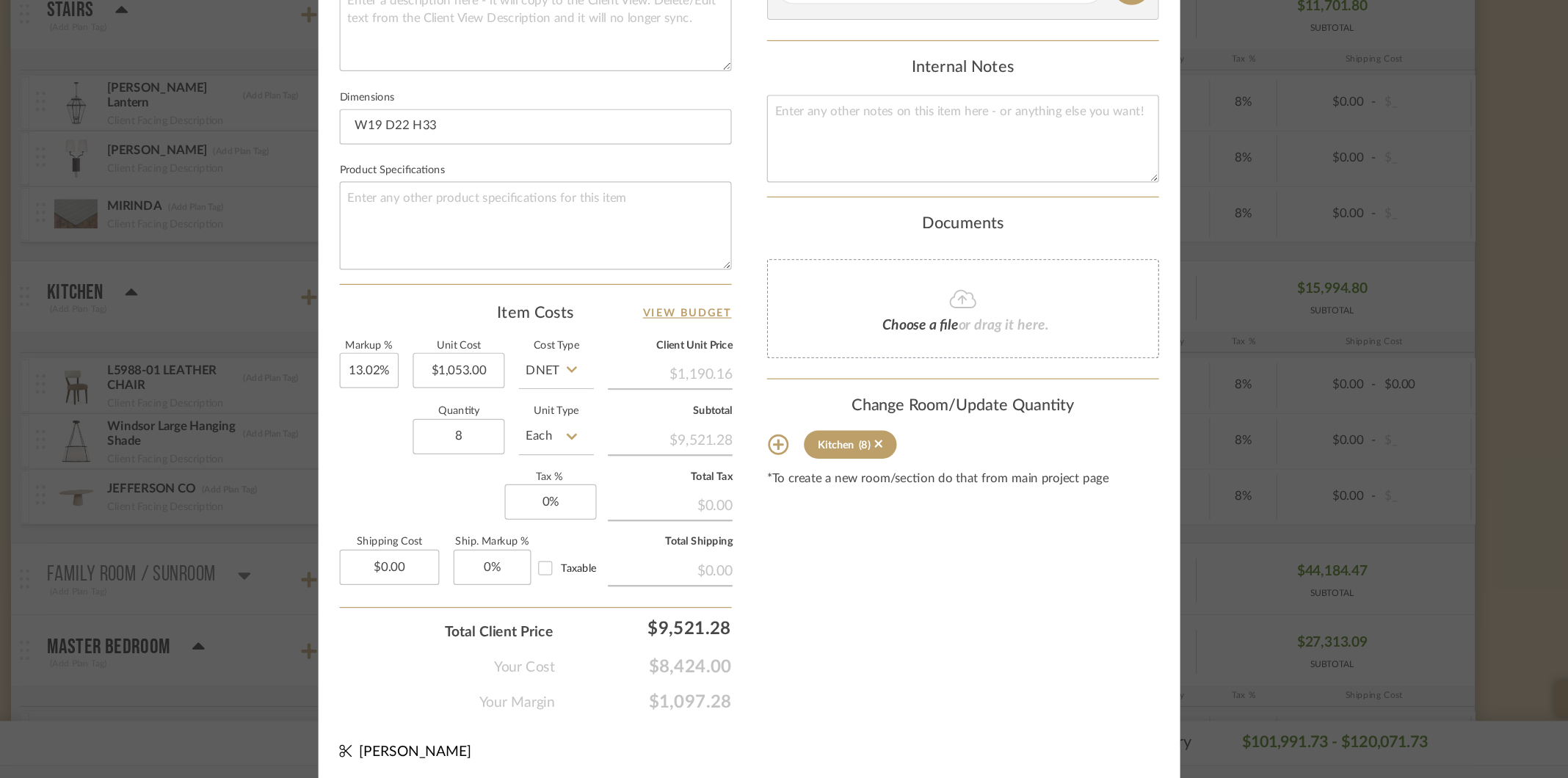 scroll, scrollTop: 0, scrollLeft: 0, axis: both 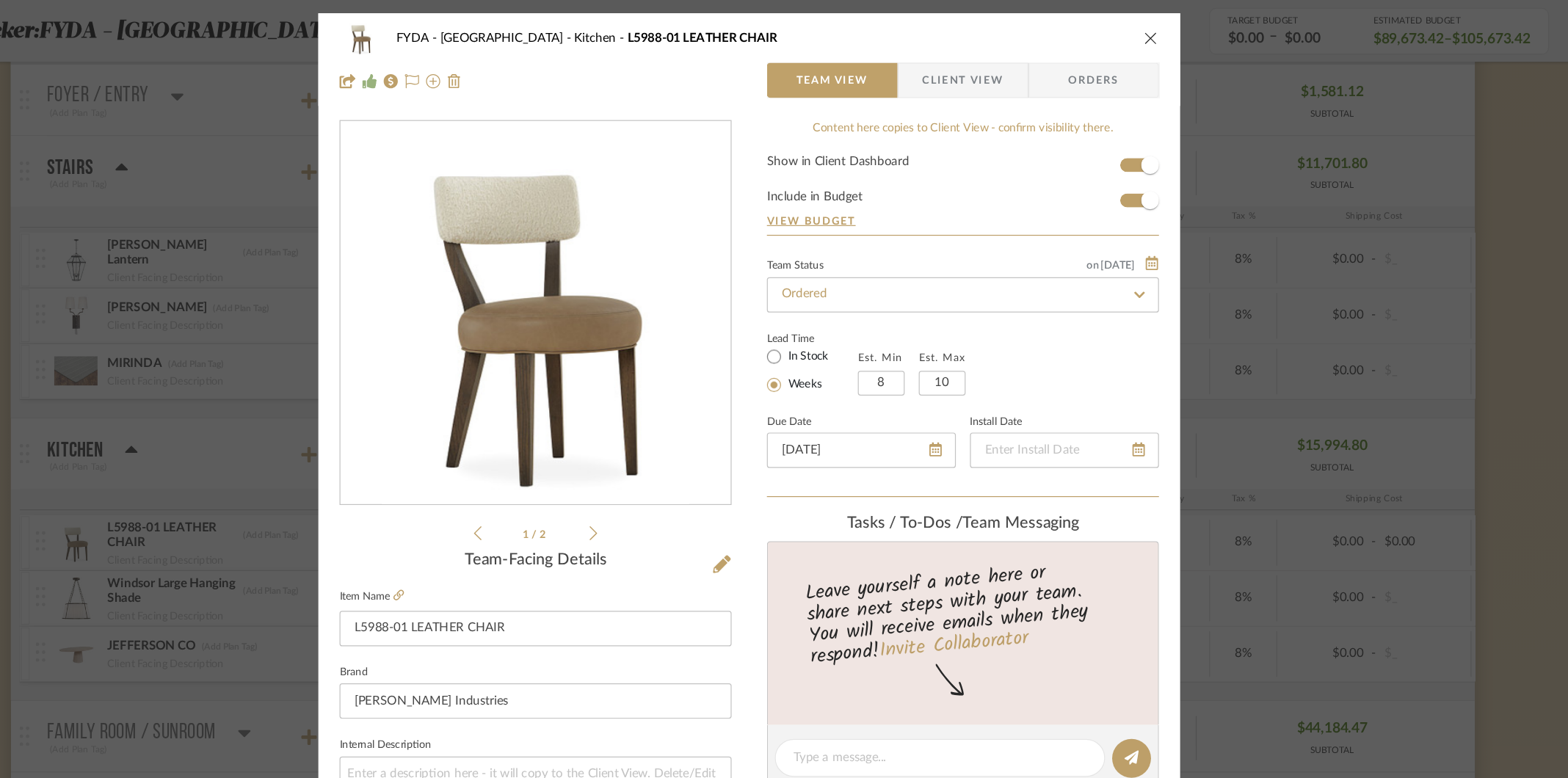click on "Client View" at bounding box center (962, 67) 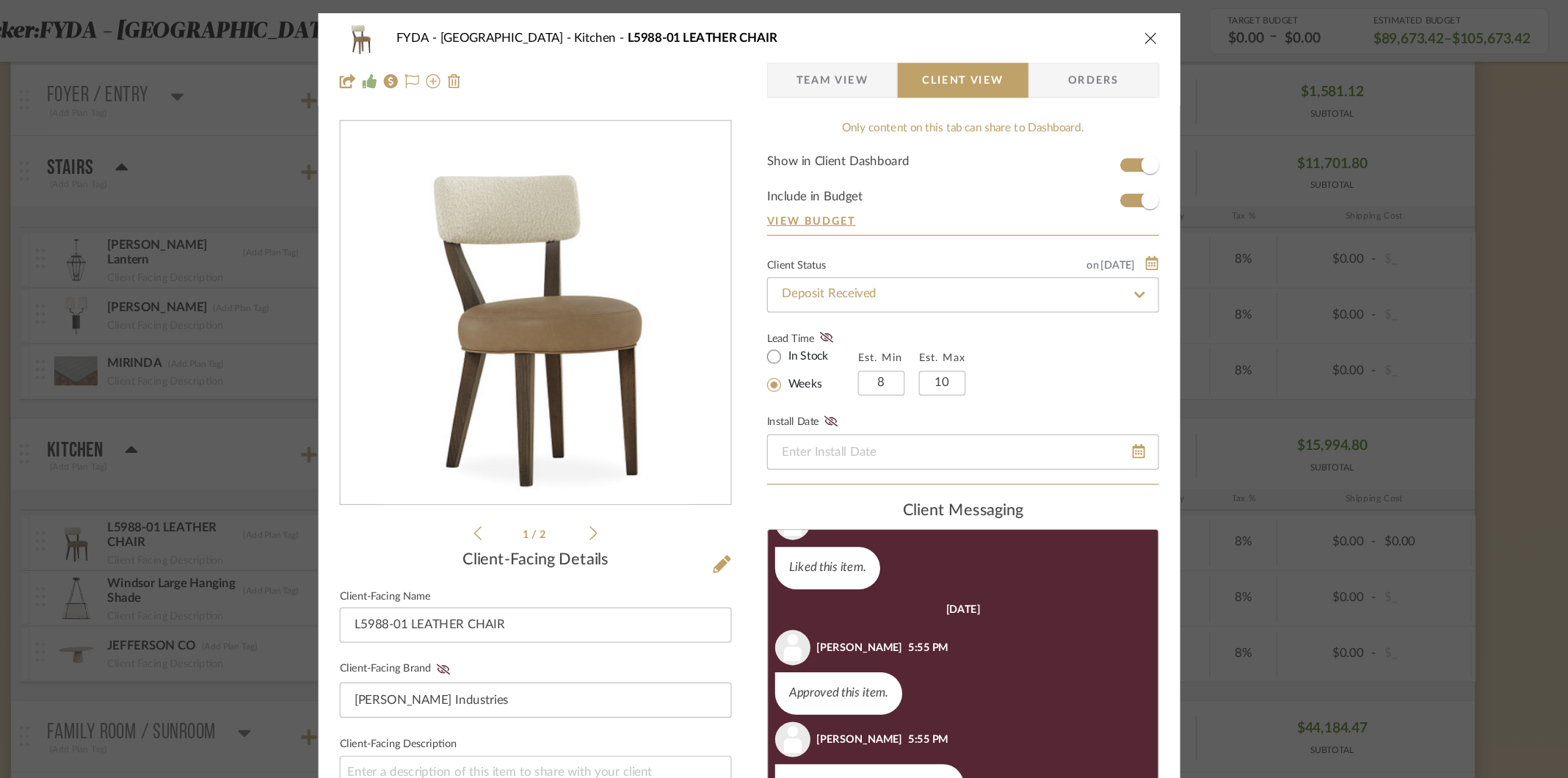 scroll, scrollTop: 114, scrollLeft: 0, axis: vertical 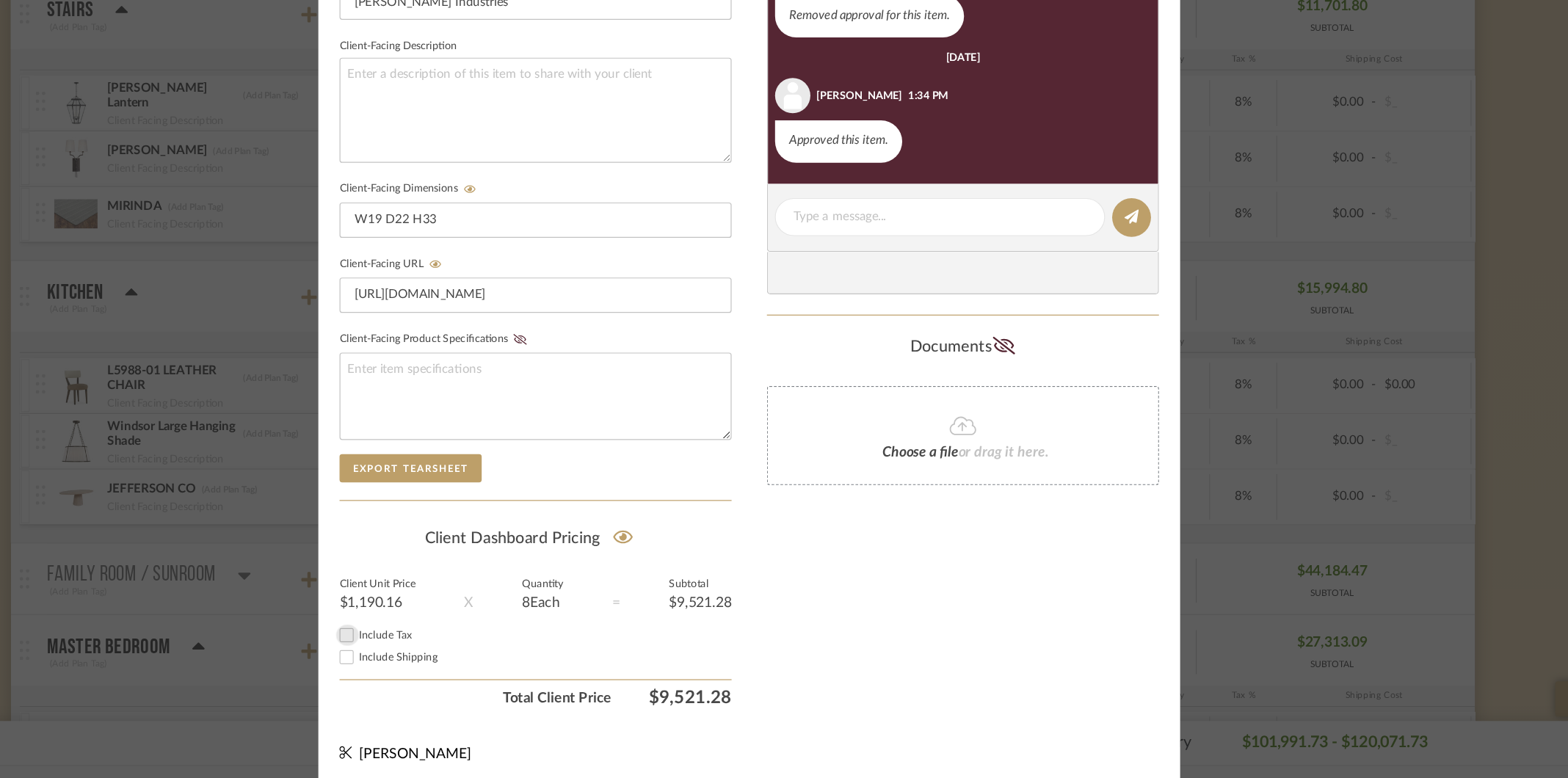 click on "Include Tax" at bounding box center (449, 659) 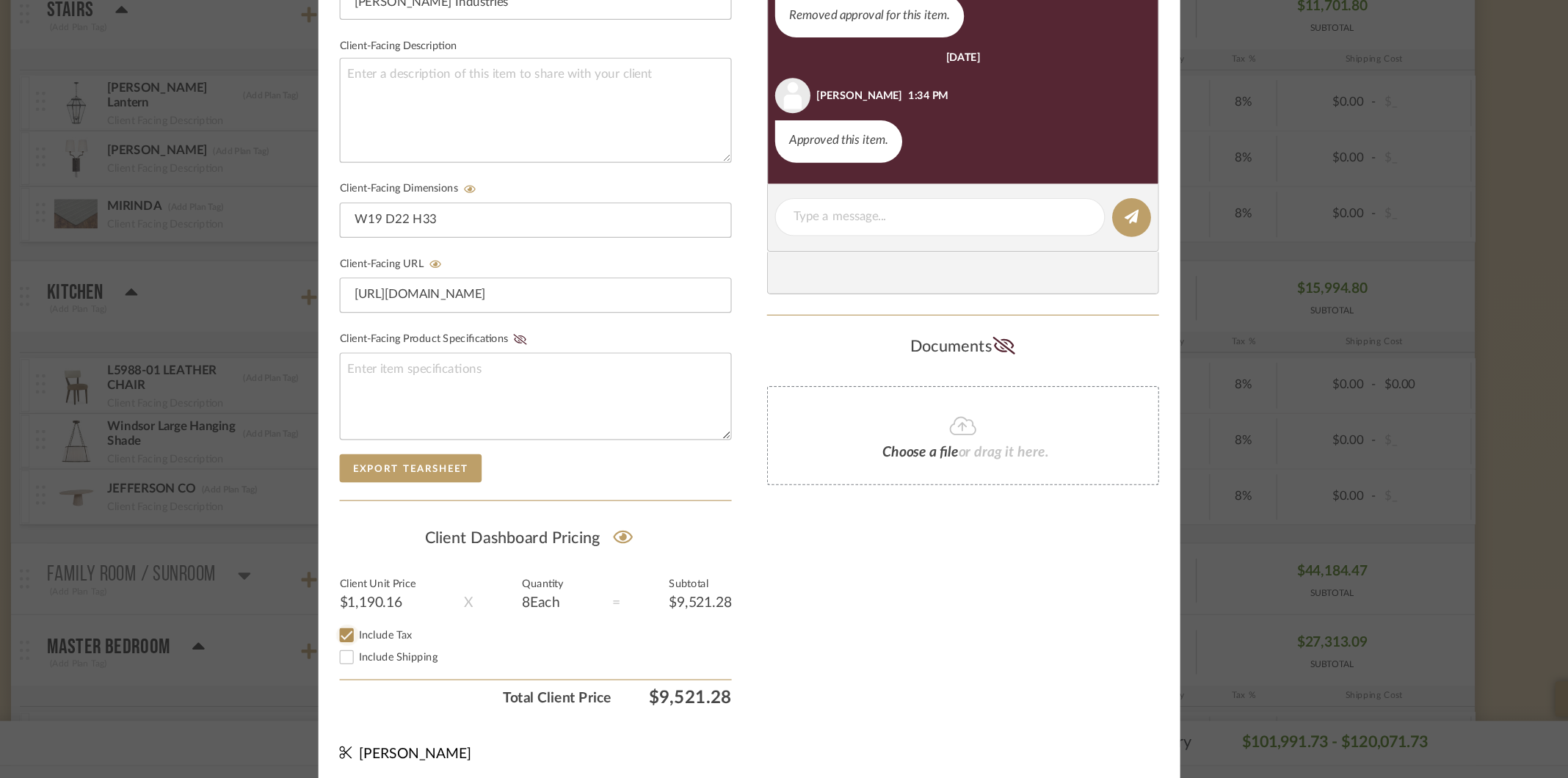 checkbox on "false" 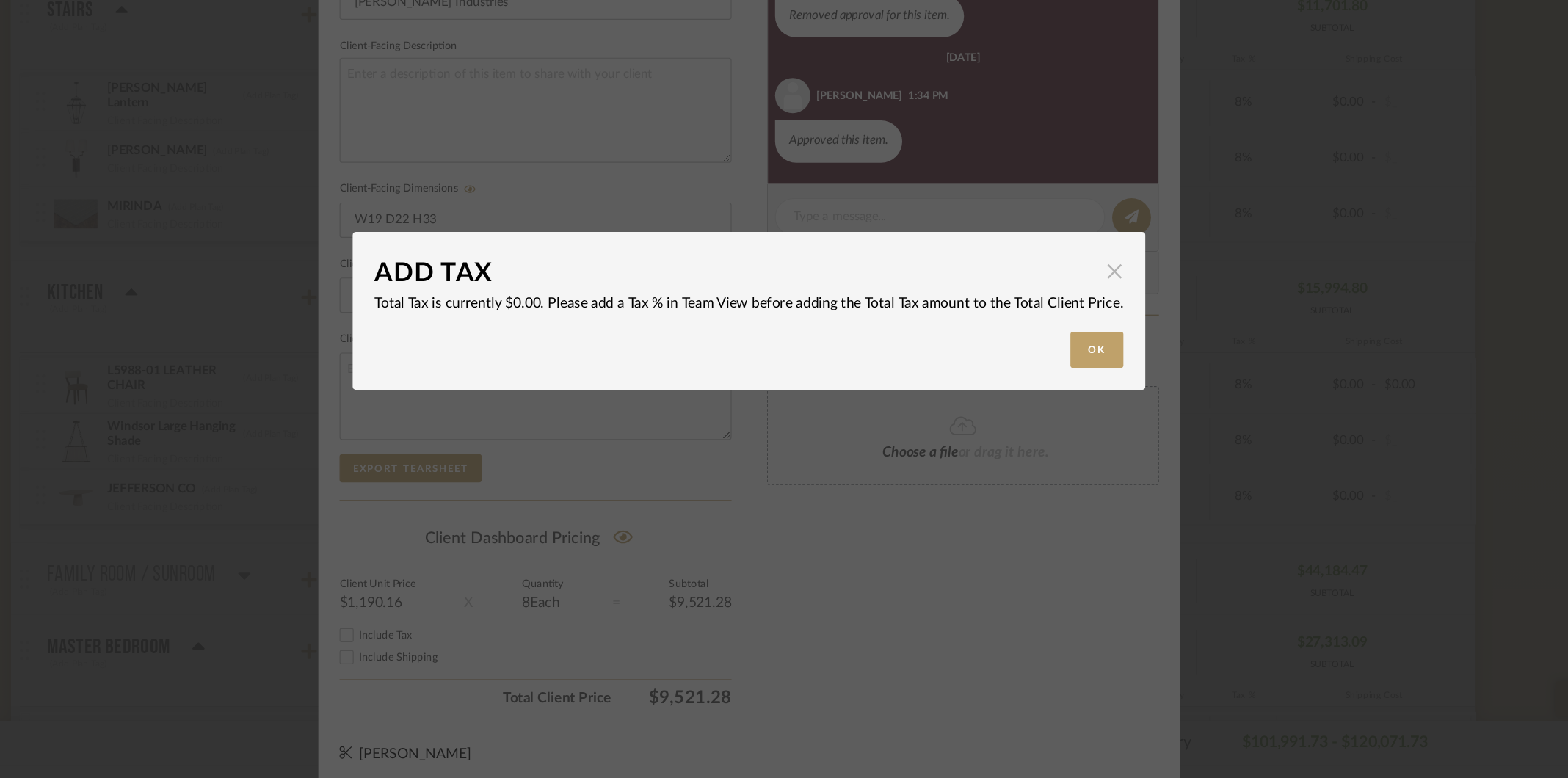 click at bounding box center [1088, 357] 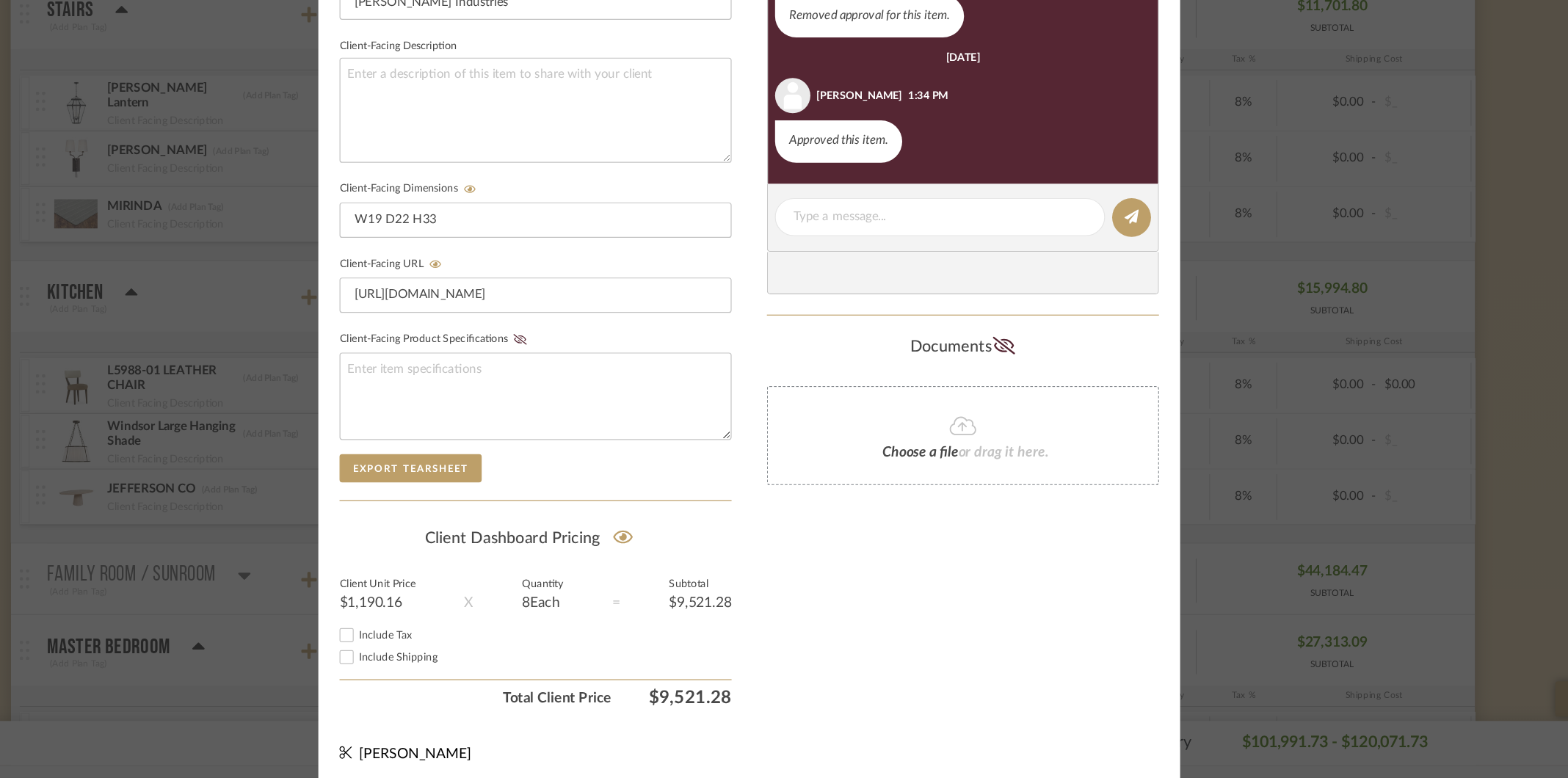 scroll, scrollTop: 0, scrollLeft: 0, axis: both 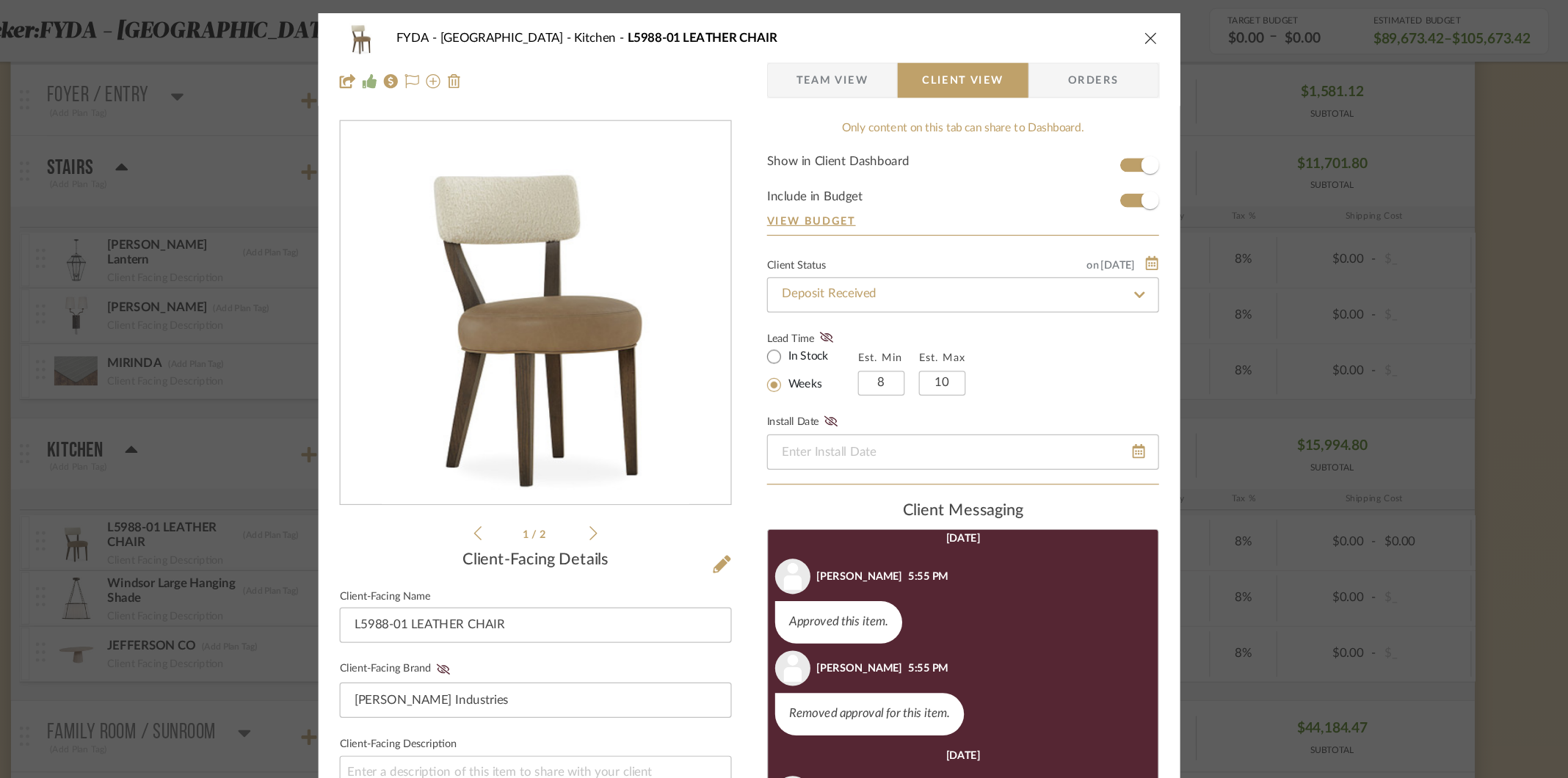 click on "Team View" at bounding box center (853, 67) 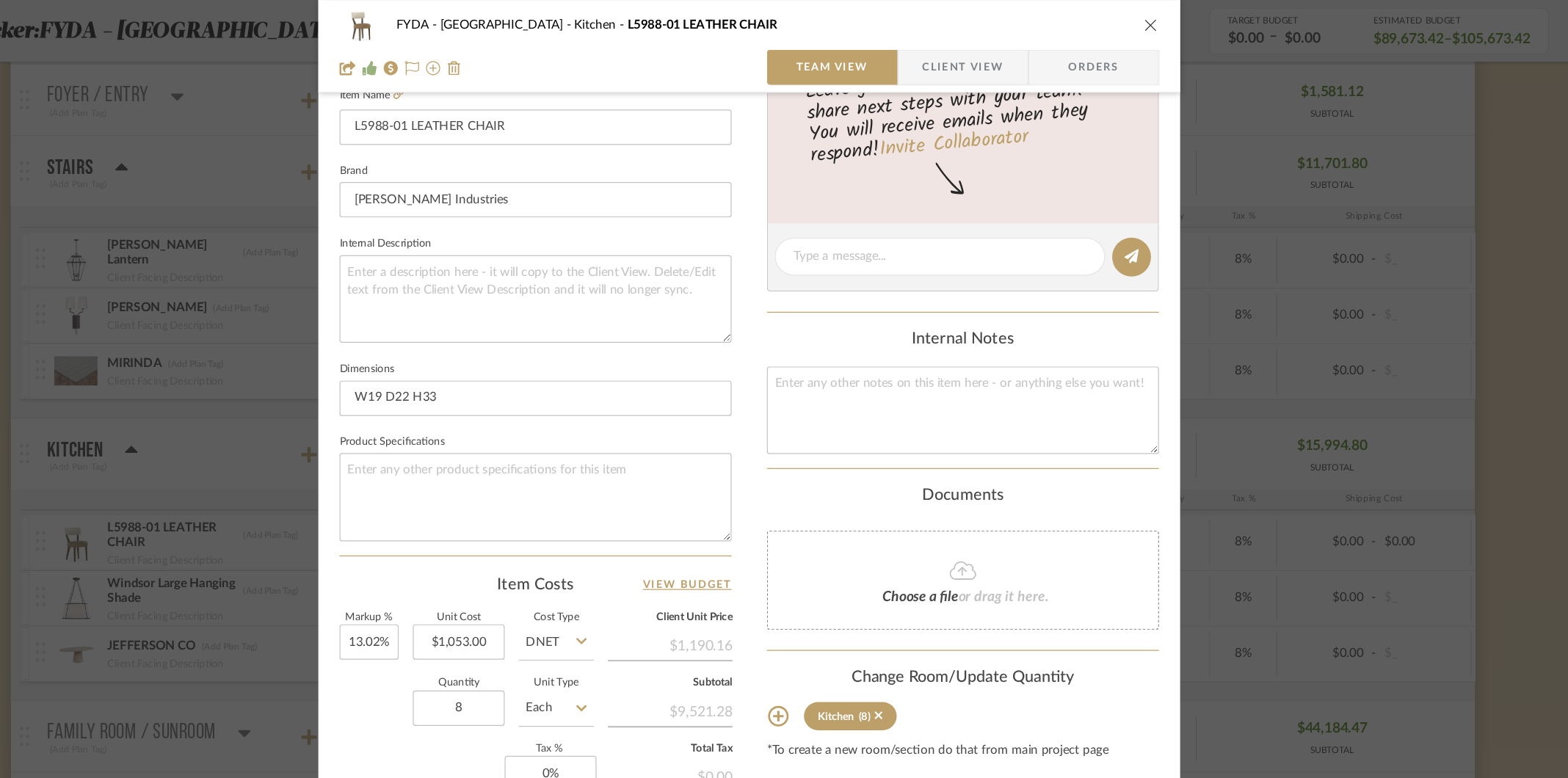 scroll, scrollTop: 512, scrollLeft: 0, axis: vertical 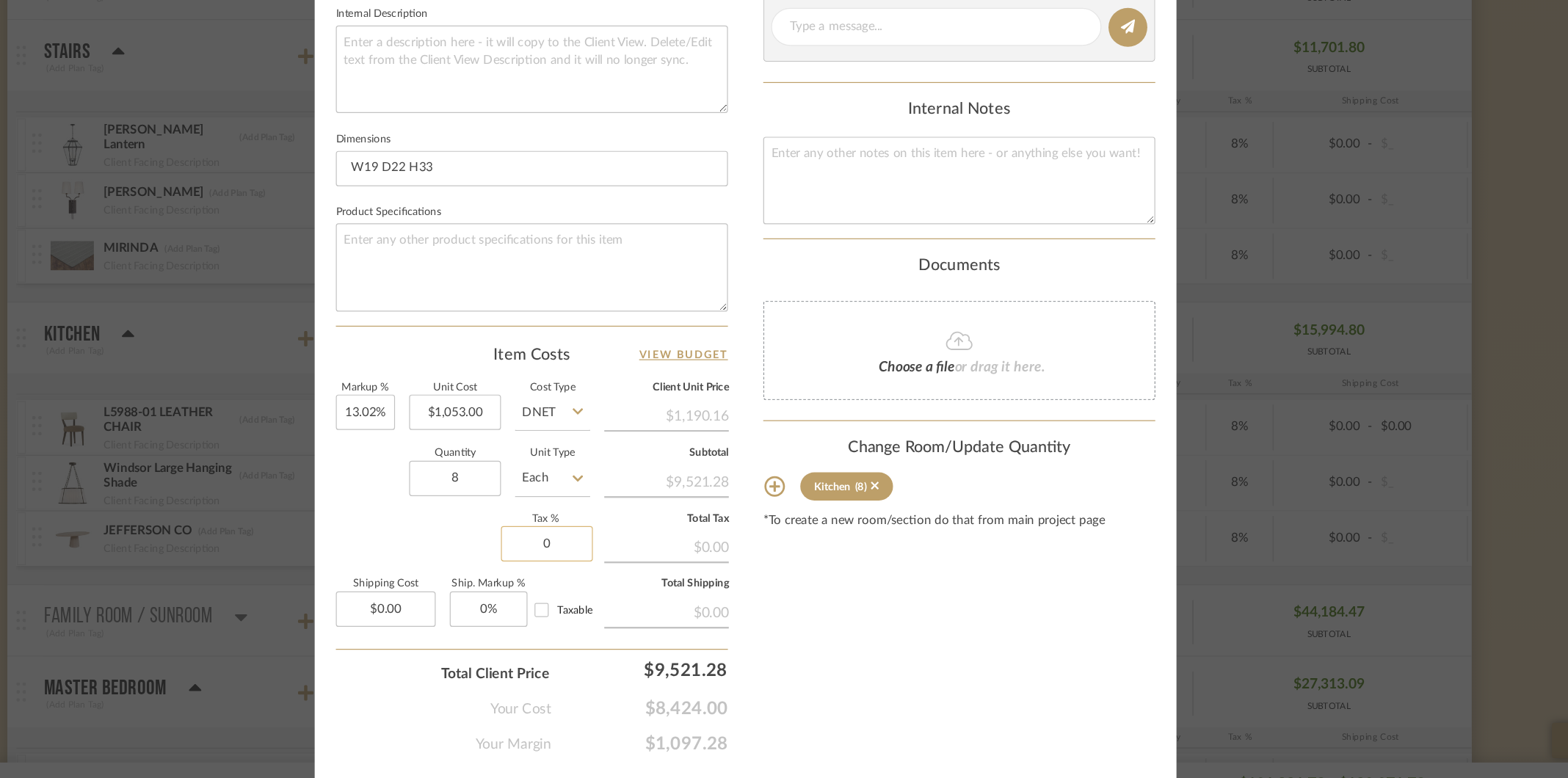 click on "0" 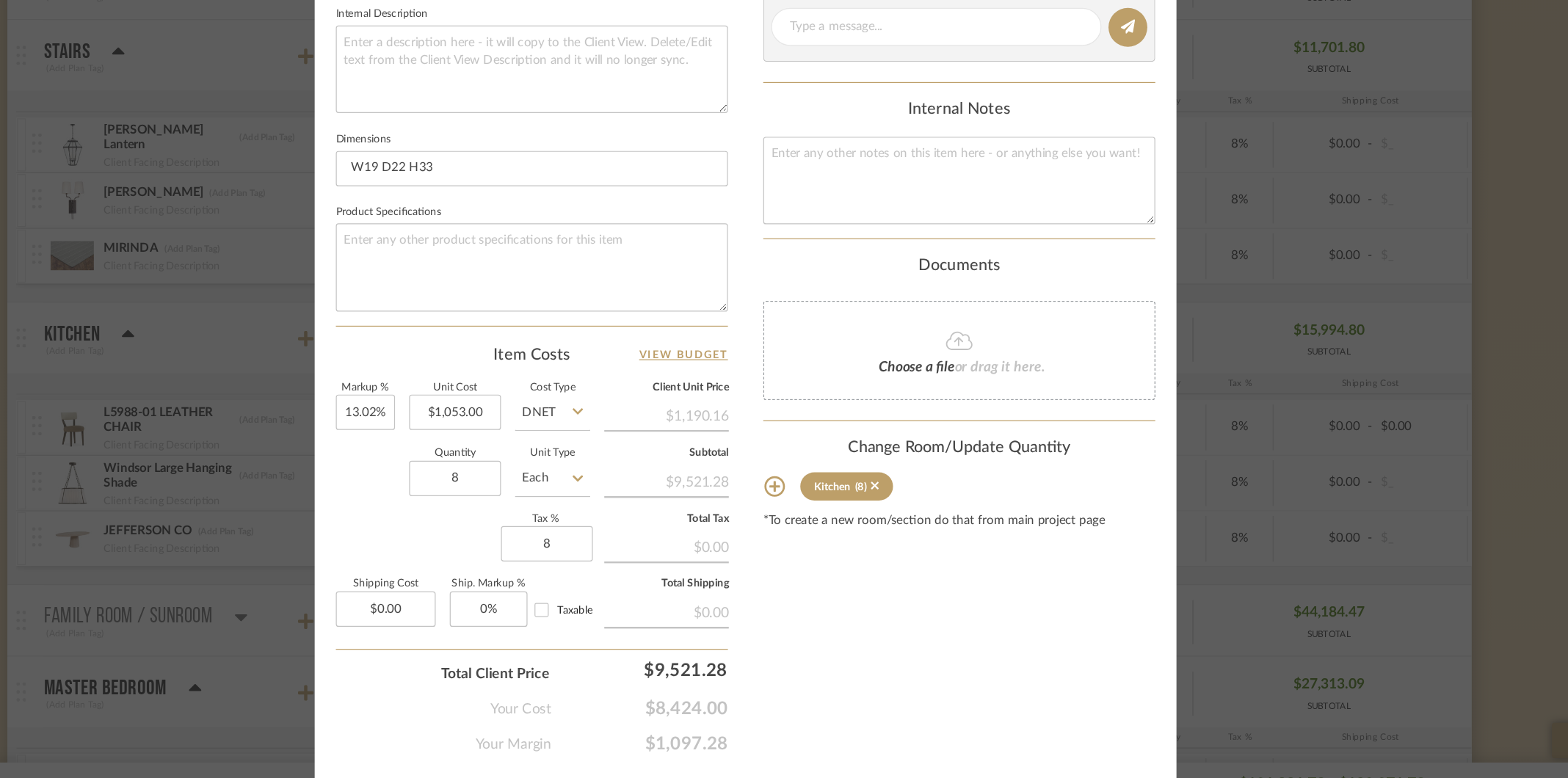 type on "8%" 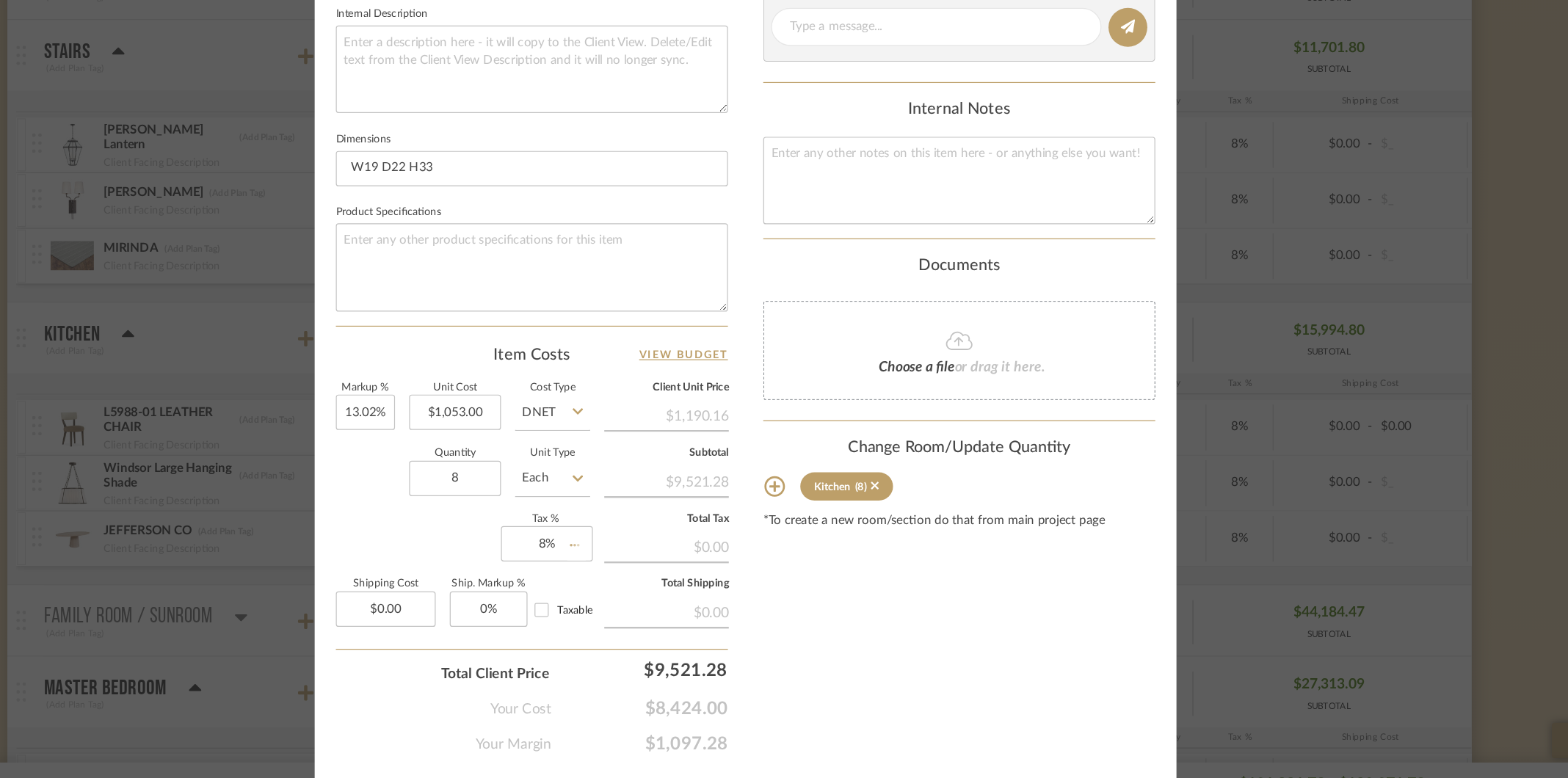 click on "Content here copies to Client View - confirm visibility there.  Show in Client Dashboard   Include in Budget   View Budget  Team Status on 7/15/2025 7/15/2025 Ordered  Lead Time  In Stock Weeks  Est. Min  8  Est. Max  10  Due Date  9/23/2025  Install Date  Tasks / To-Dos /  team Messaging  Leave yourself a note here or share next steps with your team. You will receive emails when they
respond!  Invite Collaborator Internal Notes  Documents  Choose a file  or drag it here. Change Room/Update Quantity  Kitchen  (8) *To create a new room/section do that from main project page" at bounding box center (962, 156) 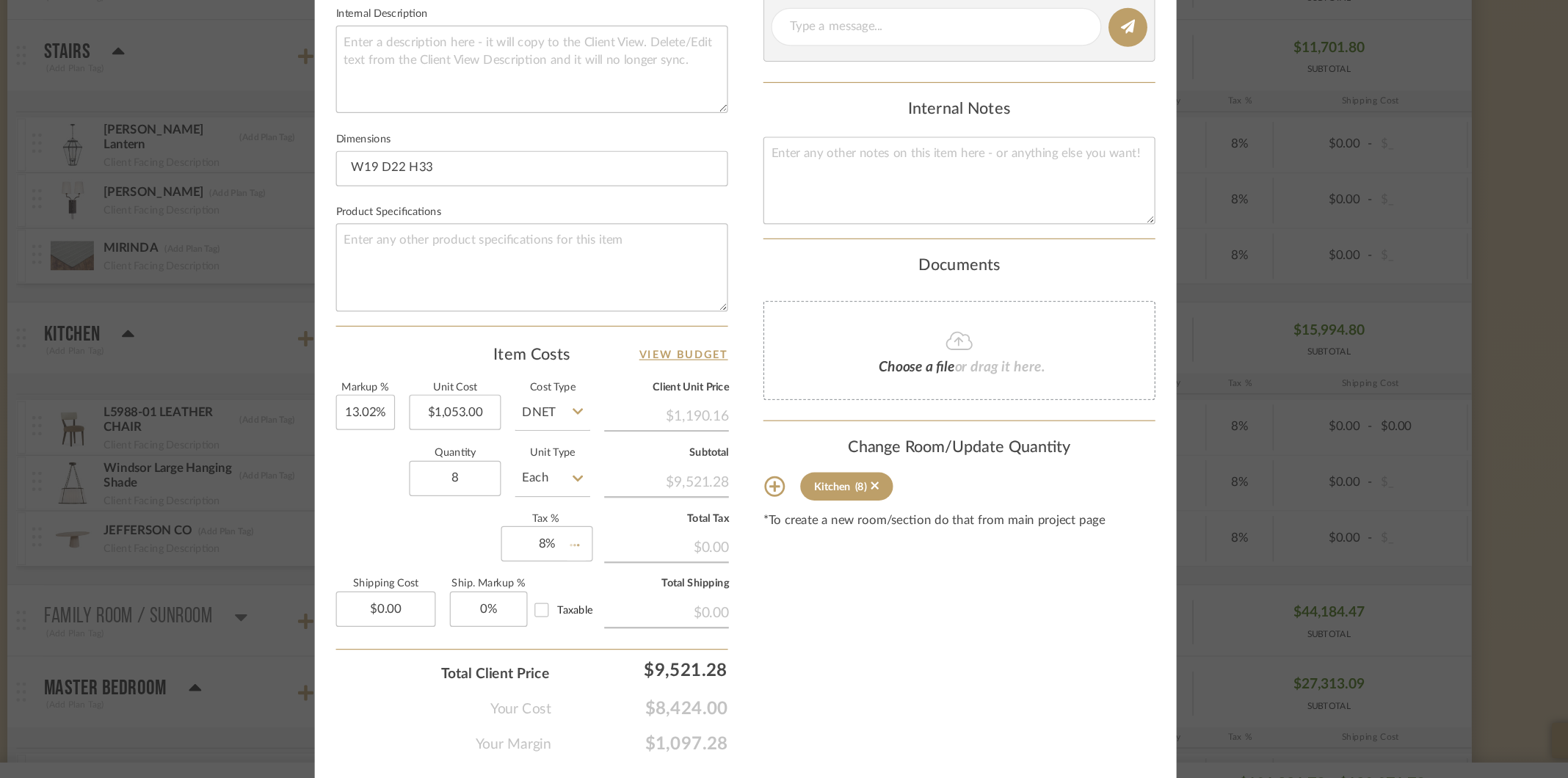 type 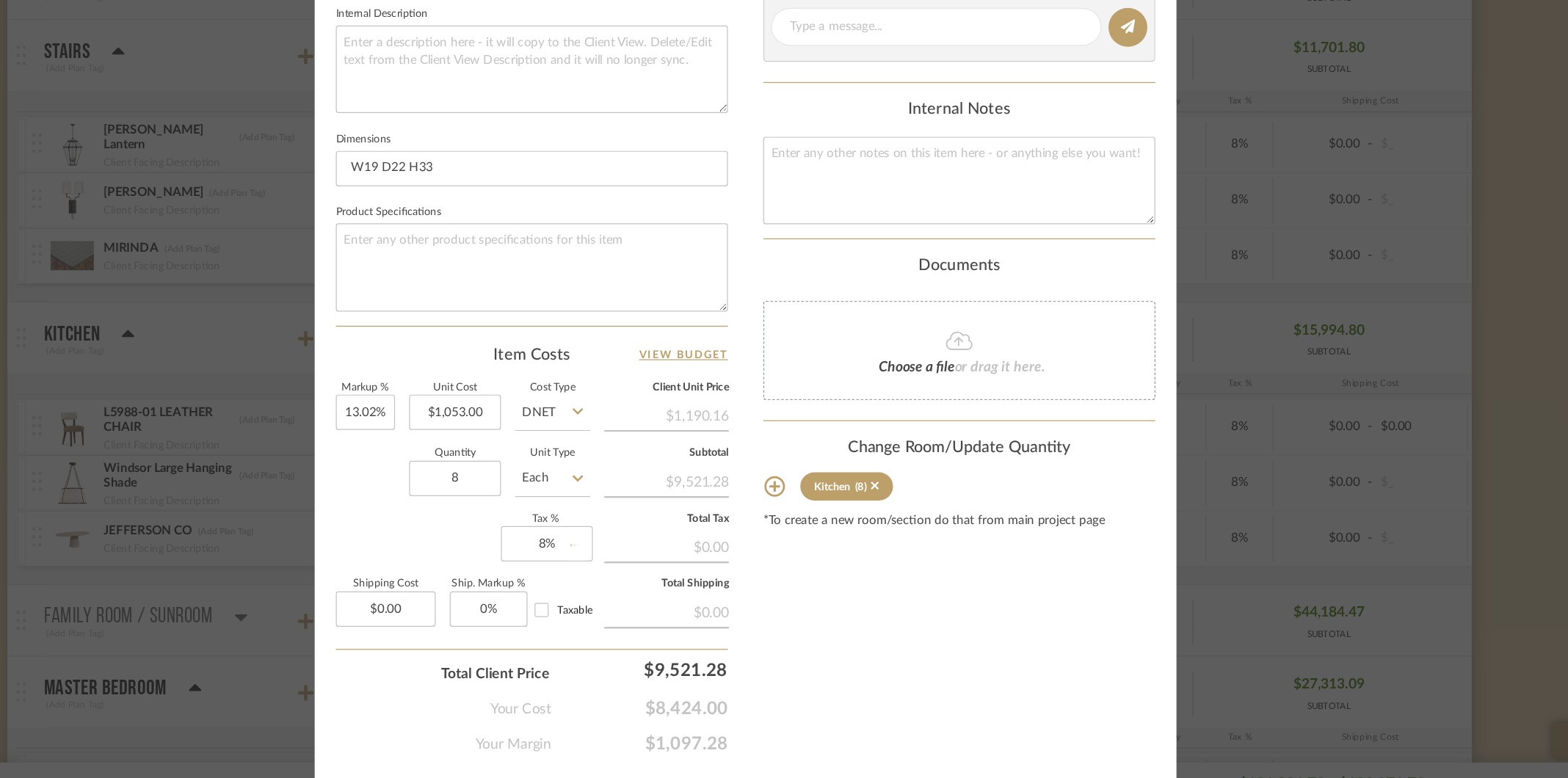 type 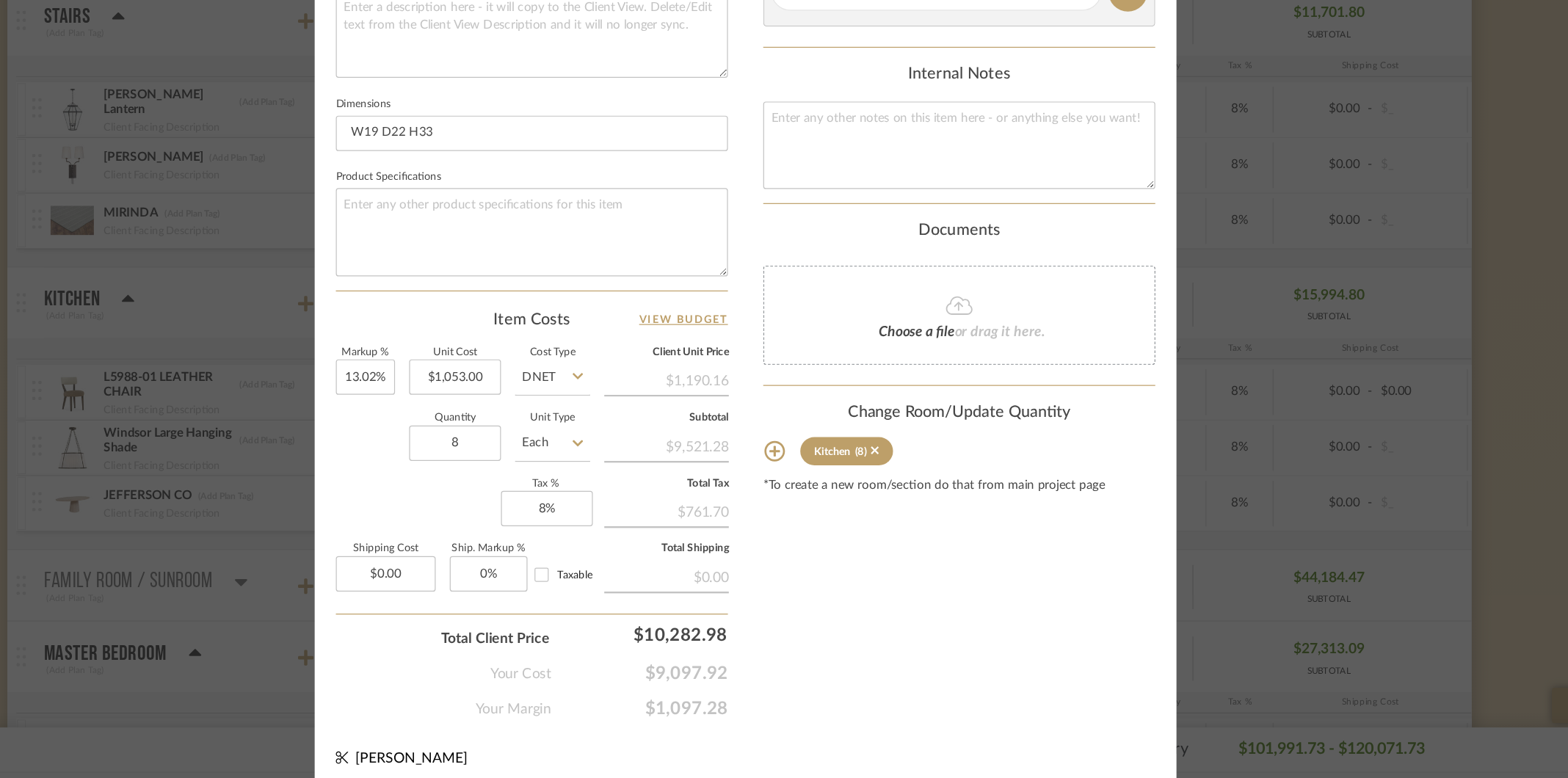 scroll, scrollTop: 0, scrollLeft: 0, axis: both 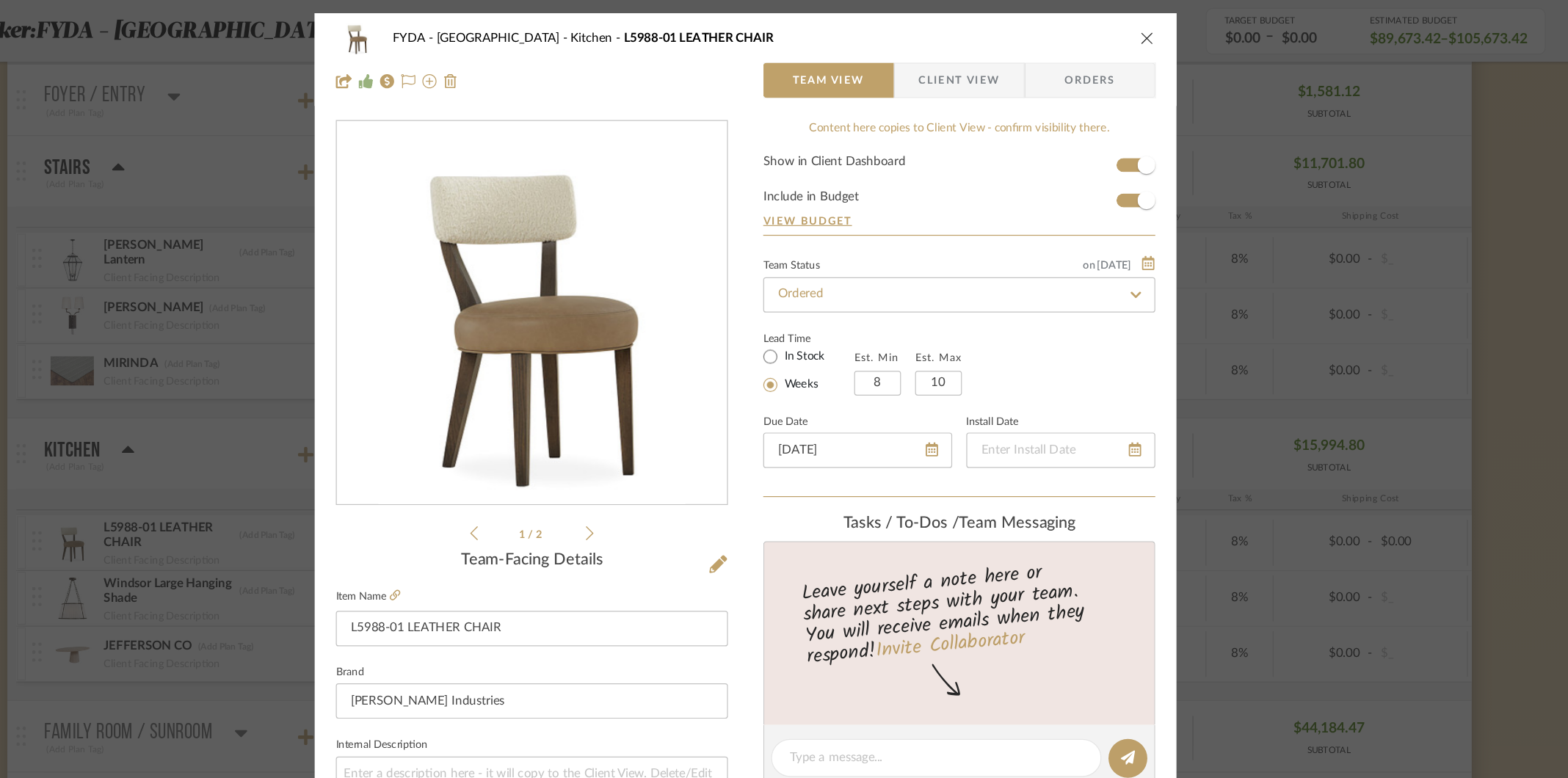 click on "Client View" at bounding box center (962, 67) 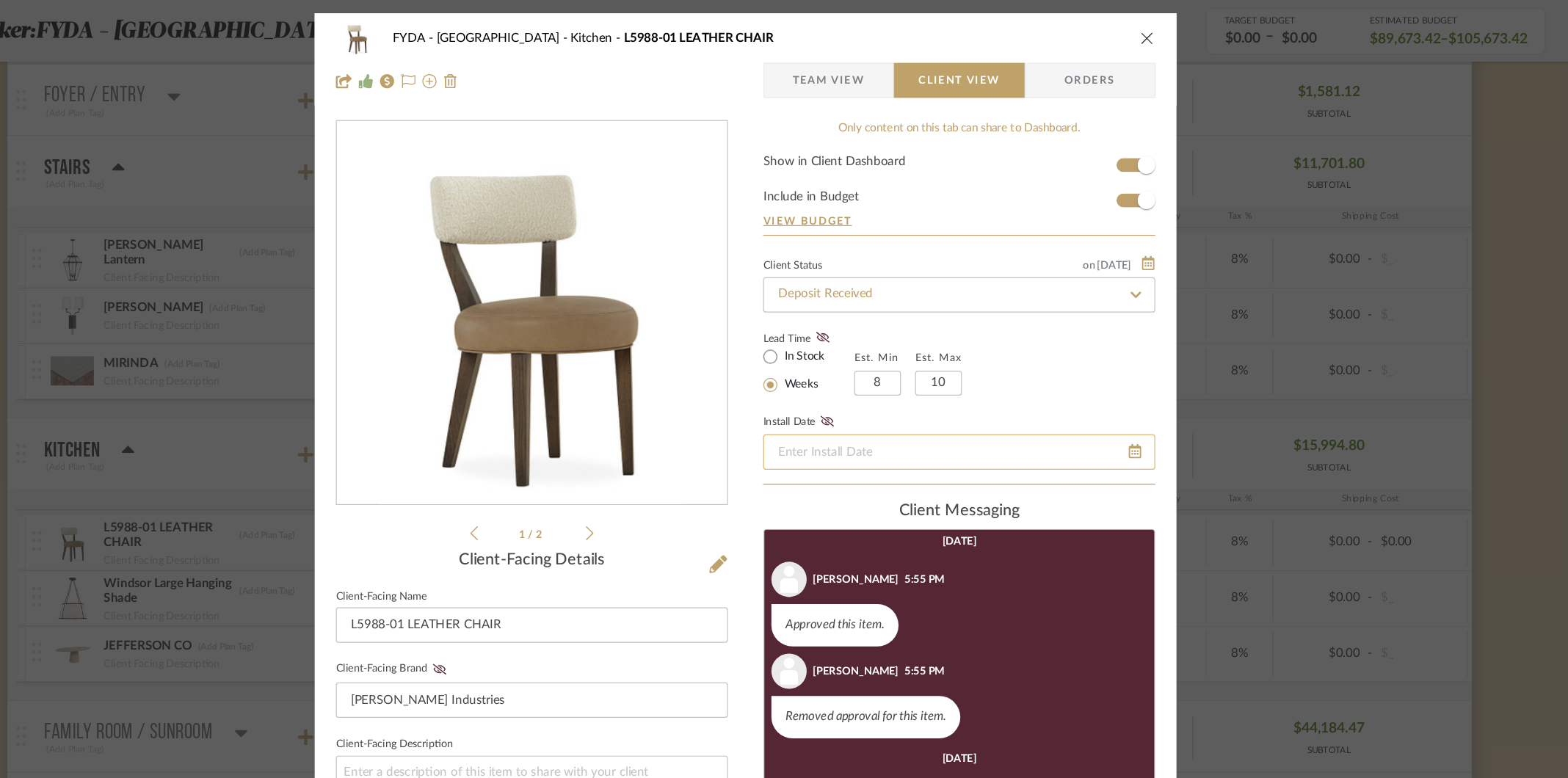scroll, scrollTop: 114, scrollLeft: 0, axis: vertical 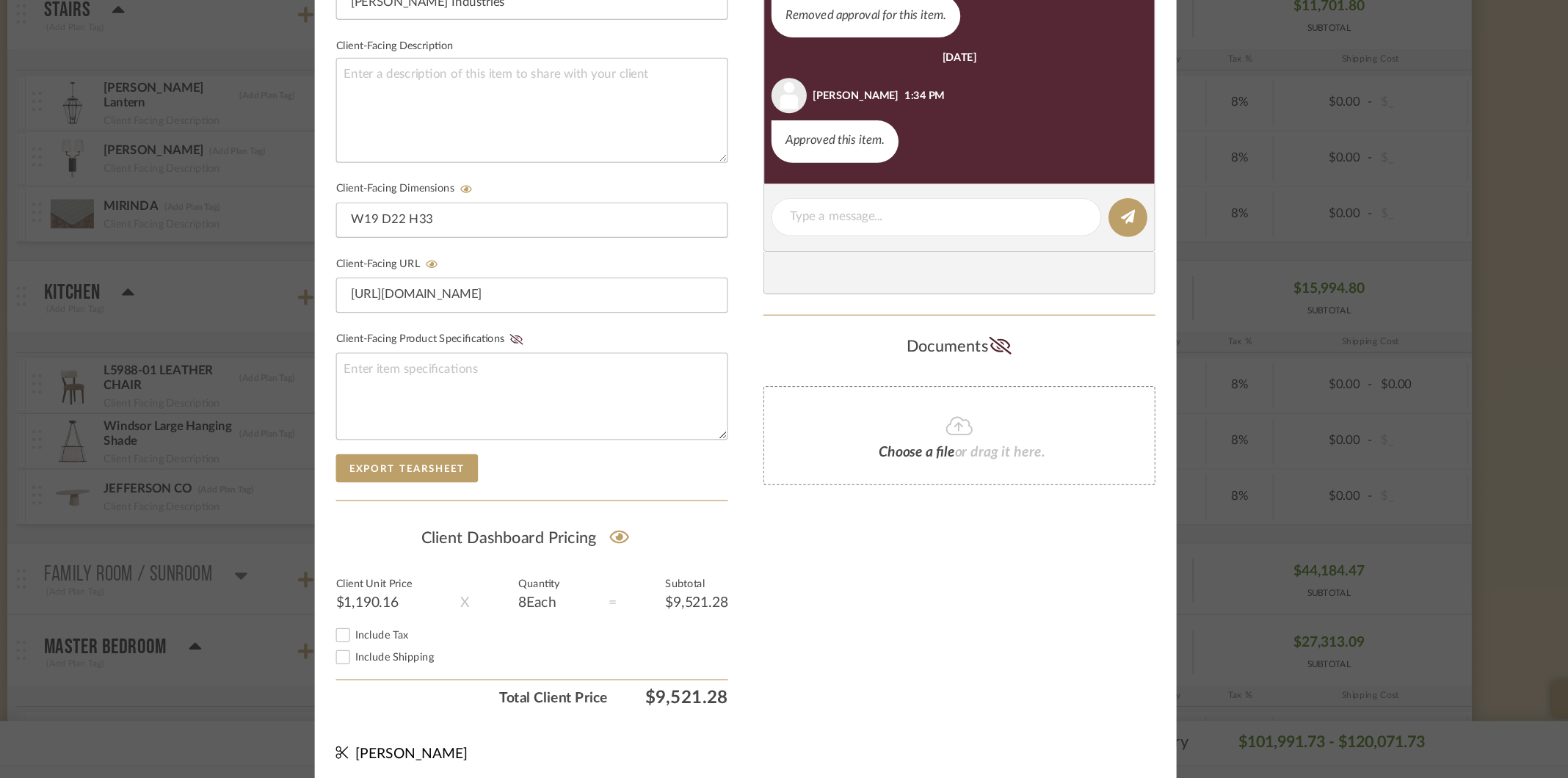 click on "Include Tax" at bounding box center [482, 659] 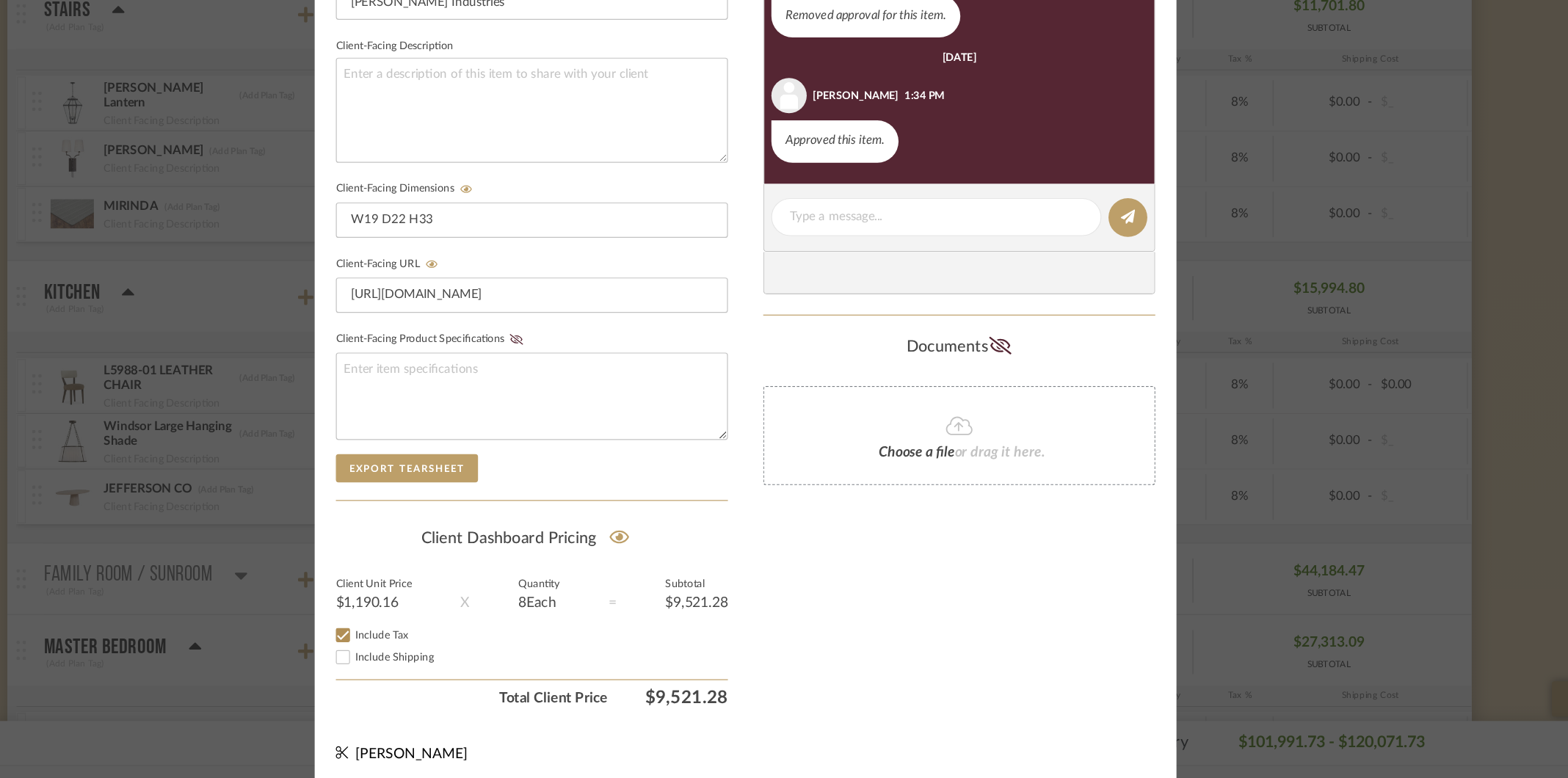 checkbox on "true" 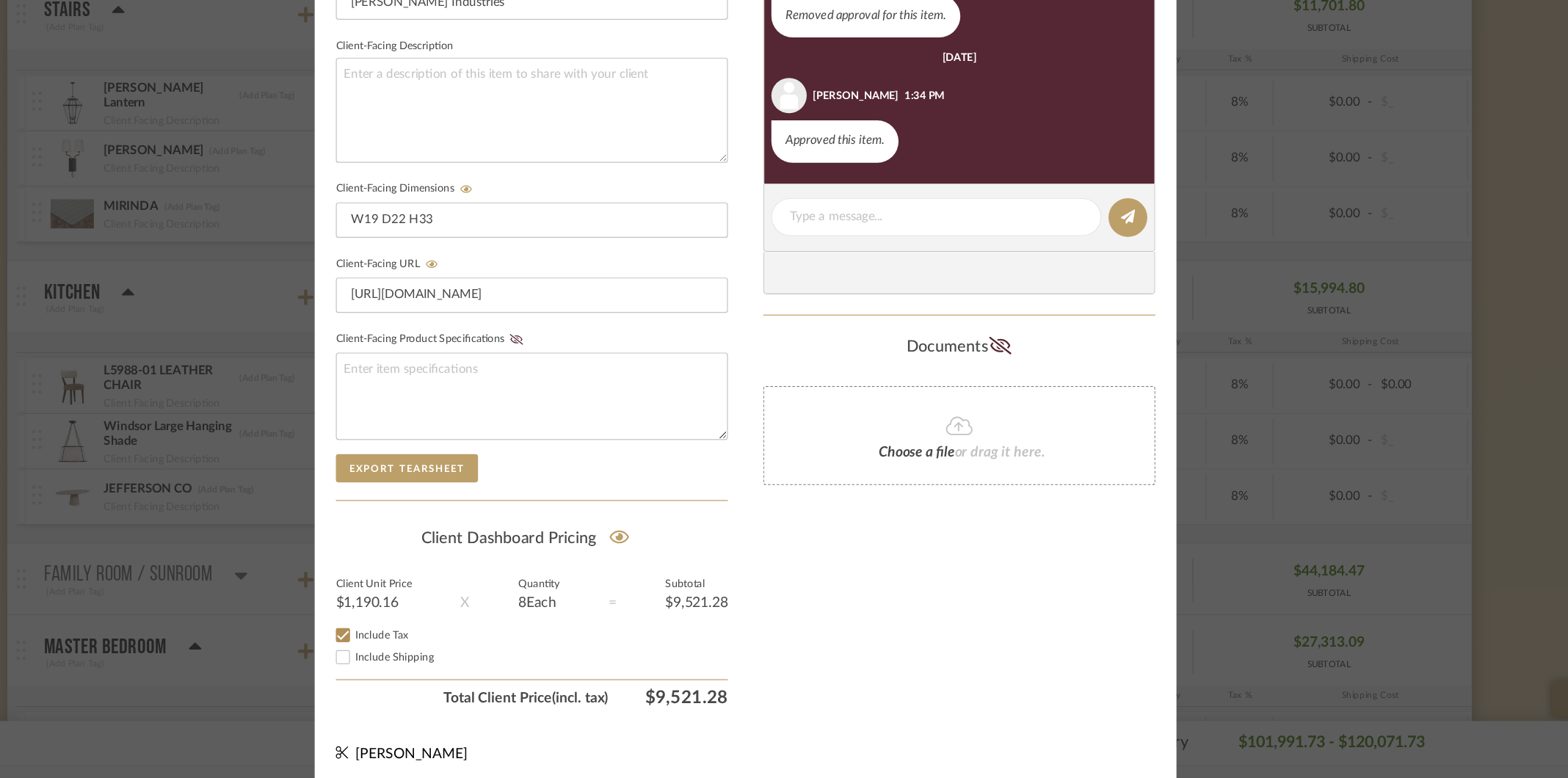 type 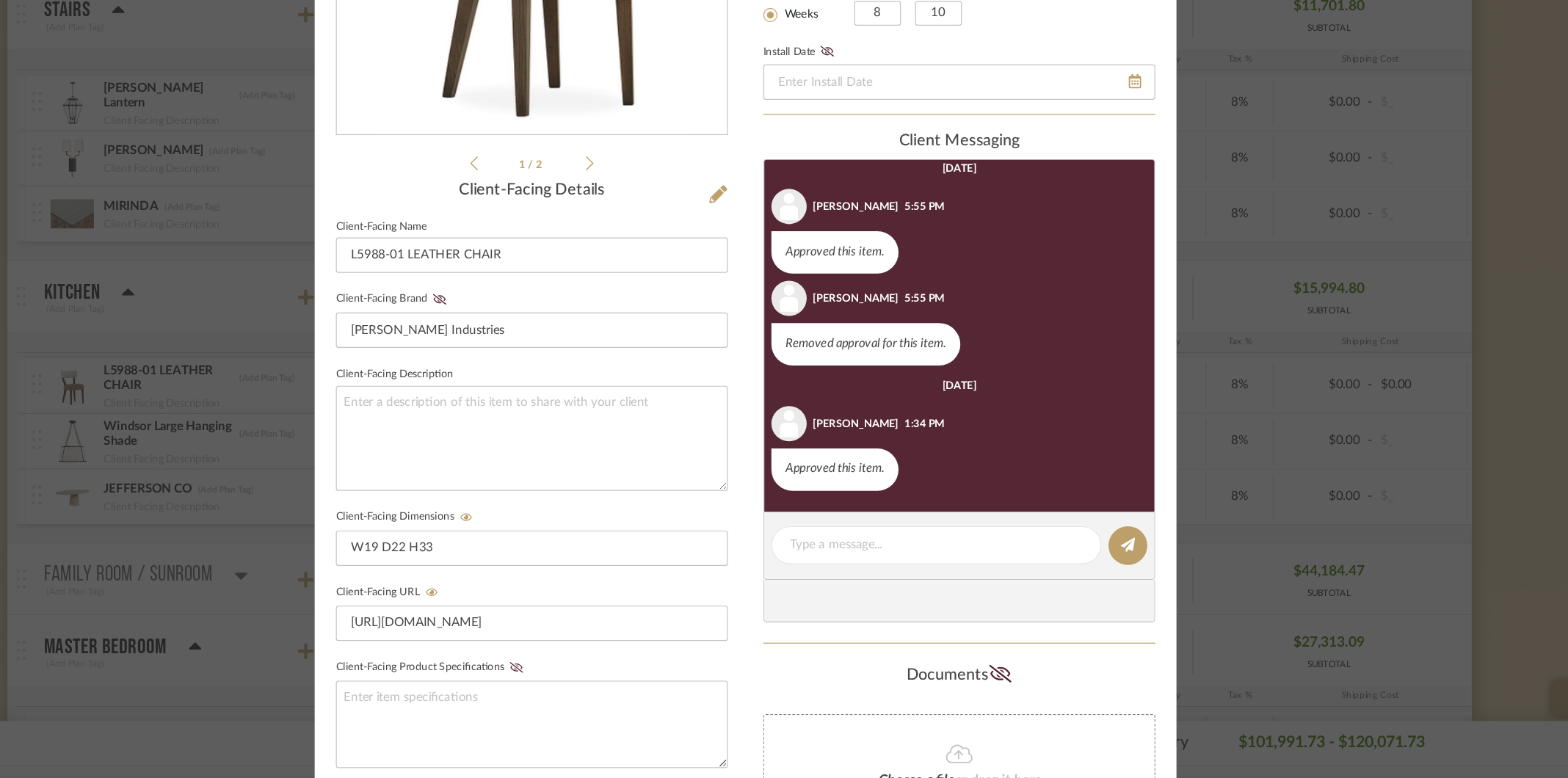 scroll, scrollTop: 0, scrollLeft: 0, axis: both 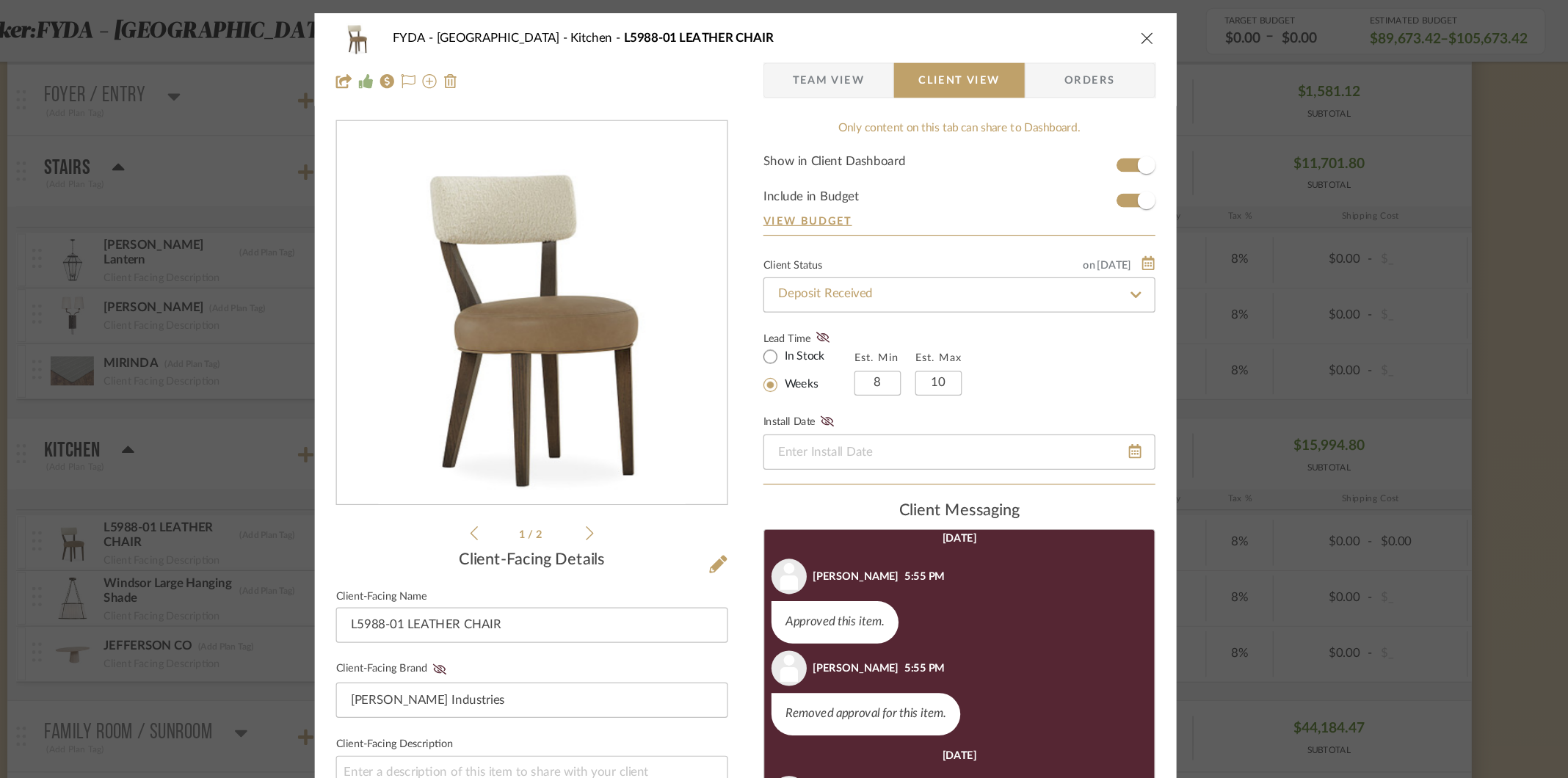 click on "Team View" at bounding box center [853, 67] 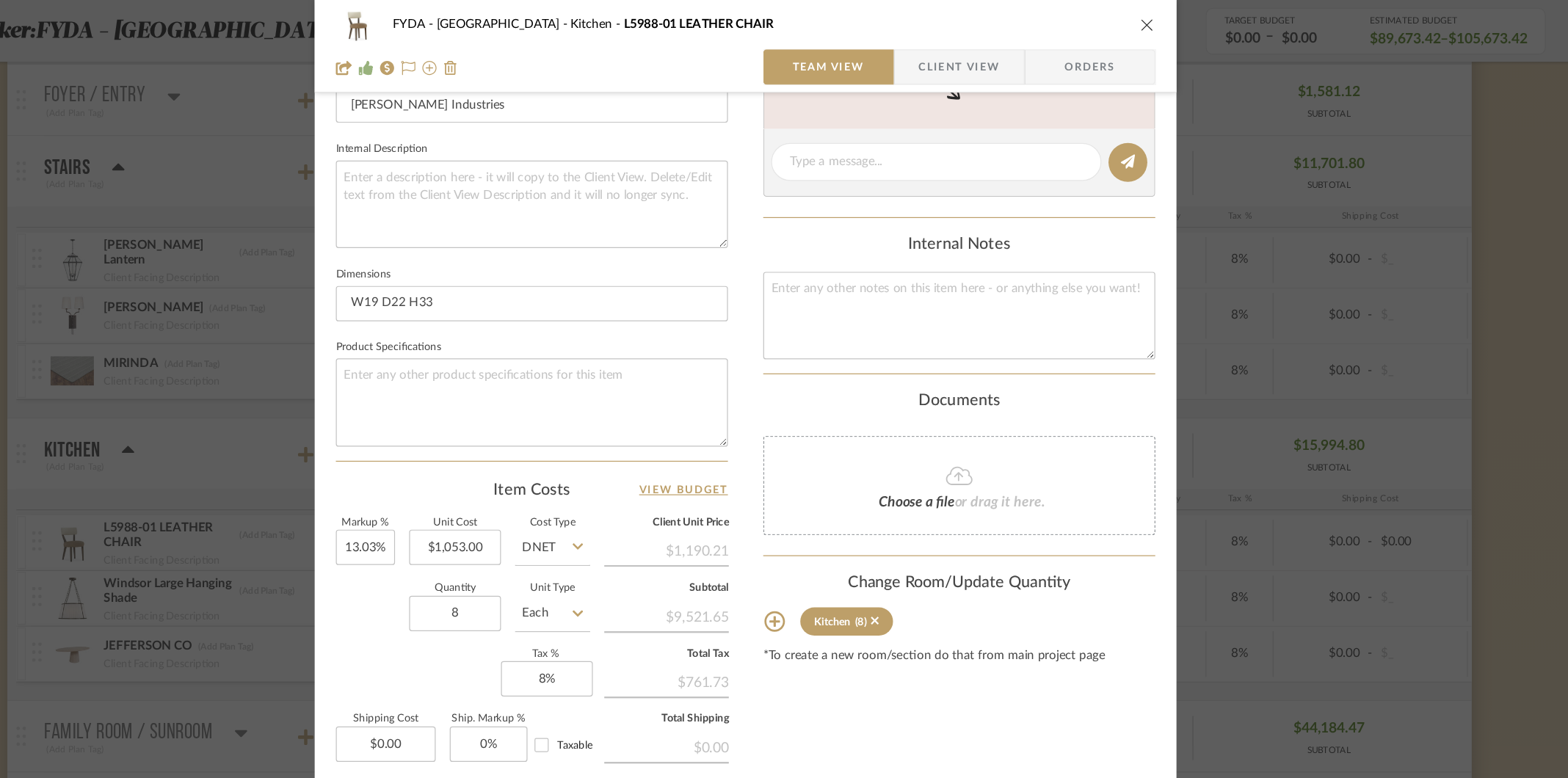 scroll, scrollTop: 512, scrollLeft: 0, axis: vertical 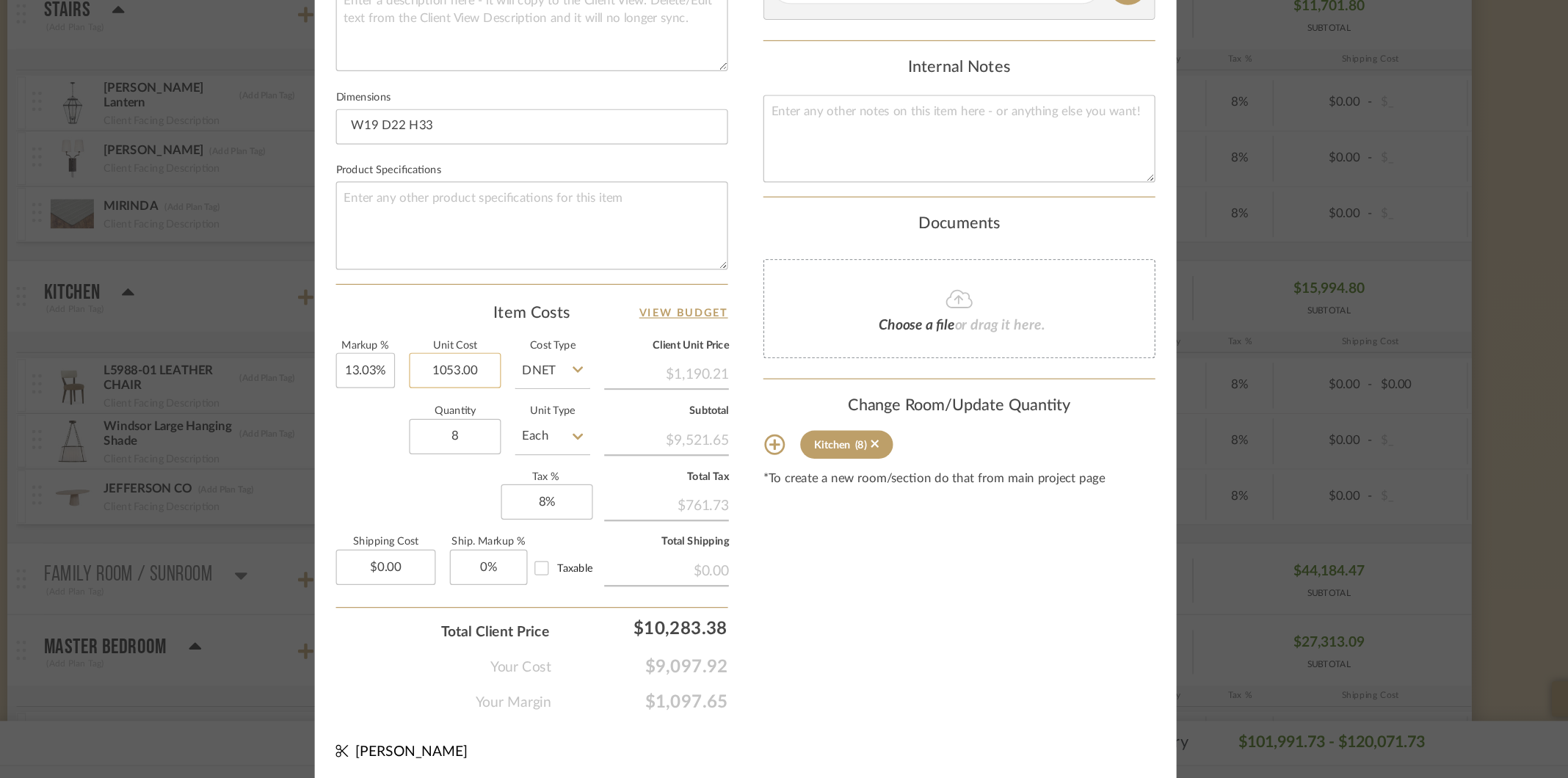 click on "1053.00" 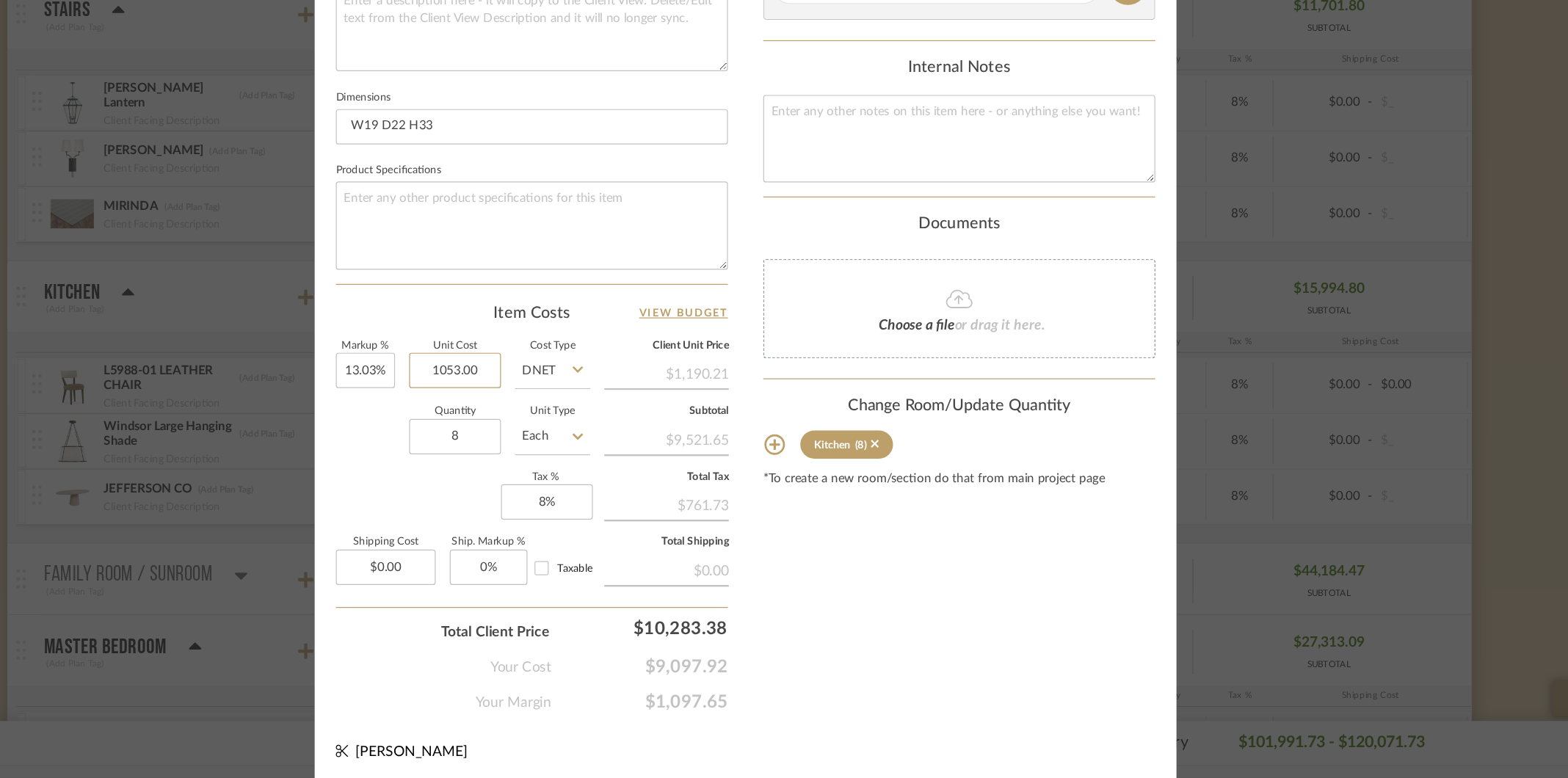scroll, scrollTop: 0, scrollLeft: 0, axis: both 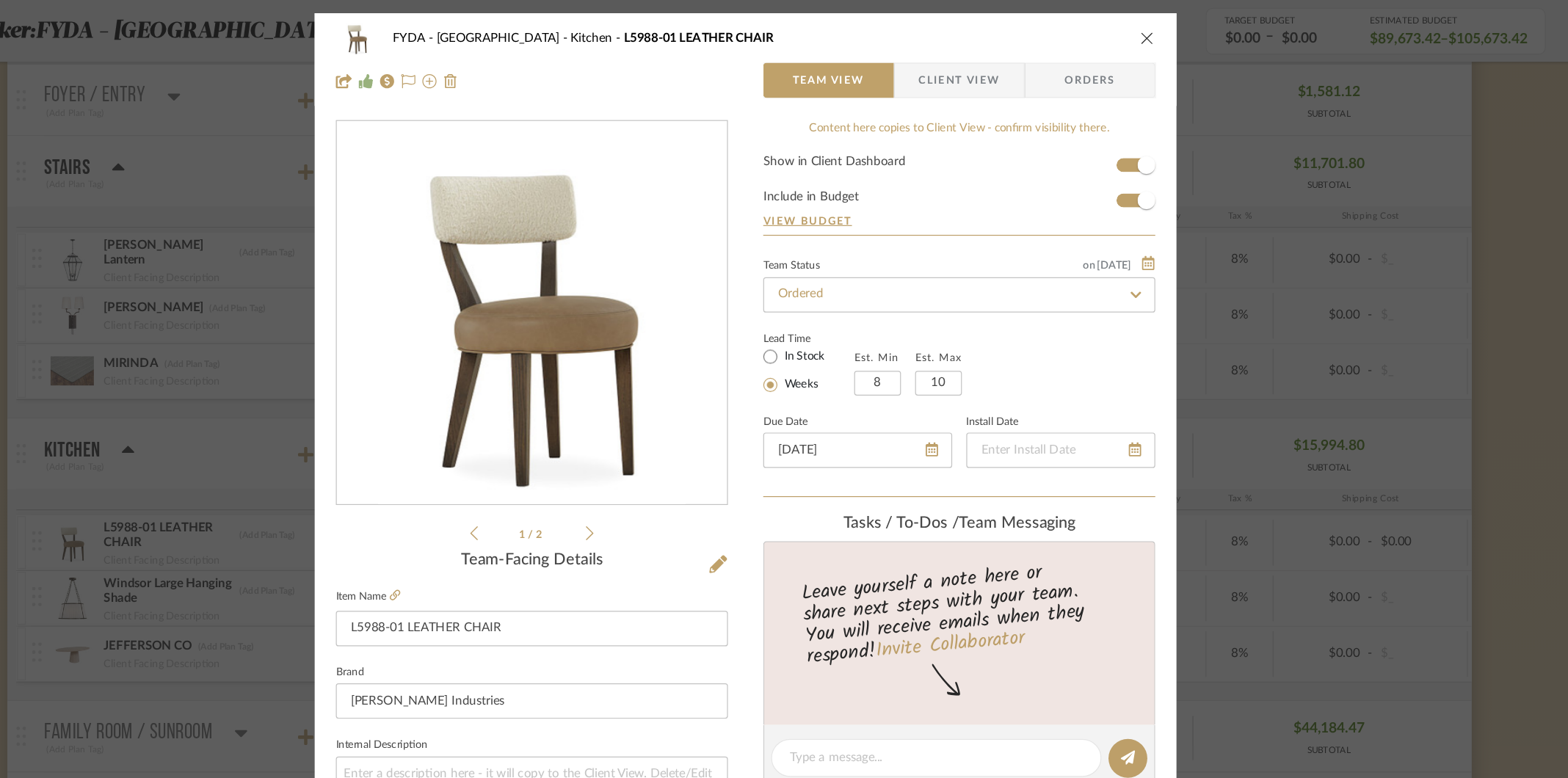 type on "$1,053.00" 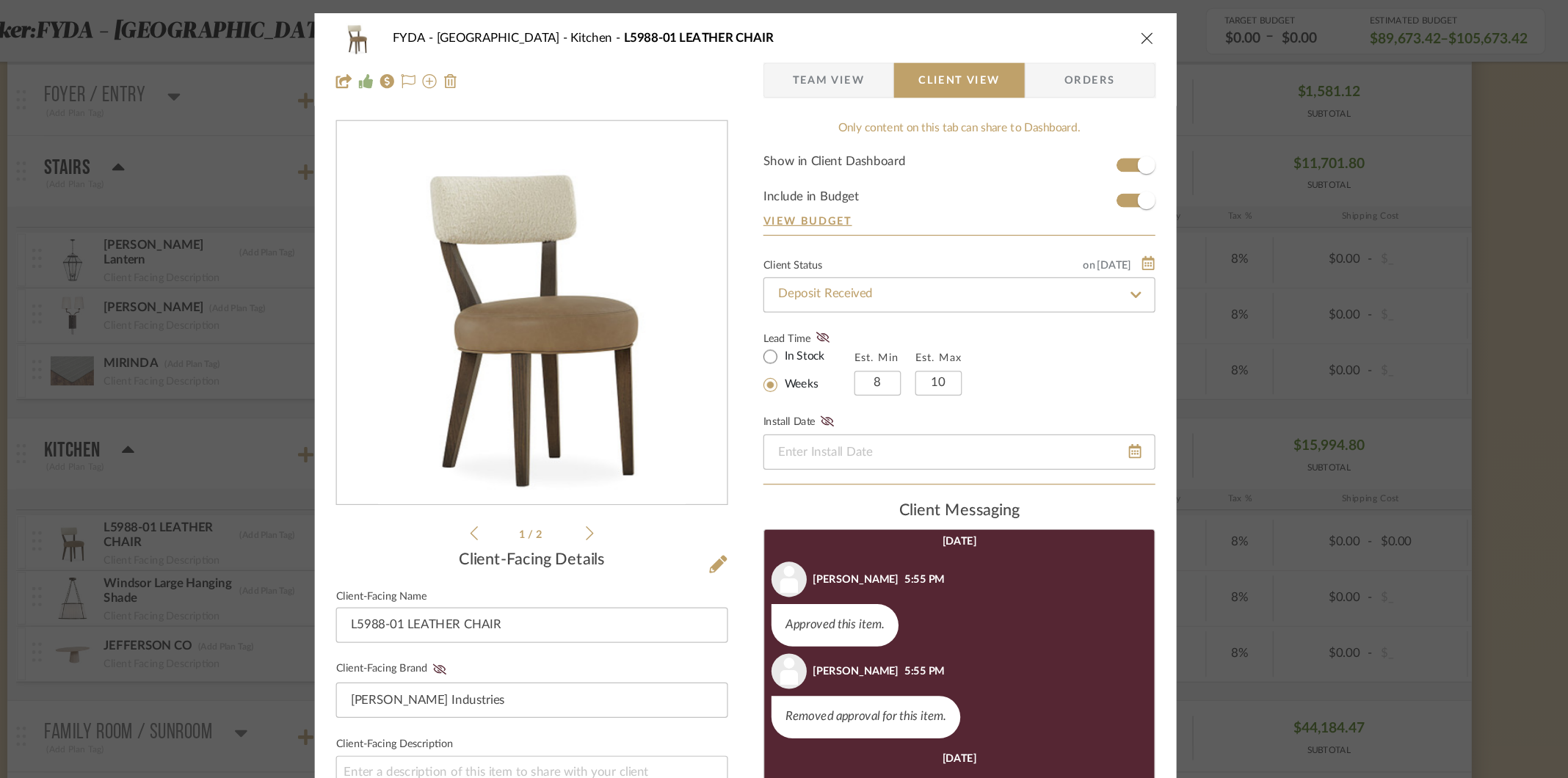 scroll, scrollTop: 114, scrollLeft: 0, axis: vertical 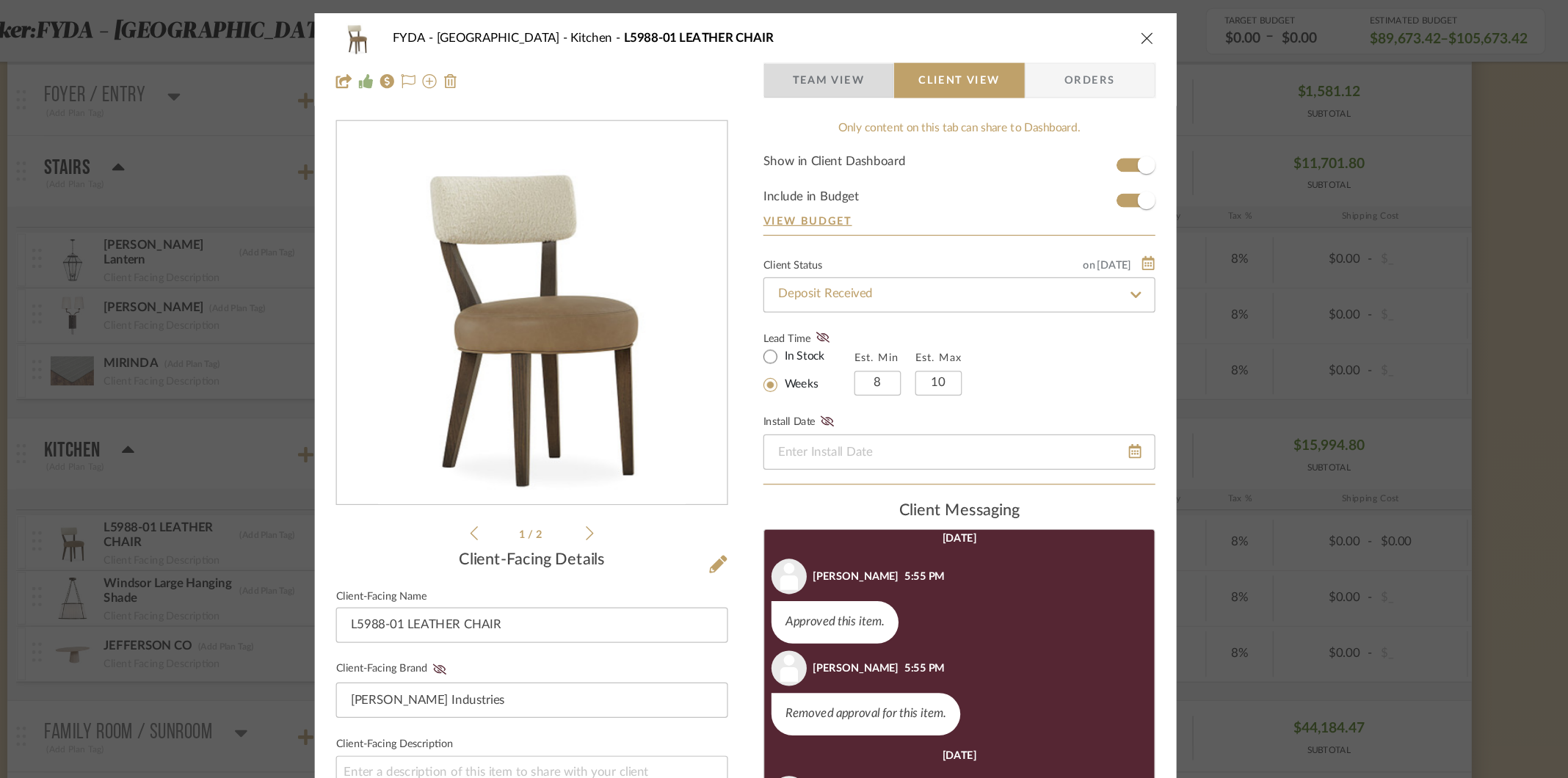 click on "Team View" at bounding box center [853, 67] 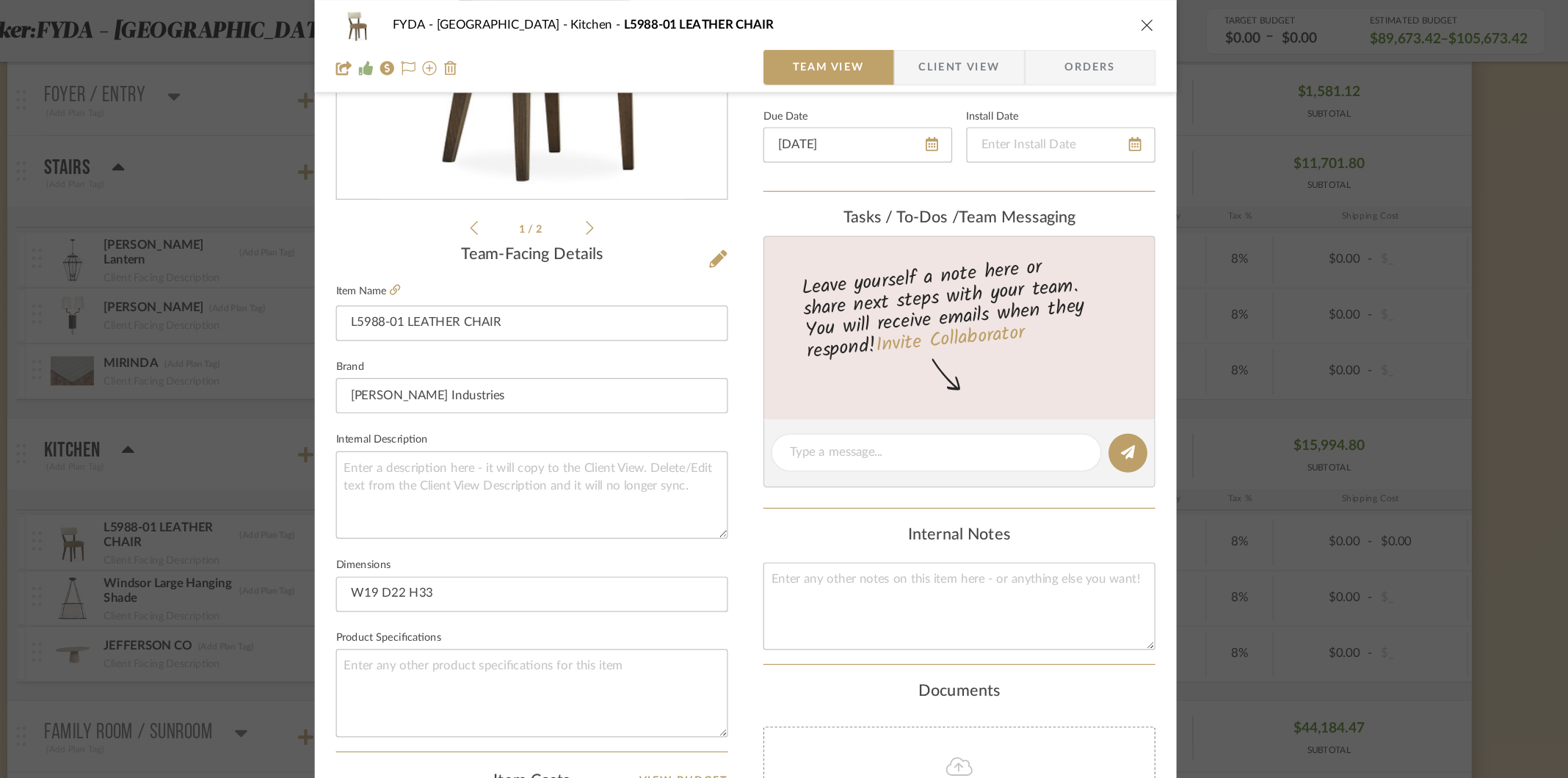 scroll, scrollTop: 512, scrollLeft: 0, axis: vertical 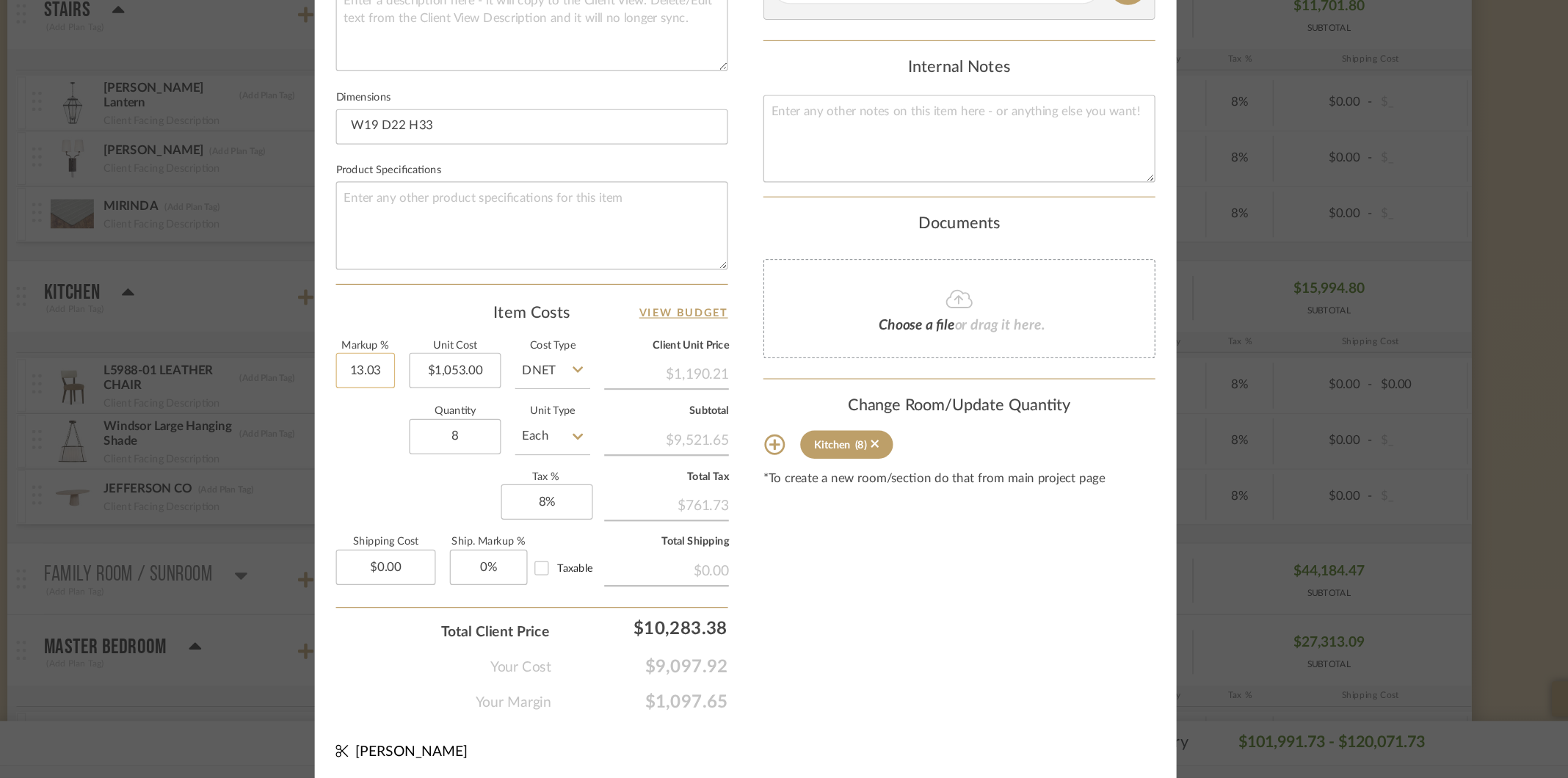 click on "13.03" 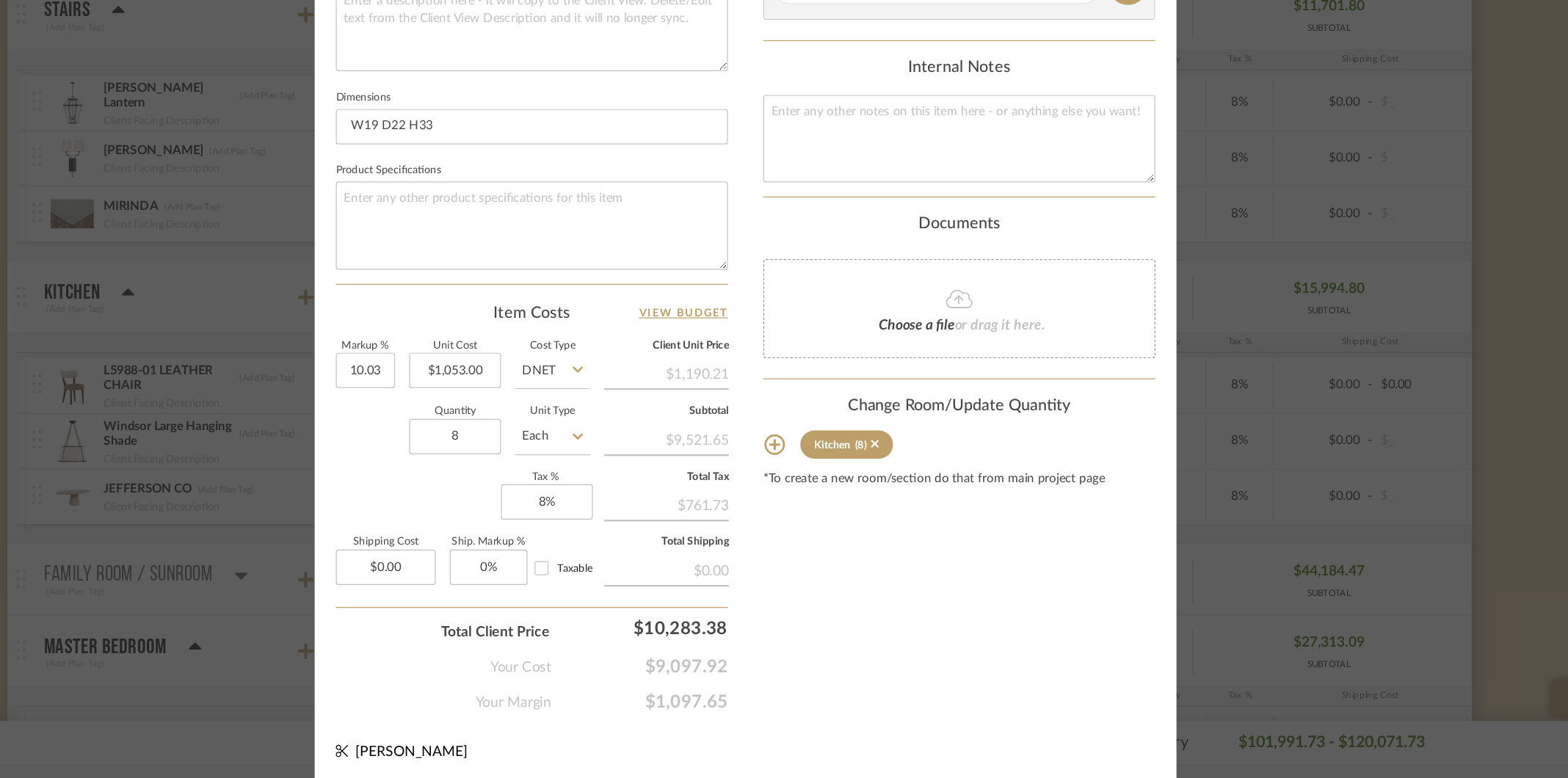 type on "10.03%" 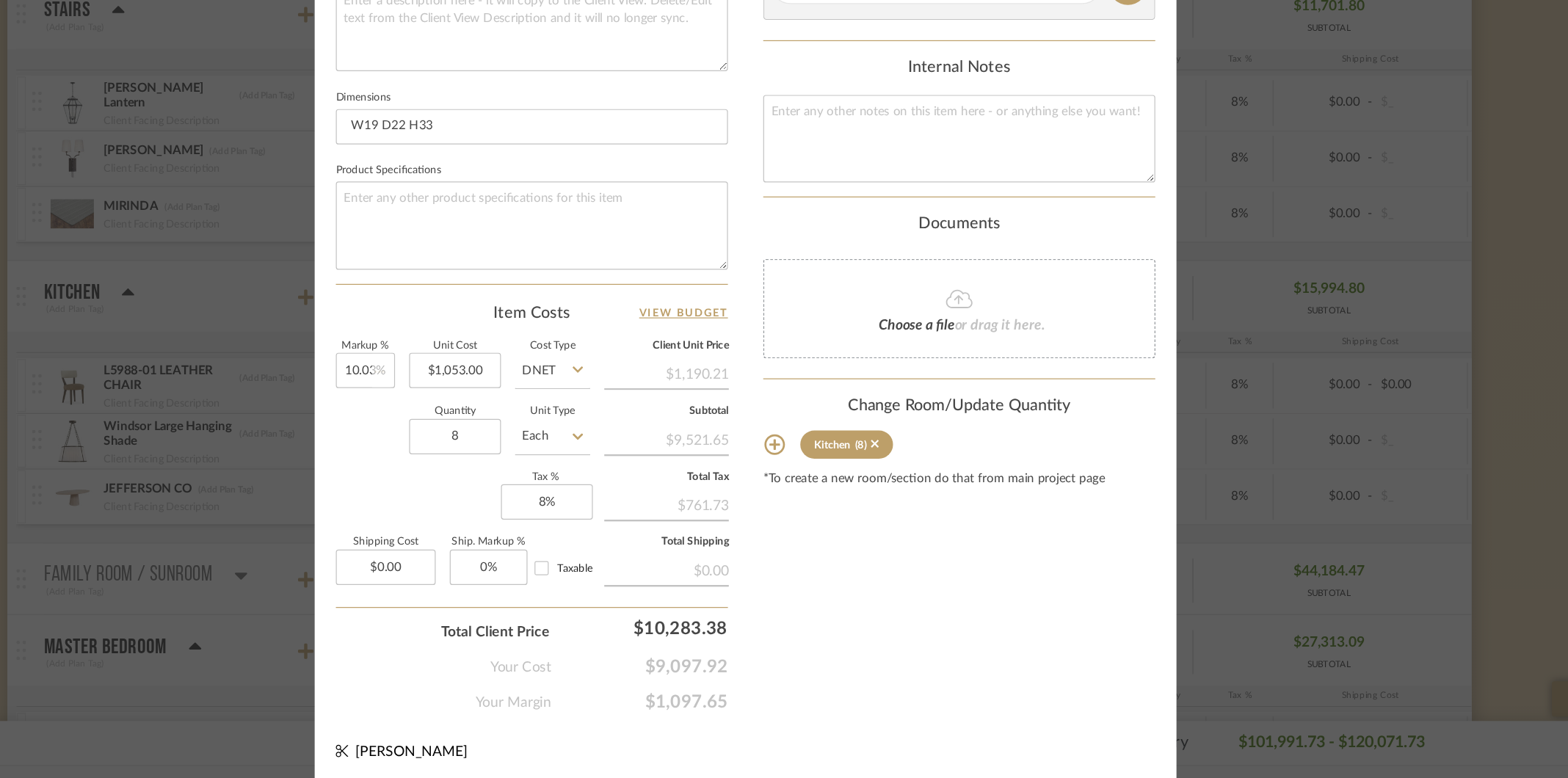 type 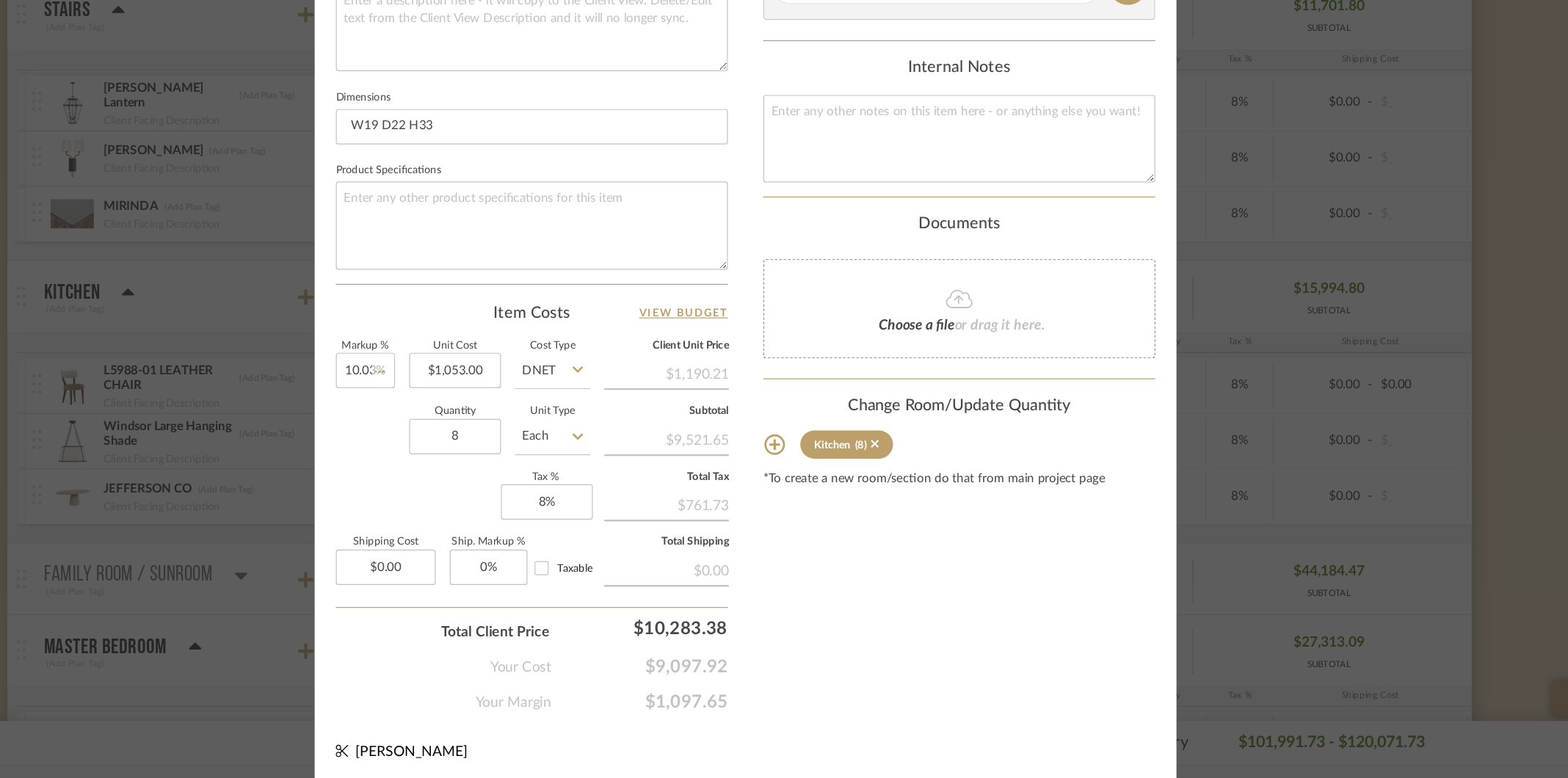 type 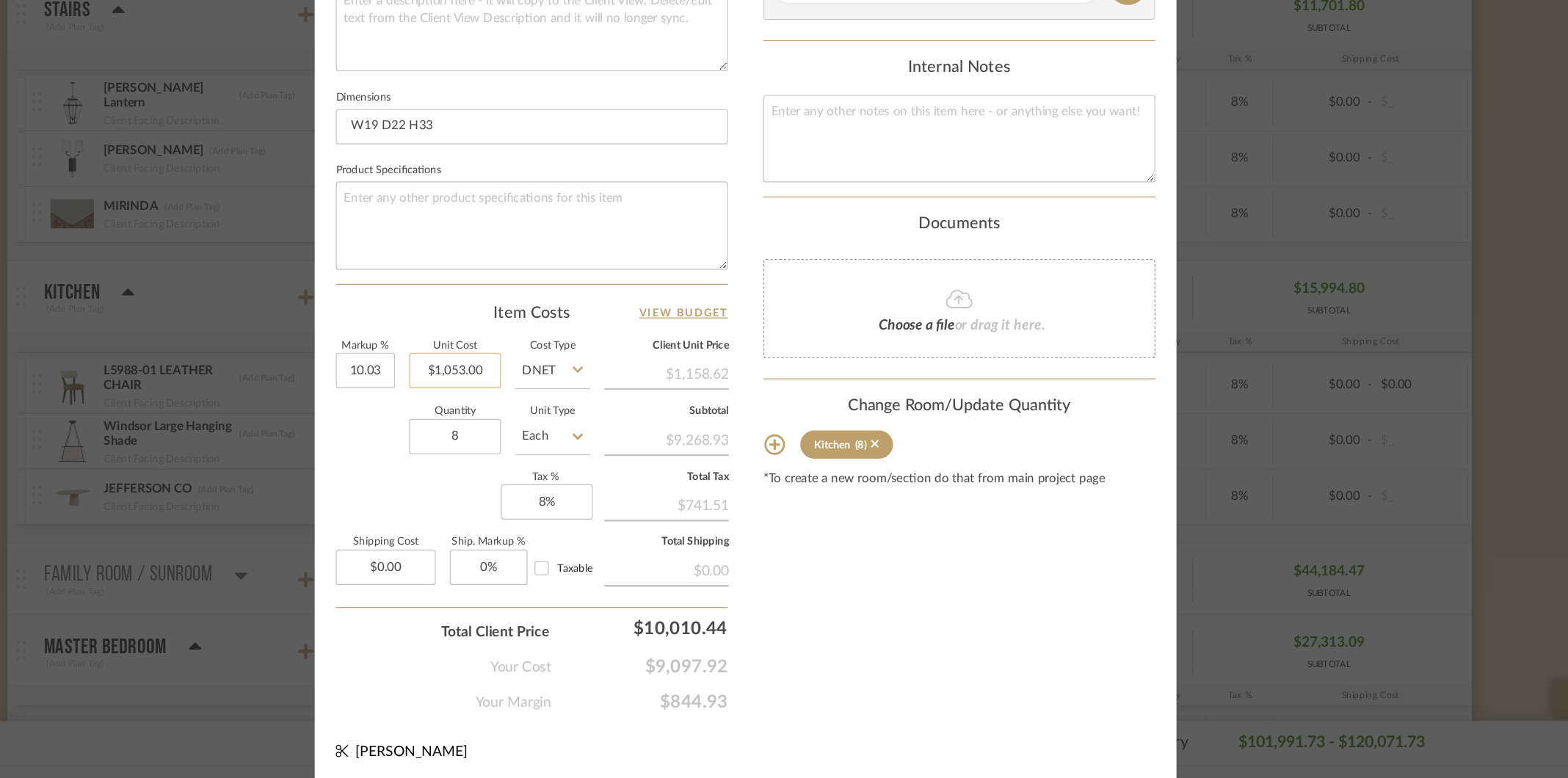 type on "10.03%" 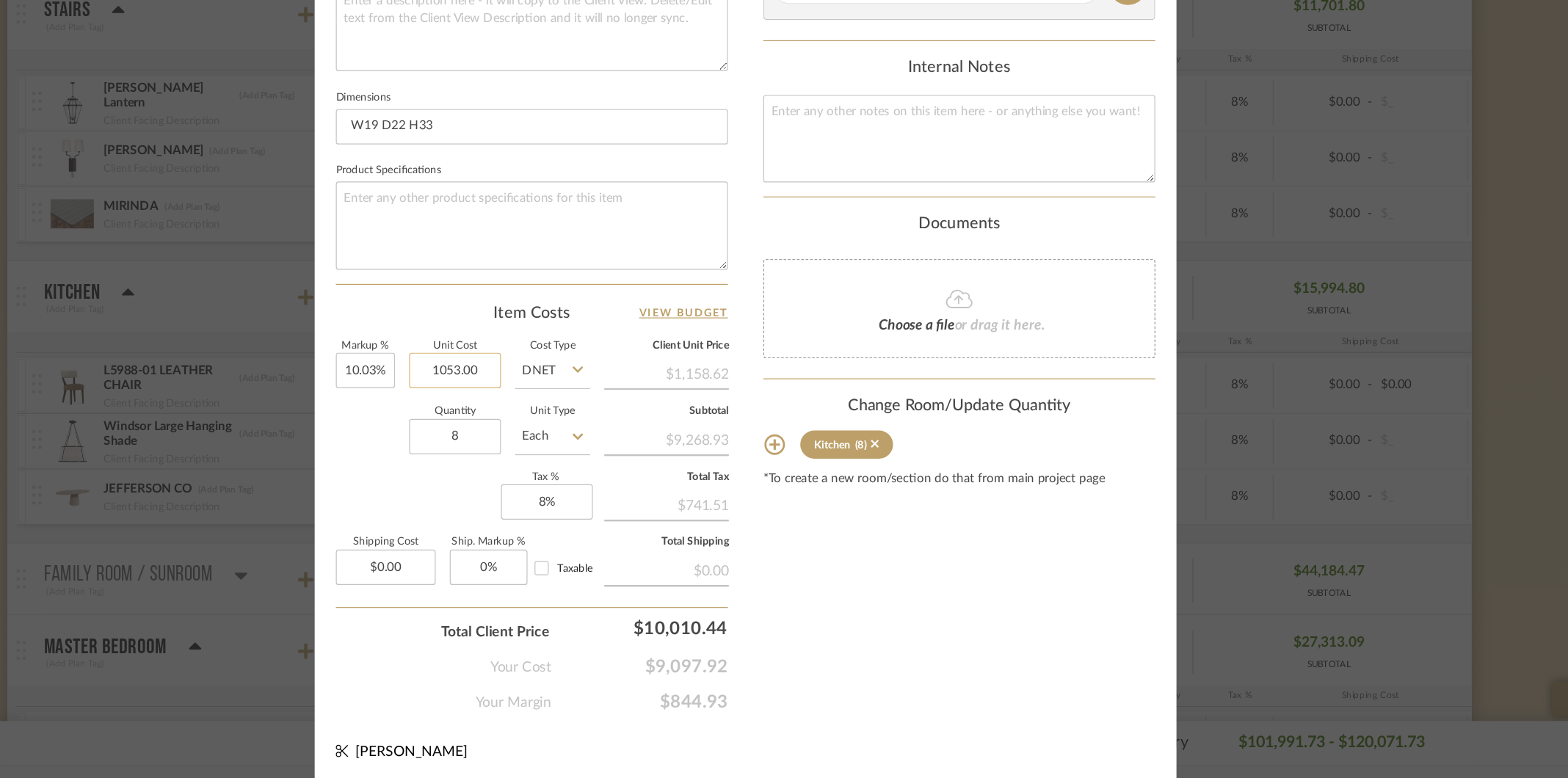 click on "1053.00" 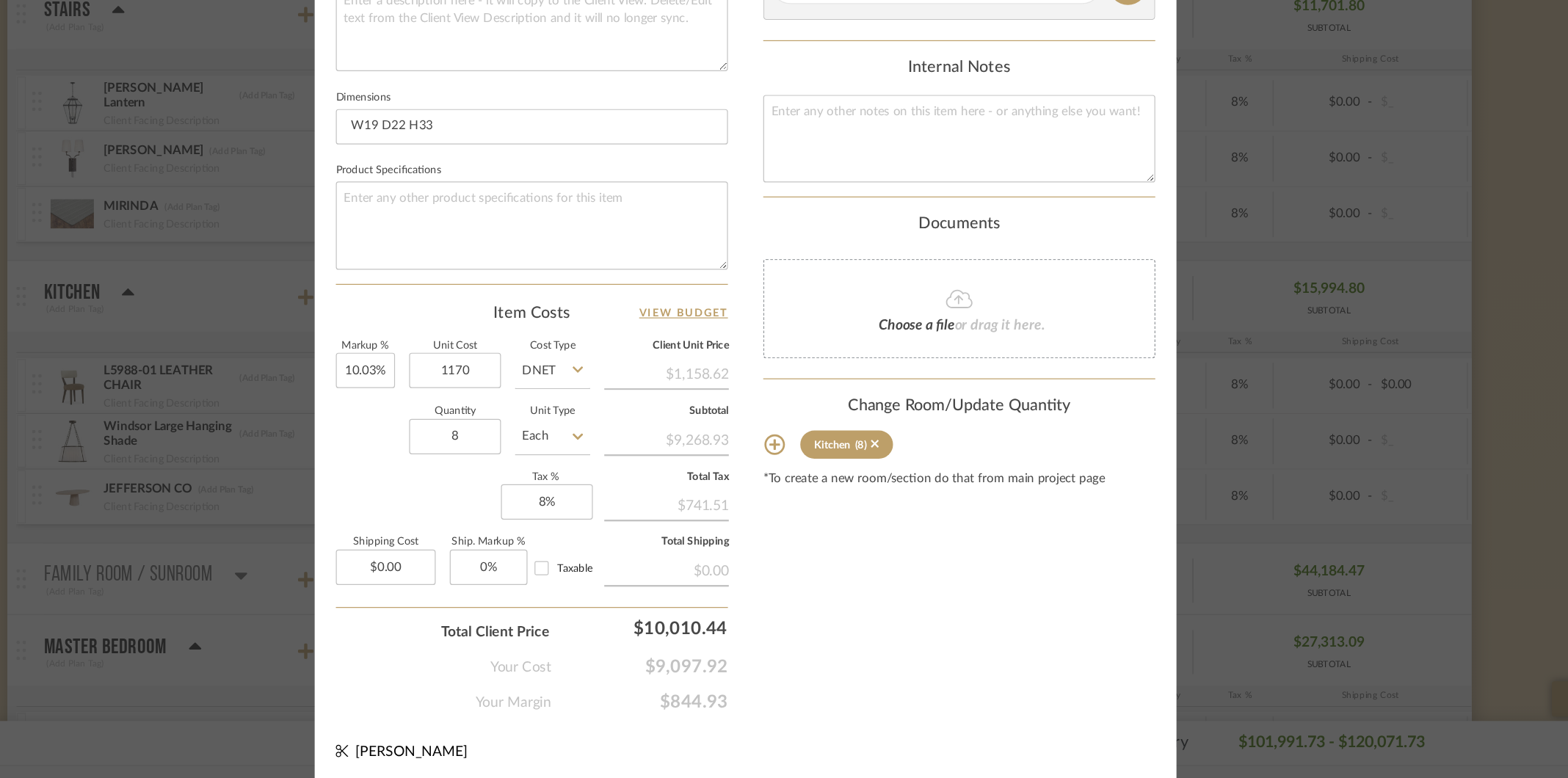 type on "$1,170.00" 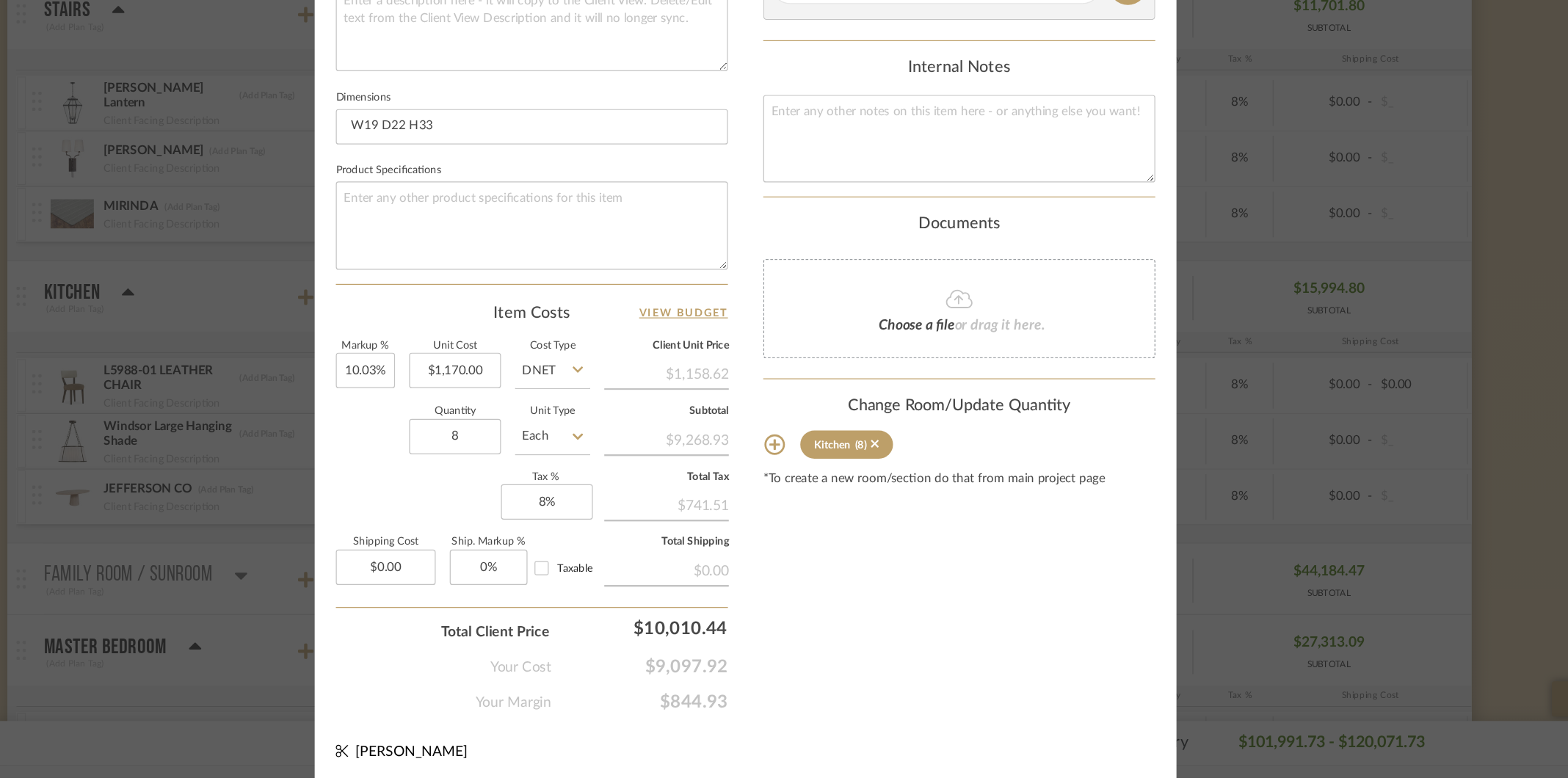click on "Markup %  10.03%  Unit Cost  $1,170.00  Cost Type  DNET  Client Unit Price   $1,158.62   Quantity  8  Unit Type  Each  Subtotal   $9,268.93   Tax %  8%  Total Tax   $741.51   Shipping Cost  $0.00  Ship. Markup %  0% Taxable  Total Shipping   $0.00" 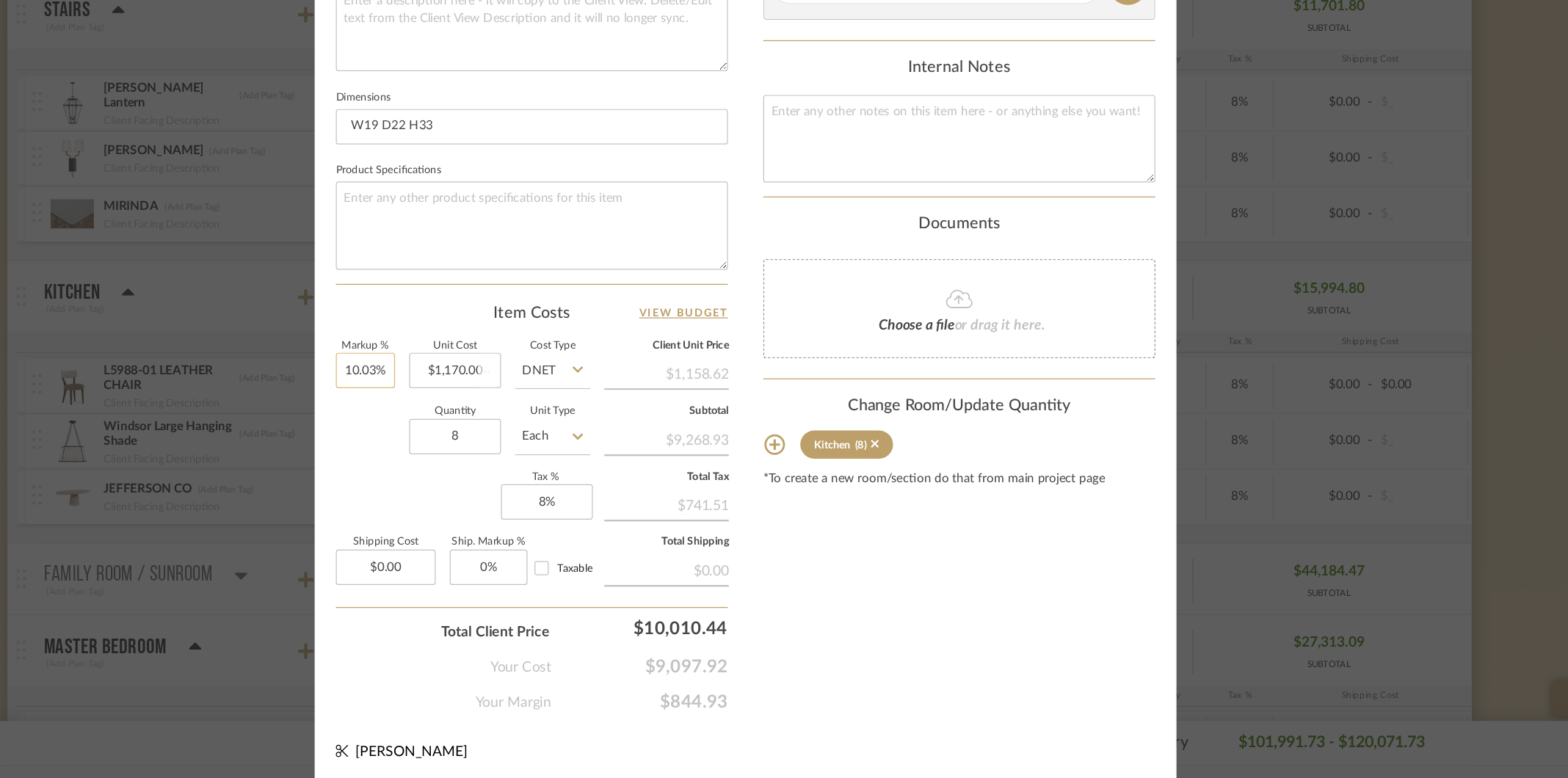 type 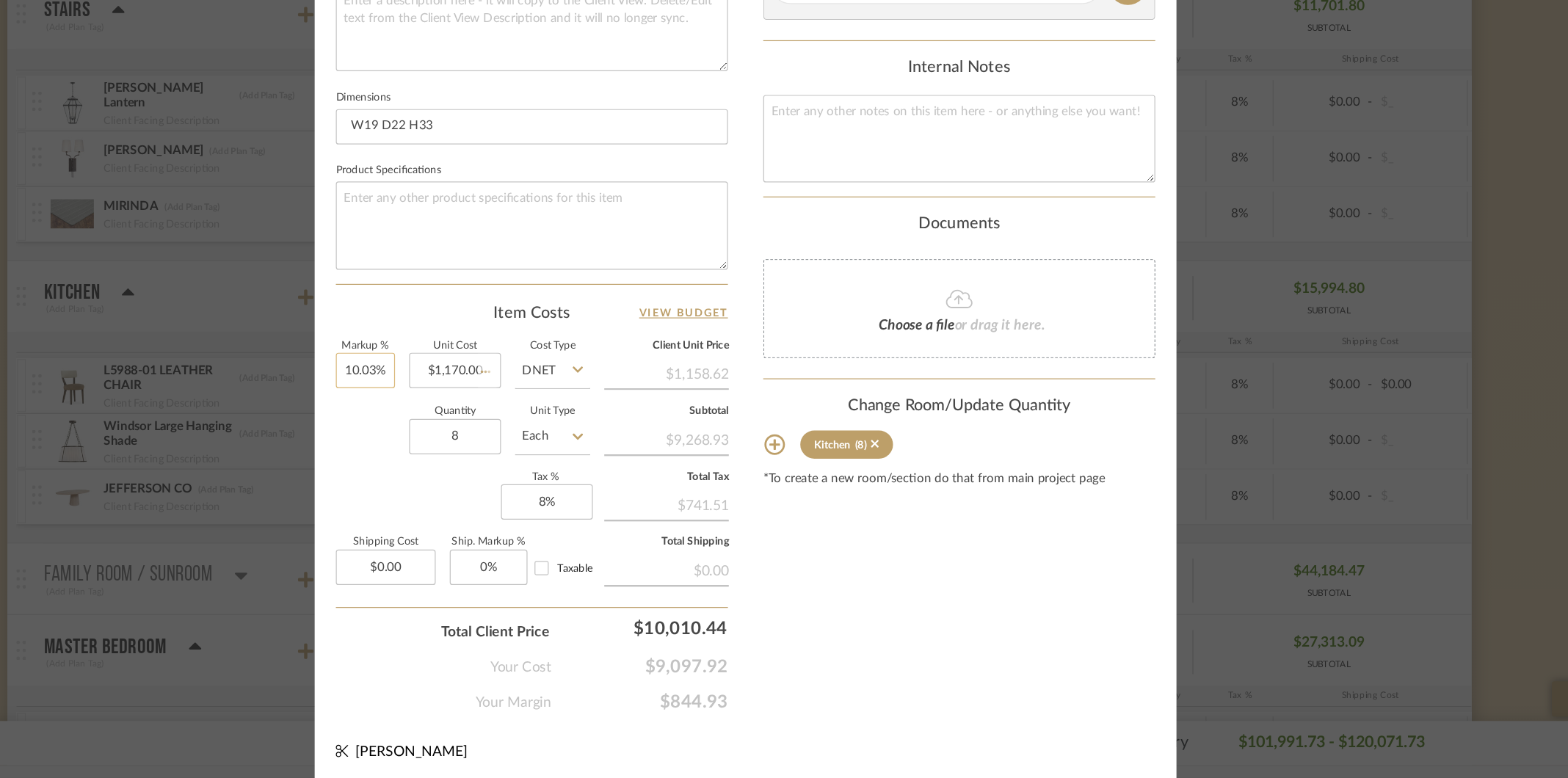 type 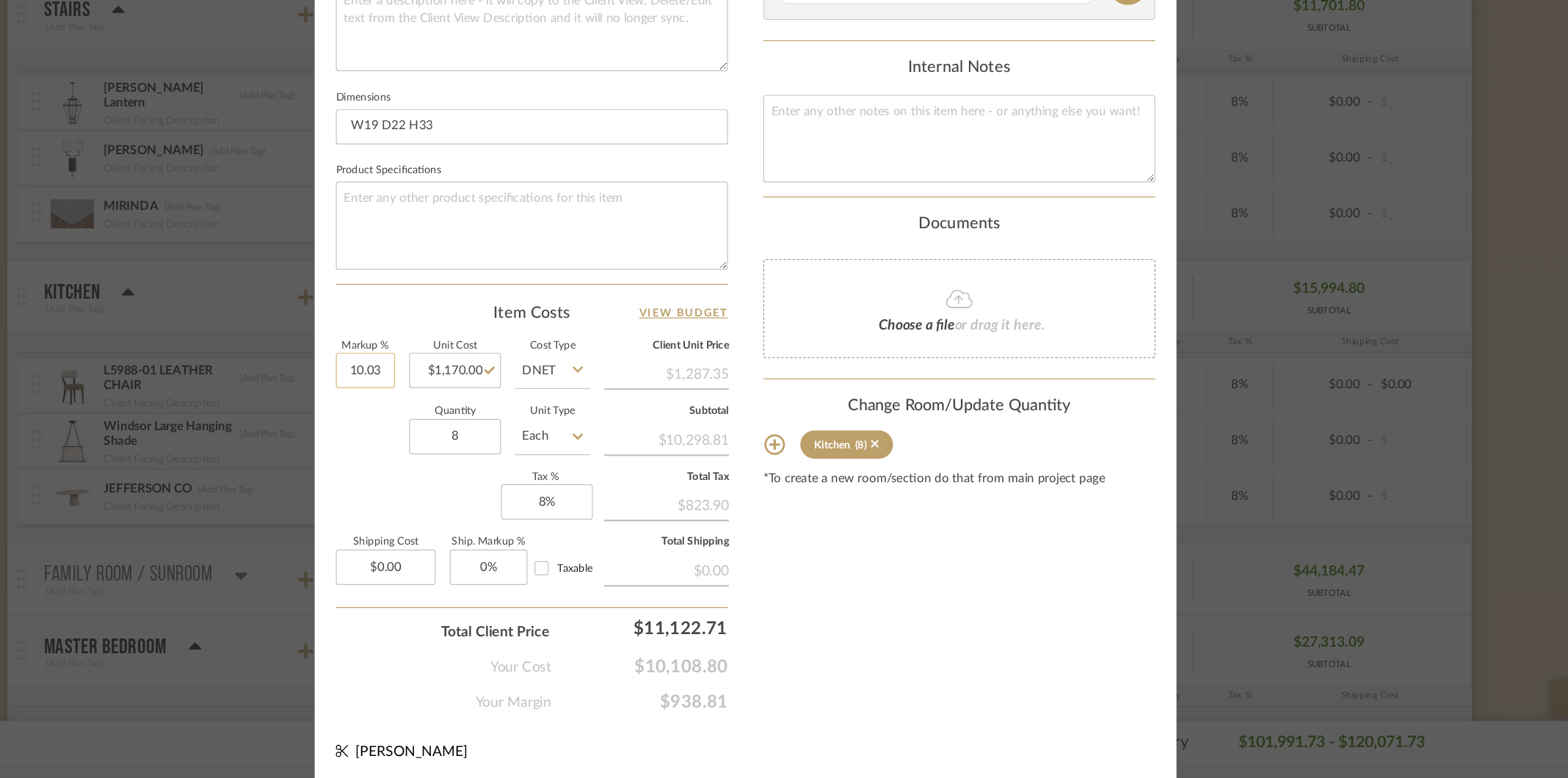 click on "10.03" 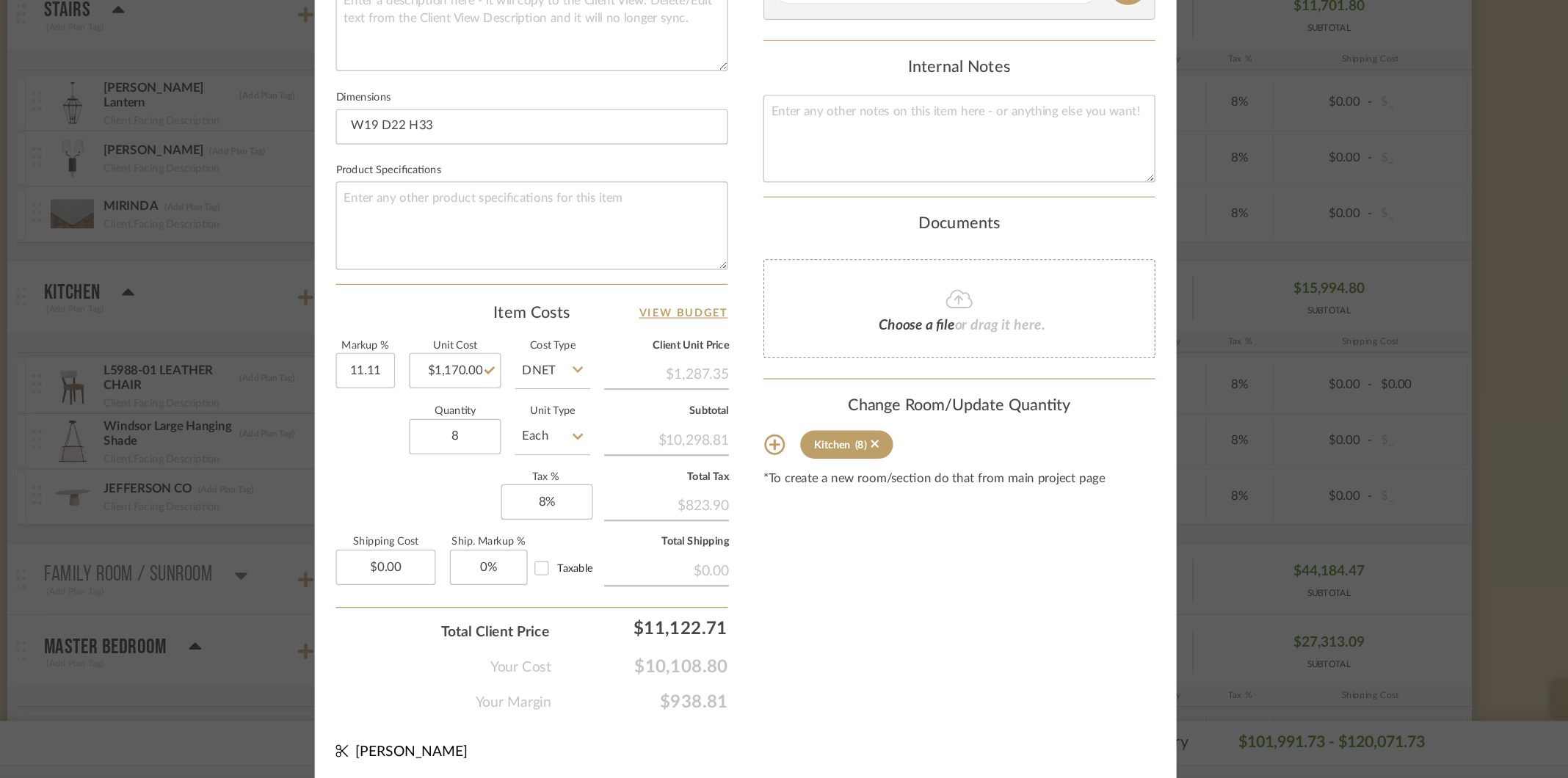 type on "11.11%" 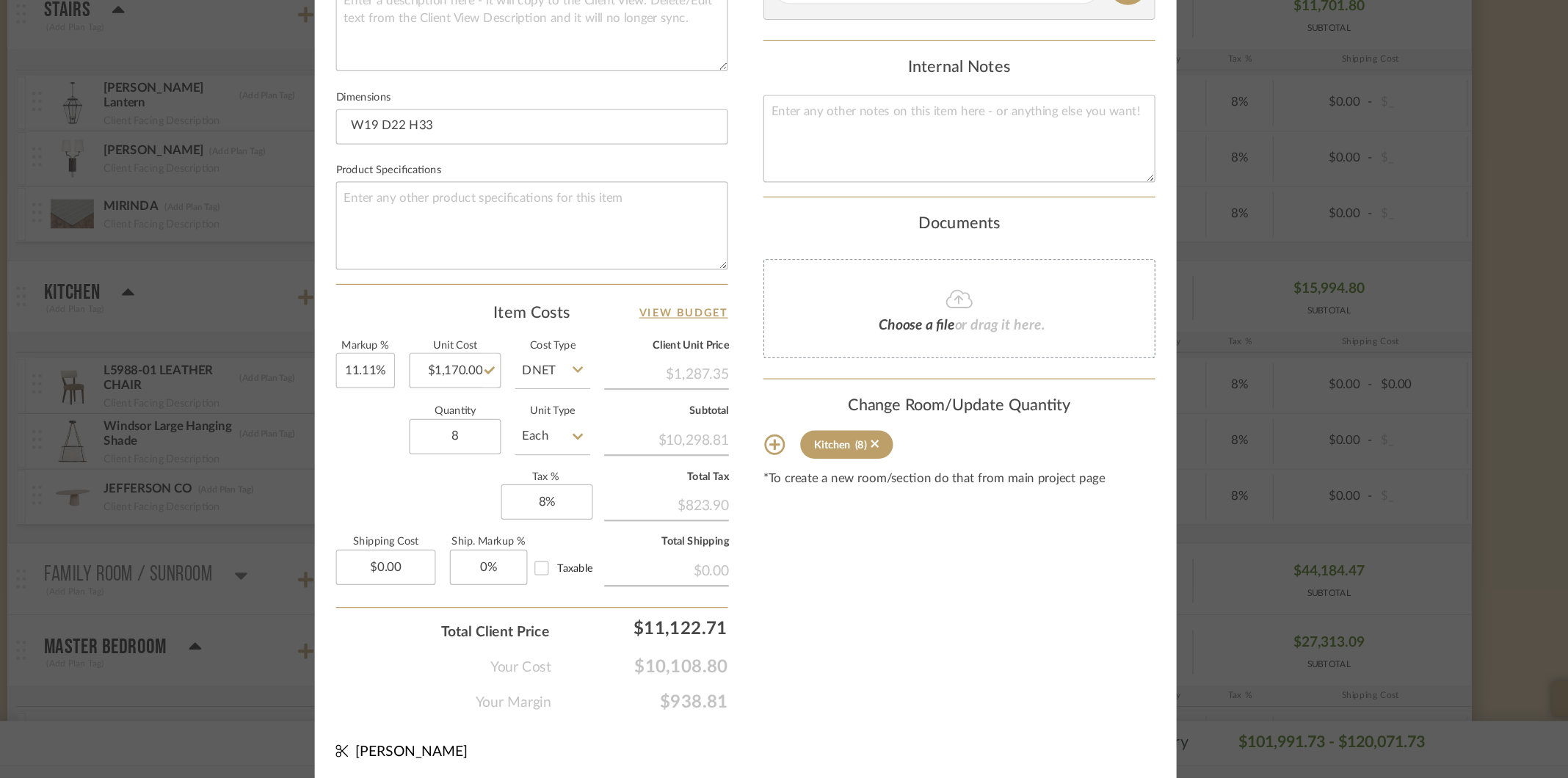 click on "Markup %  11.11%  Unit Cost  $1,170.00  Cost Type  DNET  Client Unit Price   $1,287.35   Quantity  8  Unit Type  Each  Subtotal   $10,298.81   Tax %  8%  Total Tax   $823.90   Shipping Cost  $0.00  Ship. Markup %  0% Taxable  Total Shipping   $0.00" 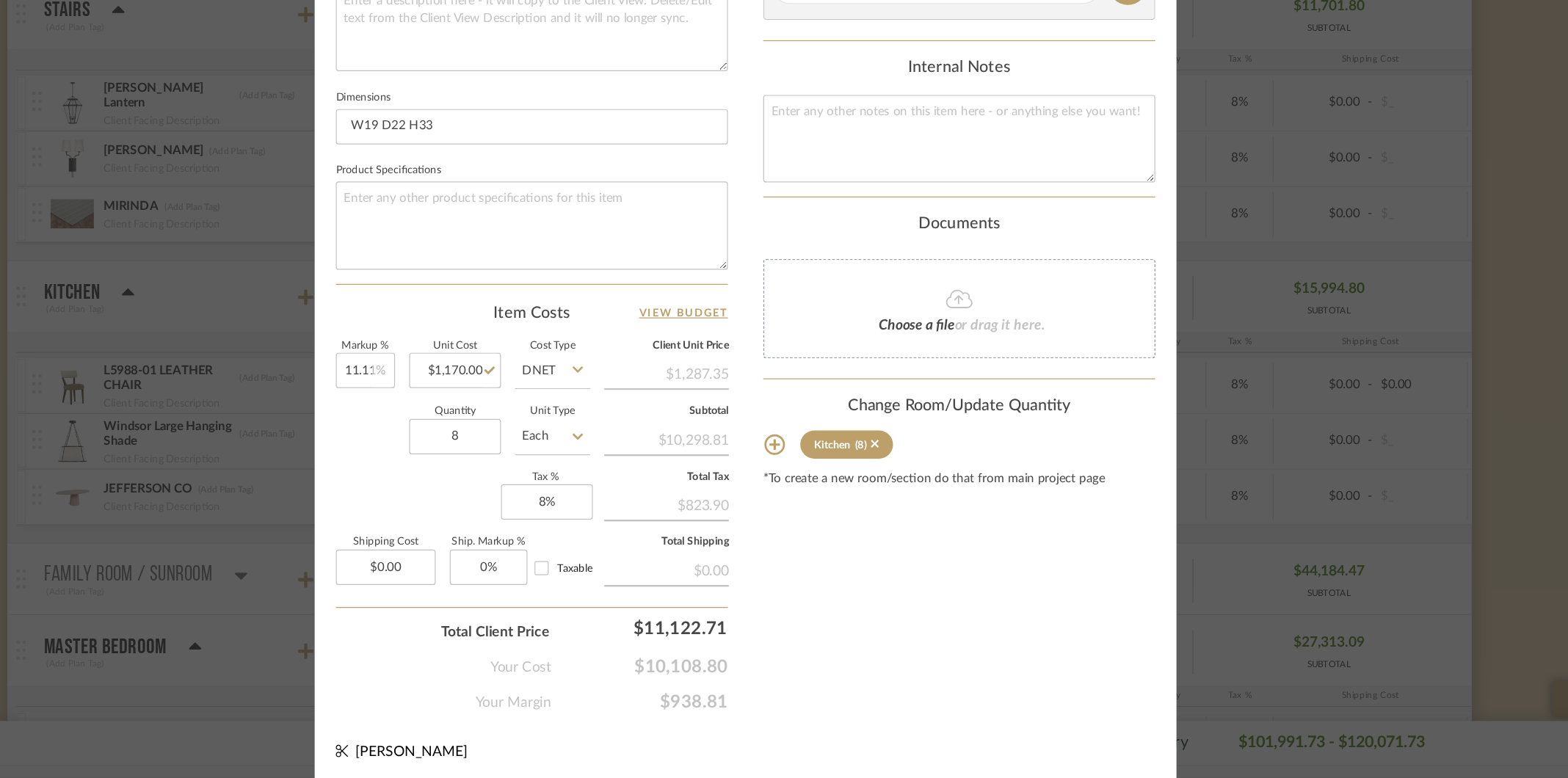 type 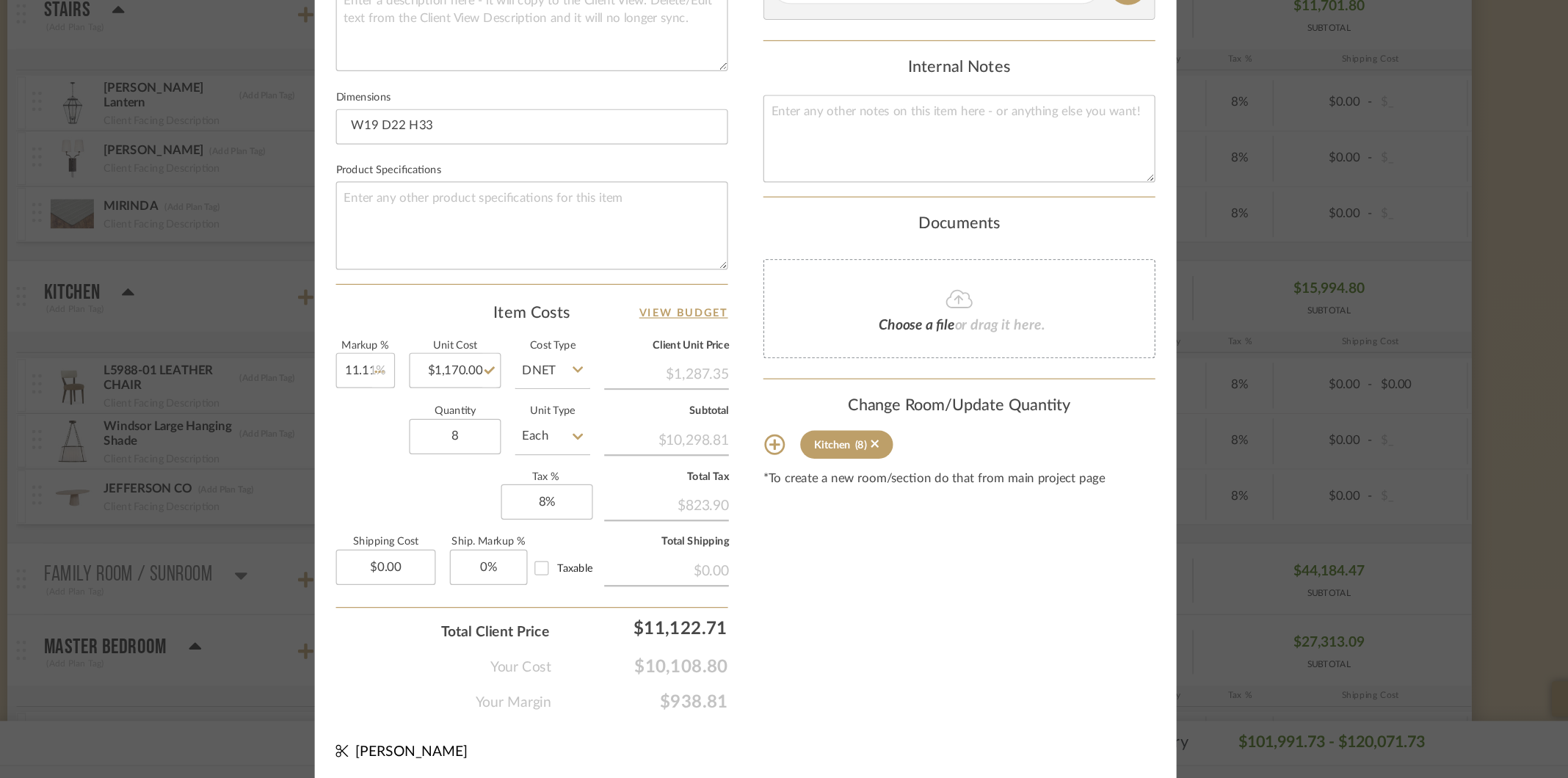type 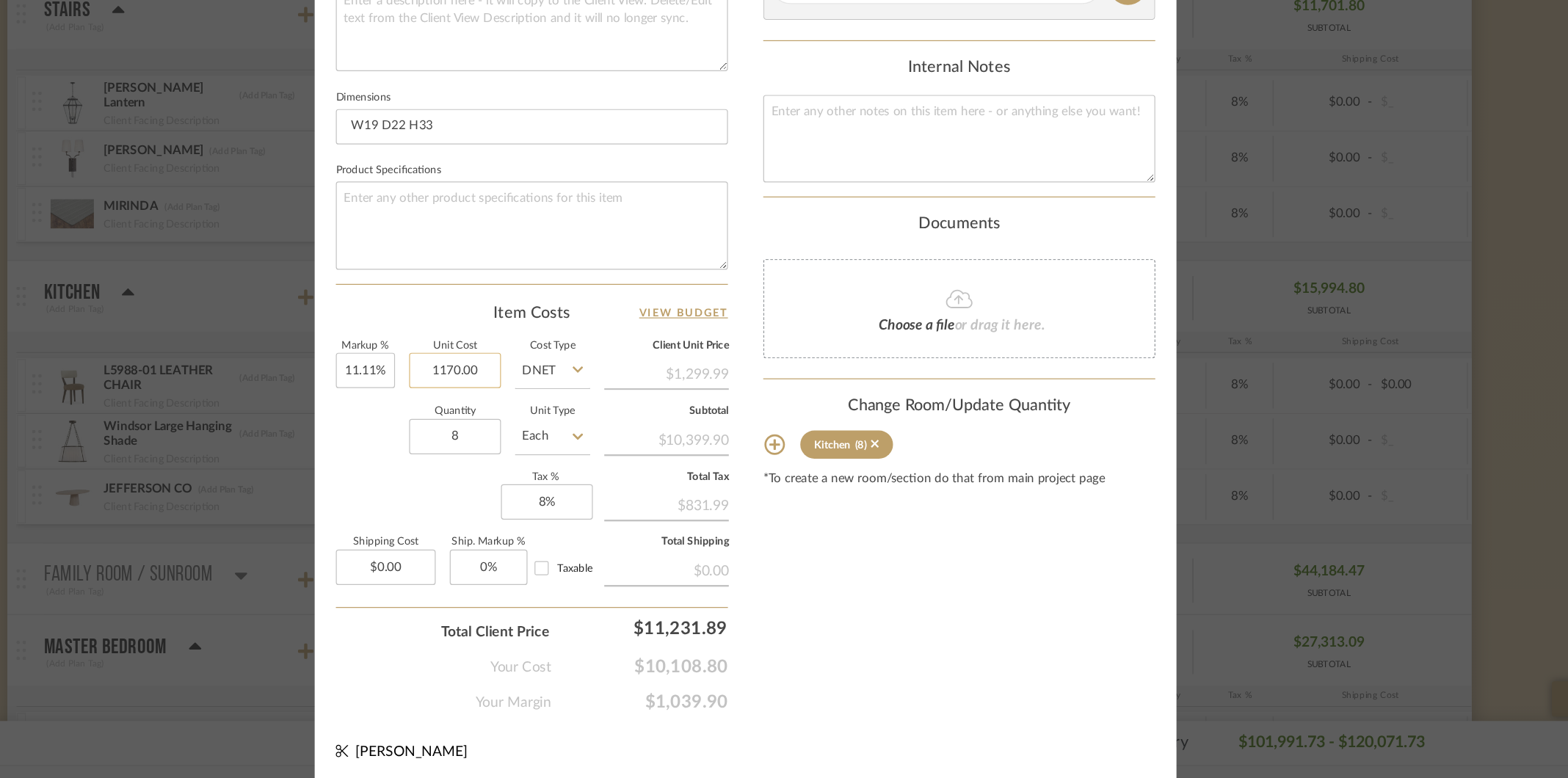 click on "1170.00" 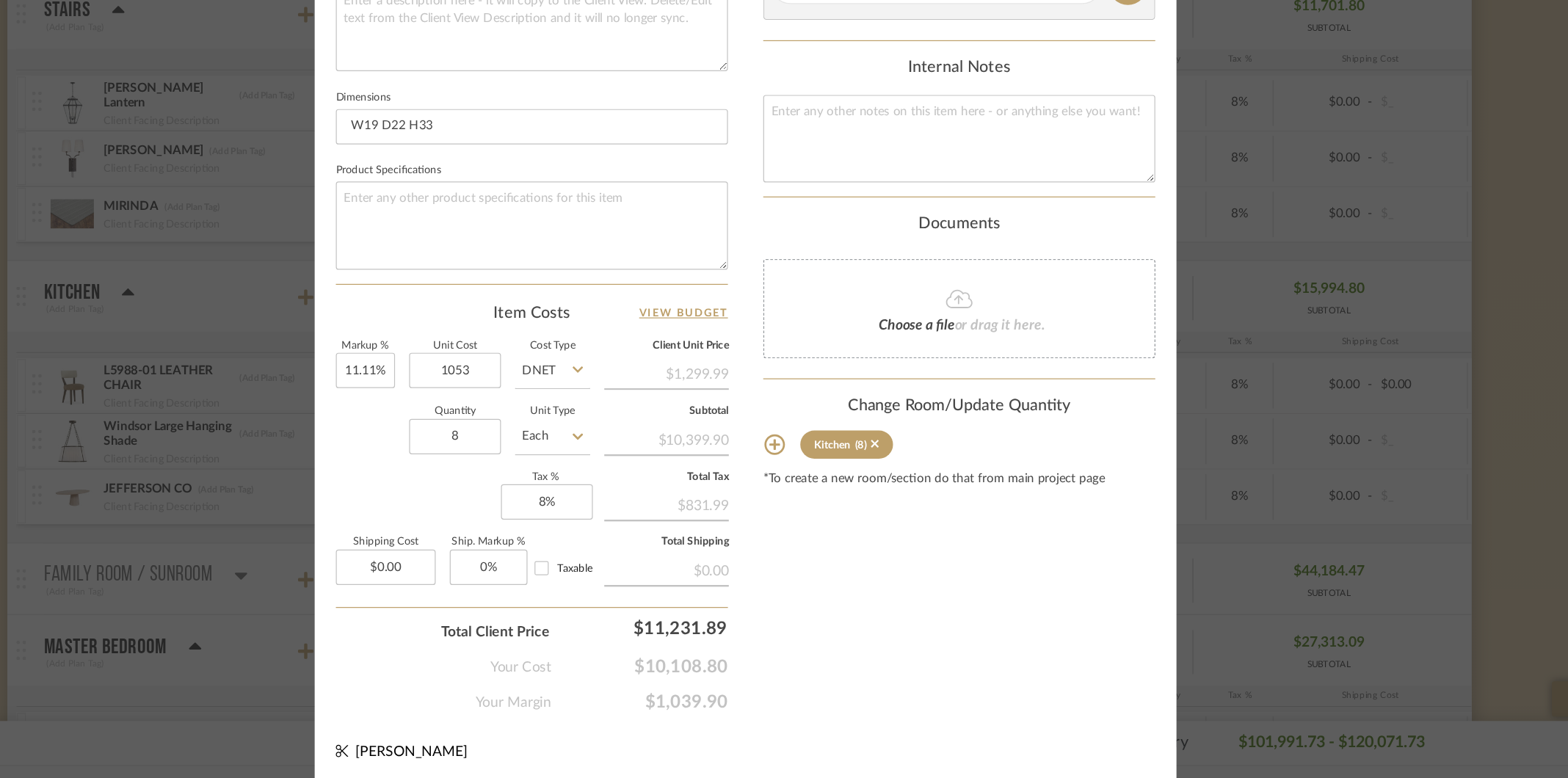 type on "$1,053.00" 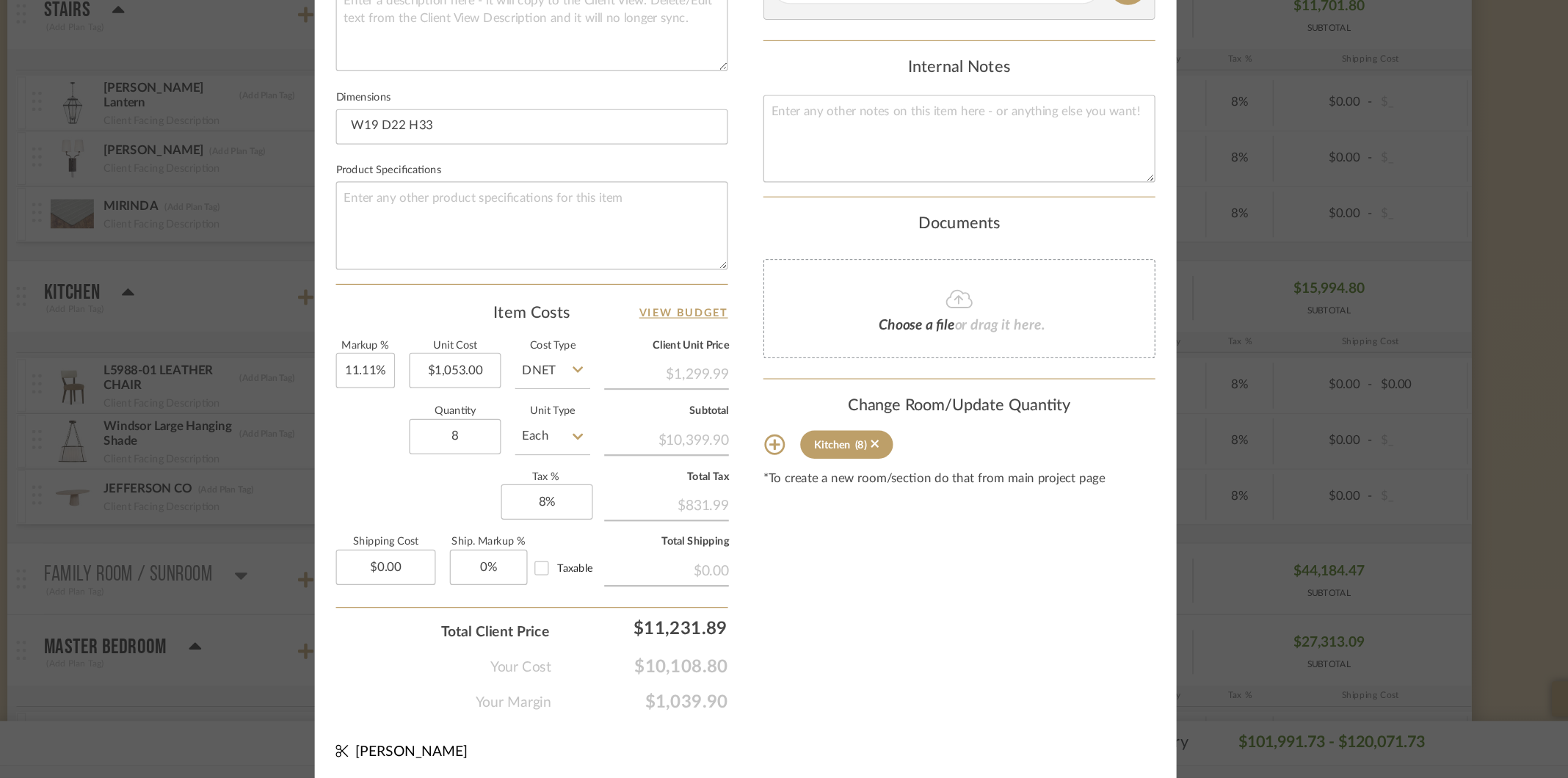 click on "Markup %  11.11%  Unit Cost  $1,053.00  Cost Type  DNET  Client Unit Price   $1,299.99   Quantity  8  Unit Type  Each  Subtotal   $10,399.90   Tax %  8%  Total Tax   $831.99   Shipping Cost  $0.00  Ship. Markup %  0% Taxable  Total Shipping   $0.00" 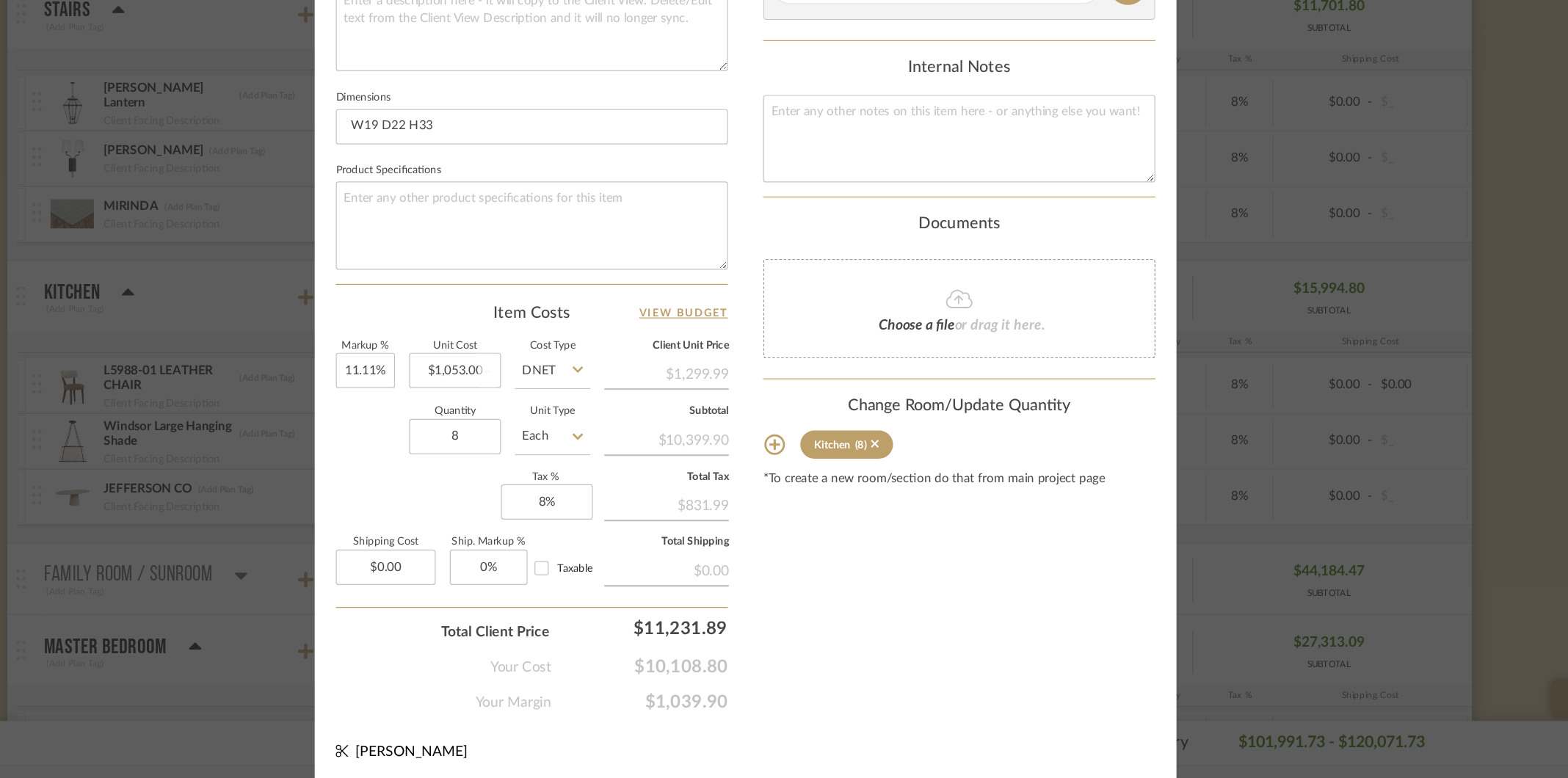 type 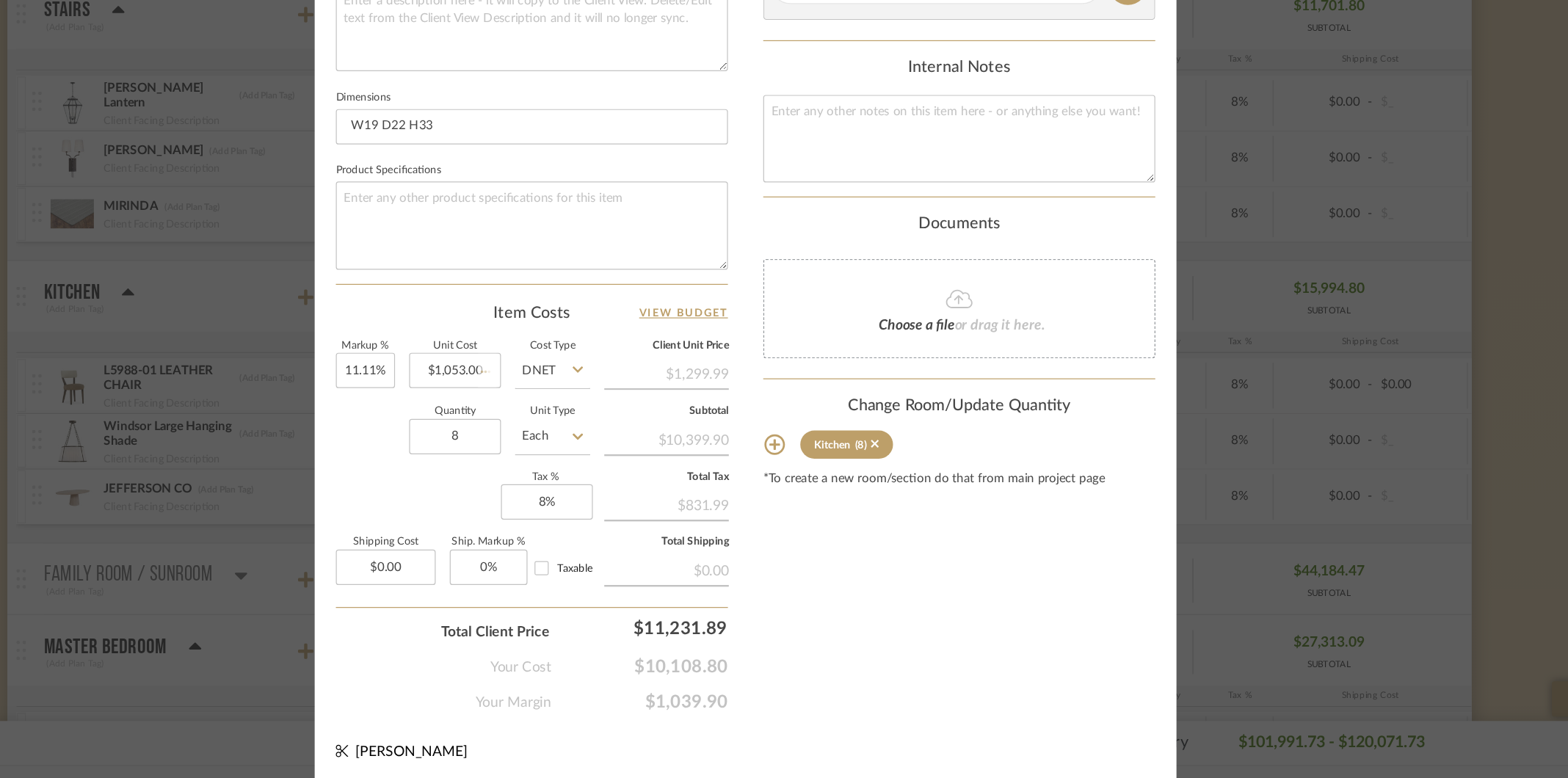 type 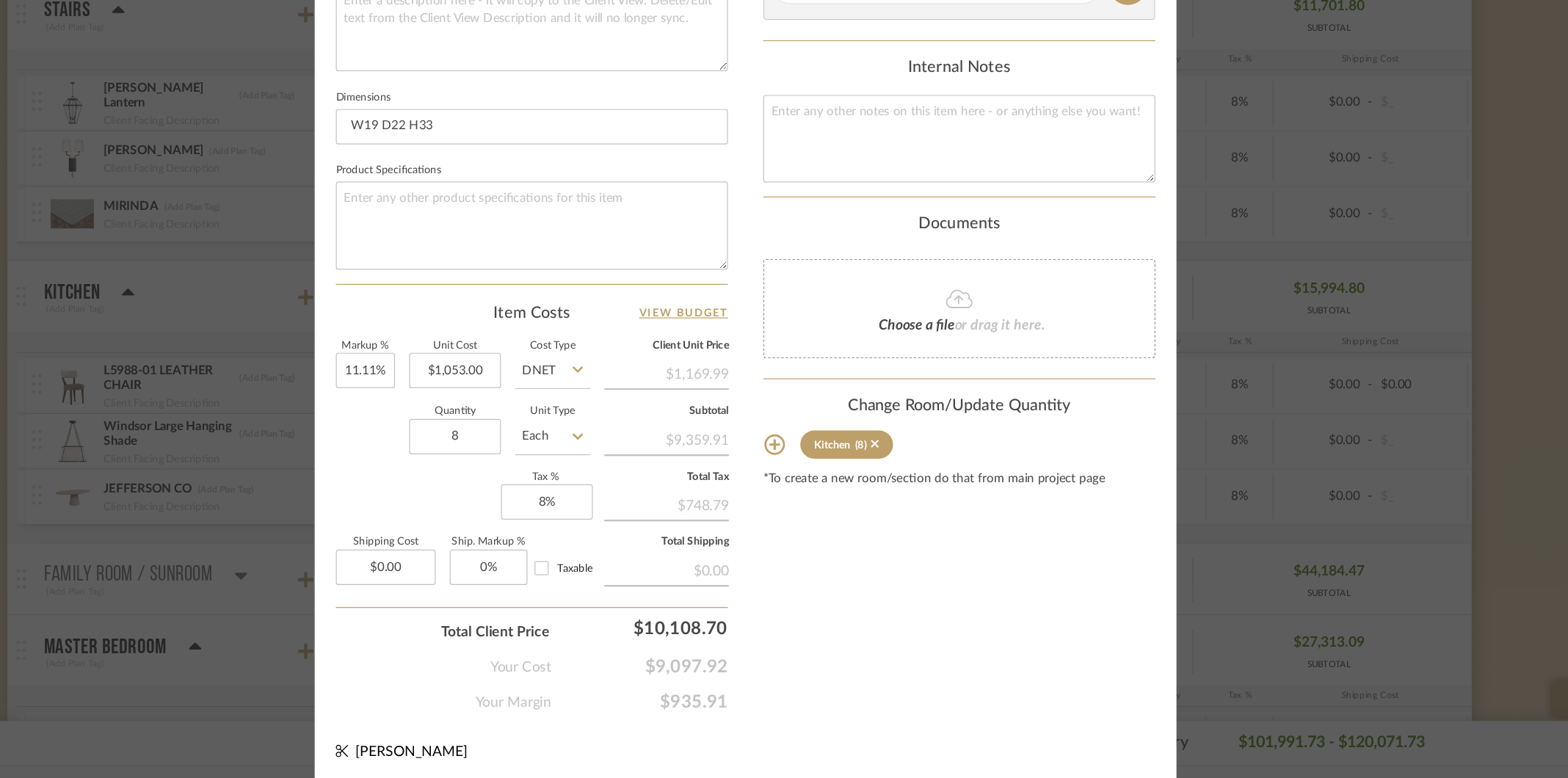 click on "Content here copies to Client View - confirm visibility there.  Show in Client Dashboard   Include in Budget   View Budget  Team Status on 7/15/2025 7/15/2025 Ordered  Lead Time  In Stock Weeks  Est. Min  8  Est. Max  10  Due Date  9/23/2025  Install Date  Tasks / To-Dos /  team Messaging  Leave yourself a note here or share next steps with your team. You will receive emails when they
respond!  Invite Collaborator Internal Notes  Documents  Choose a file  or drag it here. Change Room/Update Quantity  Kitchen  (8) *To create a new room/section do that from main project page" at bounding box center (962, 156) 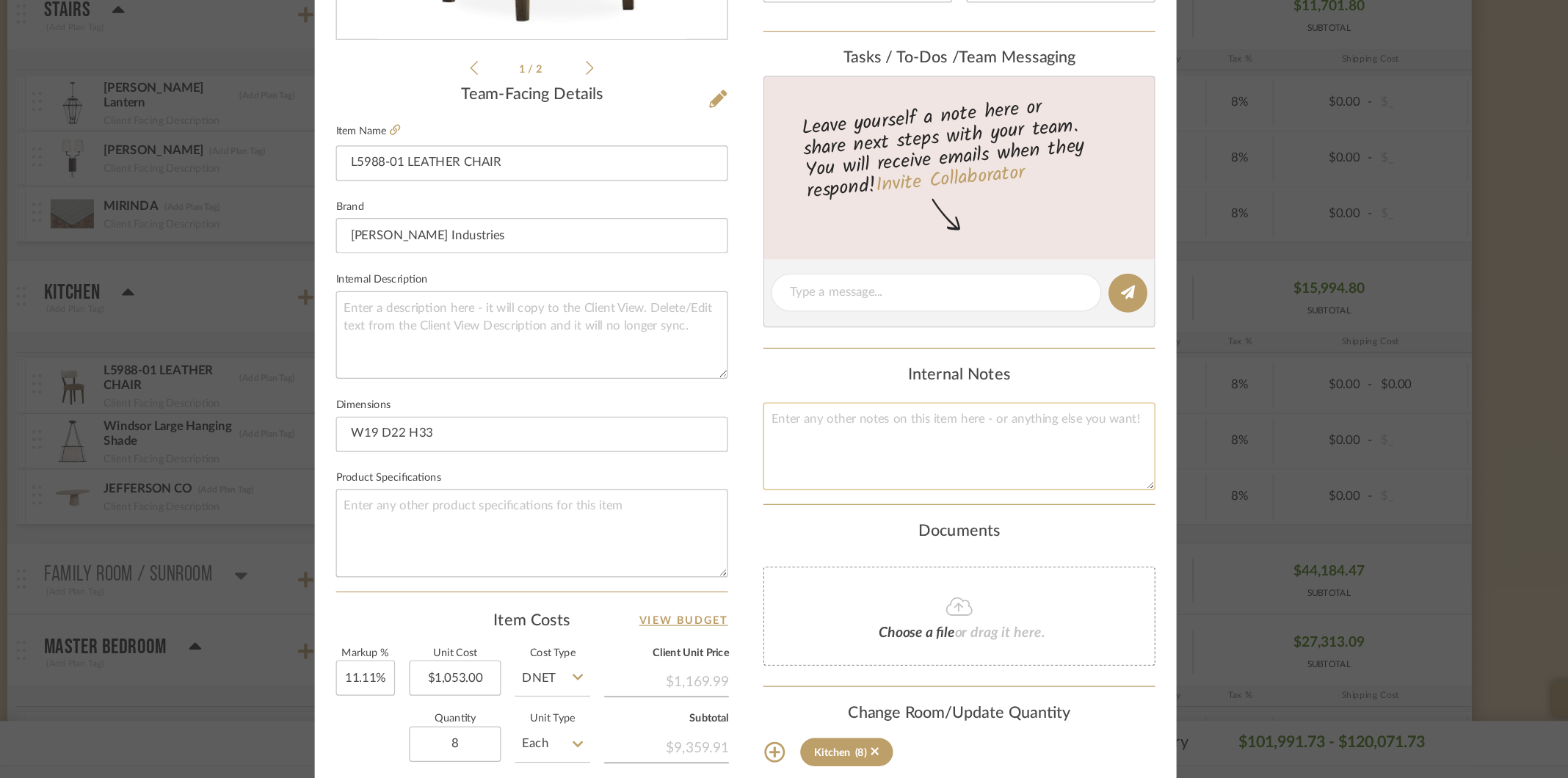 scroll, scrollTop: 0, scrollLeft: 0, axis: both 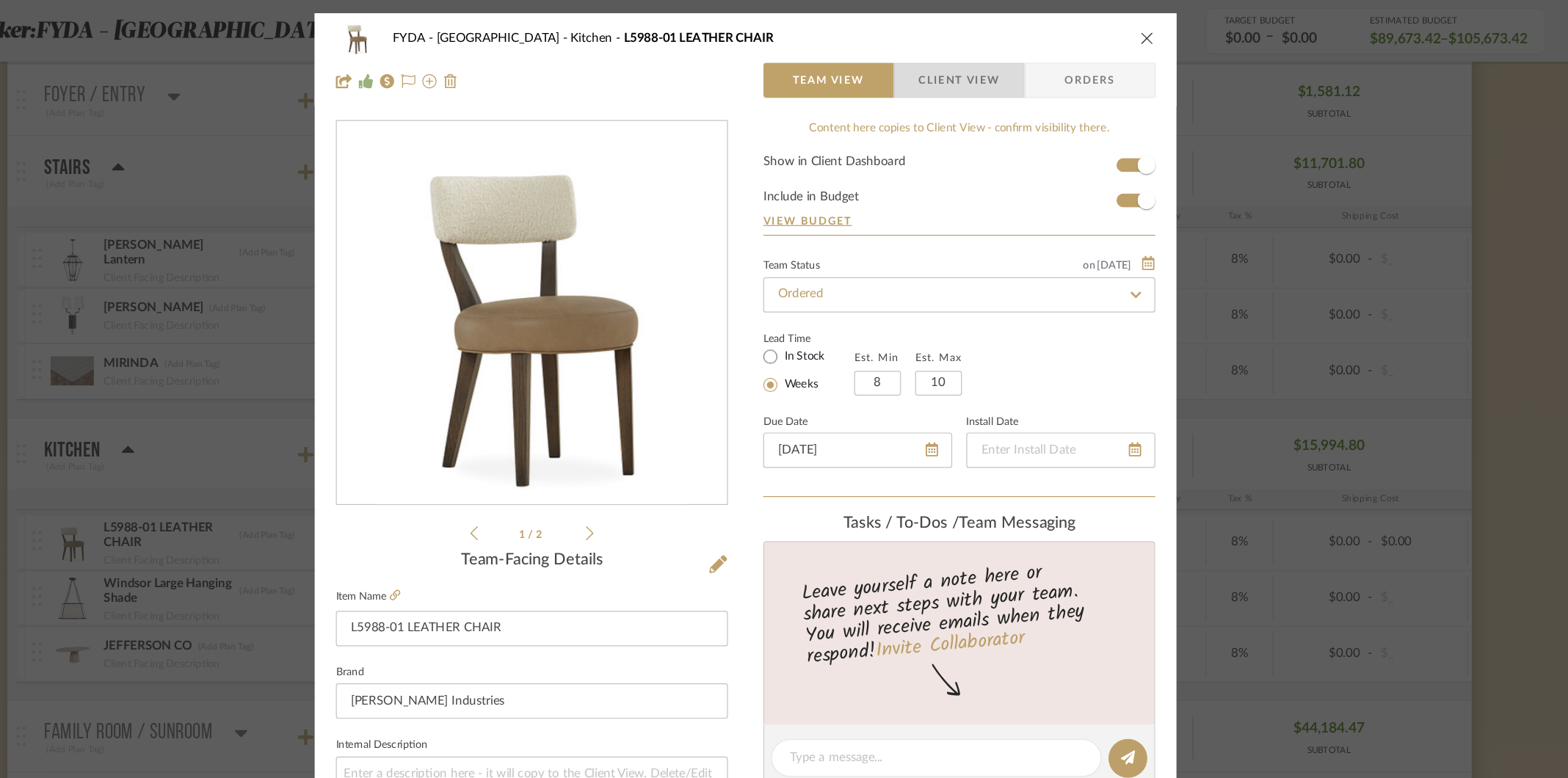 click on "Client View" at bounding box center [962, 67] 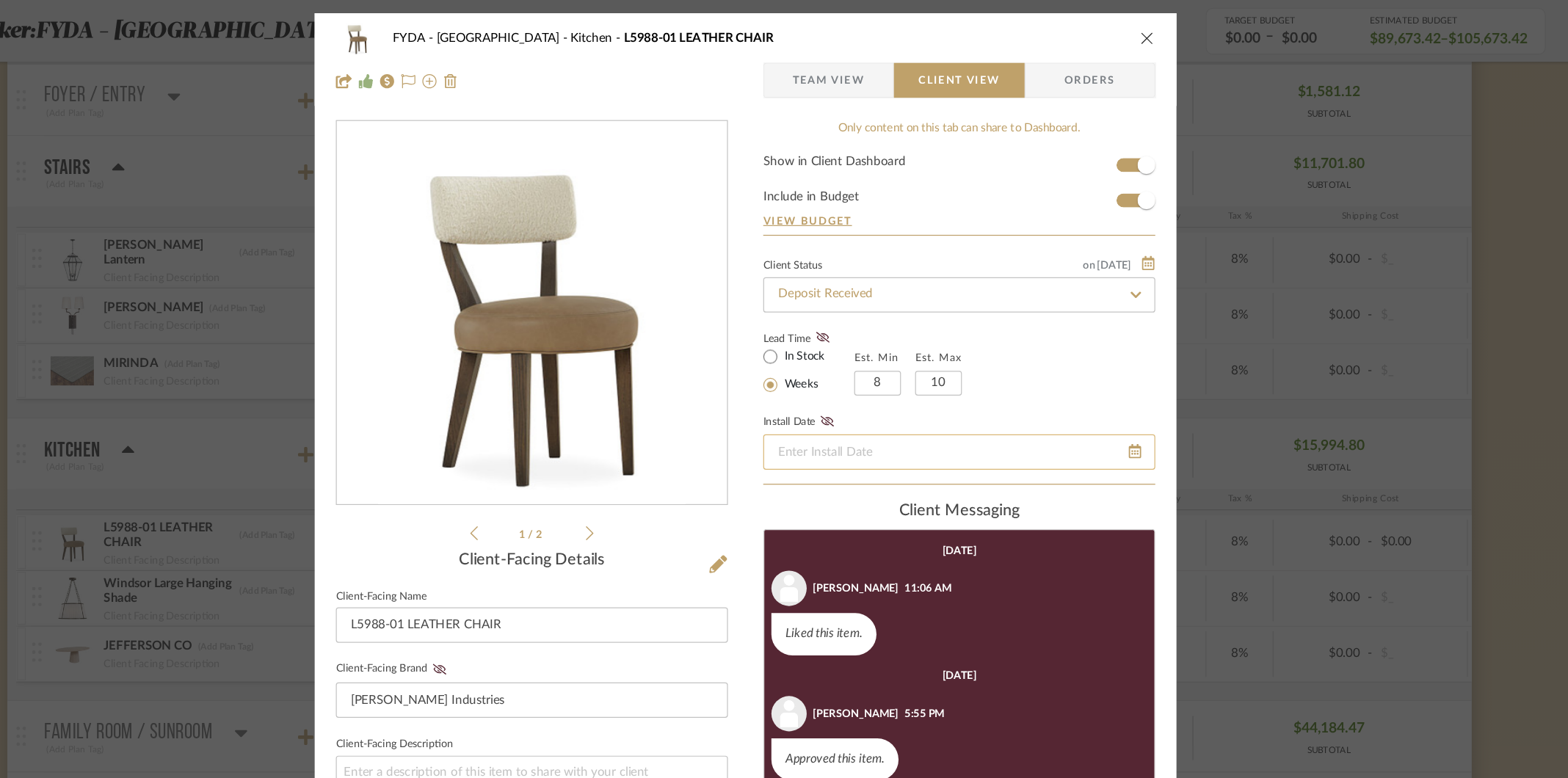 scroll, scrollTop: 114, scrollLeft: 0, axis: vertical 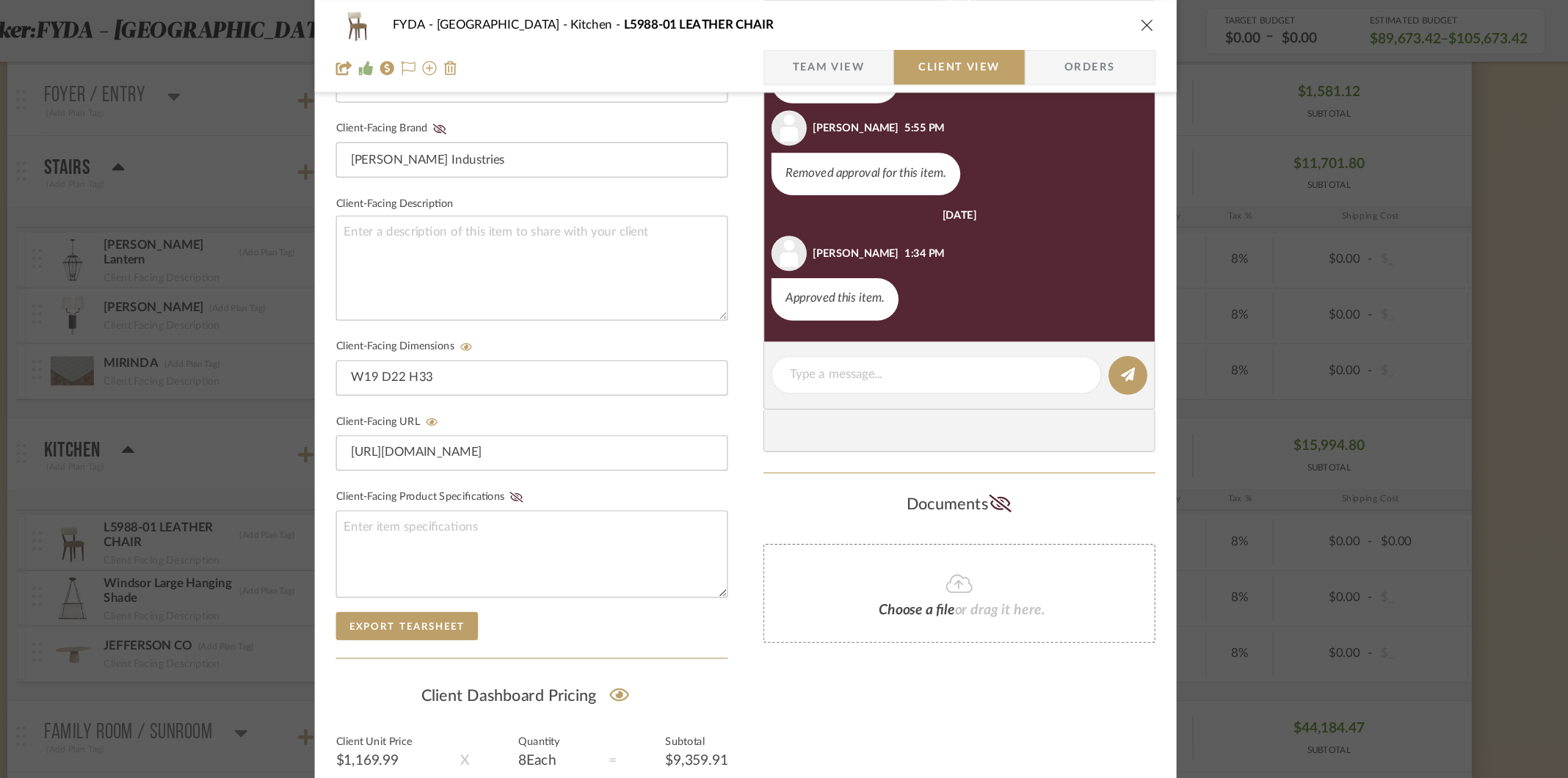 click on "Team View" at bounding box center (853, 56) 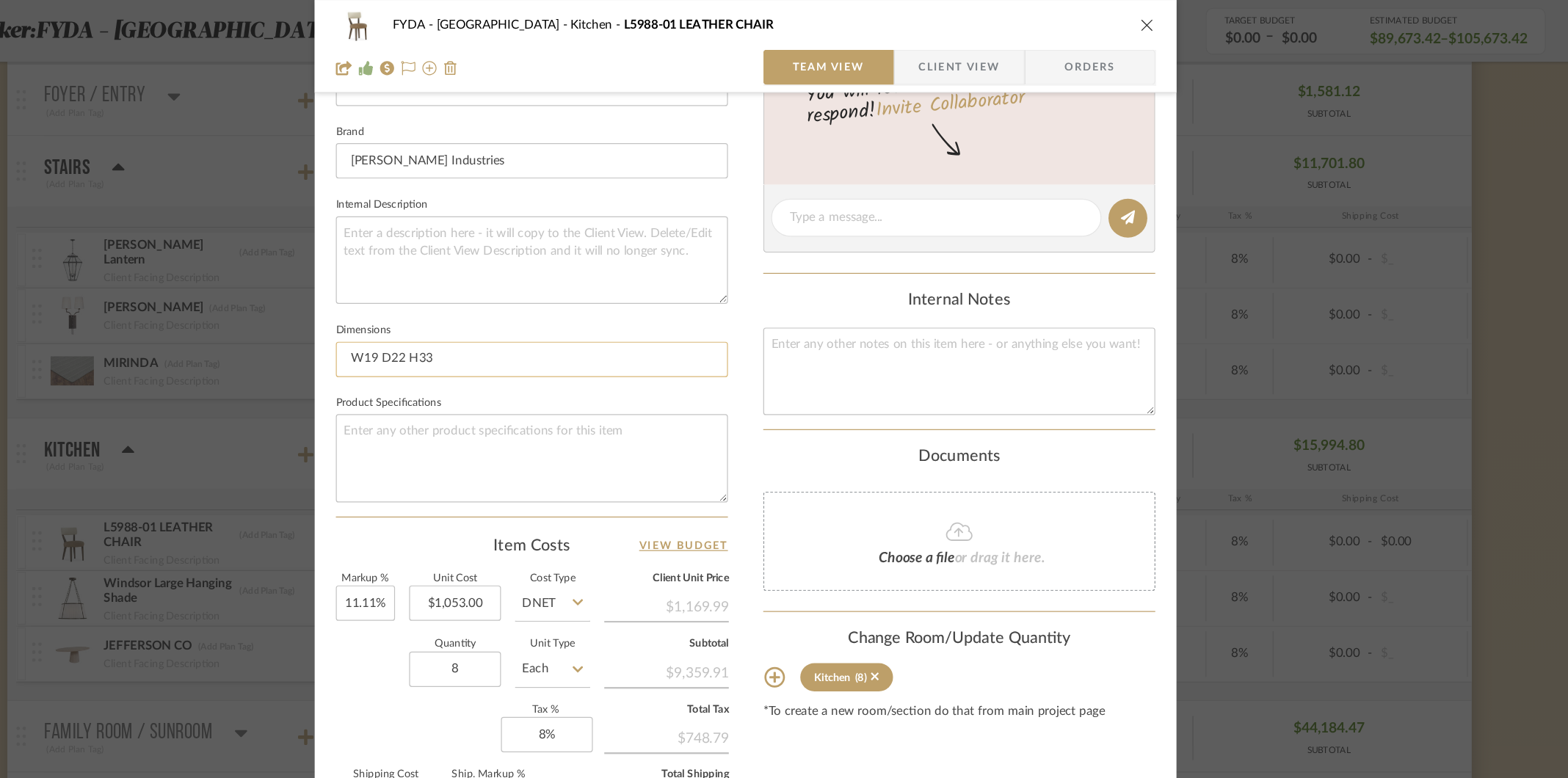 scroll, scrollTop: 512, scrollLeft: 0, axis: vertical 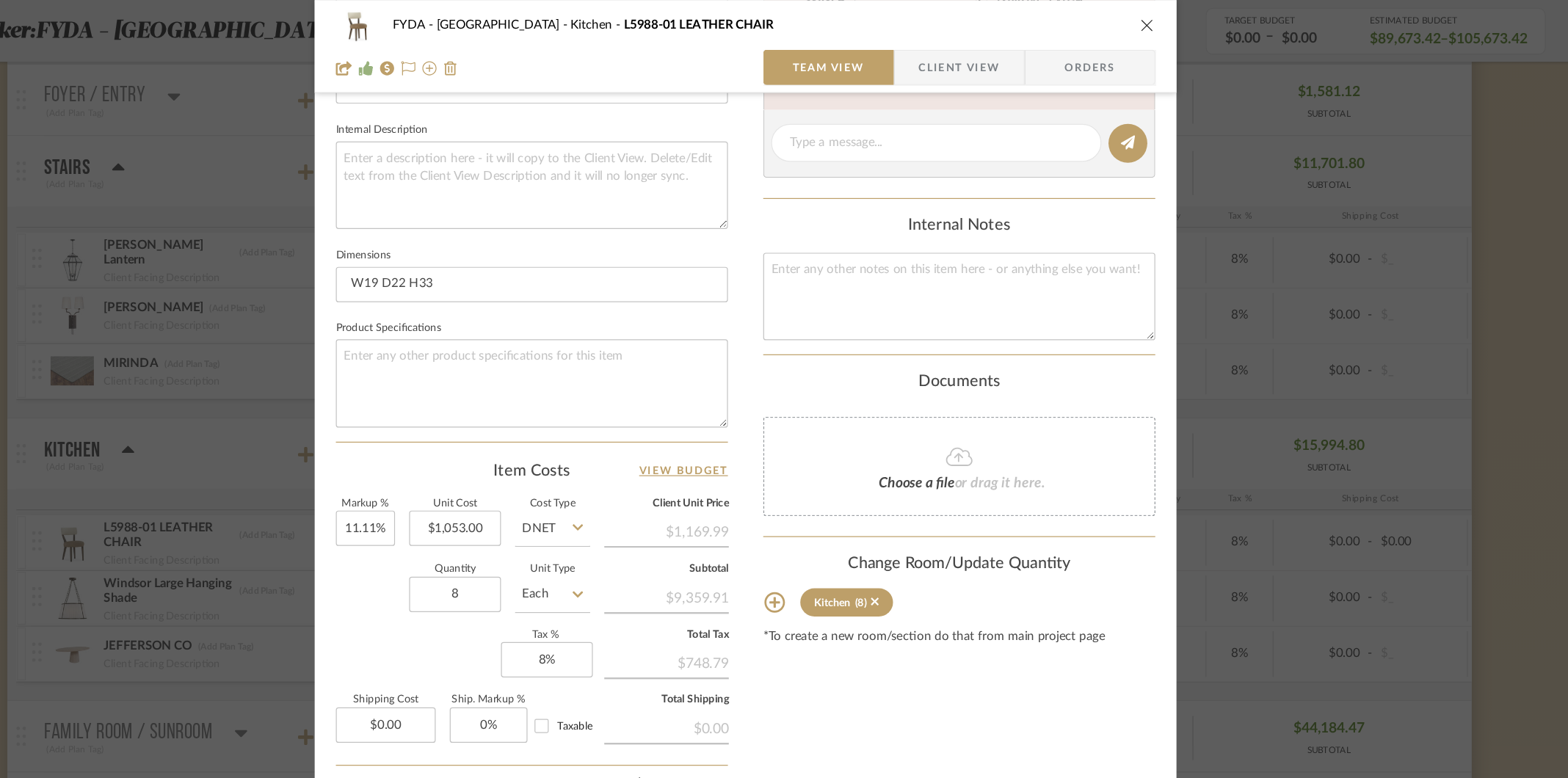 click on "Content here copies to Client View - confirm visibility there.  Show in Client Dashboard   Include in Budget   View Budget  Team Status on 7/15/2025 7/15/2025 Ordered  Lead Time  In Stock Weeks  Est. Min  8  Est. Max  10  Due Date  9/23/2025  Install Date  Tasks / To-Dos /  team Messaging  Leave yourself a note here or share next steps with your team. You will receive emails when they
respond!  Invite Collaborator Internal Notes  Documents  Choose a file  or drag it here. Change Room/Update Quantity  Kitchen  (8) *To create a new room/section do that from main project page" at bounding box center (962, 156) 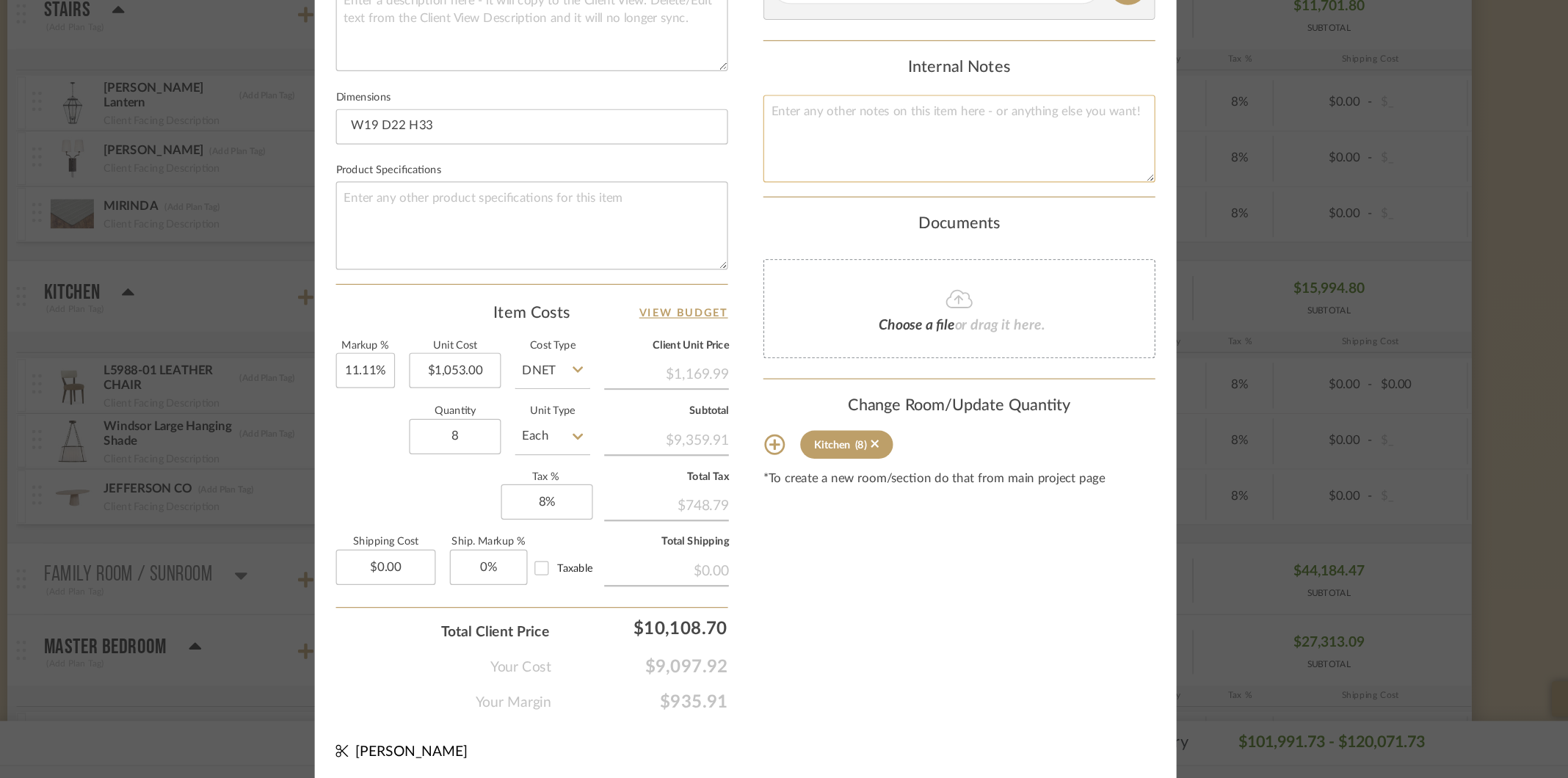 scroll, scrollTop: 0, scrollLeft: 0, axis: both 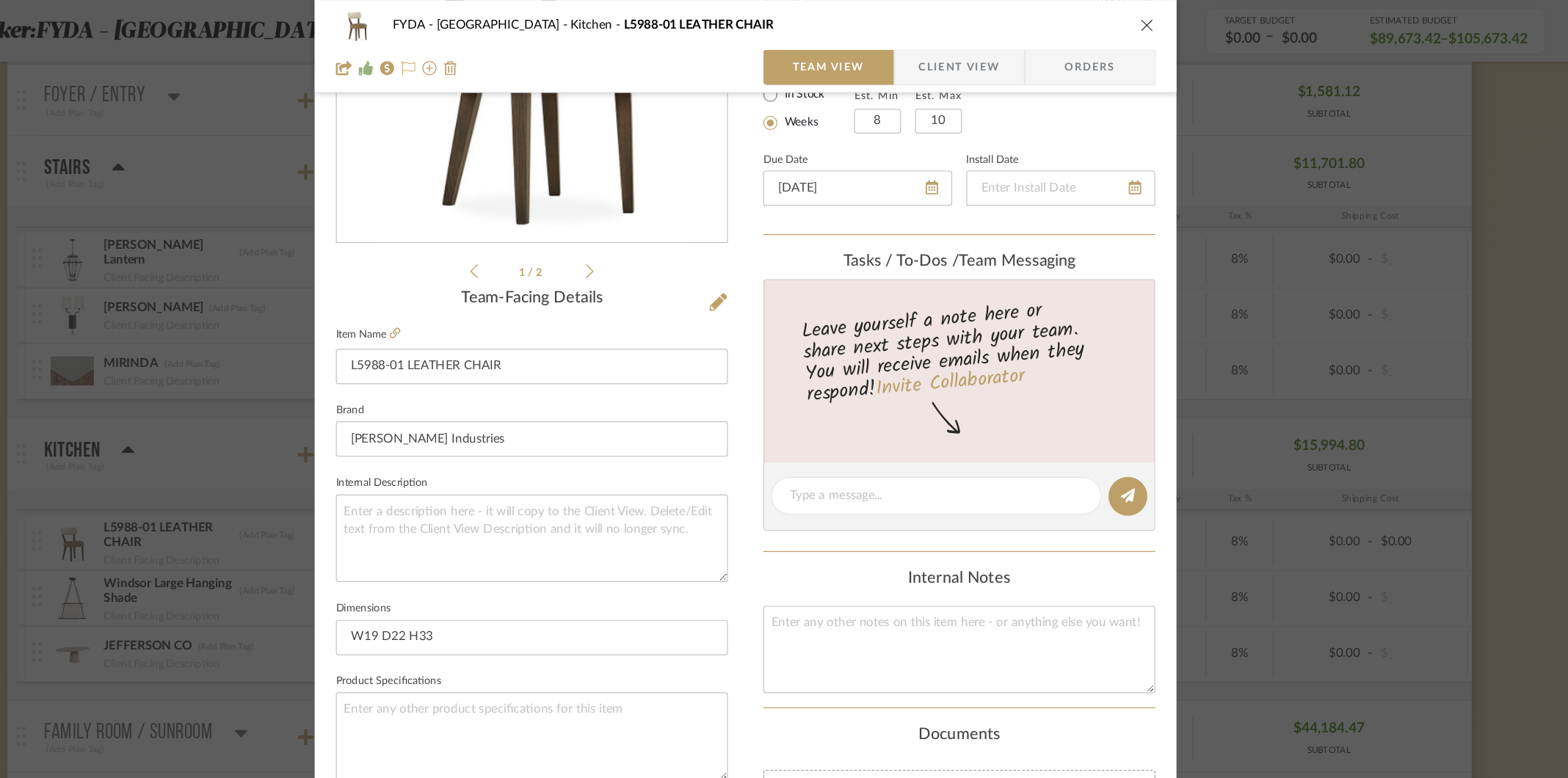 click 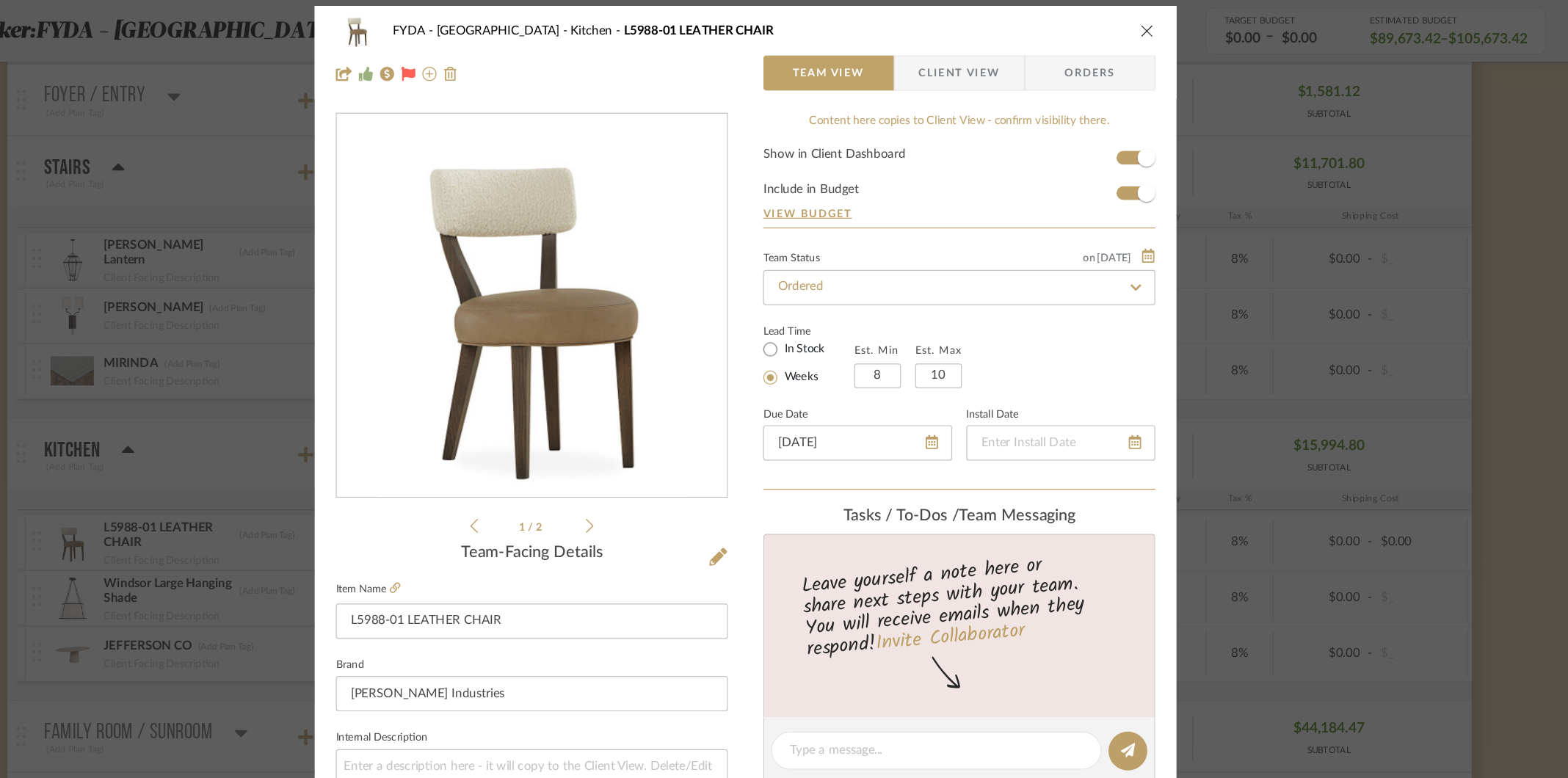 scroll, scrollTop: 0, scrollLeft: 0, axis: both 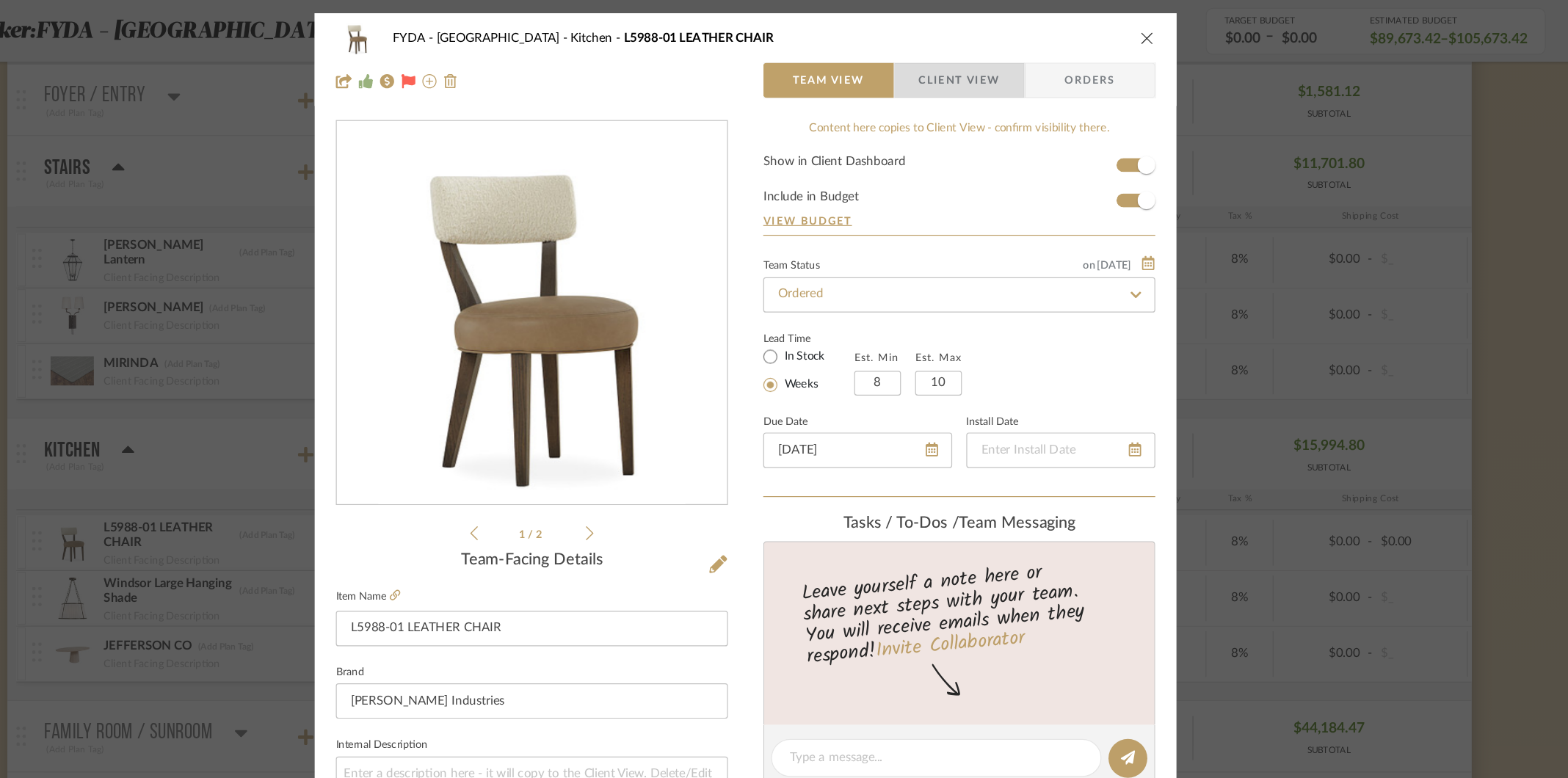 click on "Client View" at bounding box center [962, 67] 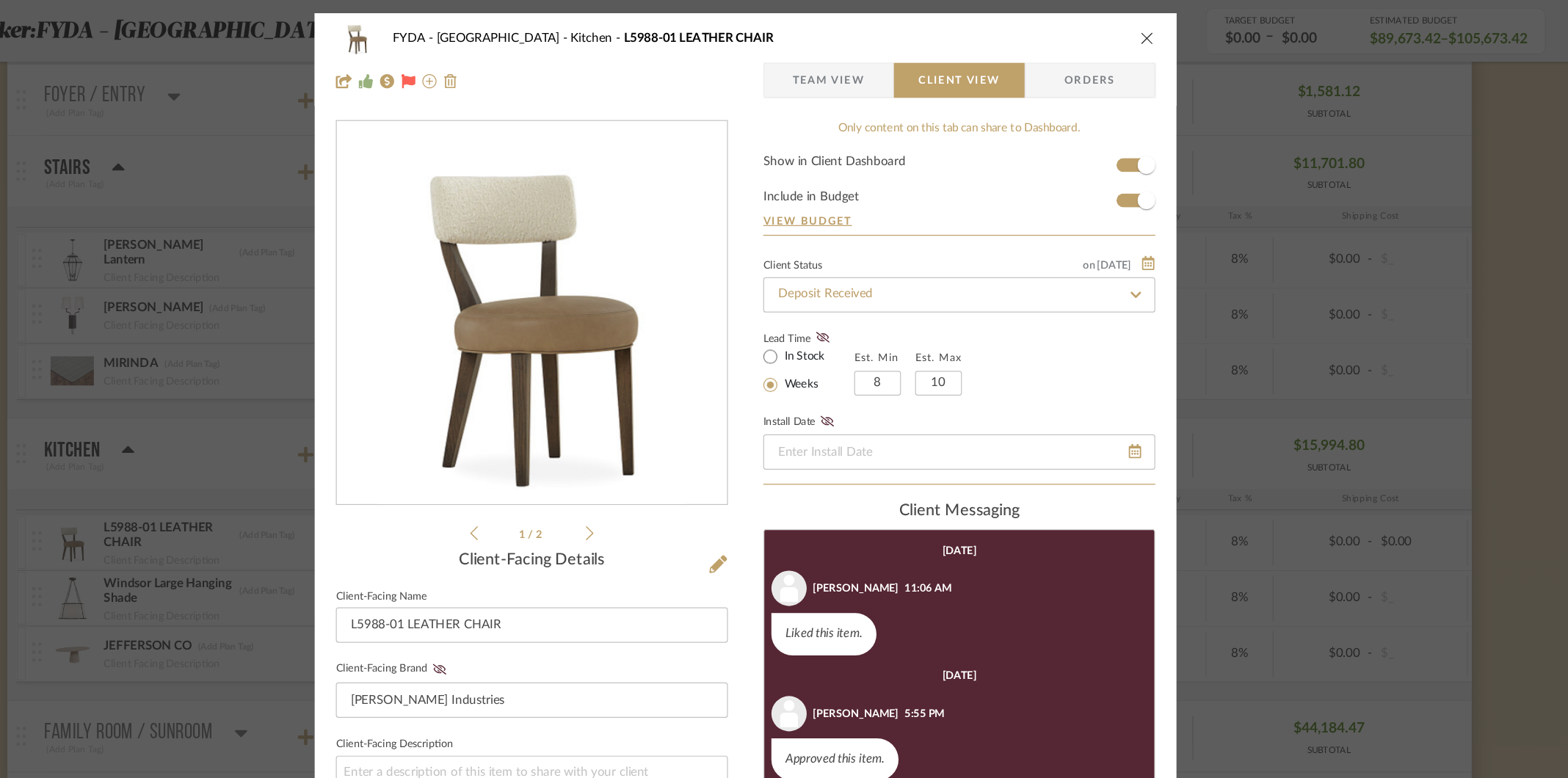 scroll, scrollTop: 114, scrollLeft: 0, axis: vertical 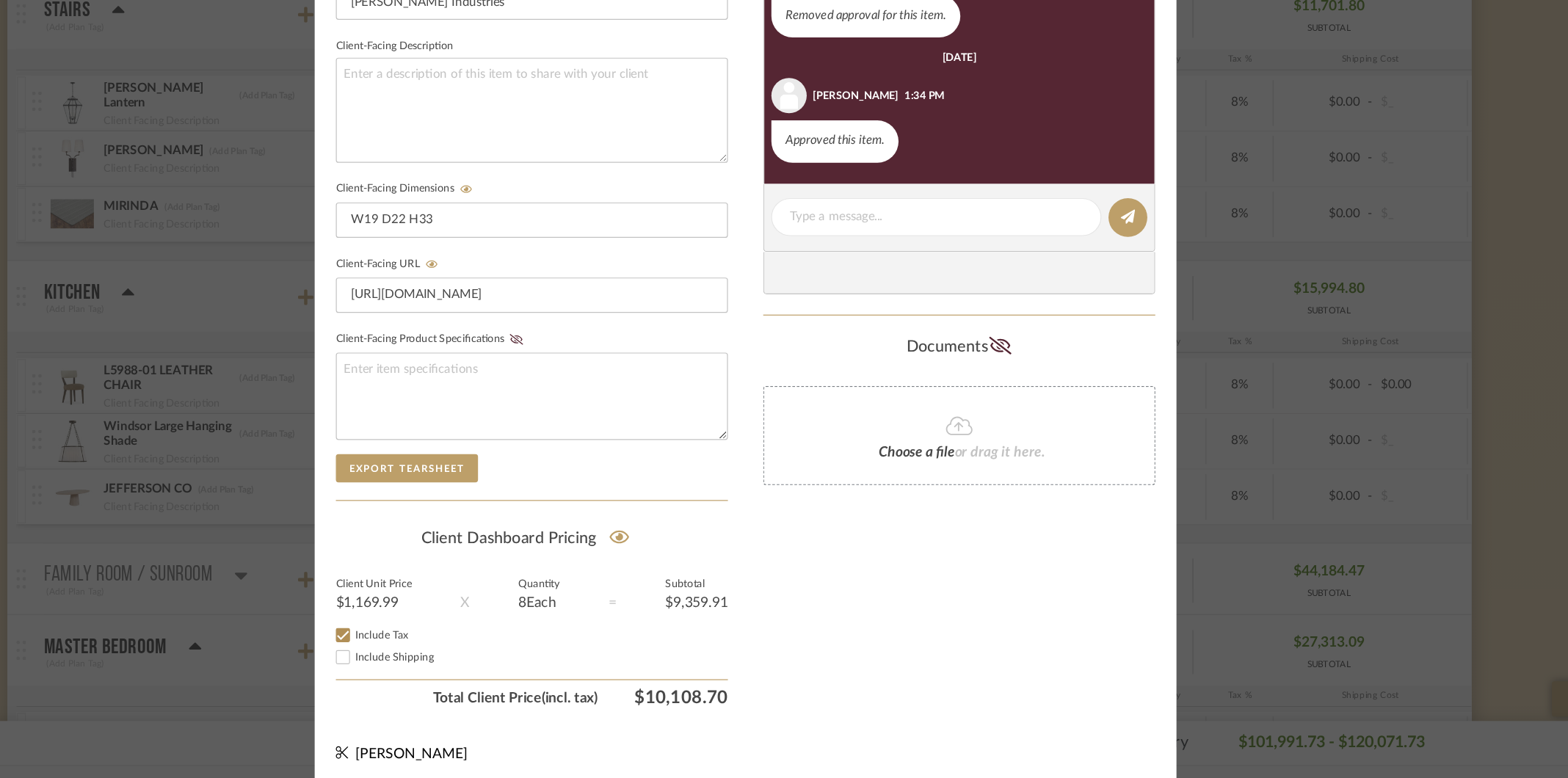 click on "Include Shipping" at bounding box center (492, 677) 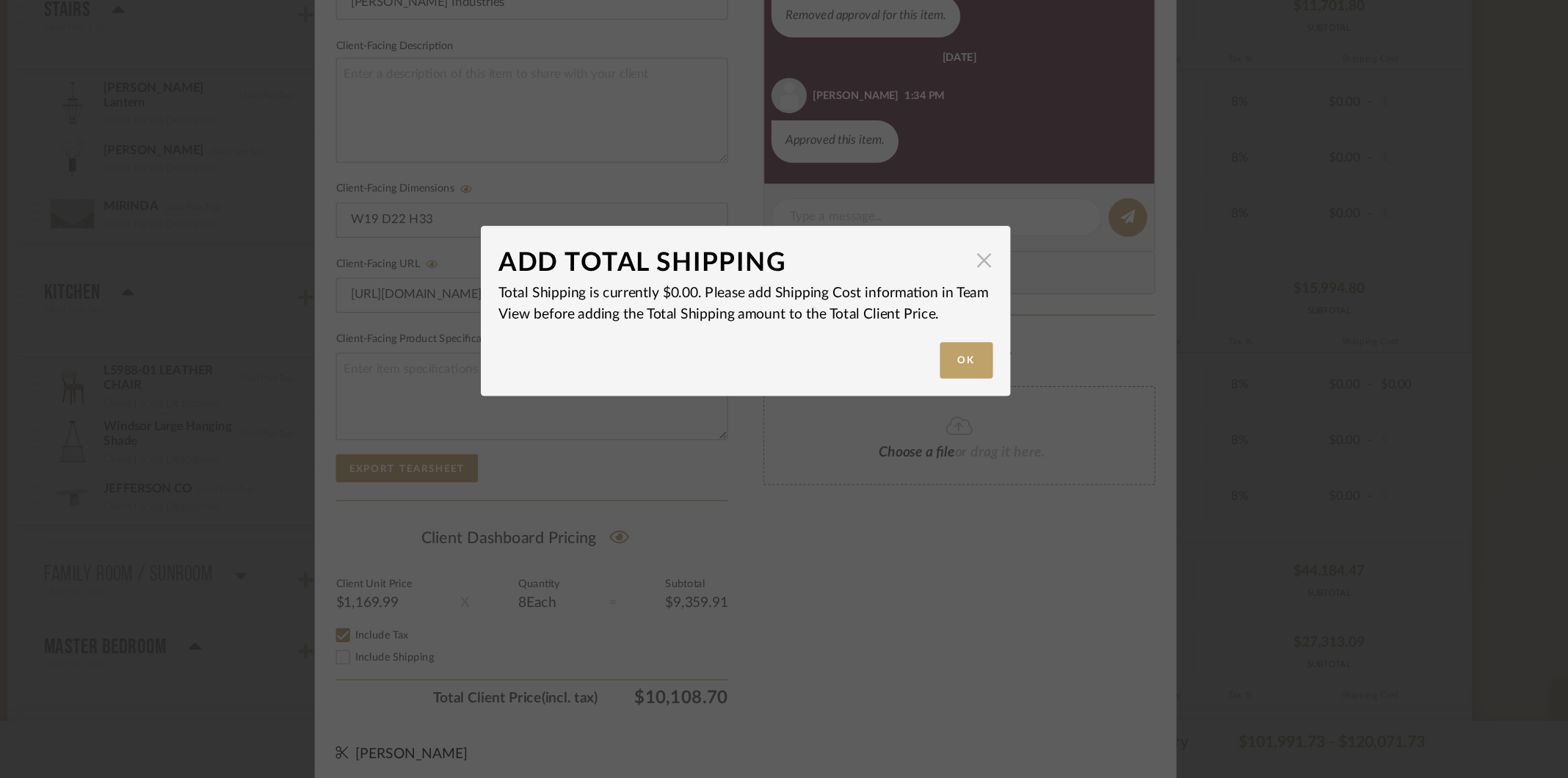 click at bounding box center (982, 348) 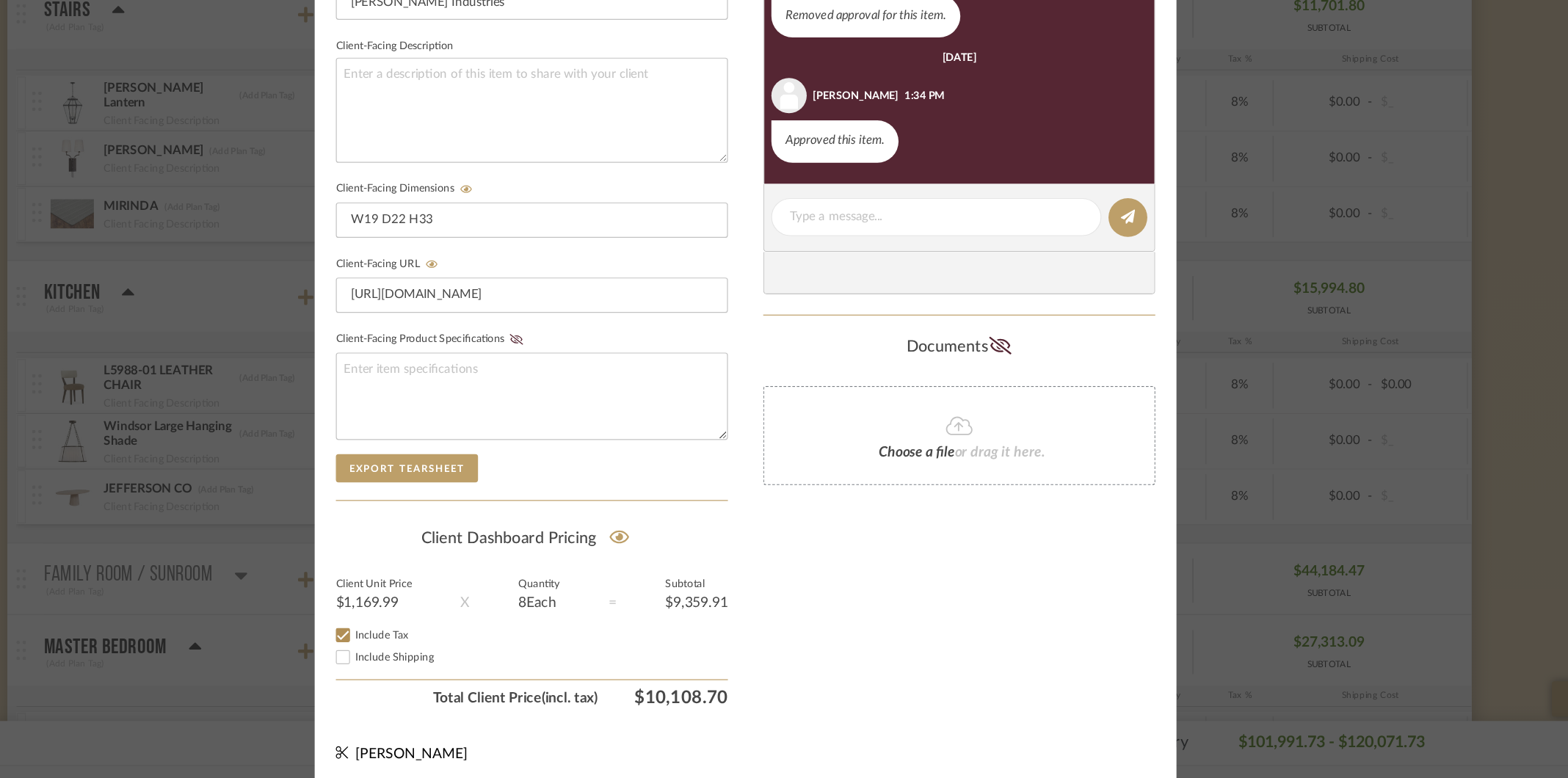 click on "Include Shipping" at bounding box center (449, 677) 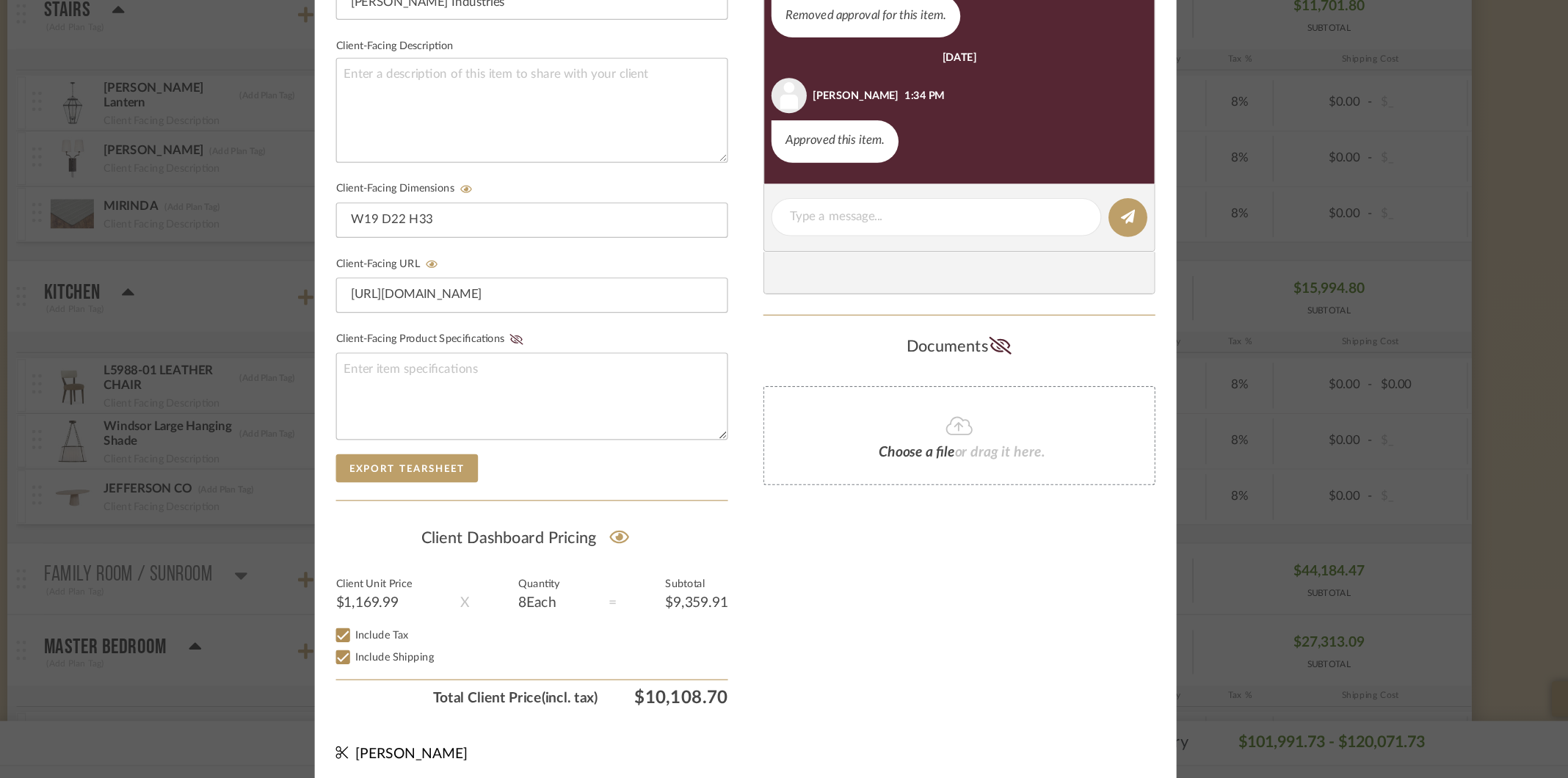 checkbox on "false" 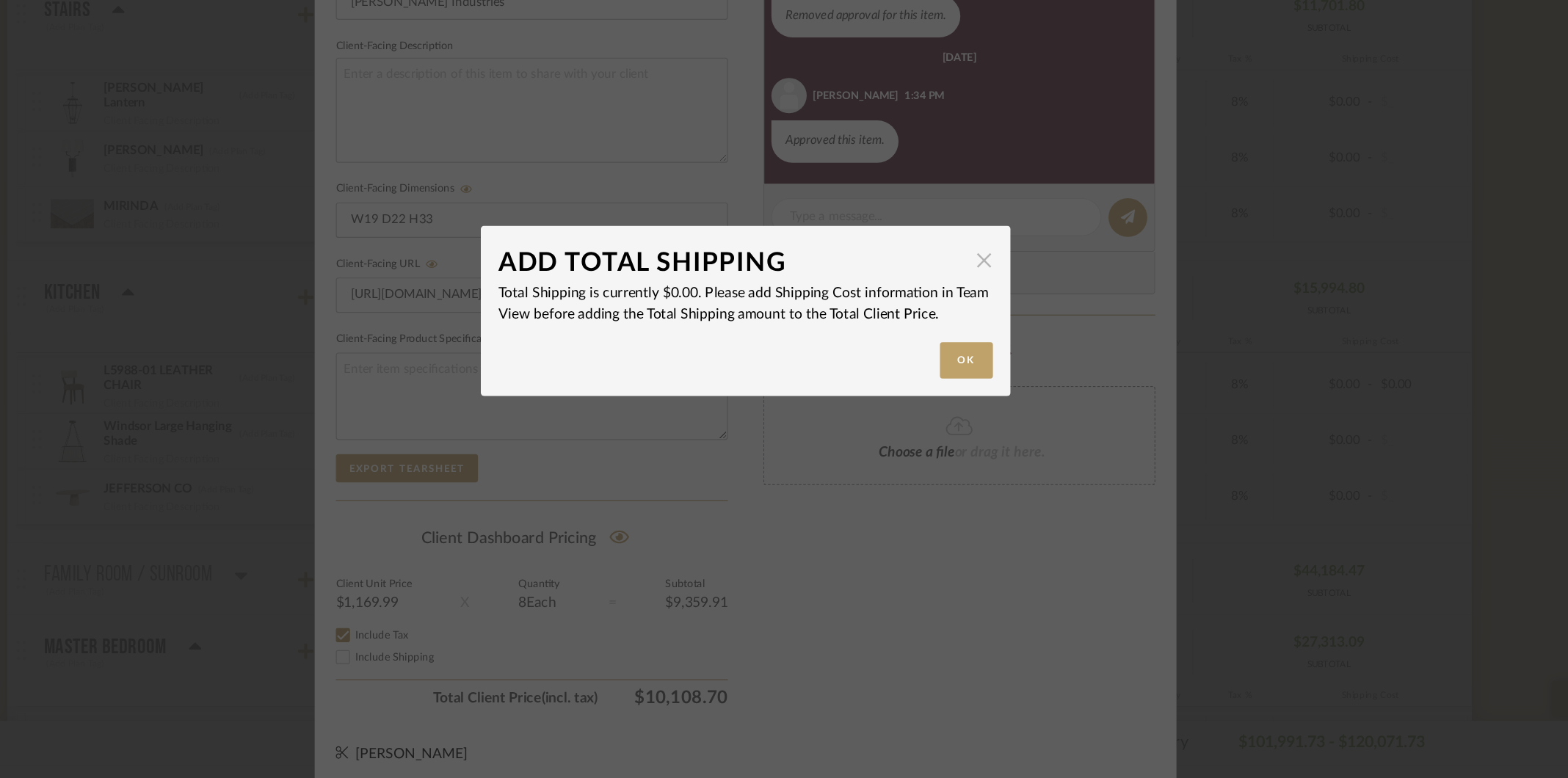 click at bounding box center [982, 348] 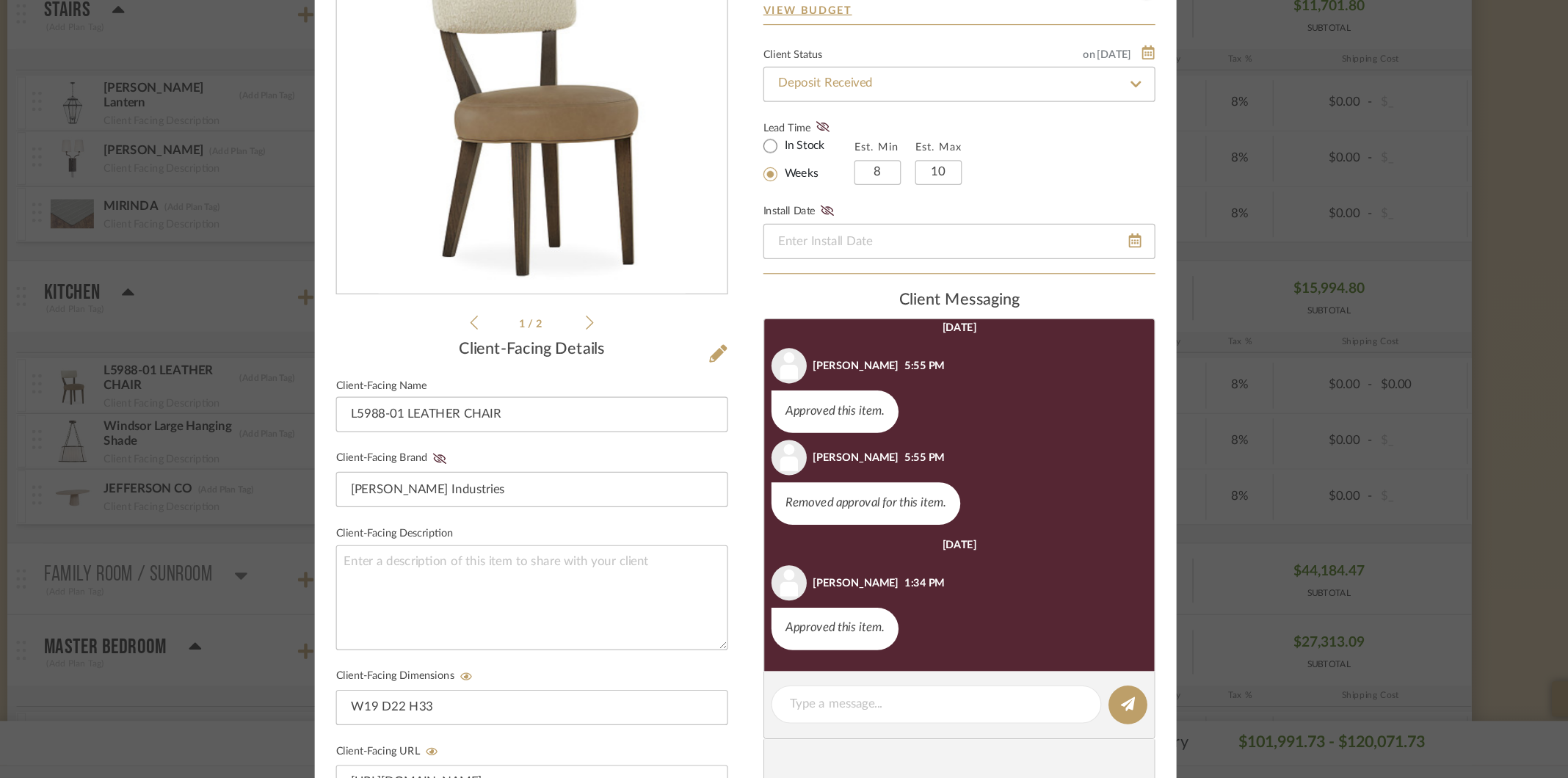 scroll, scrollTop: 0, scrollLeft: 0, axis: both 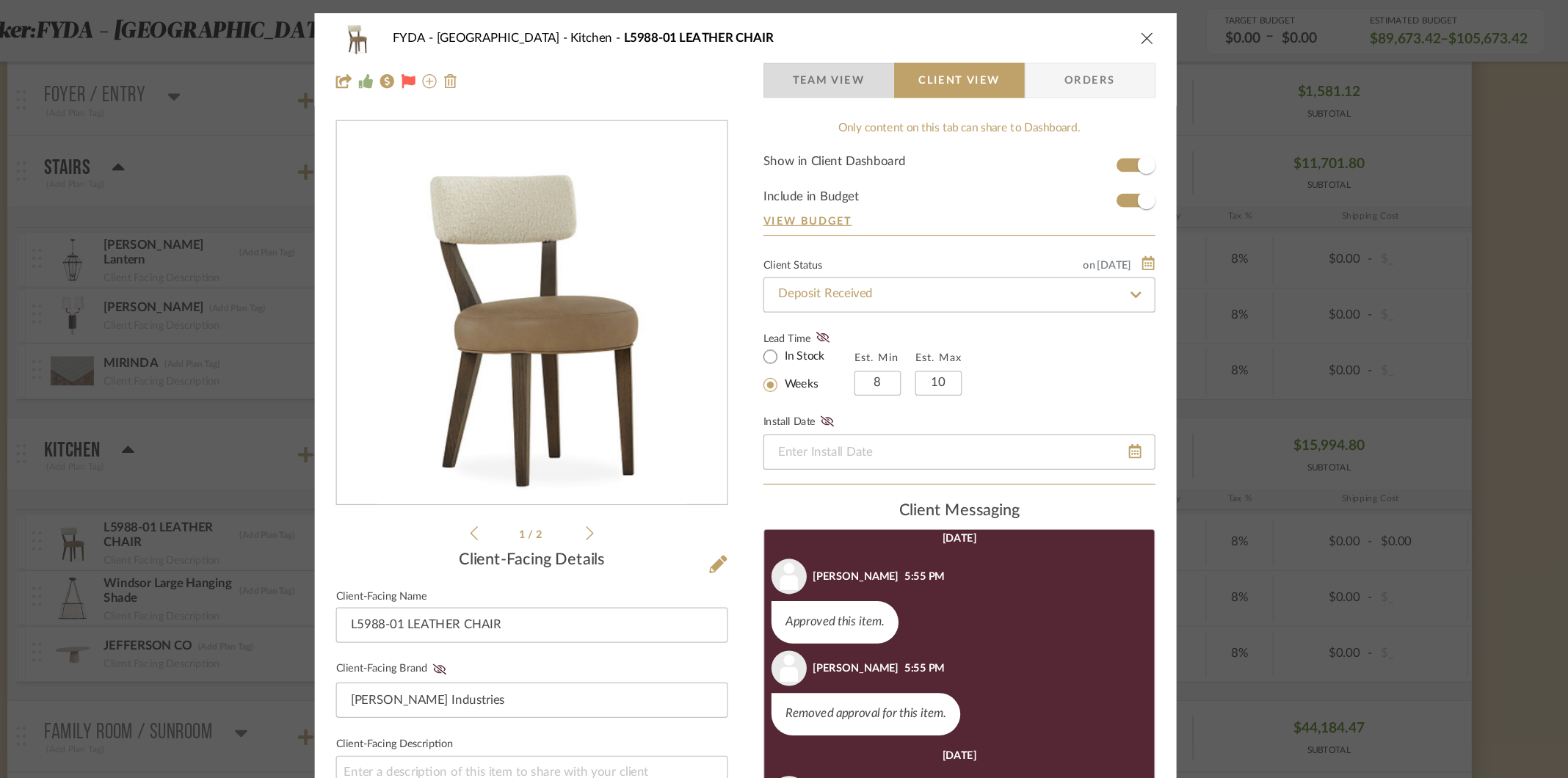 click on "Team View" at bounding box center (853, 67) 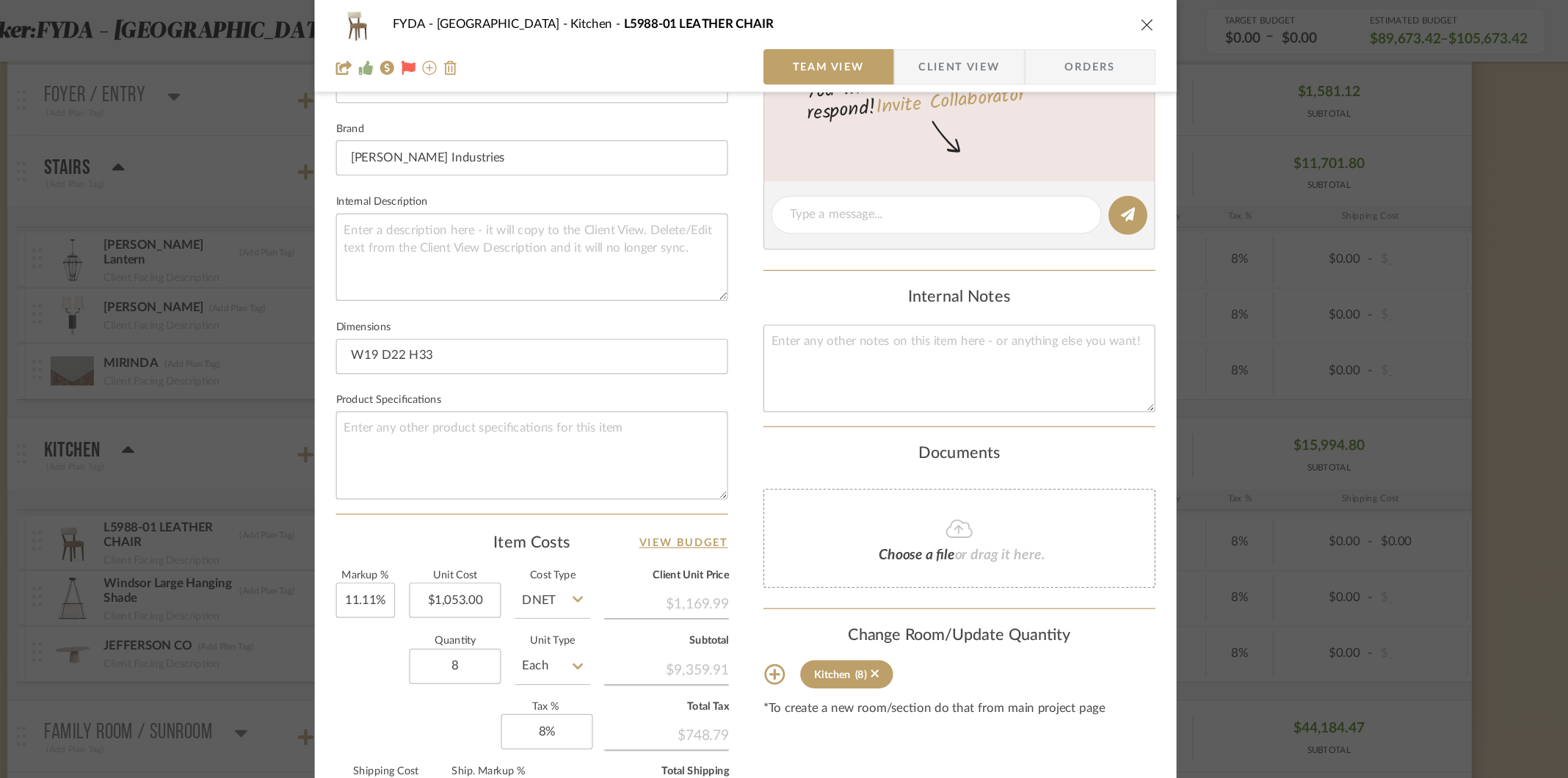 scroll, scrollTop: 512, scrollLeft: 0, axis: vertical 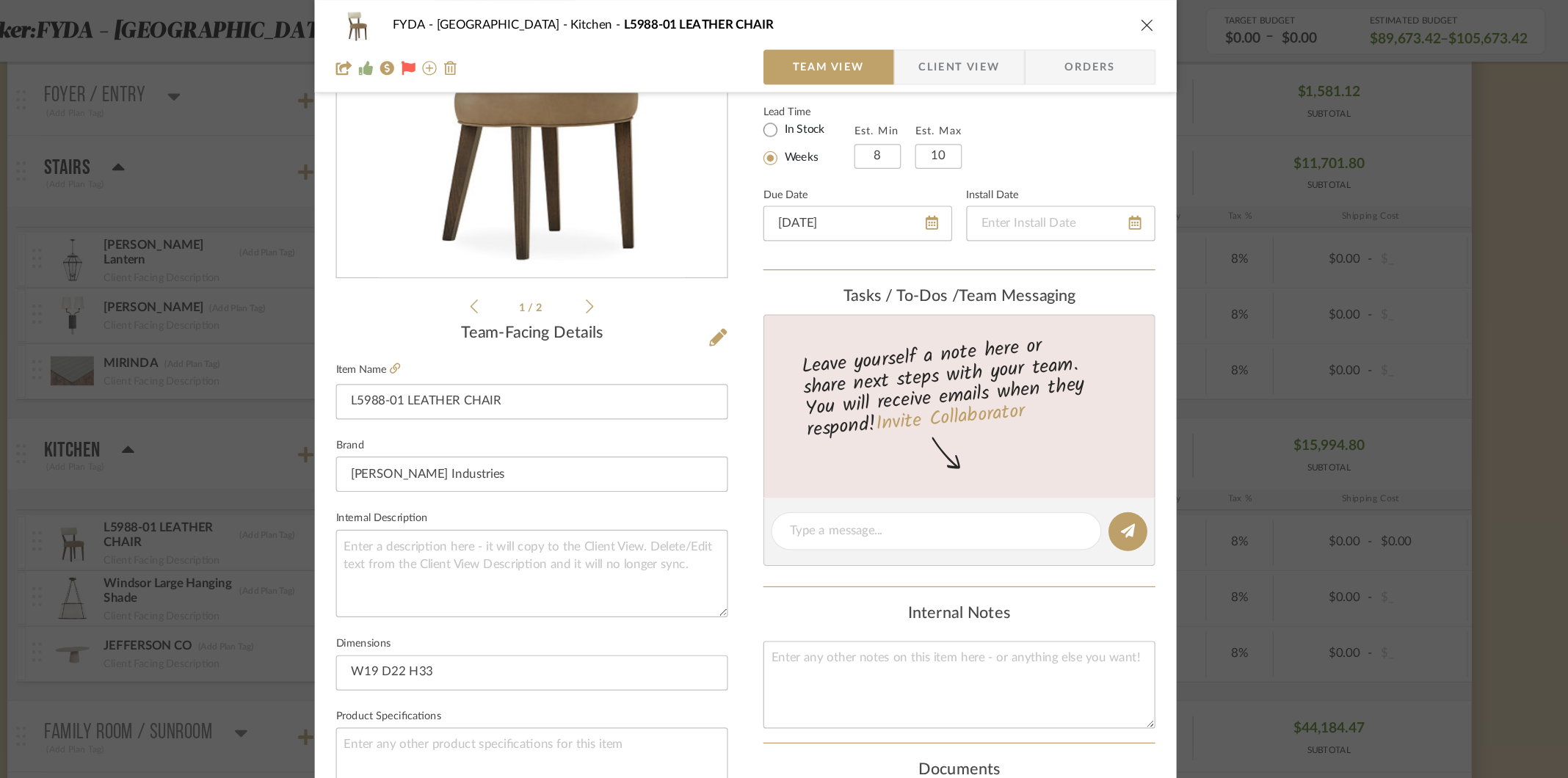 click at bounding box center [1118, 21] 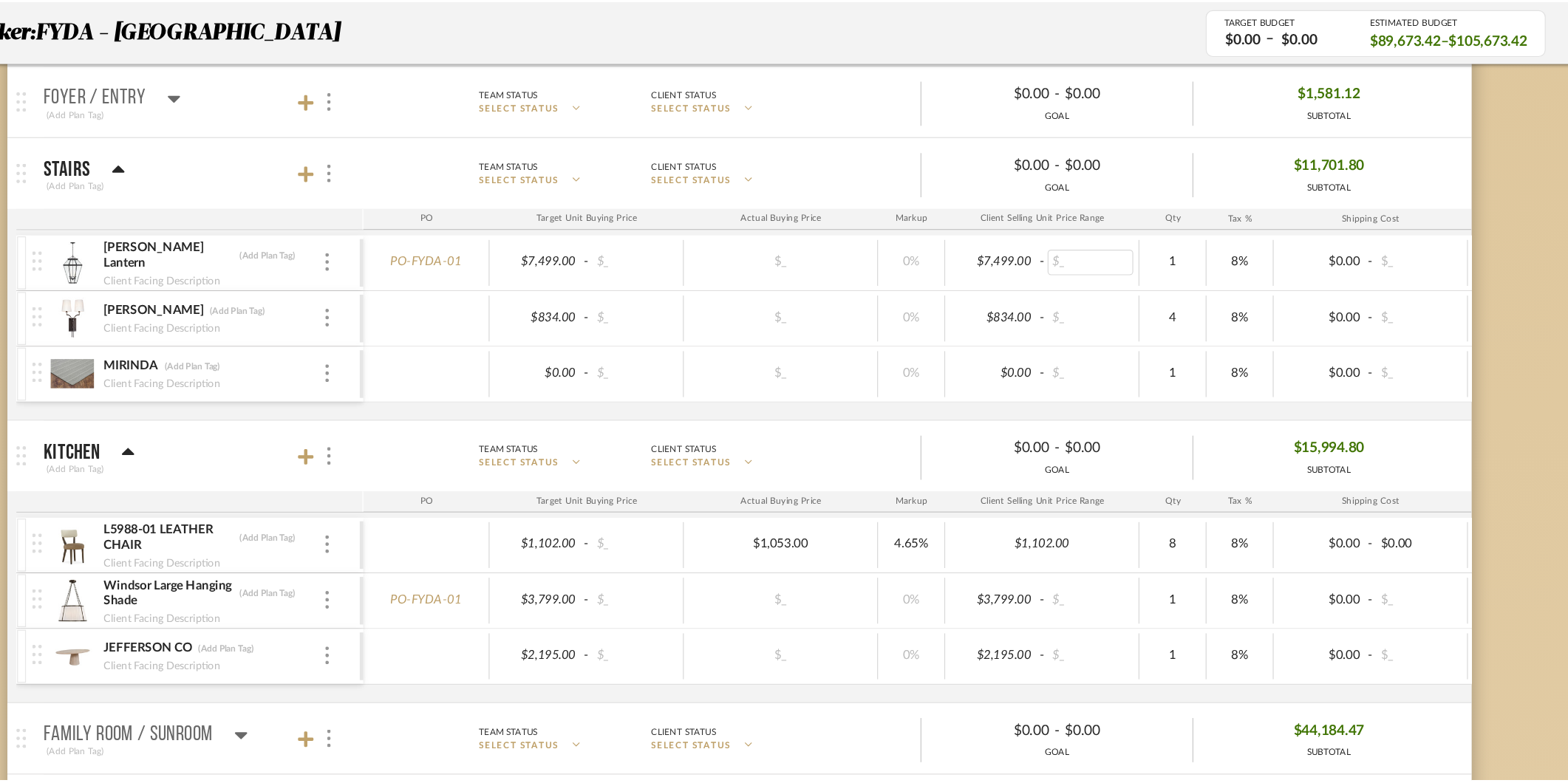 scroll, scrollTop: 296, scrollLeft: 0, axis: vertical 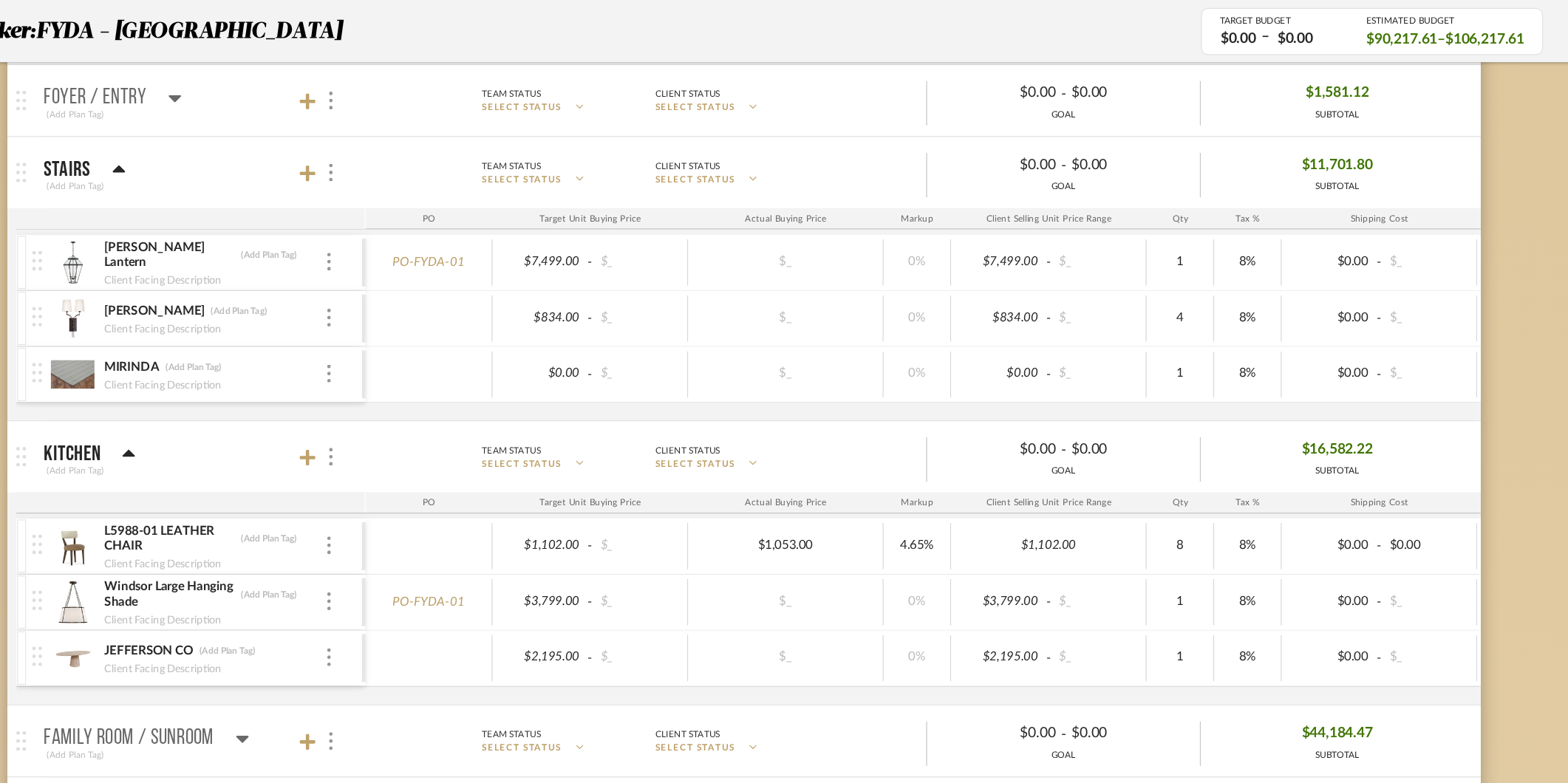 checkbox on "false" 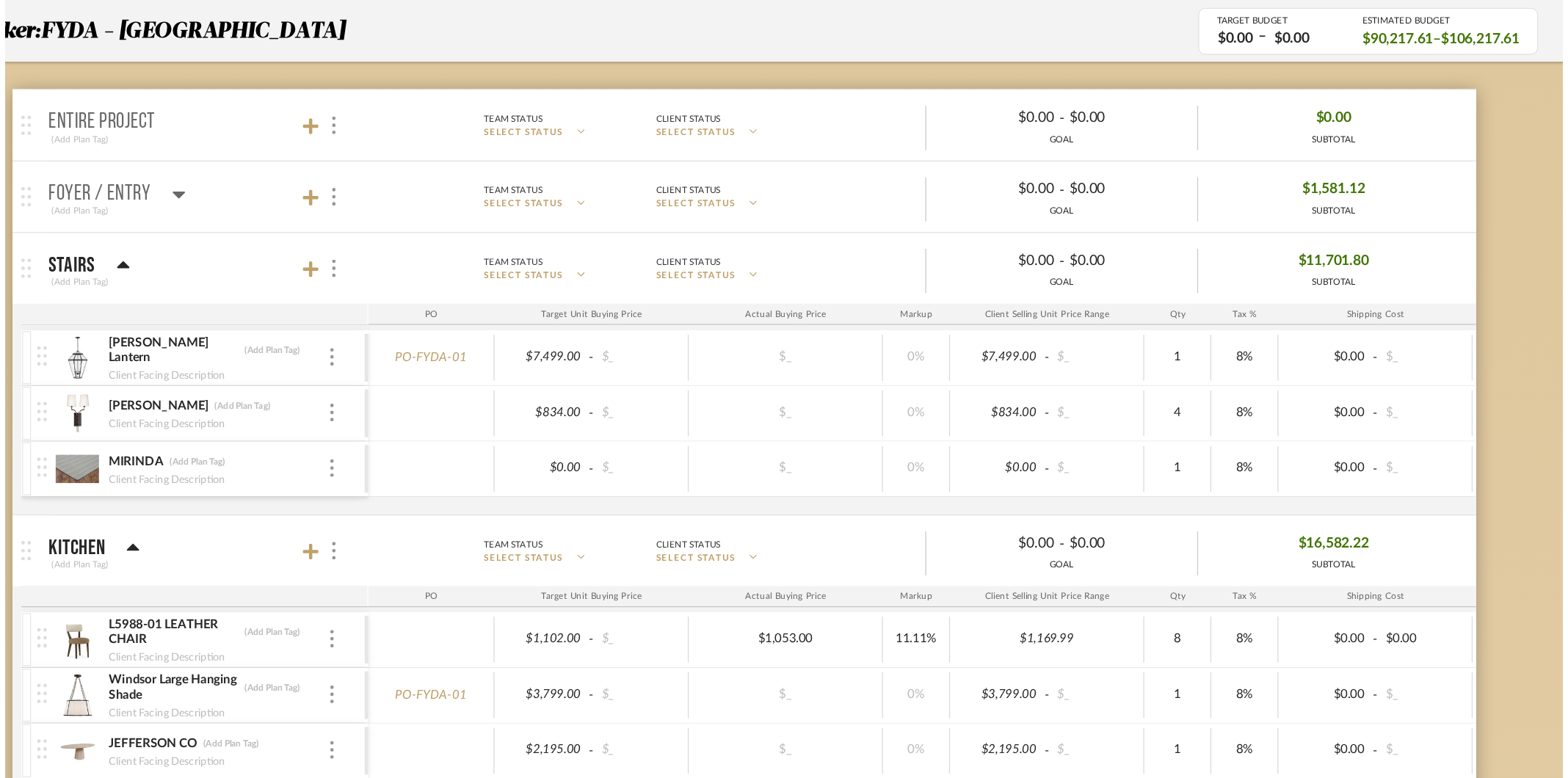 scroll, scrollTop: 0, scrollLeft: 0, axis: both 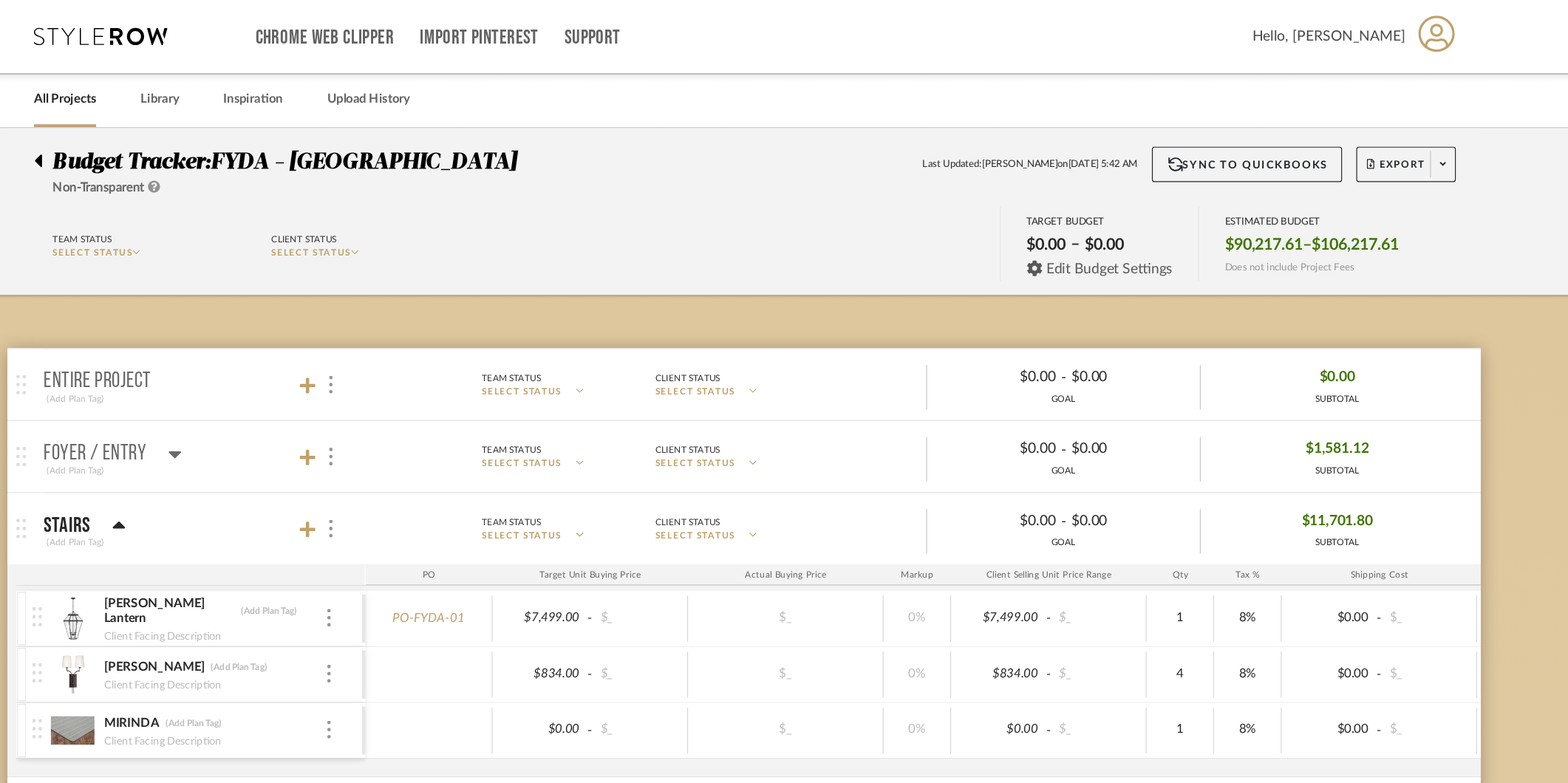 click 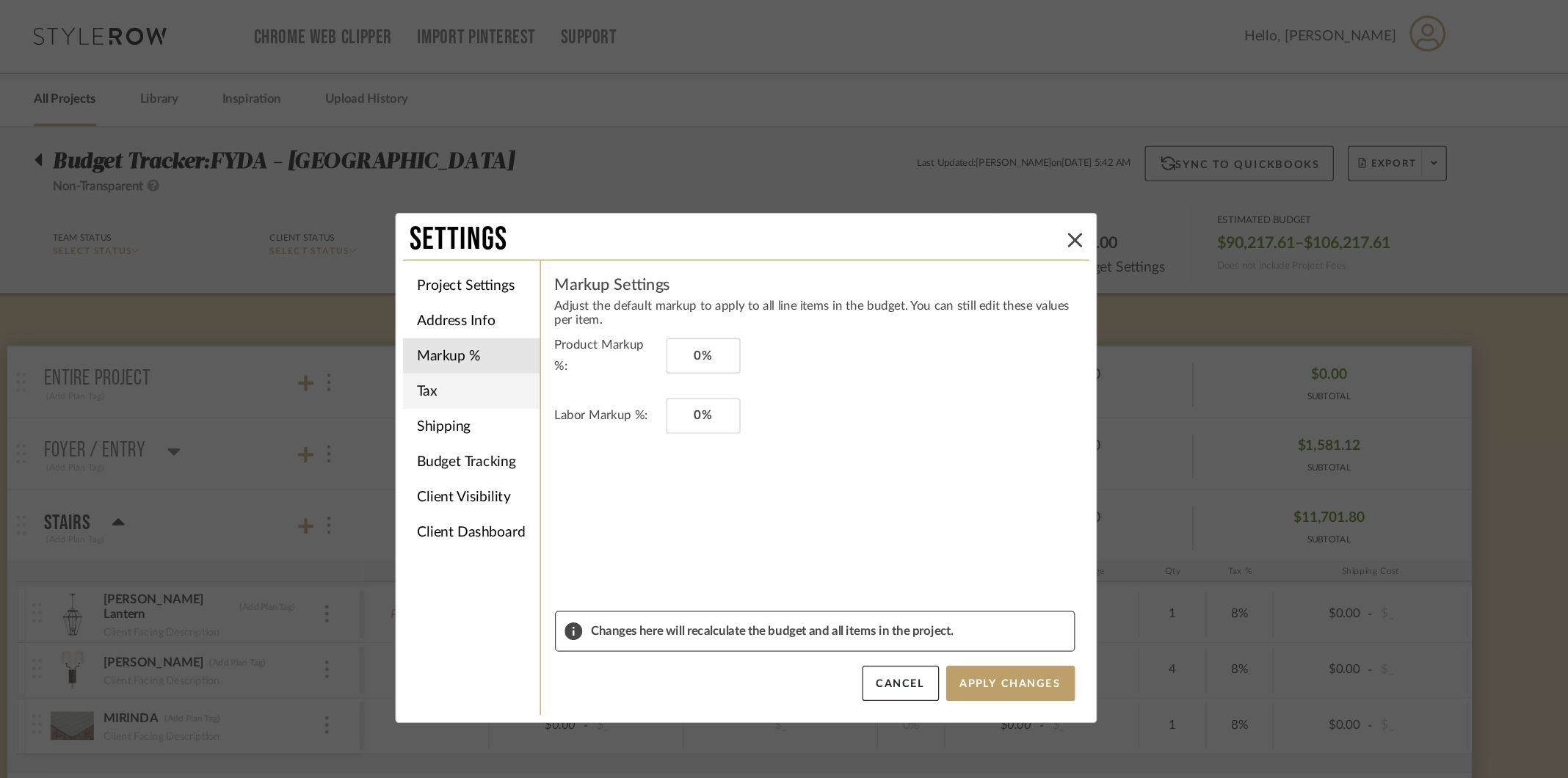click on "Tax" at bounding box center (556, 325) 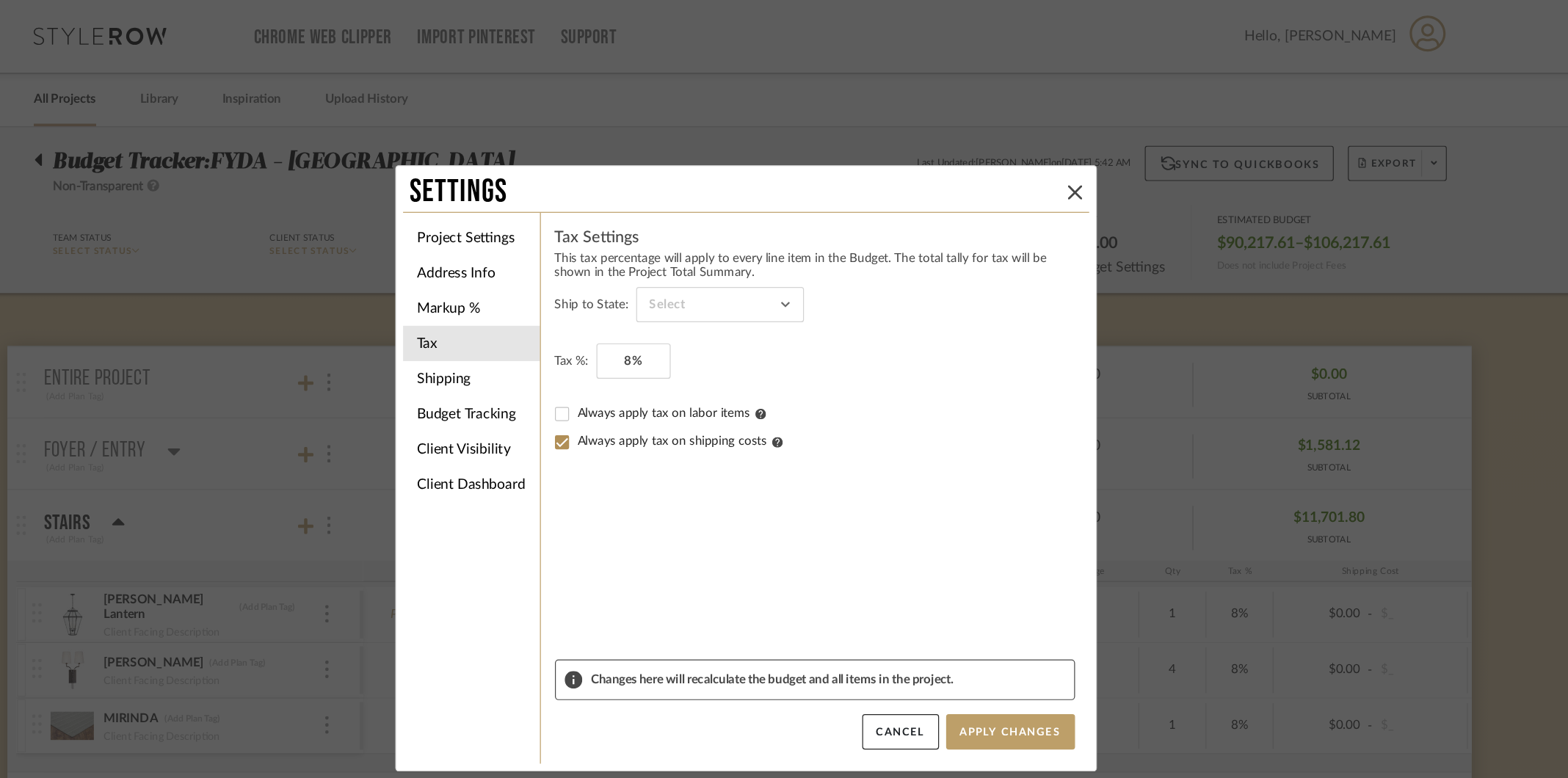 click on "Always apply tax on labor items" at bounding box center [722, 343] 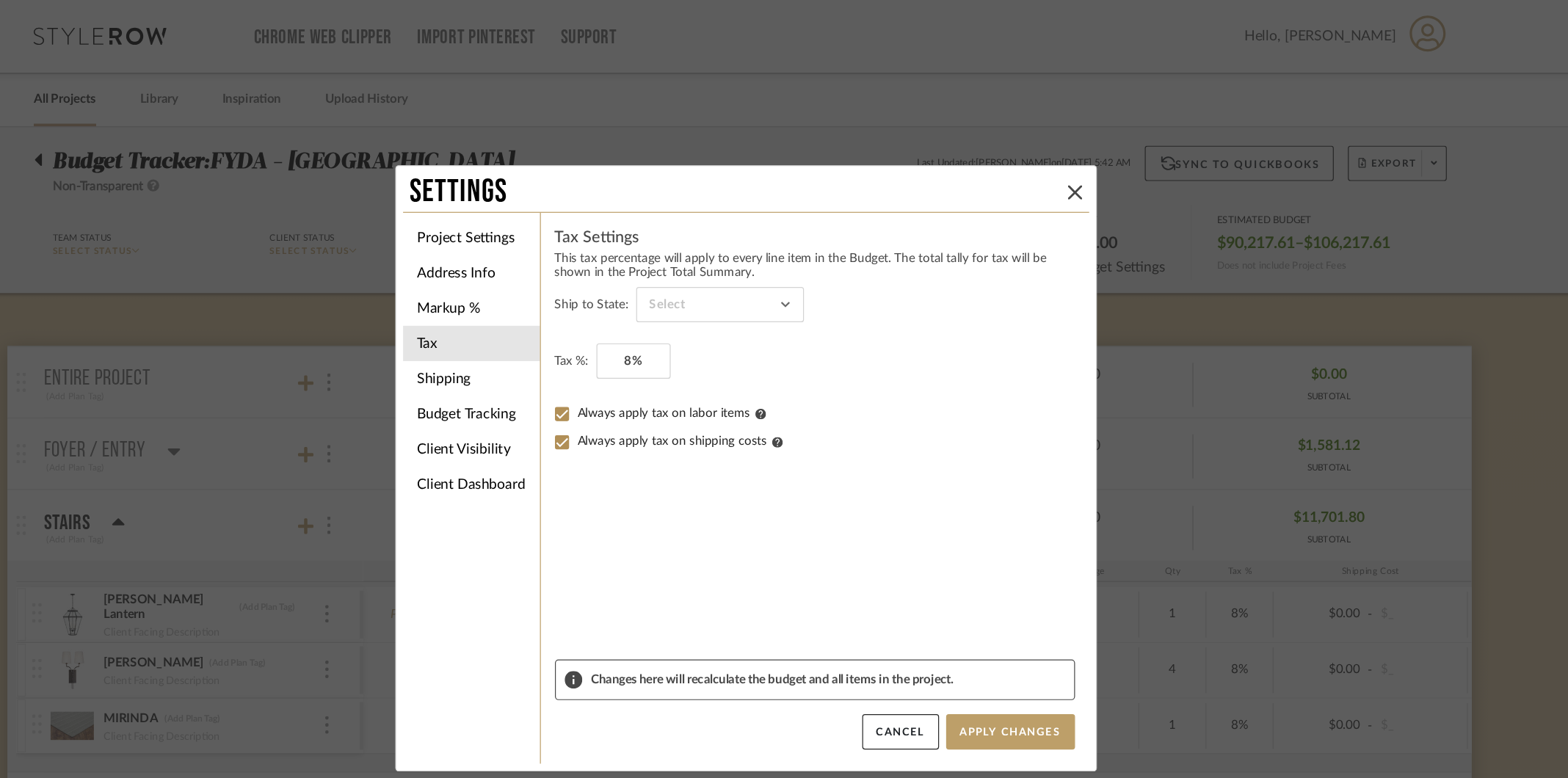 click on "Always apply tax on labor items" at bounding box center (722, 343) 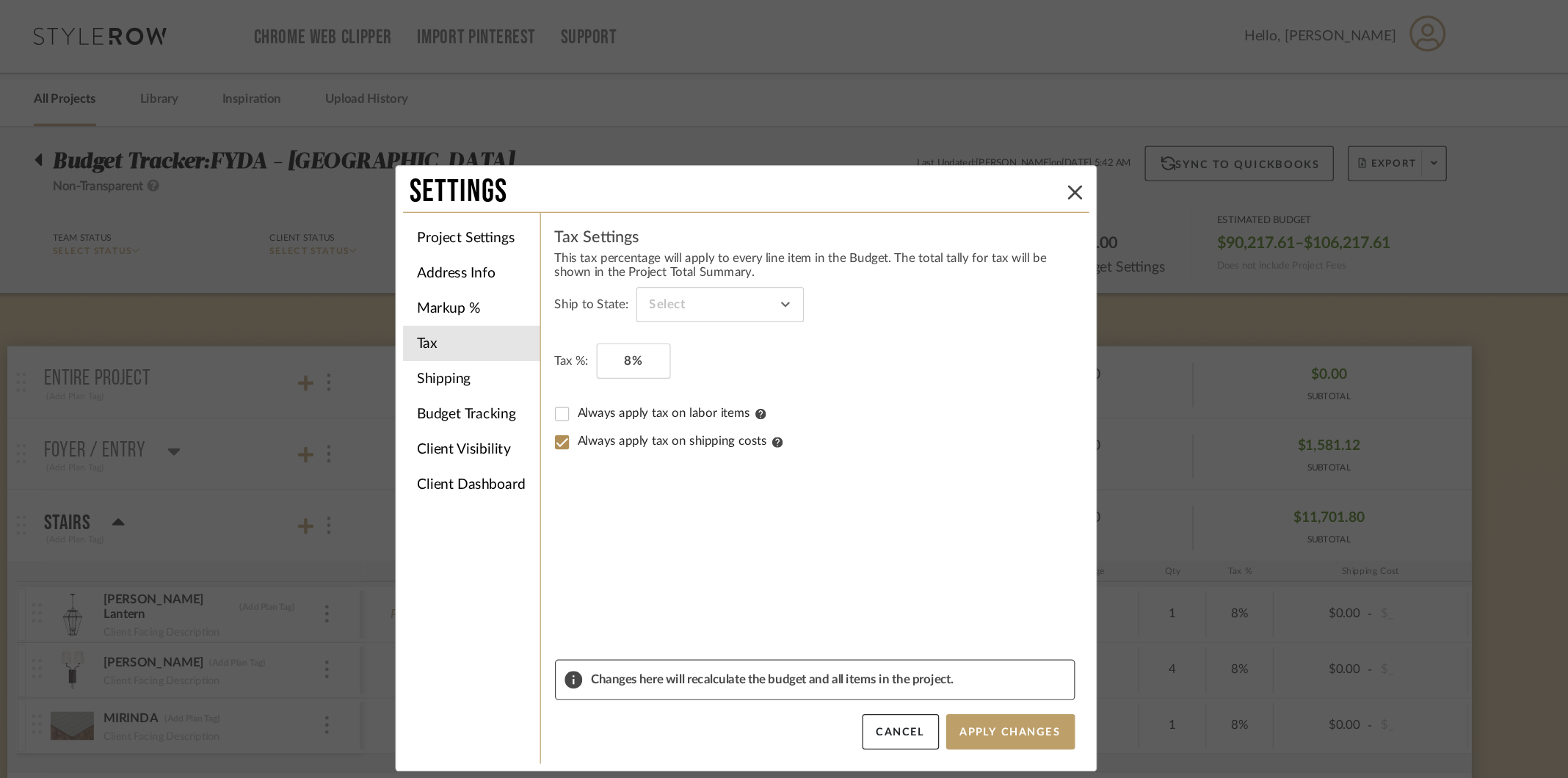 checkbox on "false" 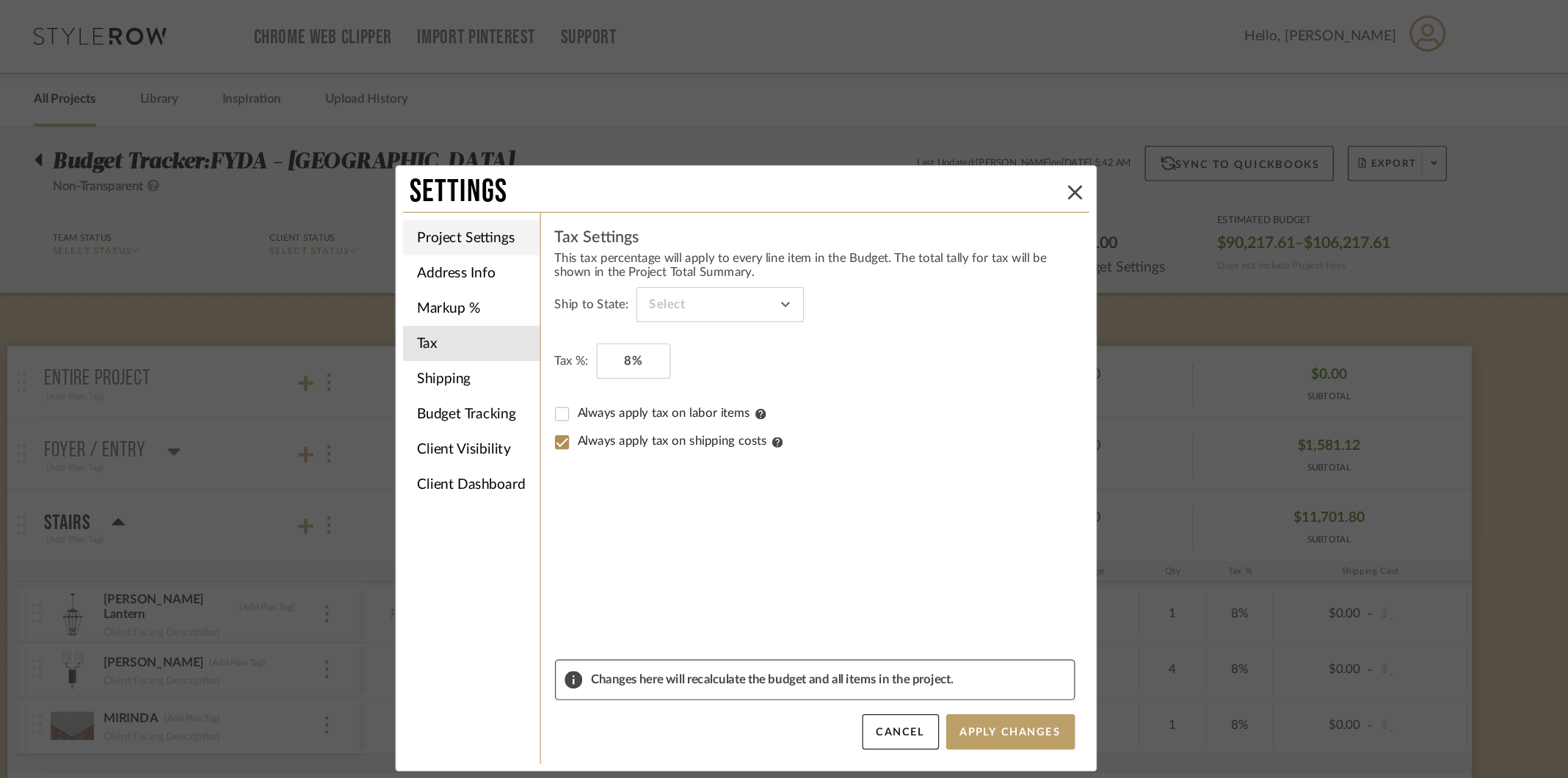 click on "Project Settings" at bounding box center [556, 197] 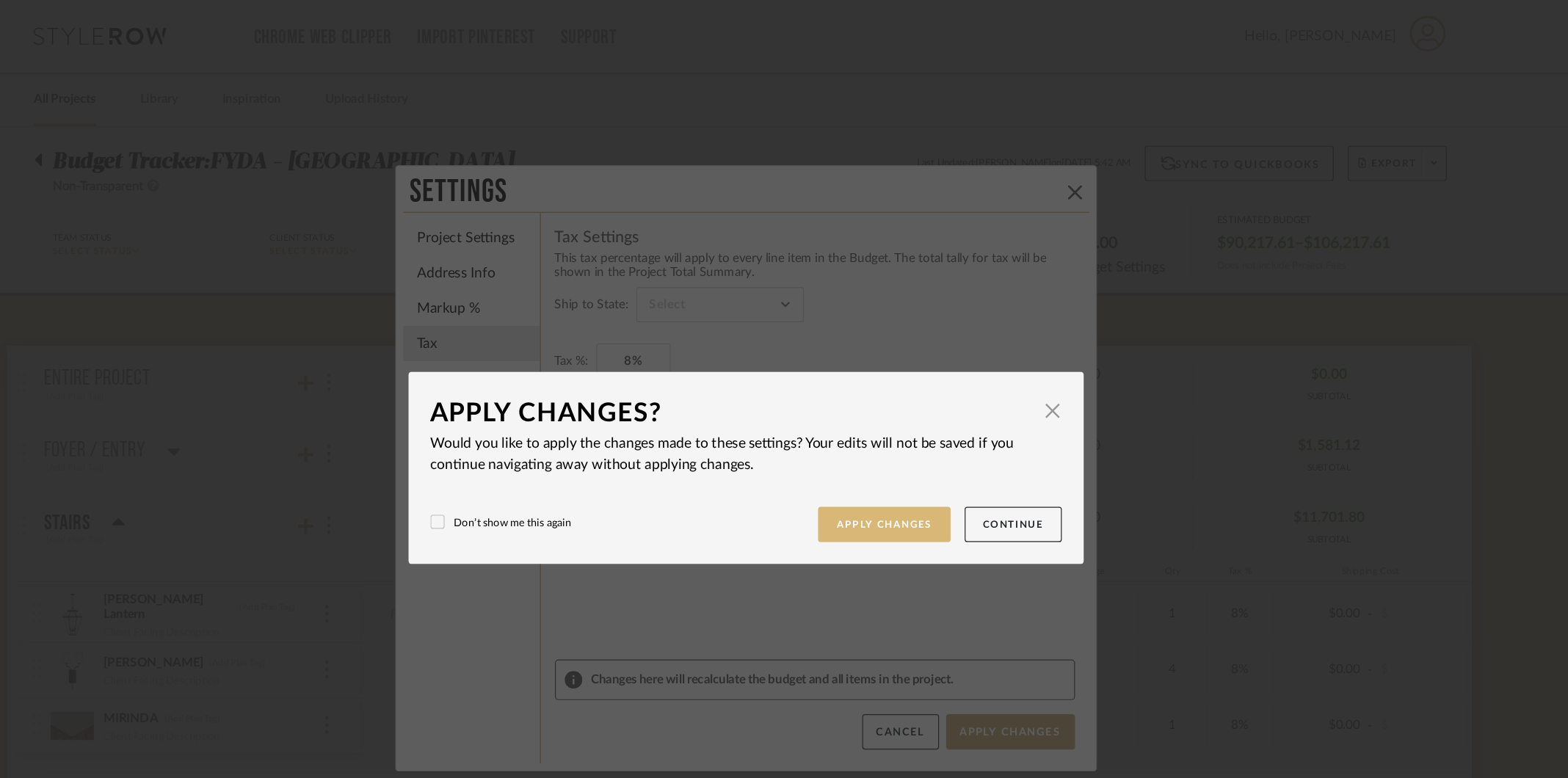 click on "Apply Changes" at bounding box center (899, 436) 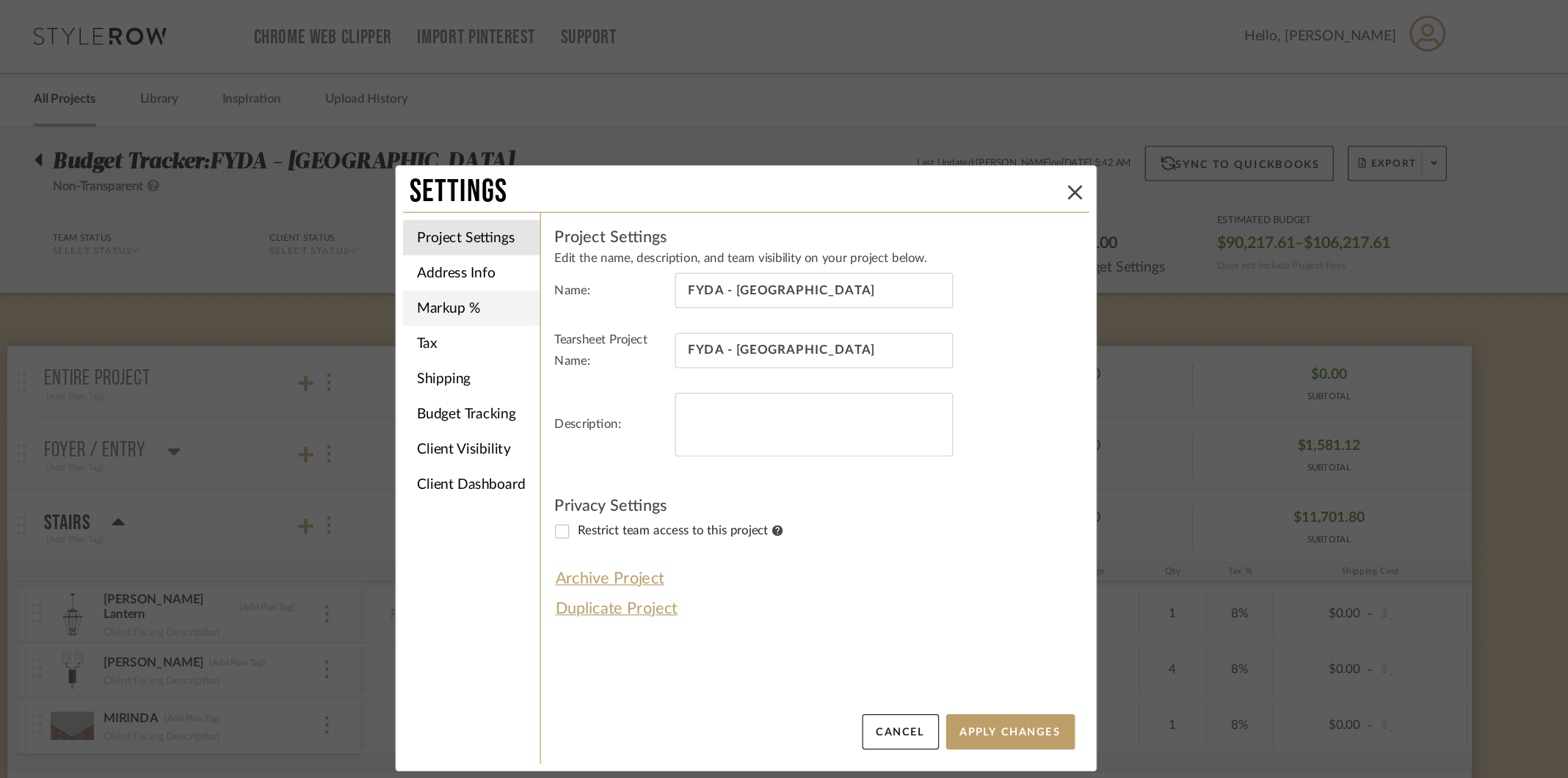 click on "Markup %" at bounding box center [556, 256] 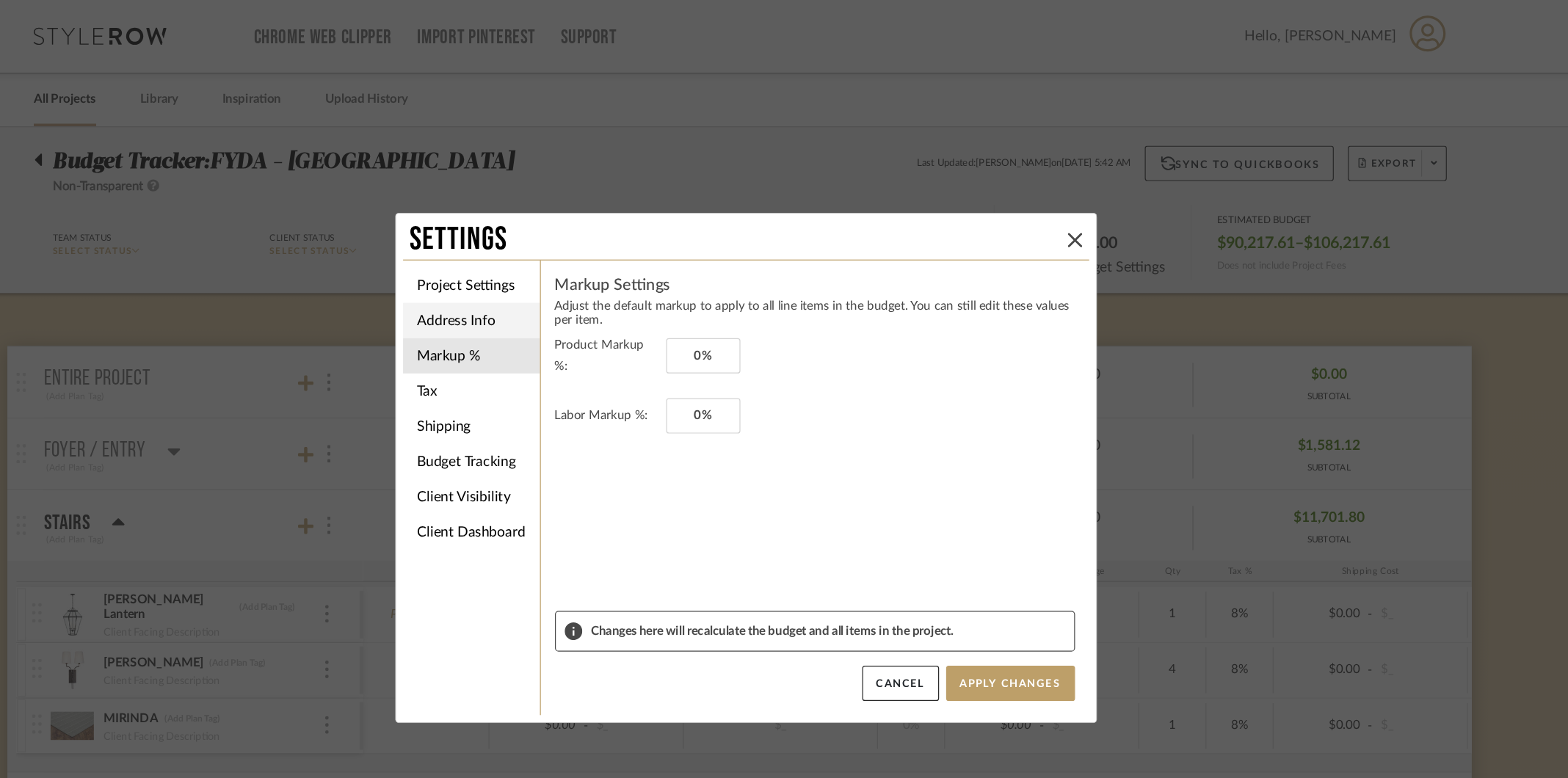 click on "Address Info" at bounding box center (556, 266) 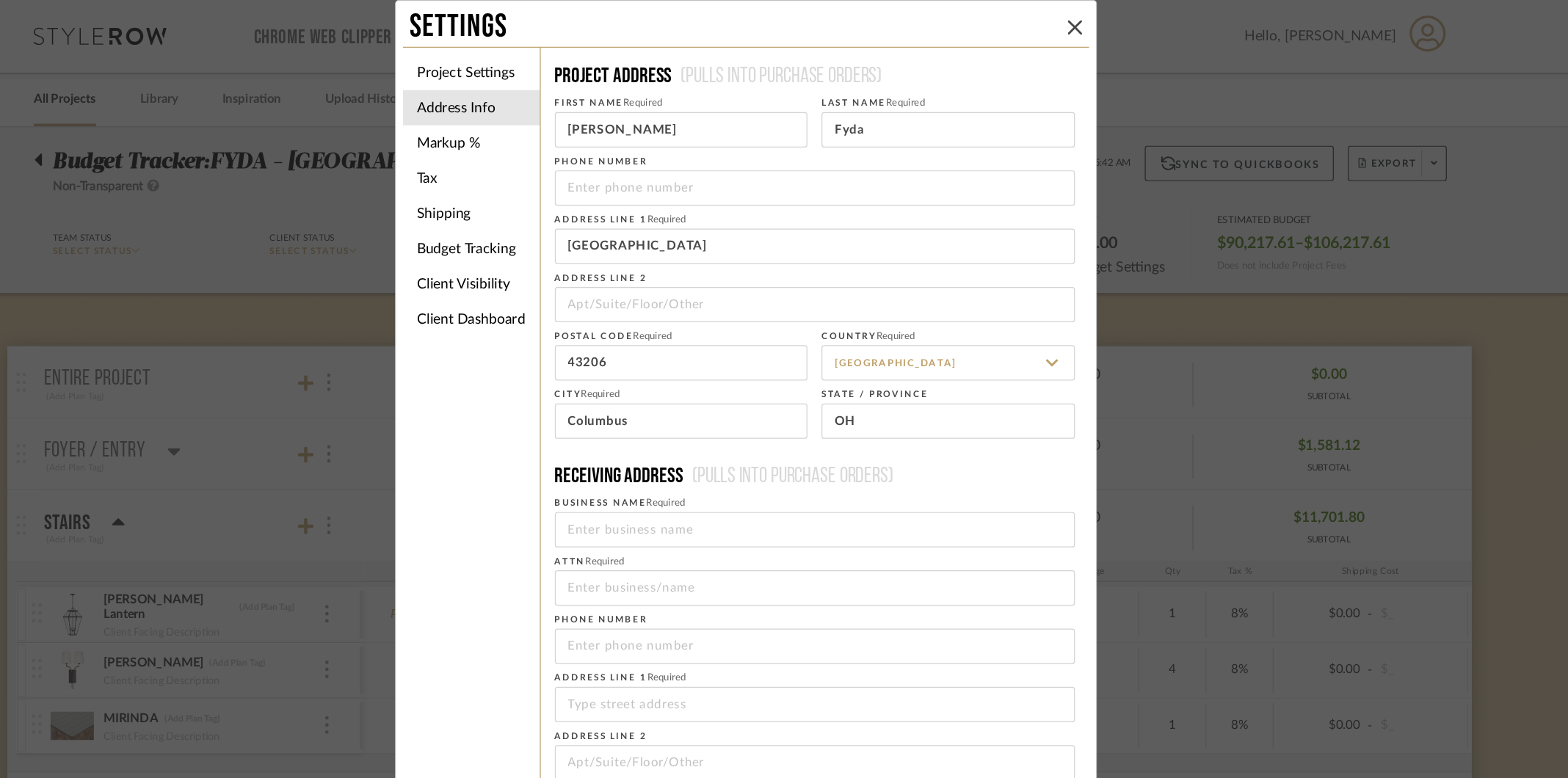 scroll, scrollTop: 24, scrollLeft: 0, axis: vertical 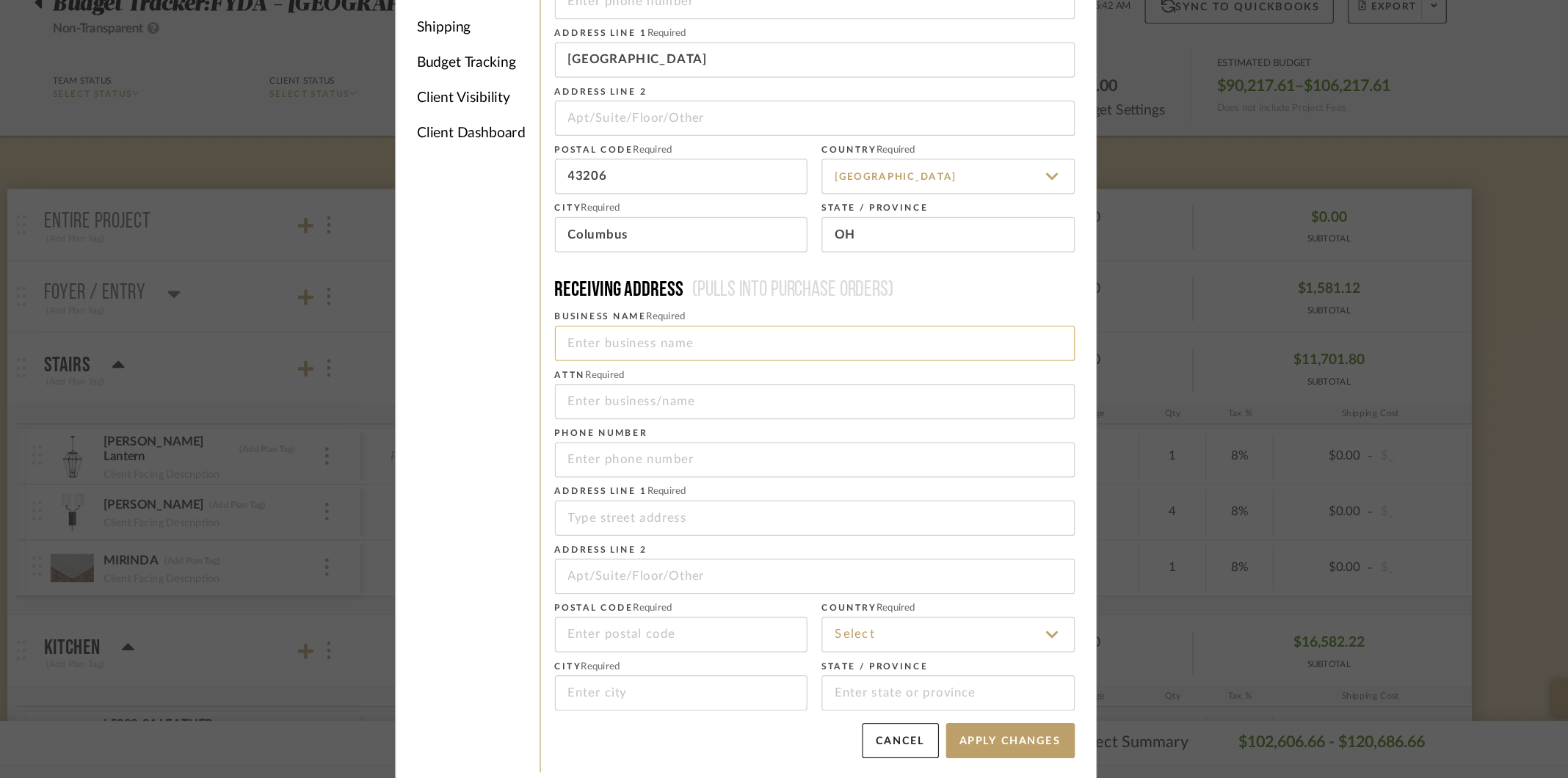 click at bounding box center [841, 416] 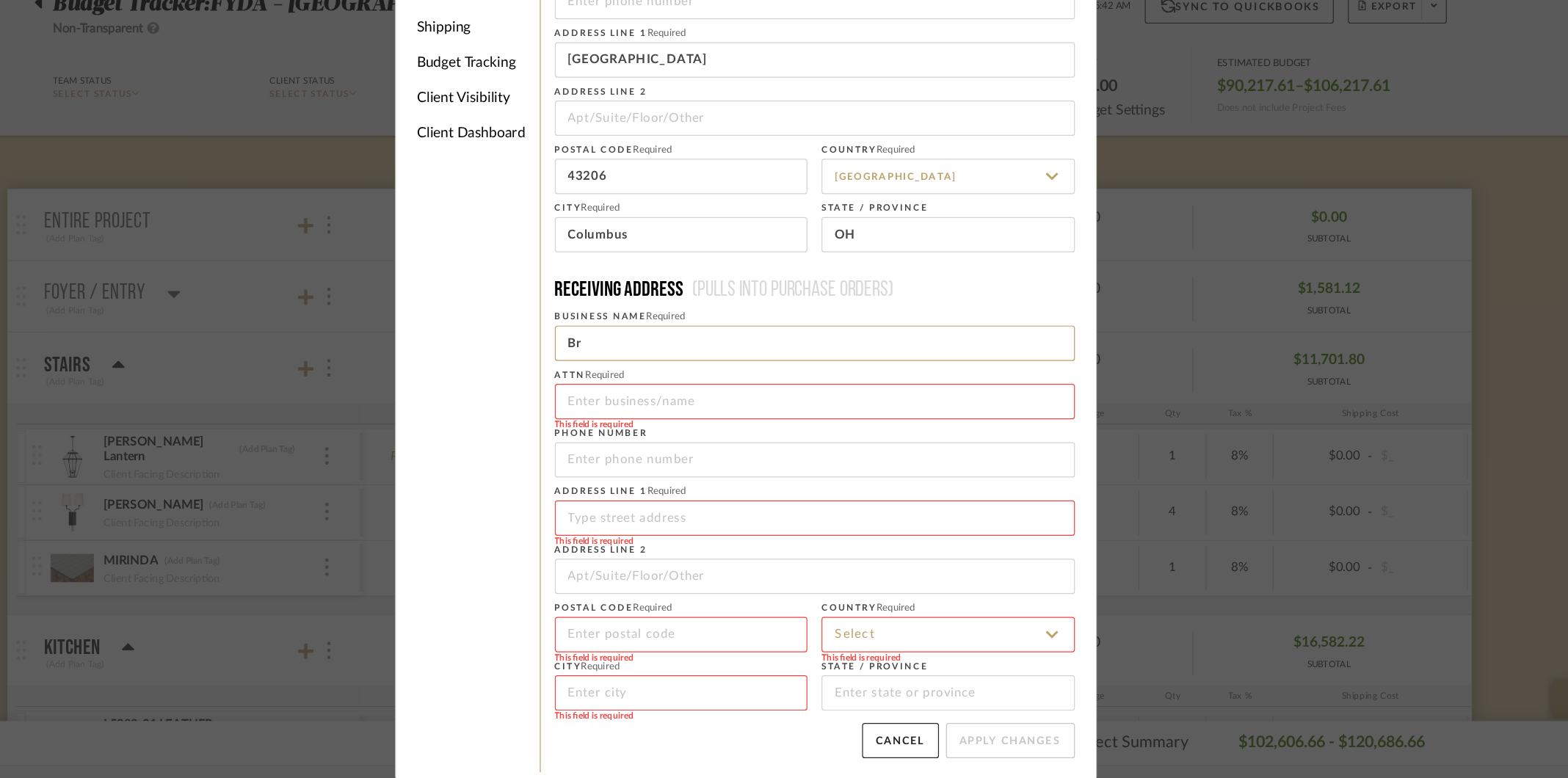 type on "B" 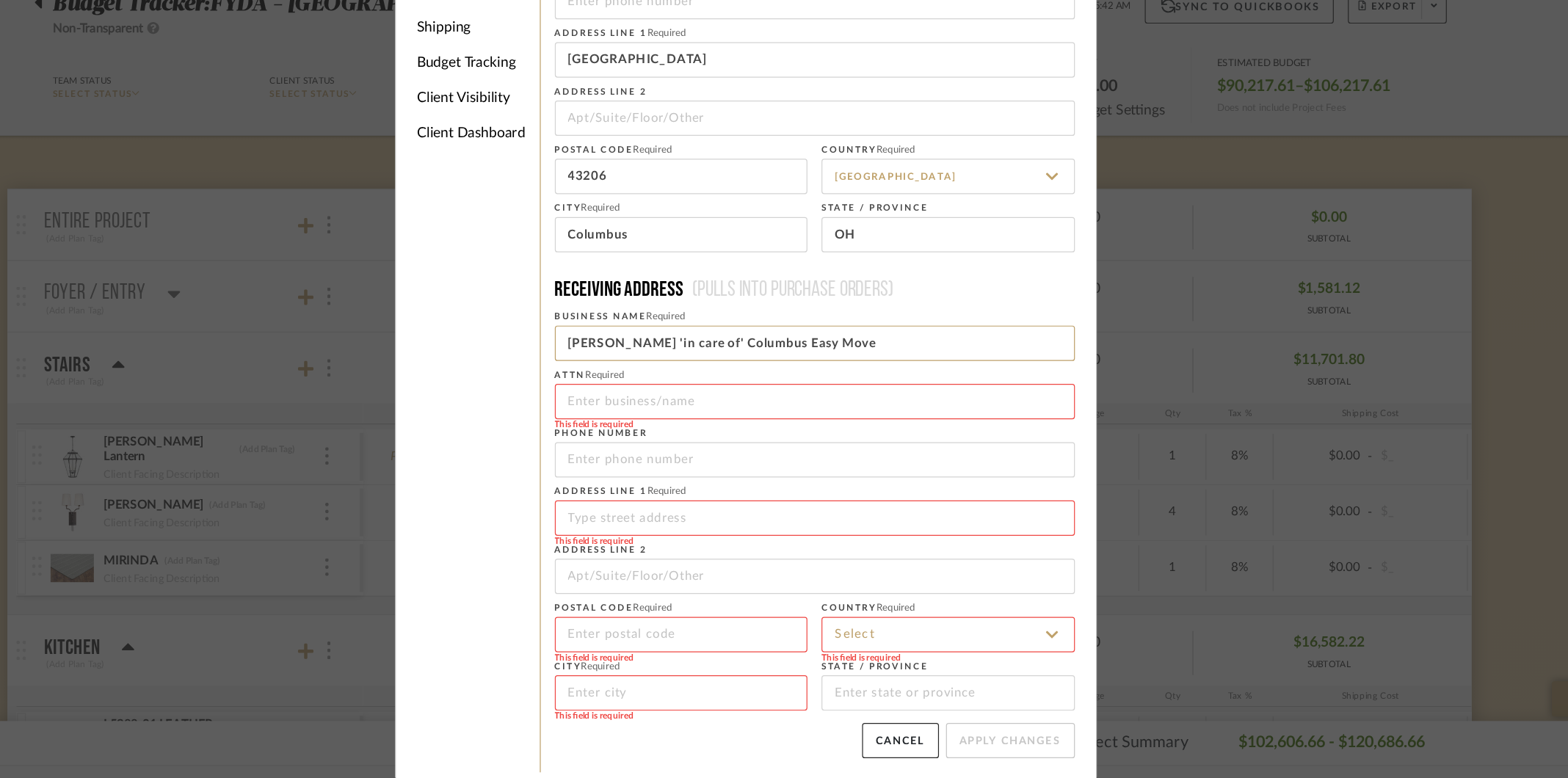 type on "Brian Fyda 'in care of' Columbus Easy Move" 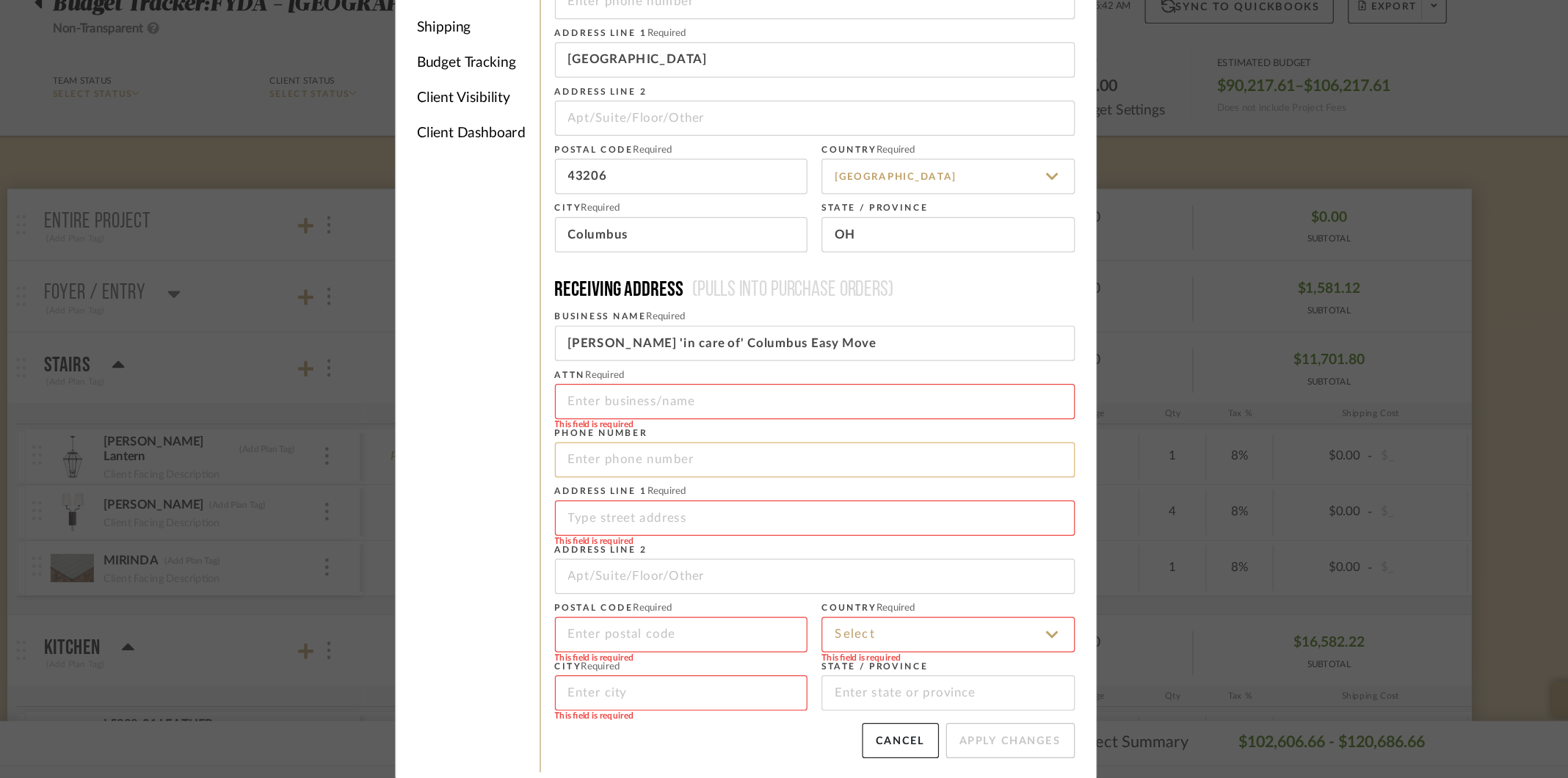 click at bounding box center [841, 513] 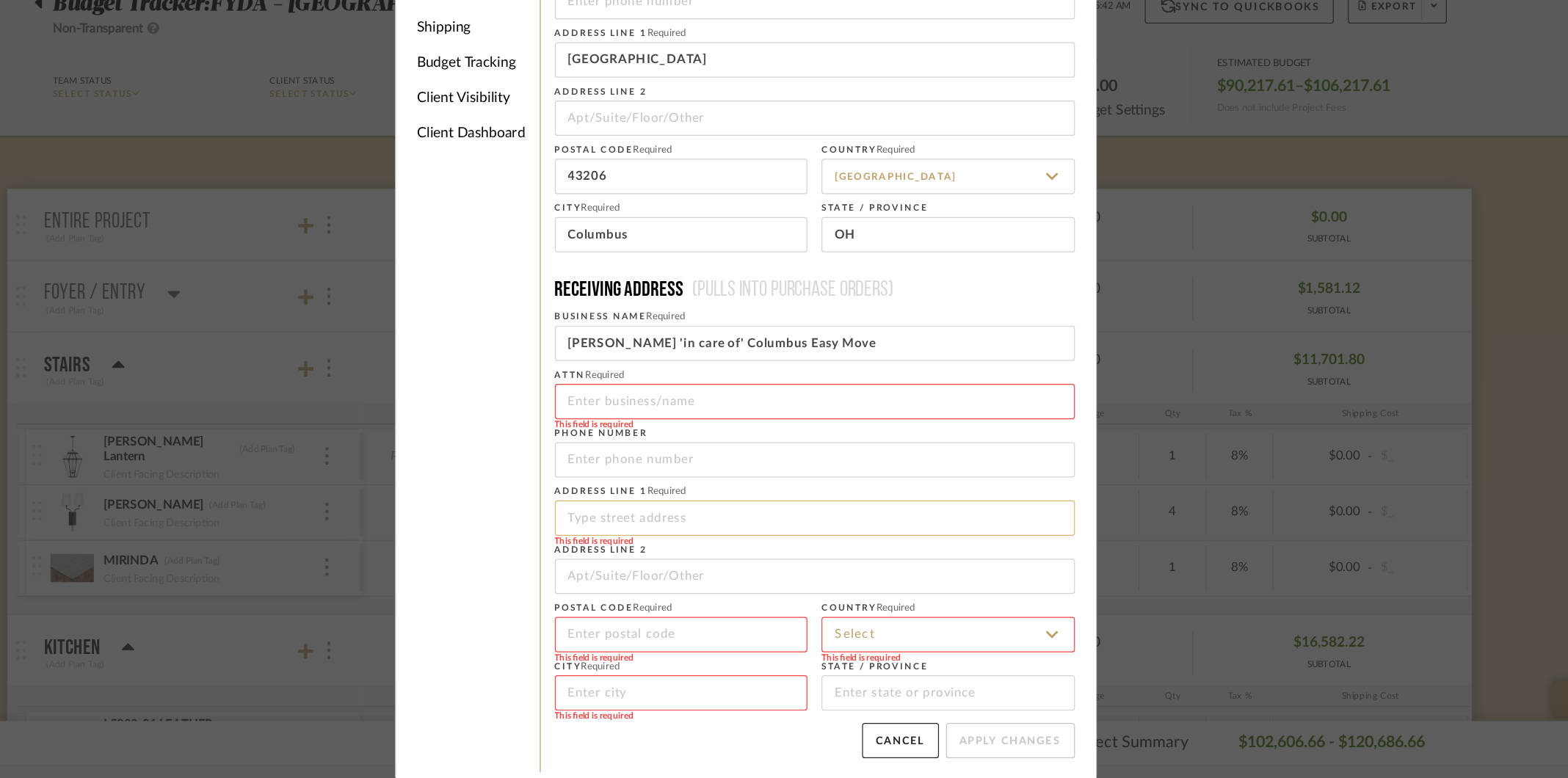 click at bounding box center [841, 561] 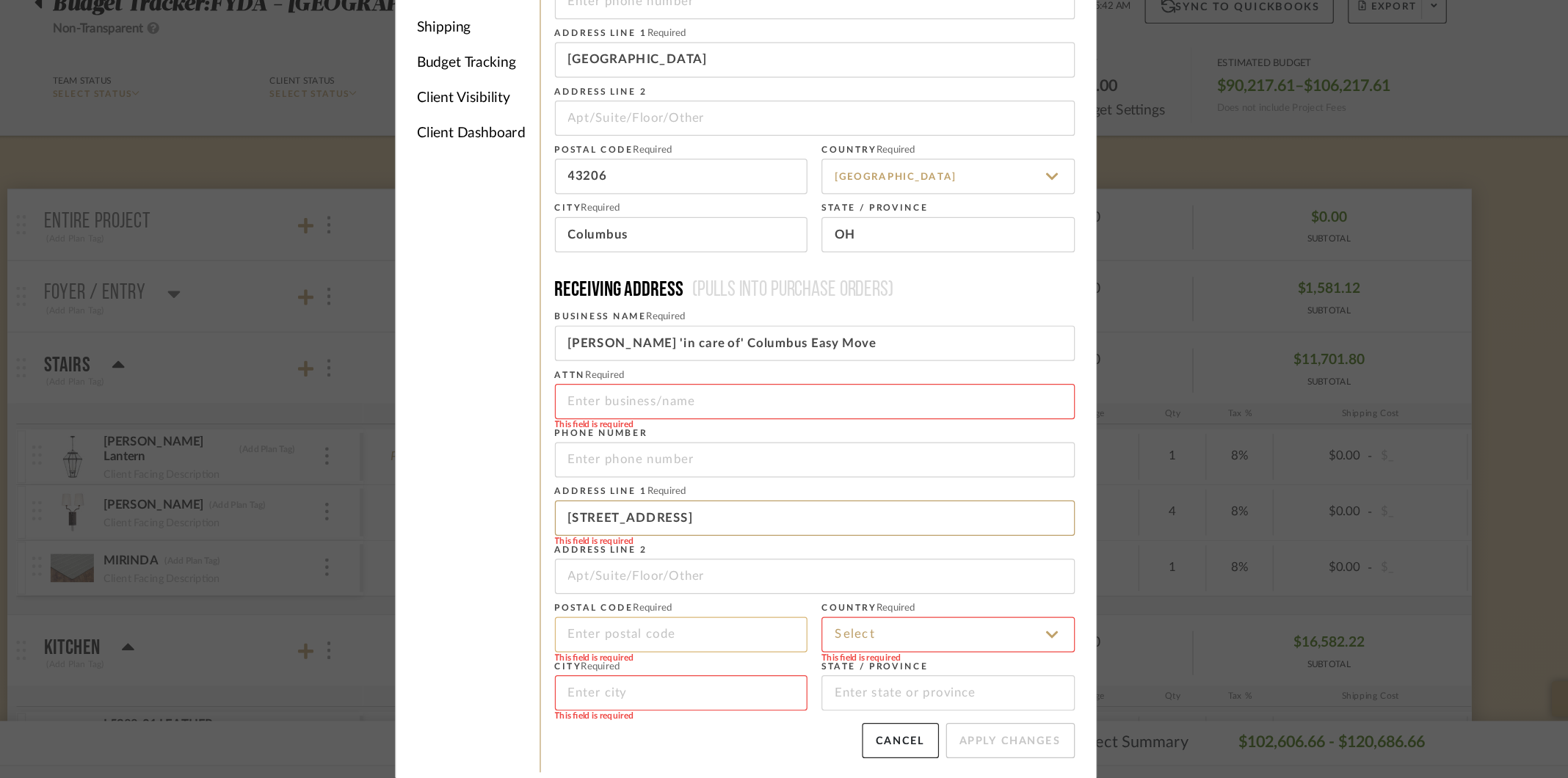 type on "1130 Milepost DRIVE" 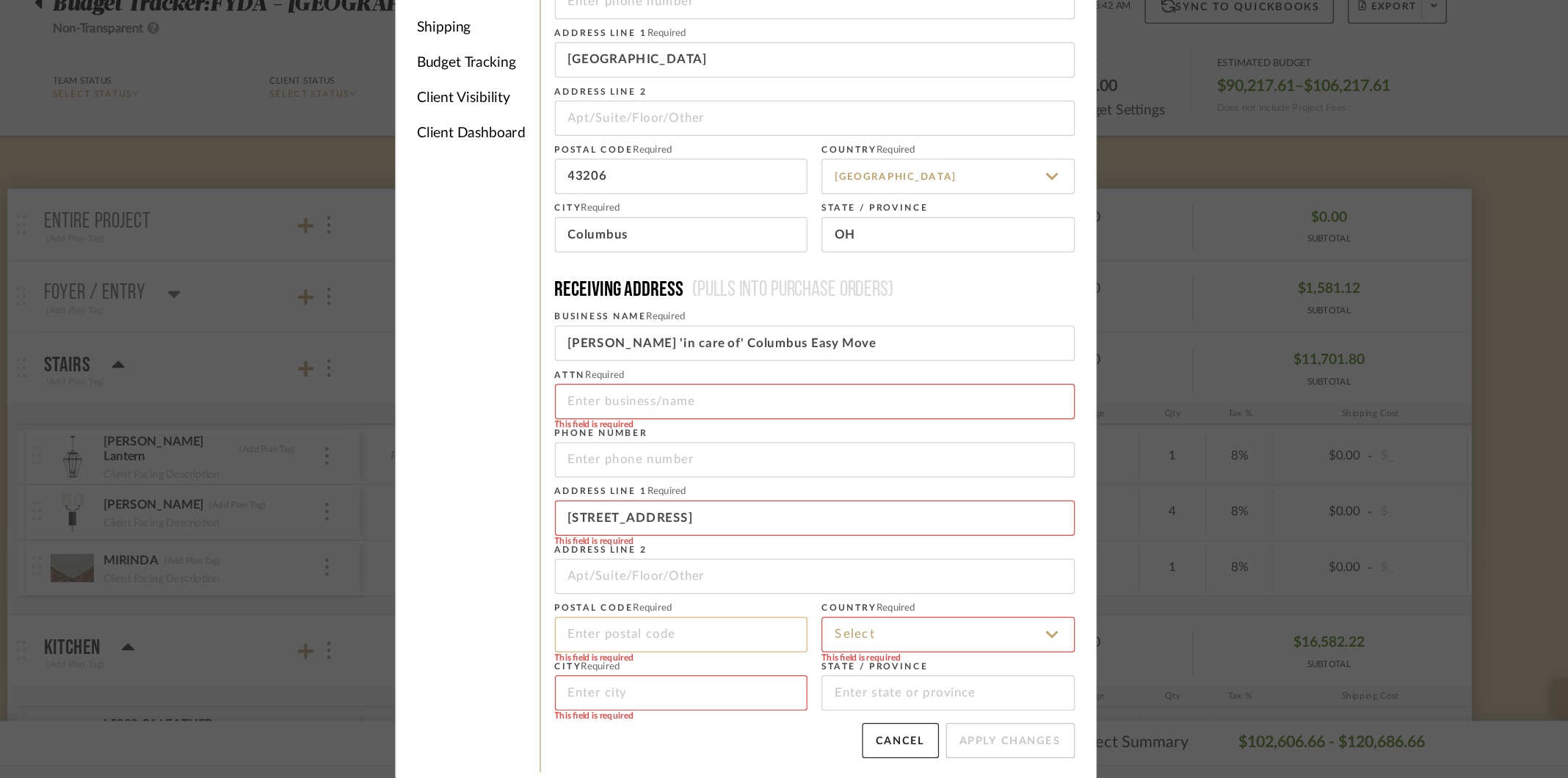 click at bounding box center (730, 658) 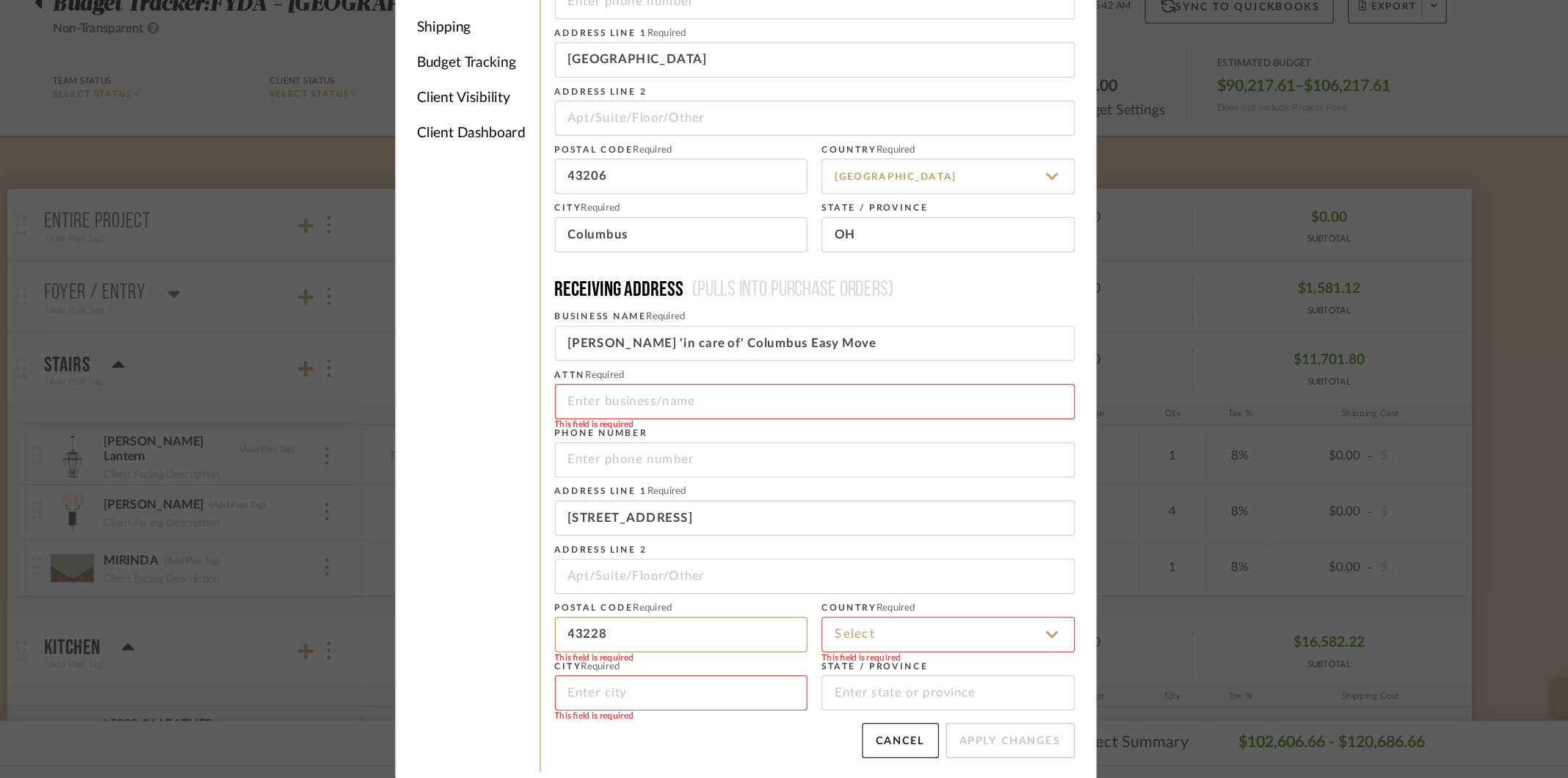 type on "43228" 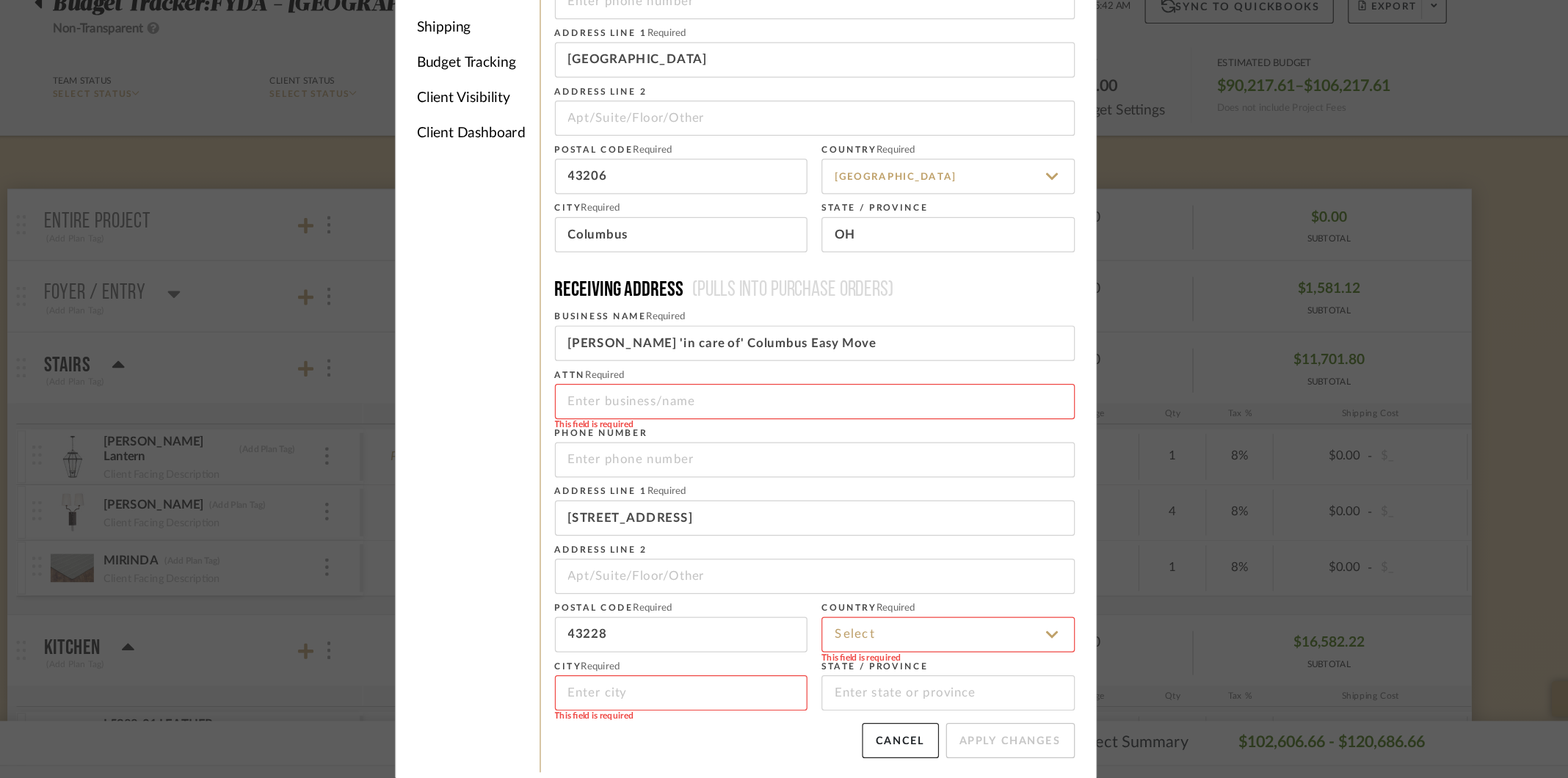 click at bounding box center (952, 658) 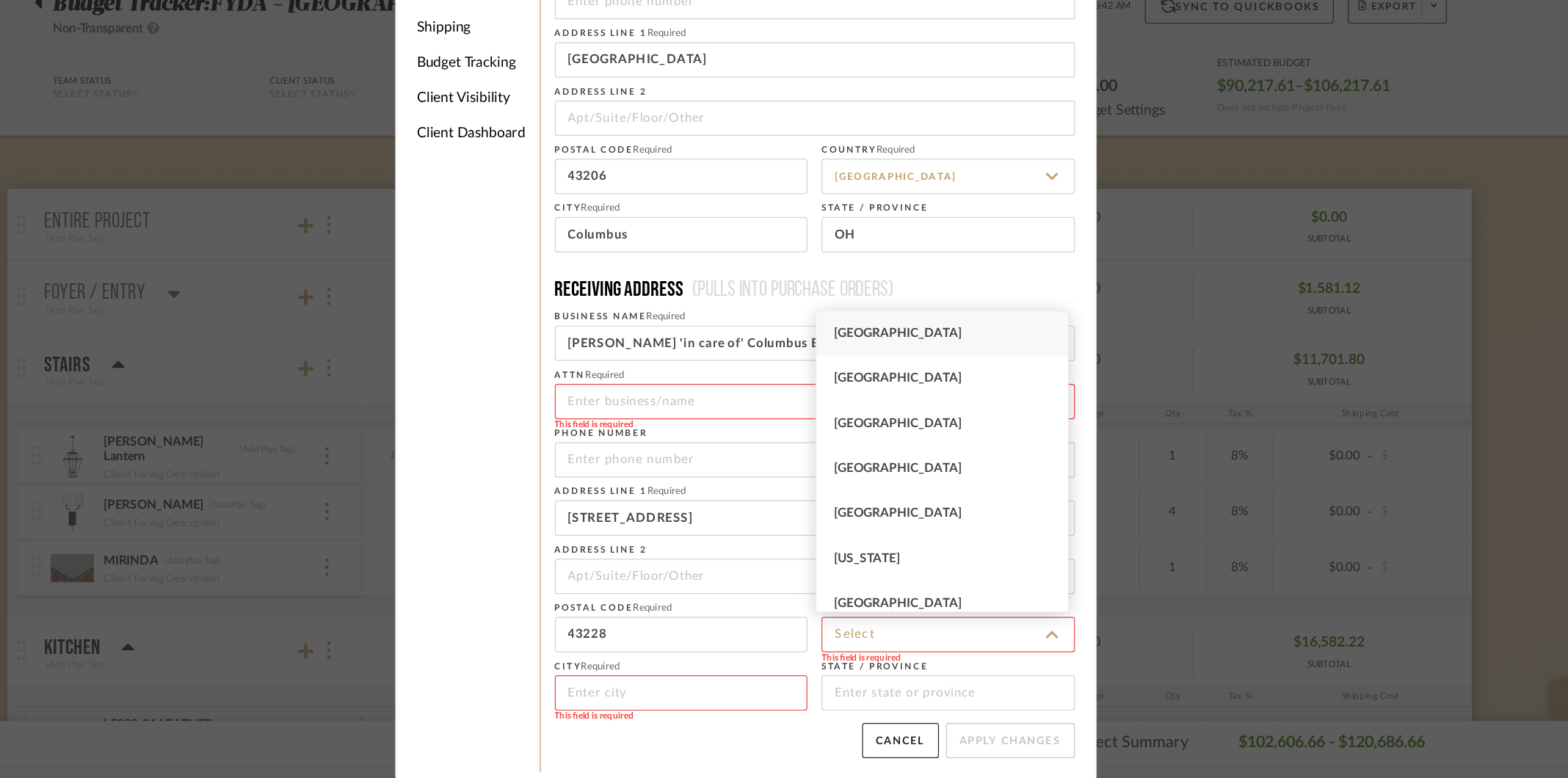 click on "United States" at bounding box center [947, 408] 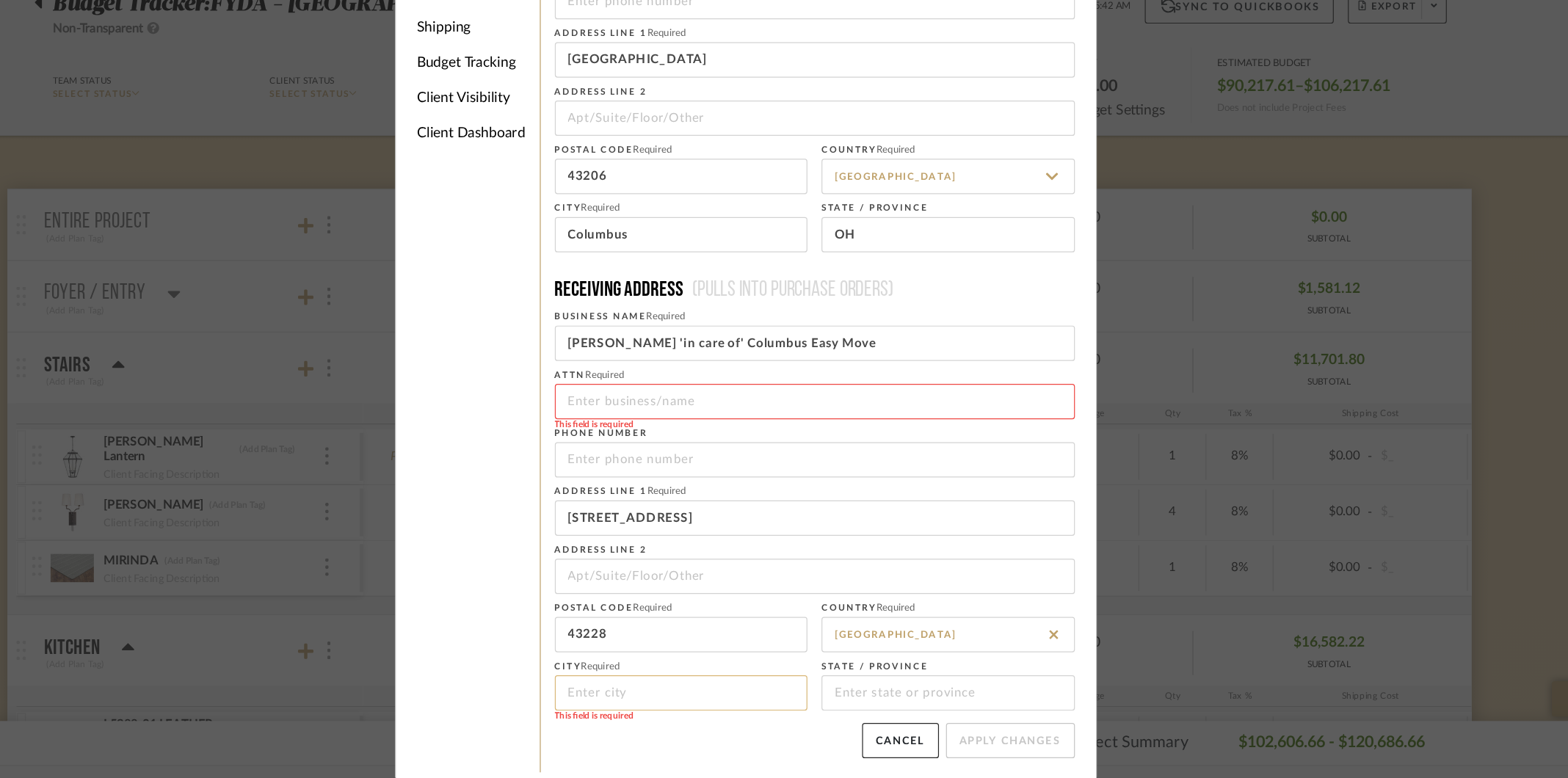 click at bounding box center (730, 707) 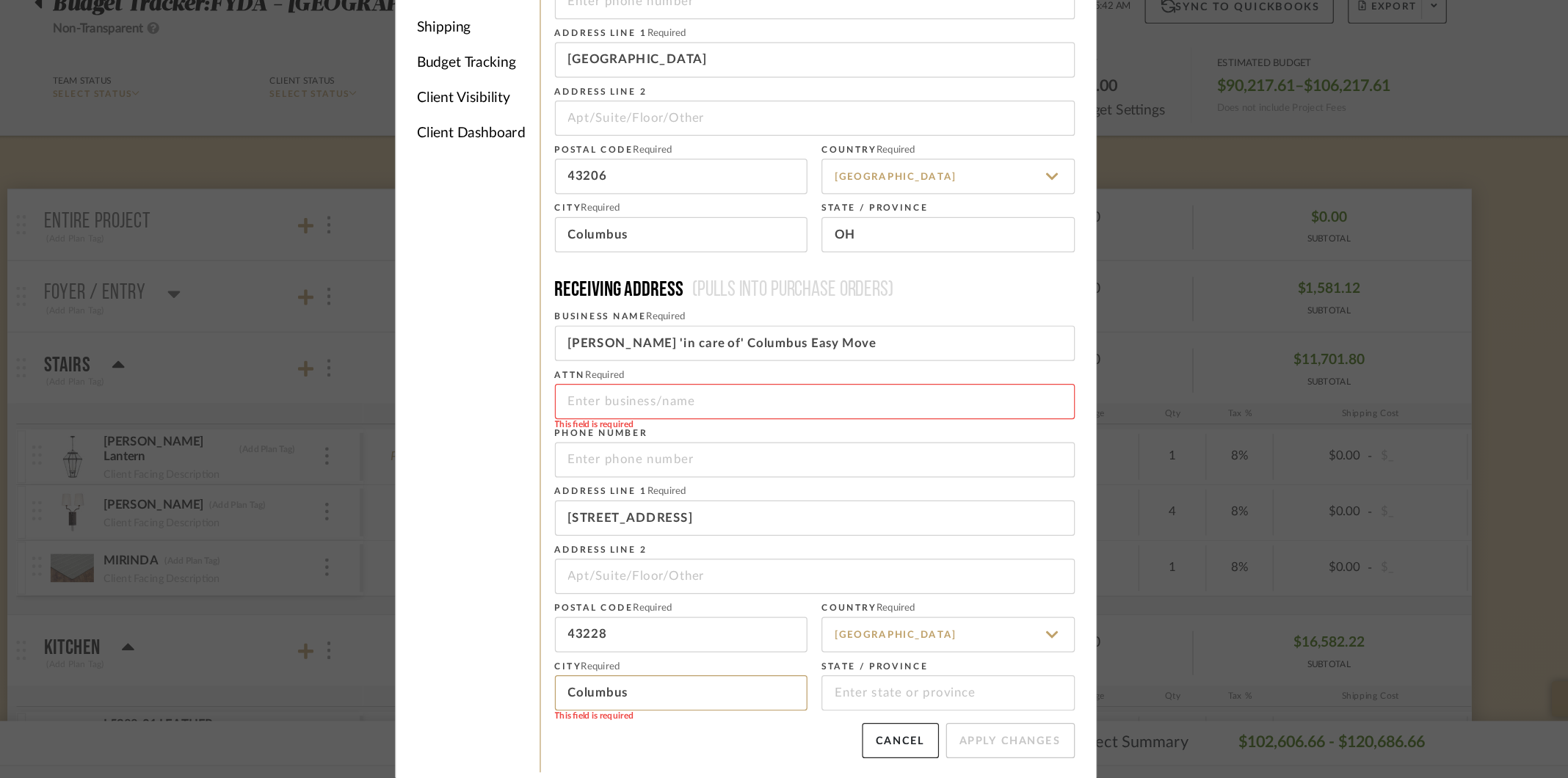 type on "Columbus" 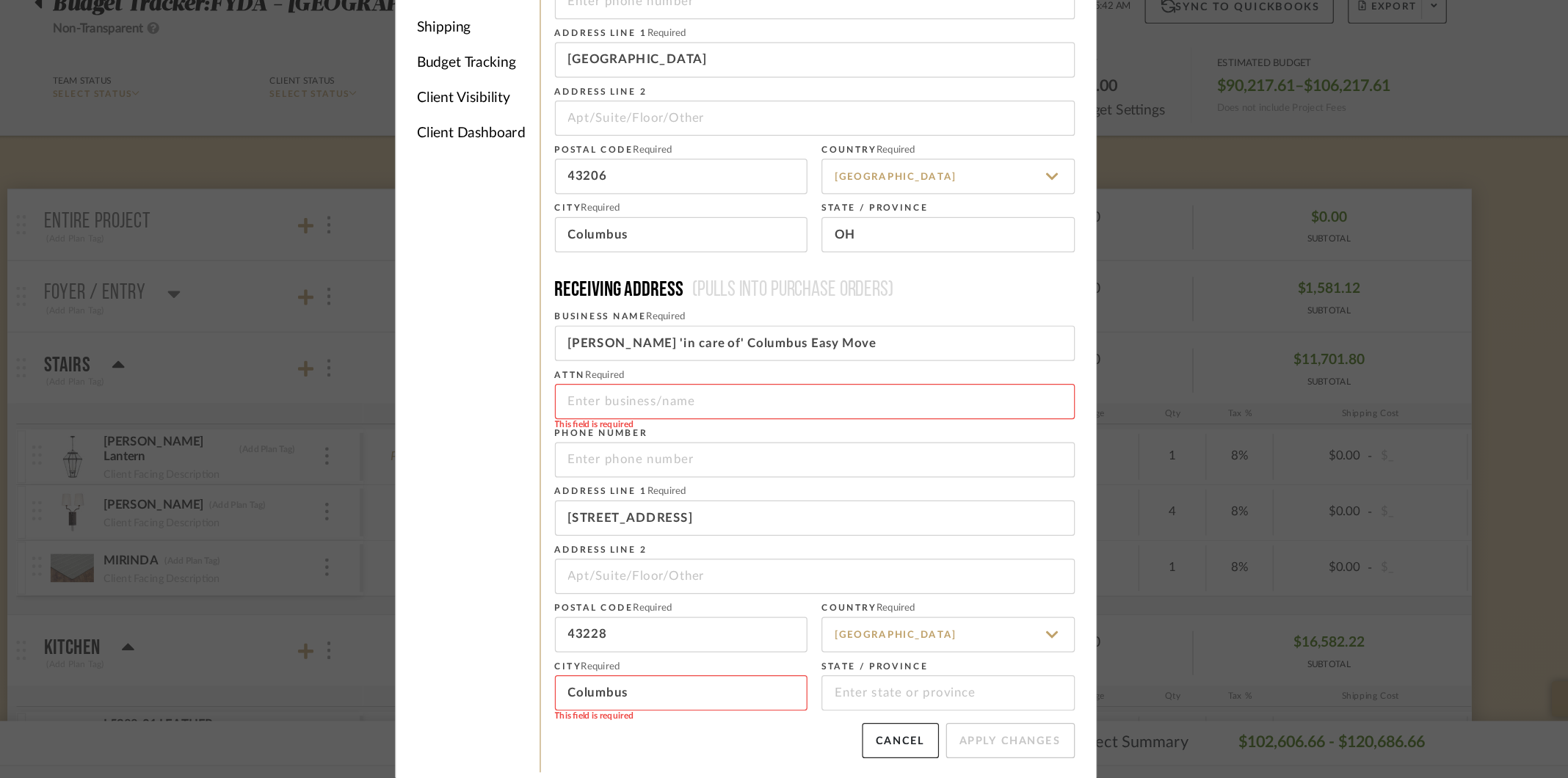 click on "Cancel Apply Changes" at bounding box center [841, 746] 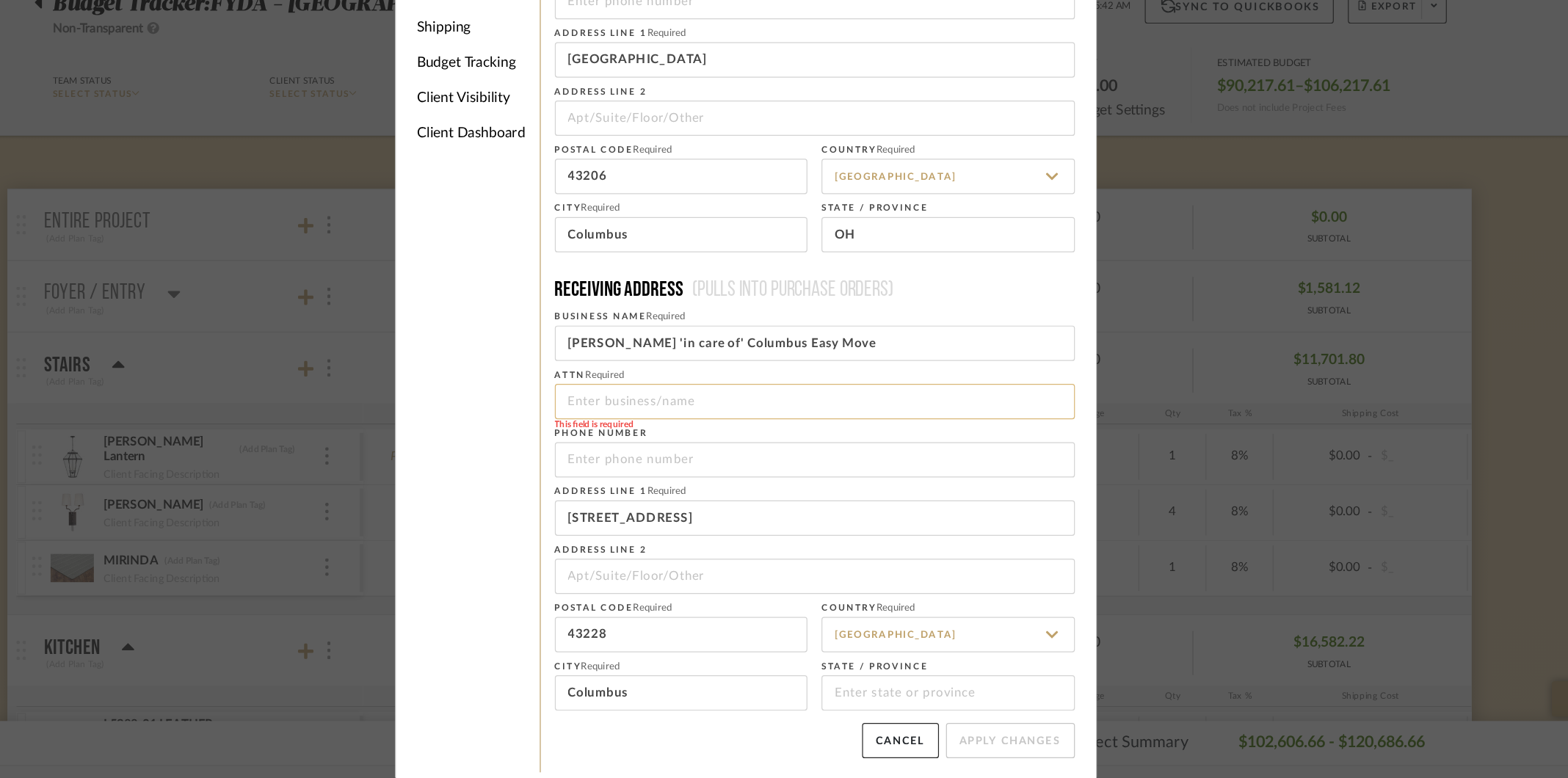 click at bounding box center [841, 465] 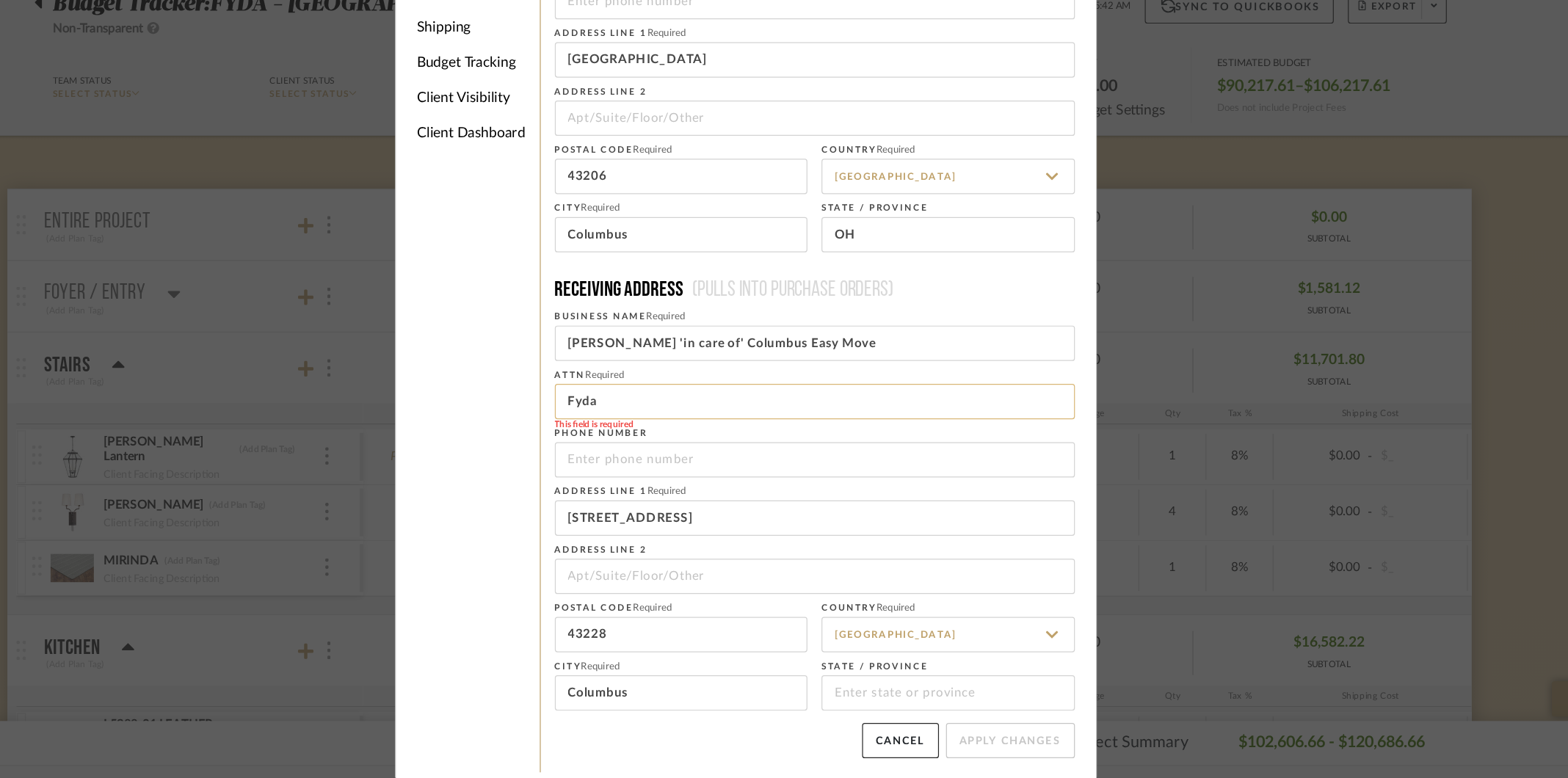 click on "Fyda" at bounding box center [841, 465] 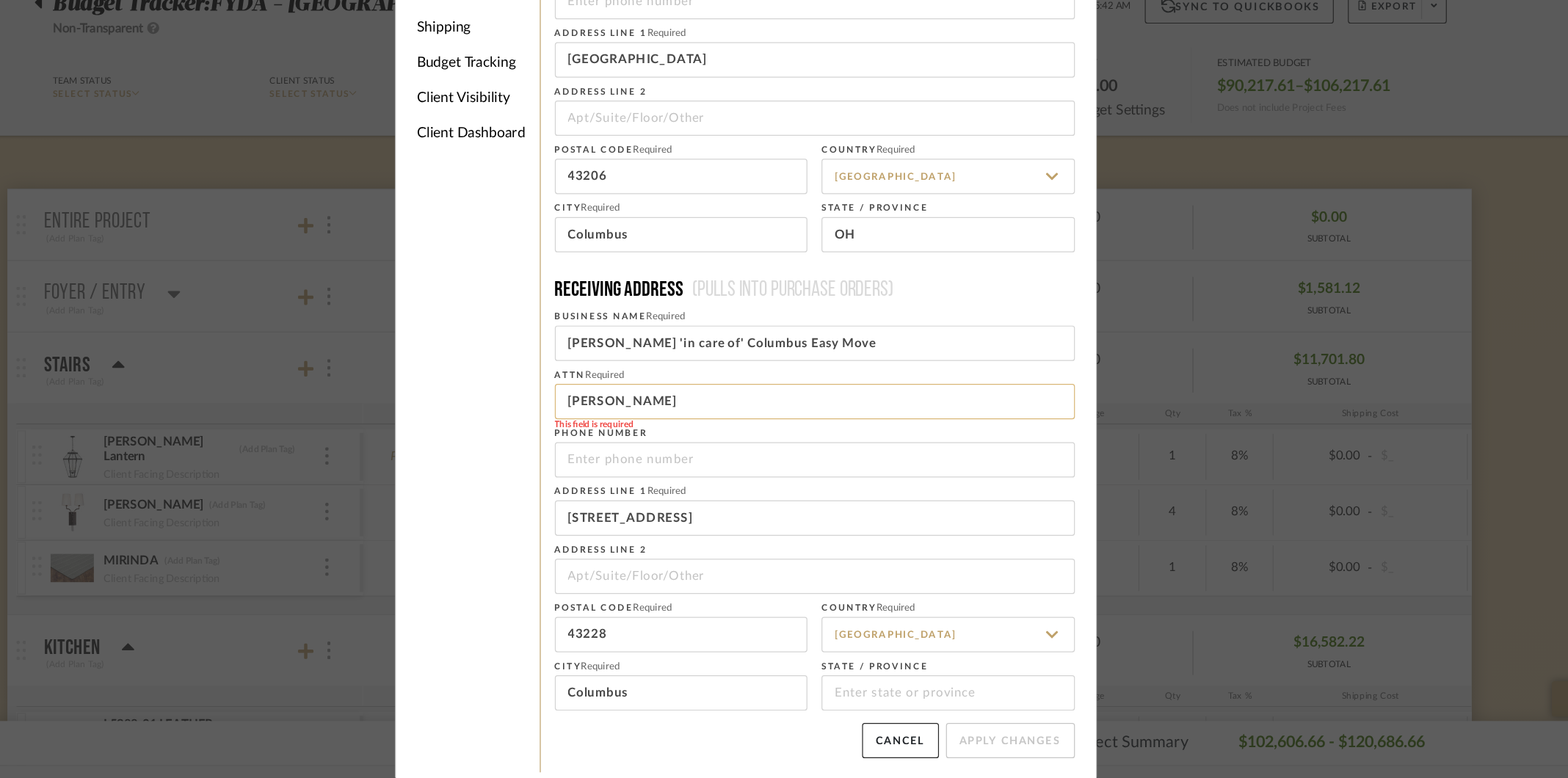 type on "Brian Fyda" 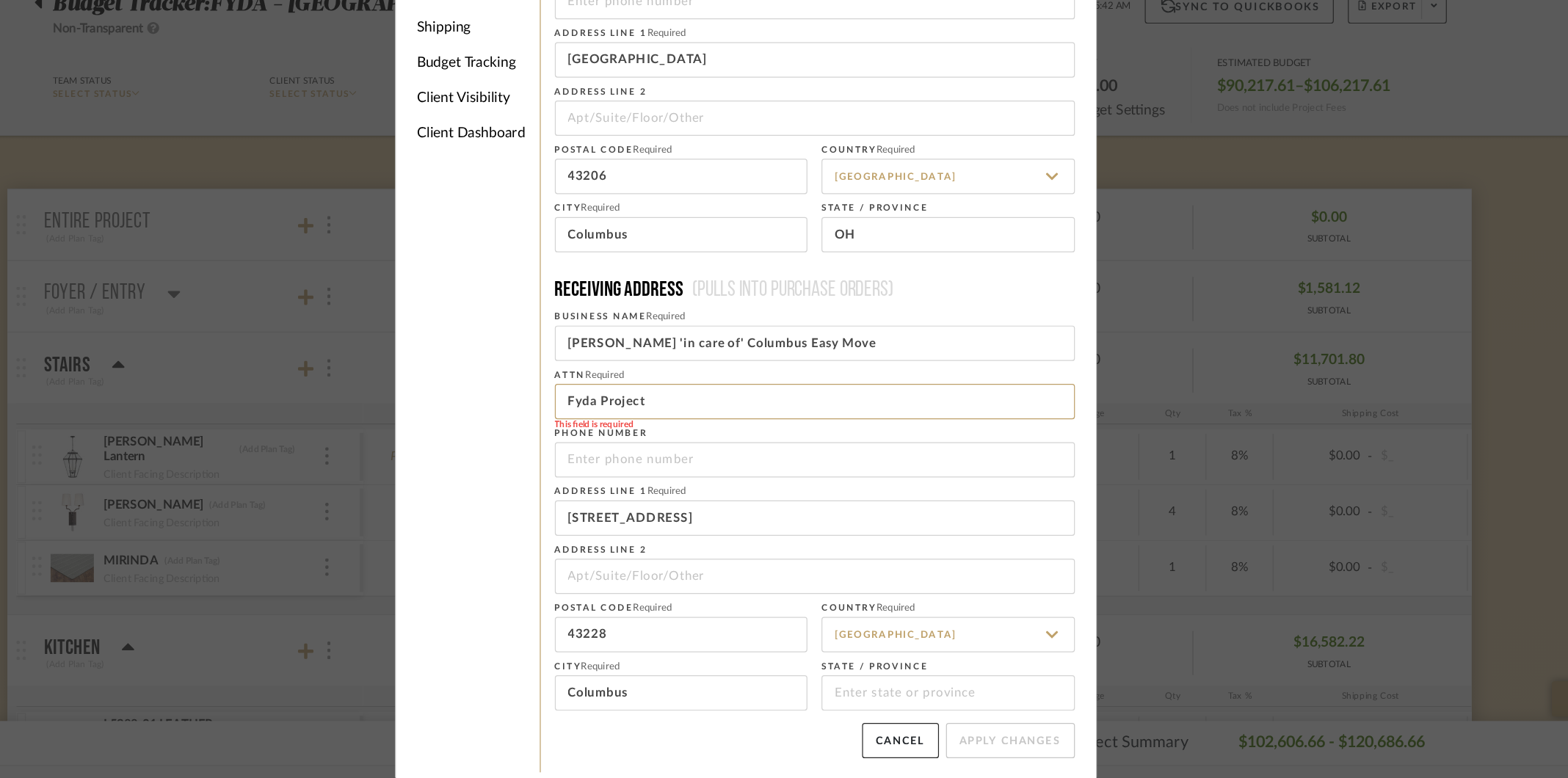 type on "Fyda Project" 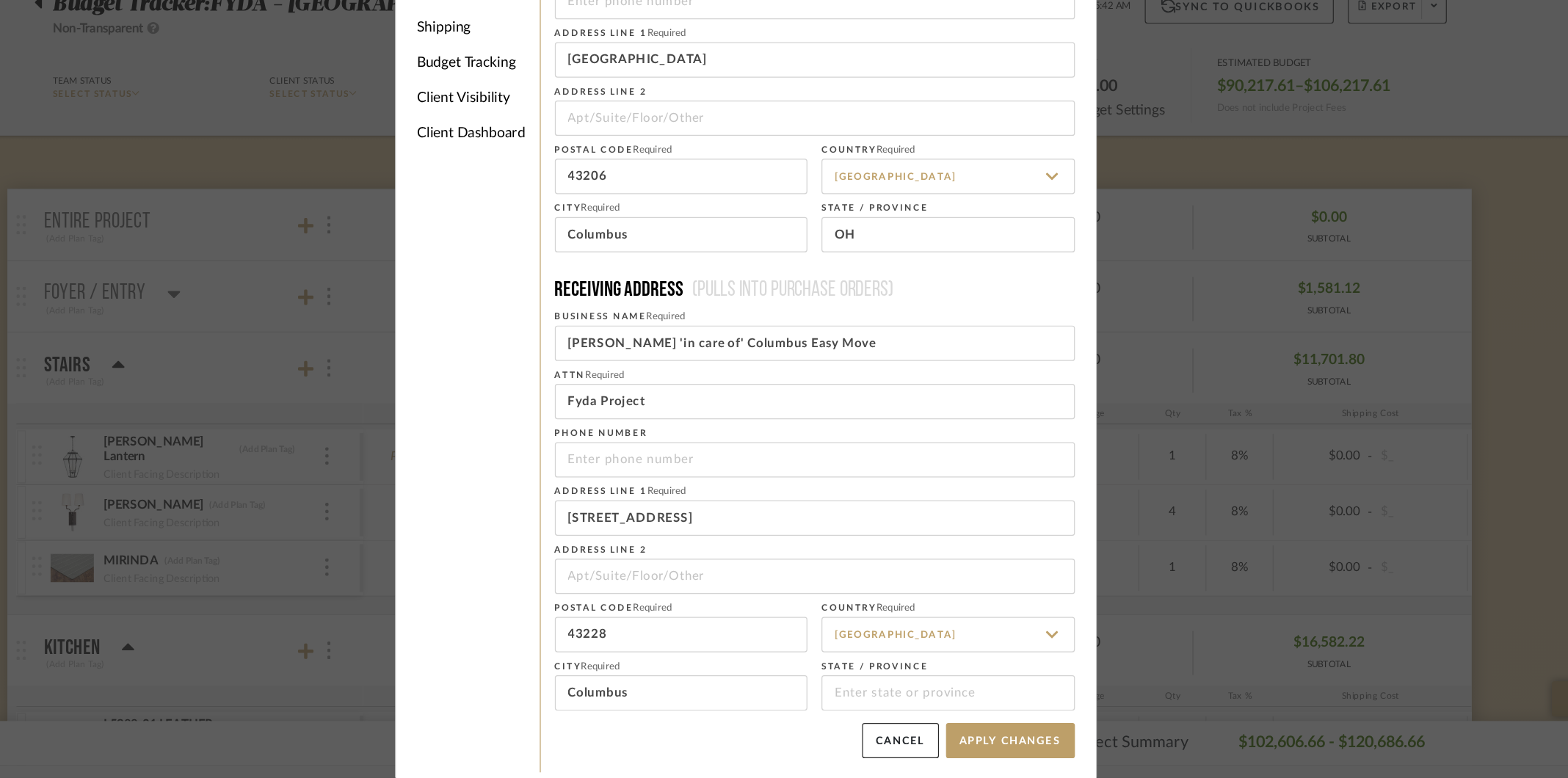 click on "Project Address  (Pulls into purchase orders)  First Name  Required Brian  Last Name  Required Fyda  Phone number   Address Line 1  Required 655 City Park  Address Line 2   Postal code  Required 43206  Country  Required United States  City  Required Columbus  State / province  OH Receiving address  (Pulls into purchase orders)  Business Name  Required Brian Fyda 'in care of' Columbus Easy Move  ATTN  Required Fyda Project  Phone number   Address Line 1  Required 1130 Milepost DRIVE  Address Line 2   Postal code  Required 43228  Country  Required United States  City  Required Columbus  State / province  Cancel Apply Changes" at bounding box center (841, 394) 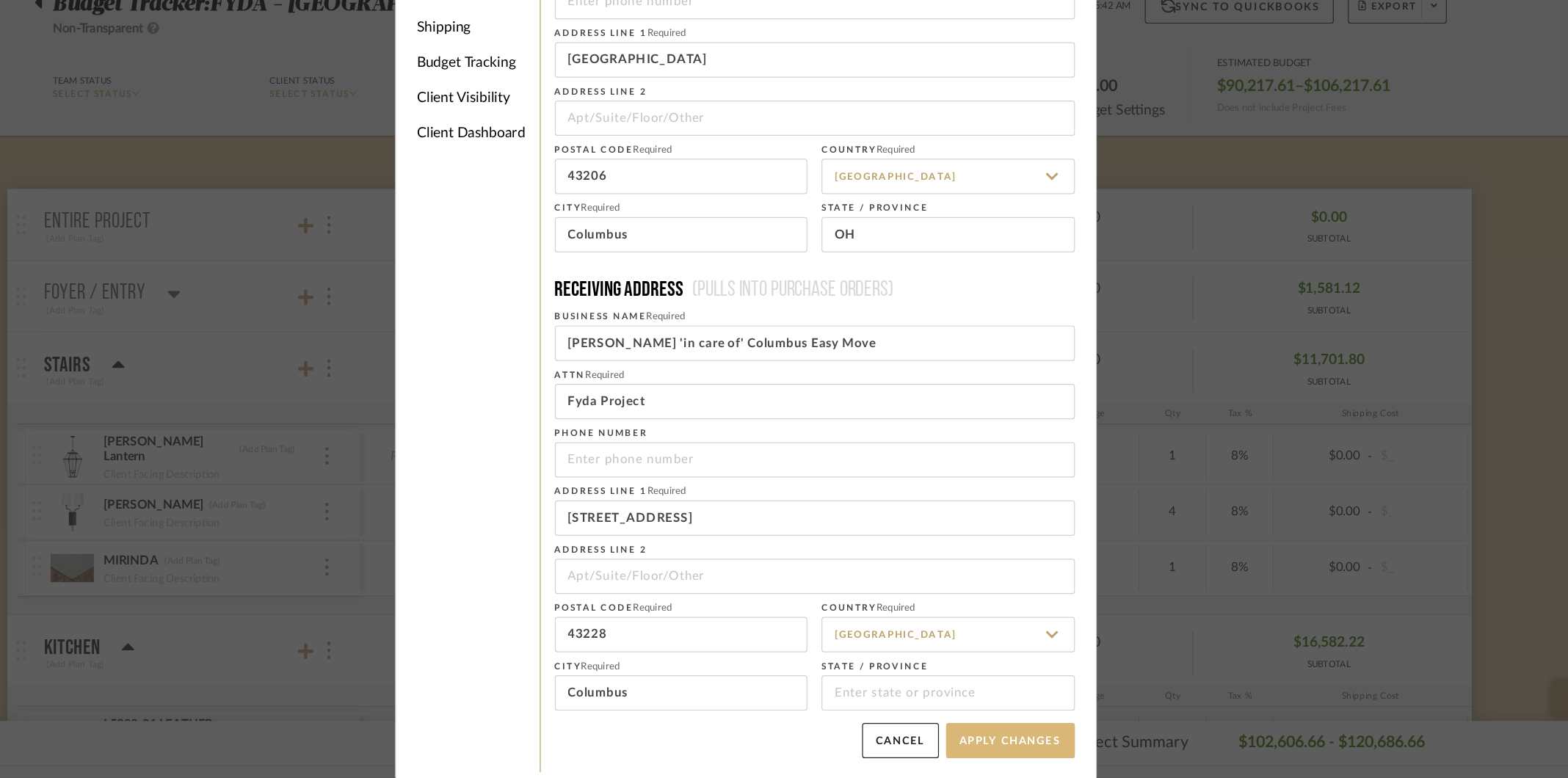 click on "Apply Changes" at bounding box center [1004, 746] 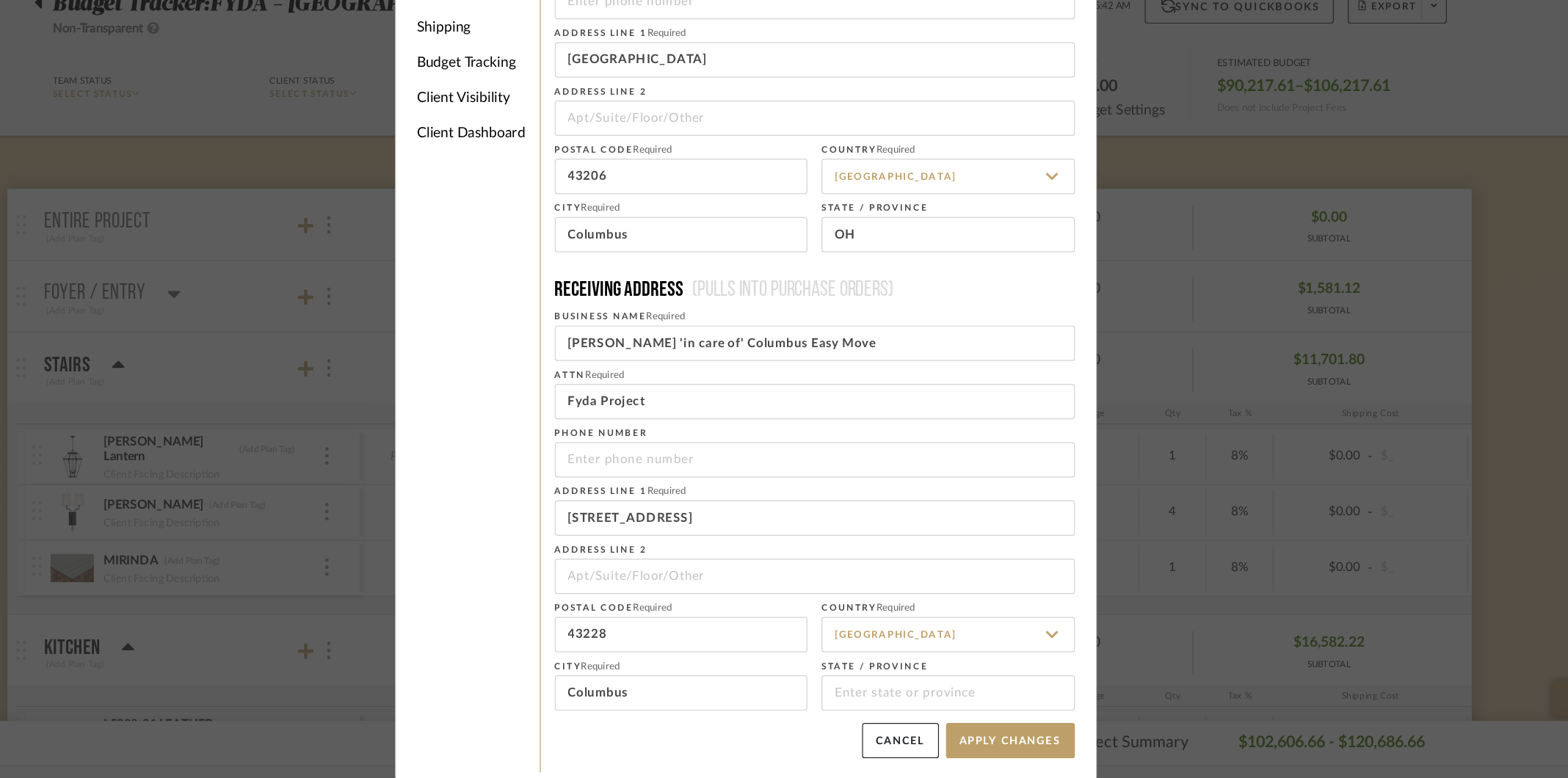 scroll, scrollTop: 0, scrollLeft: 0, axis: both 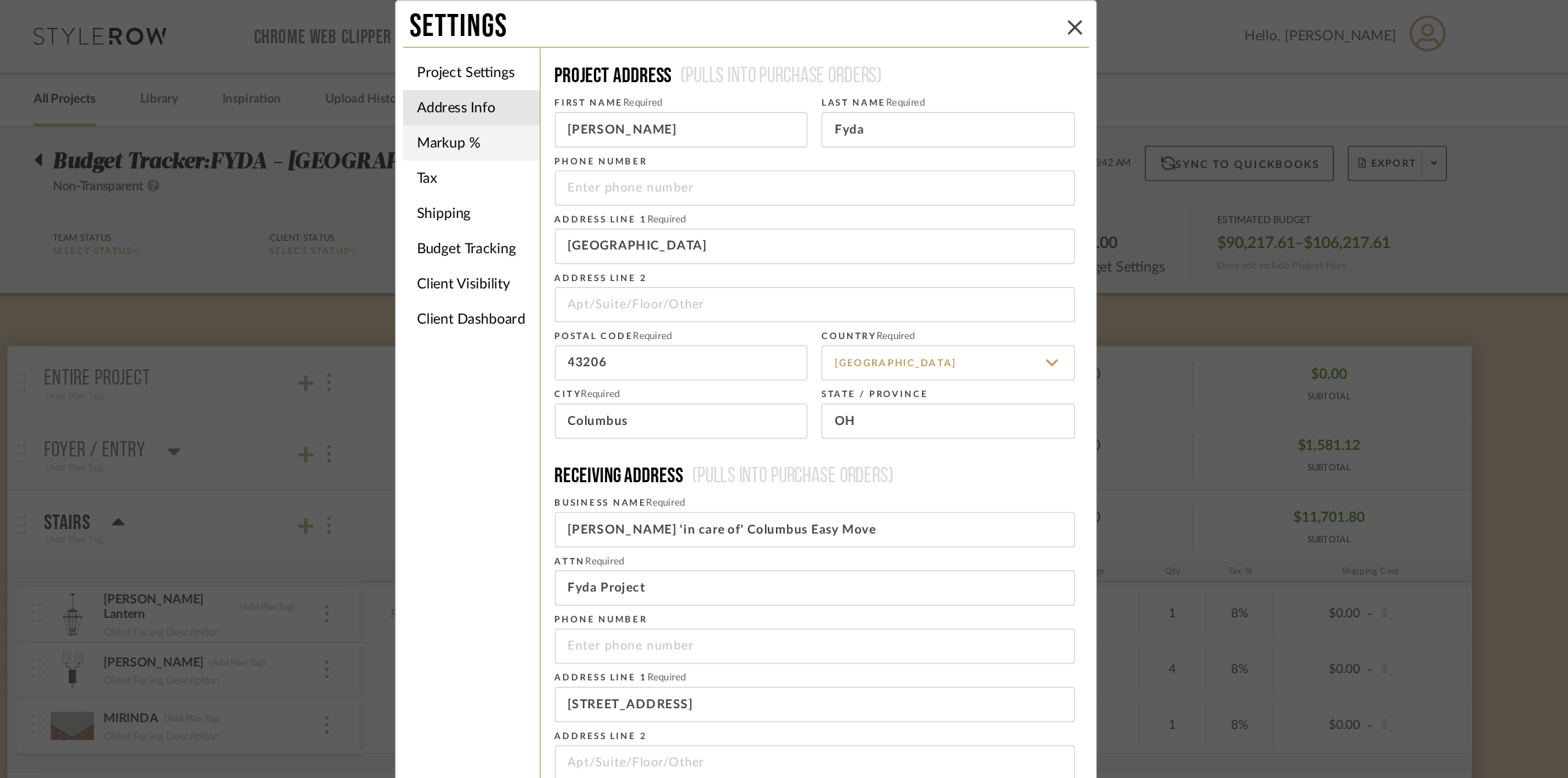 click on "Markup %" at bounding box center (556, 119) 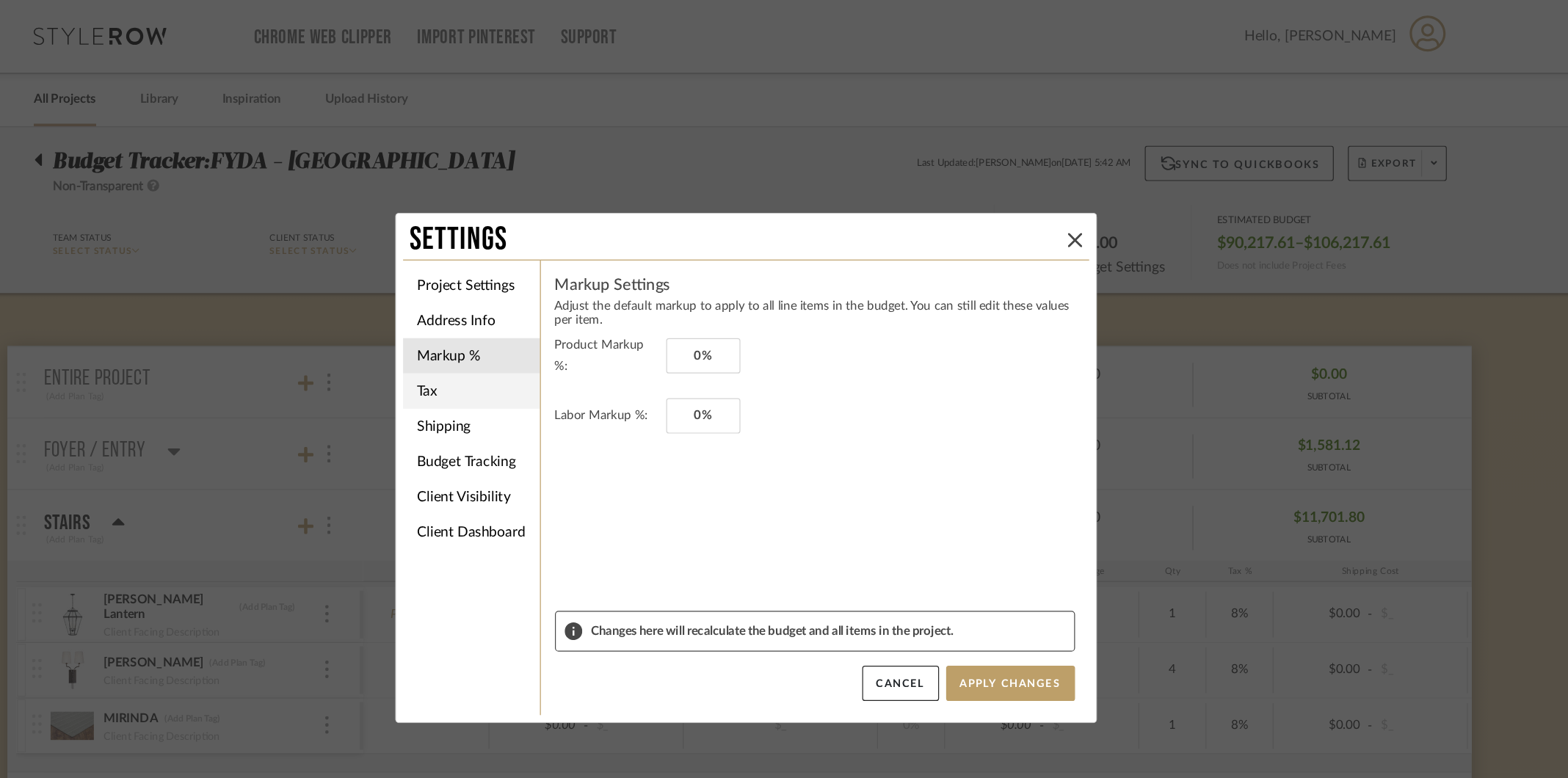 click on "Tax" at bounding box center (556, 325) 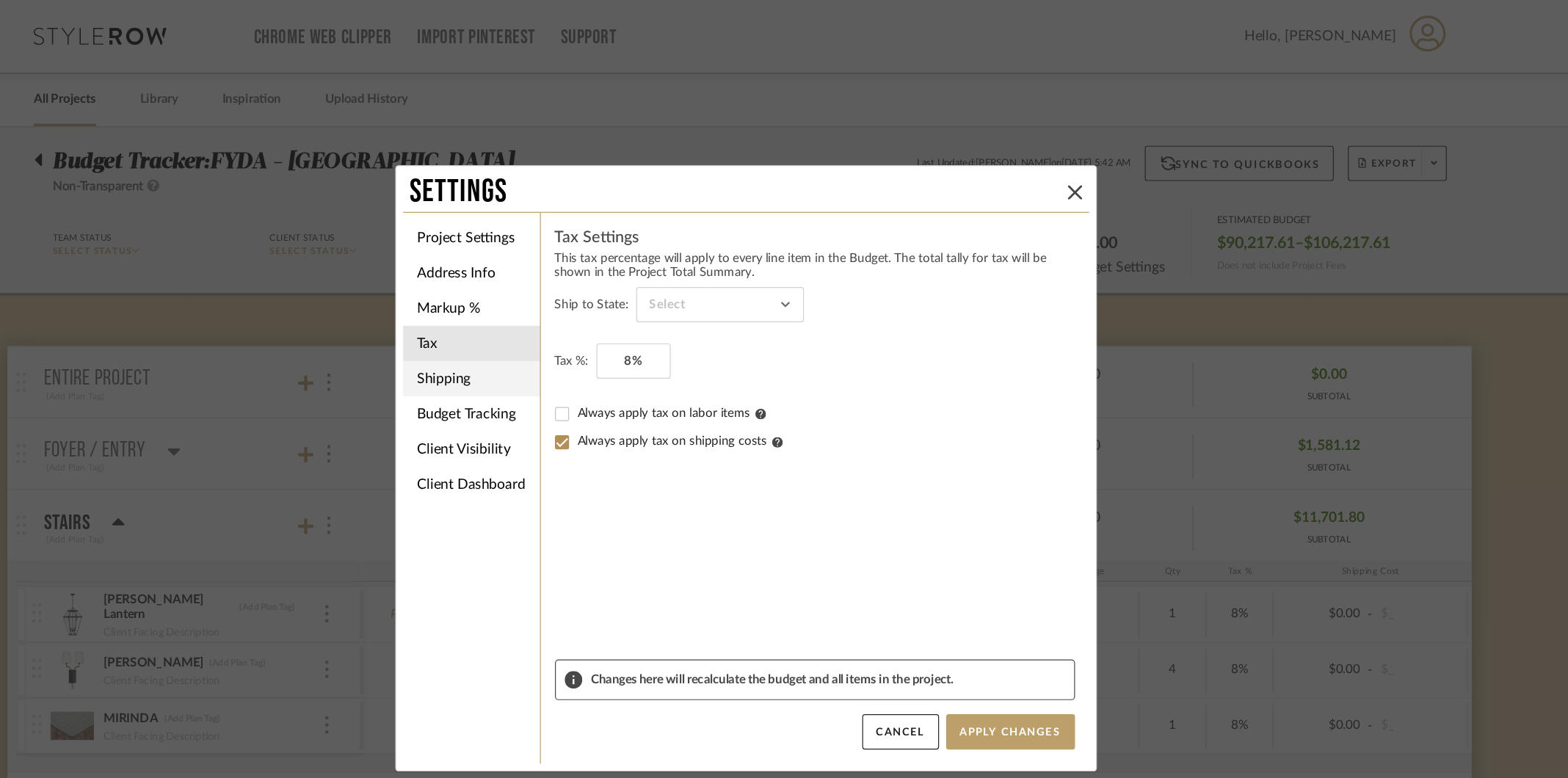 click on "Shipping" at bounding box center [556, 315] 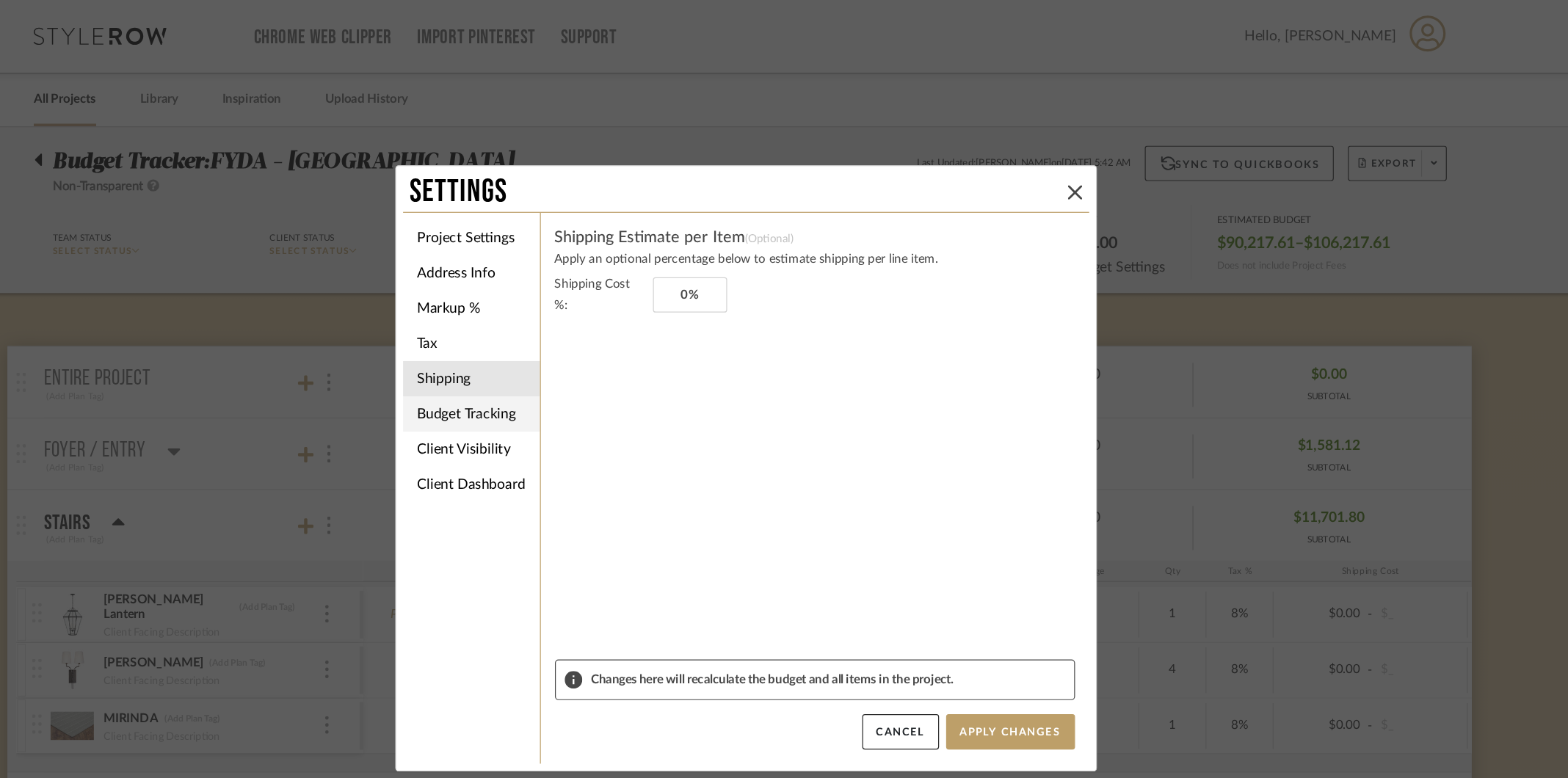 click on "Budget Tracking" at bounding box center [556, 344] 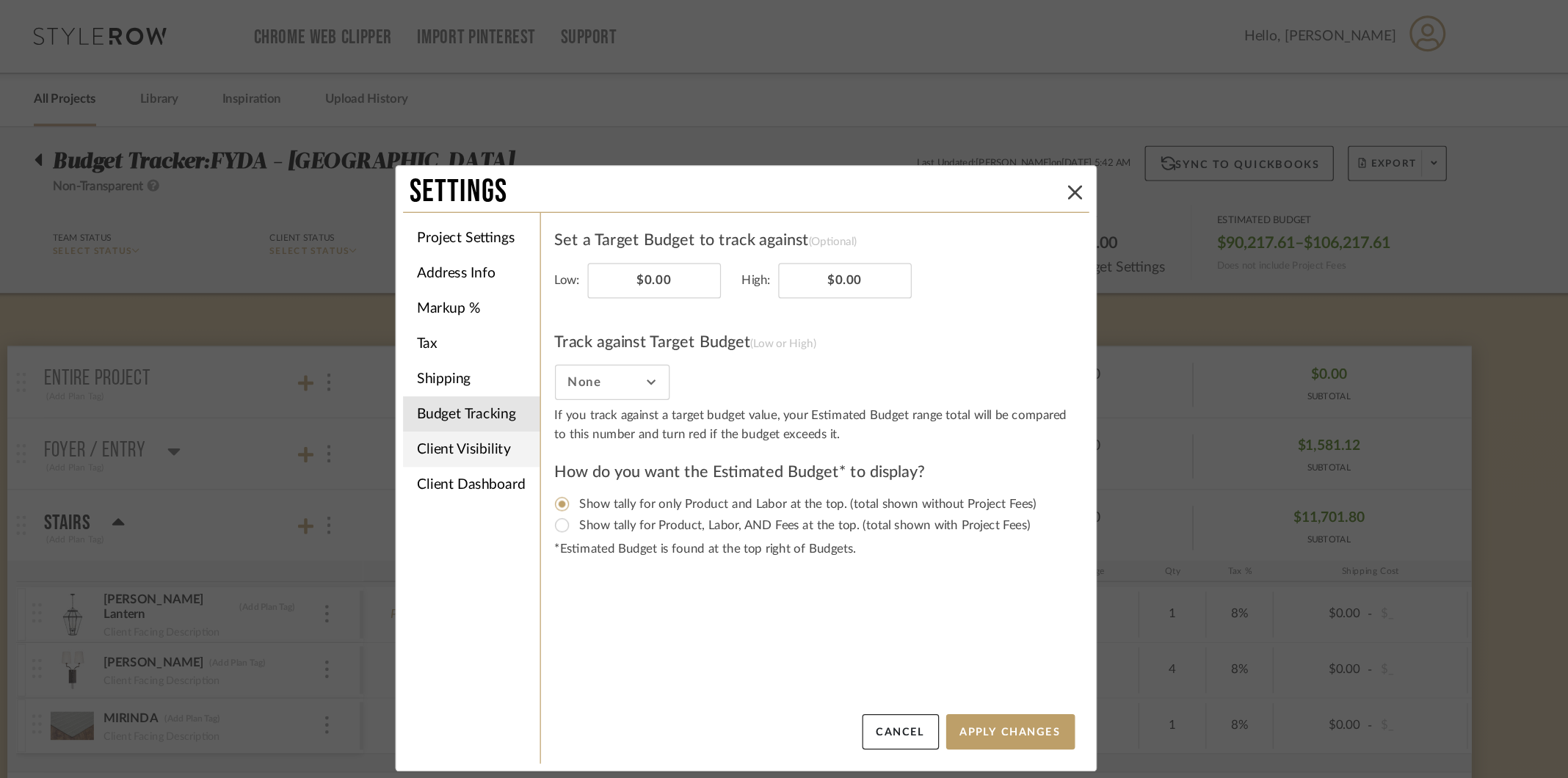 click on "Client Visibility" at bounding box center [556, 374] 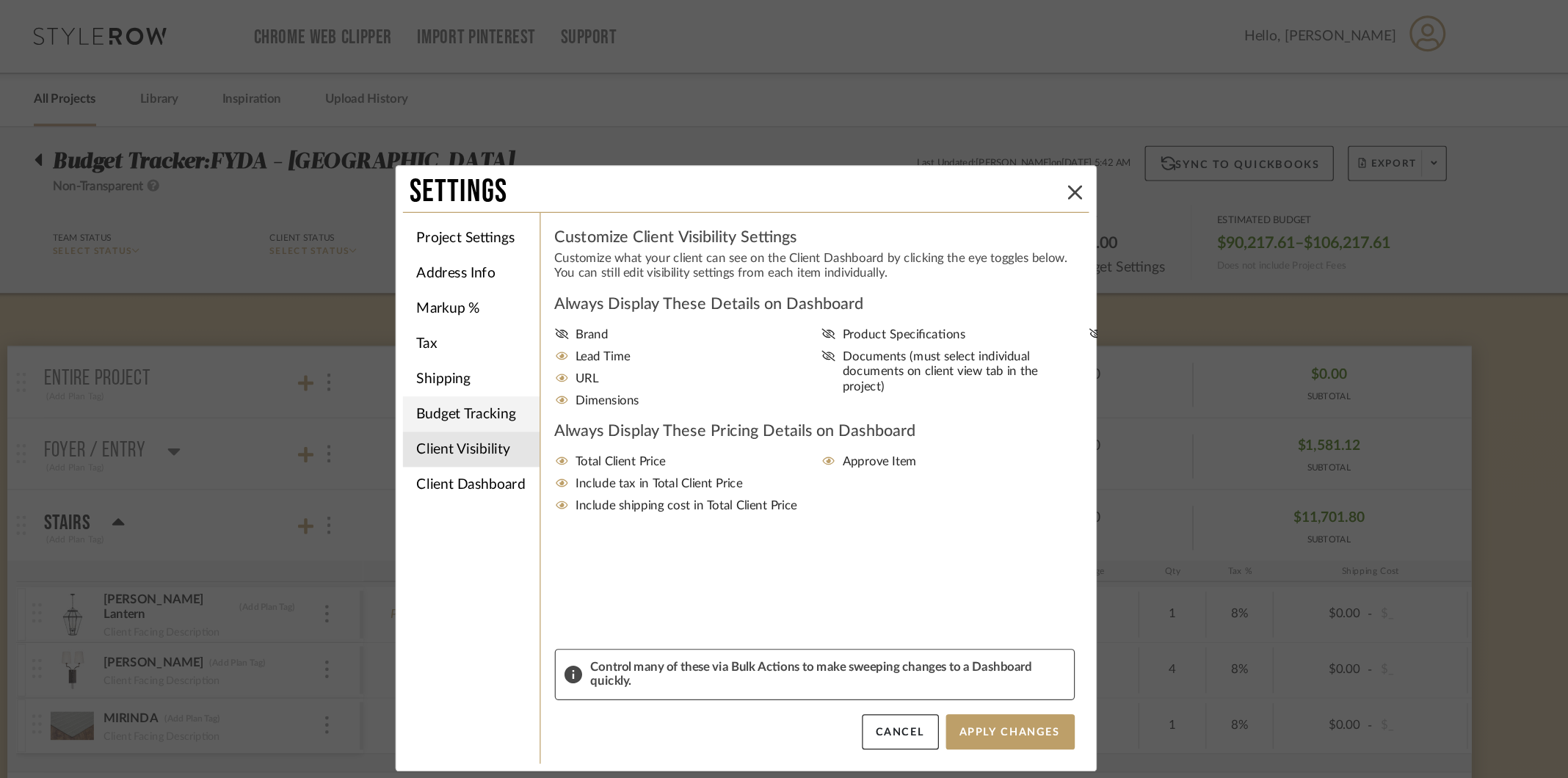 click on "Budget Tracking" at bounding box center [556, 344] 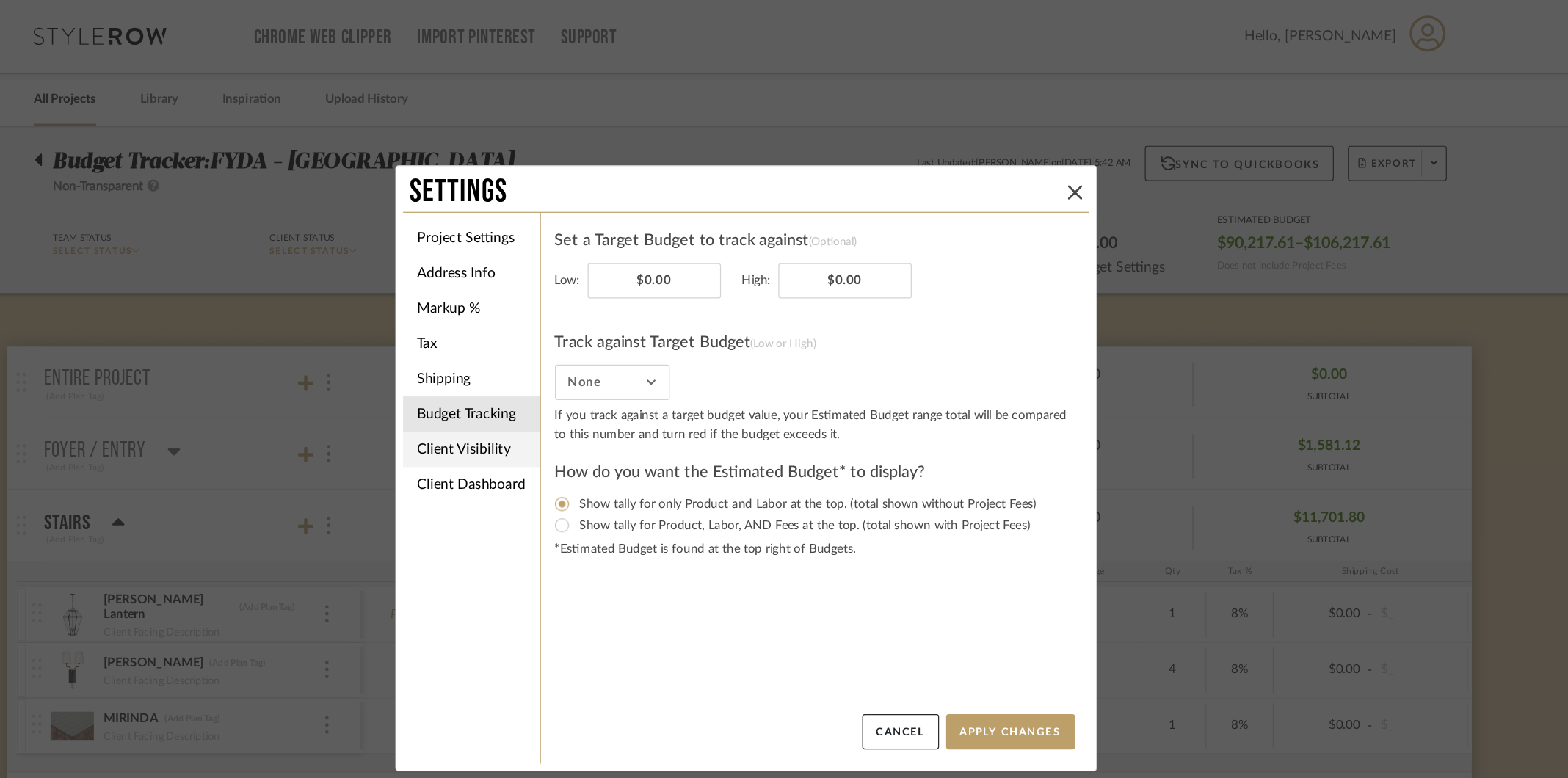 click on "Client Visibility" at bounding box center [556, 374] 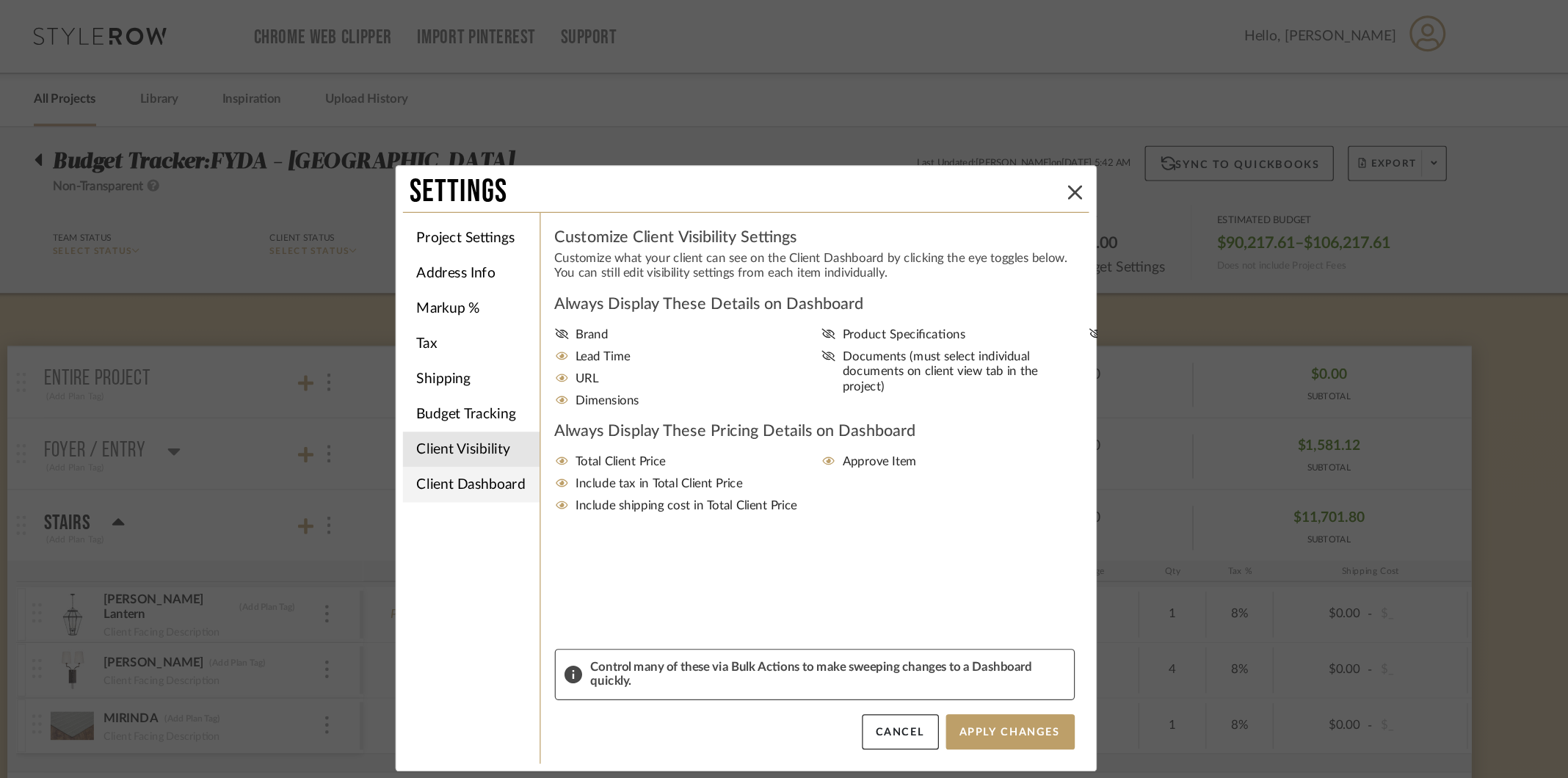 click on "Client Dashboard" at bounding box center (556, 403) 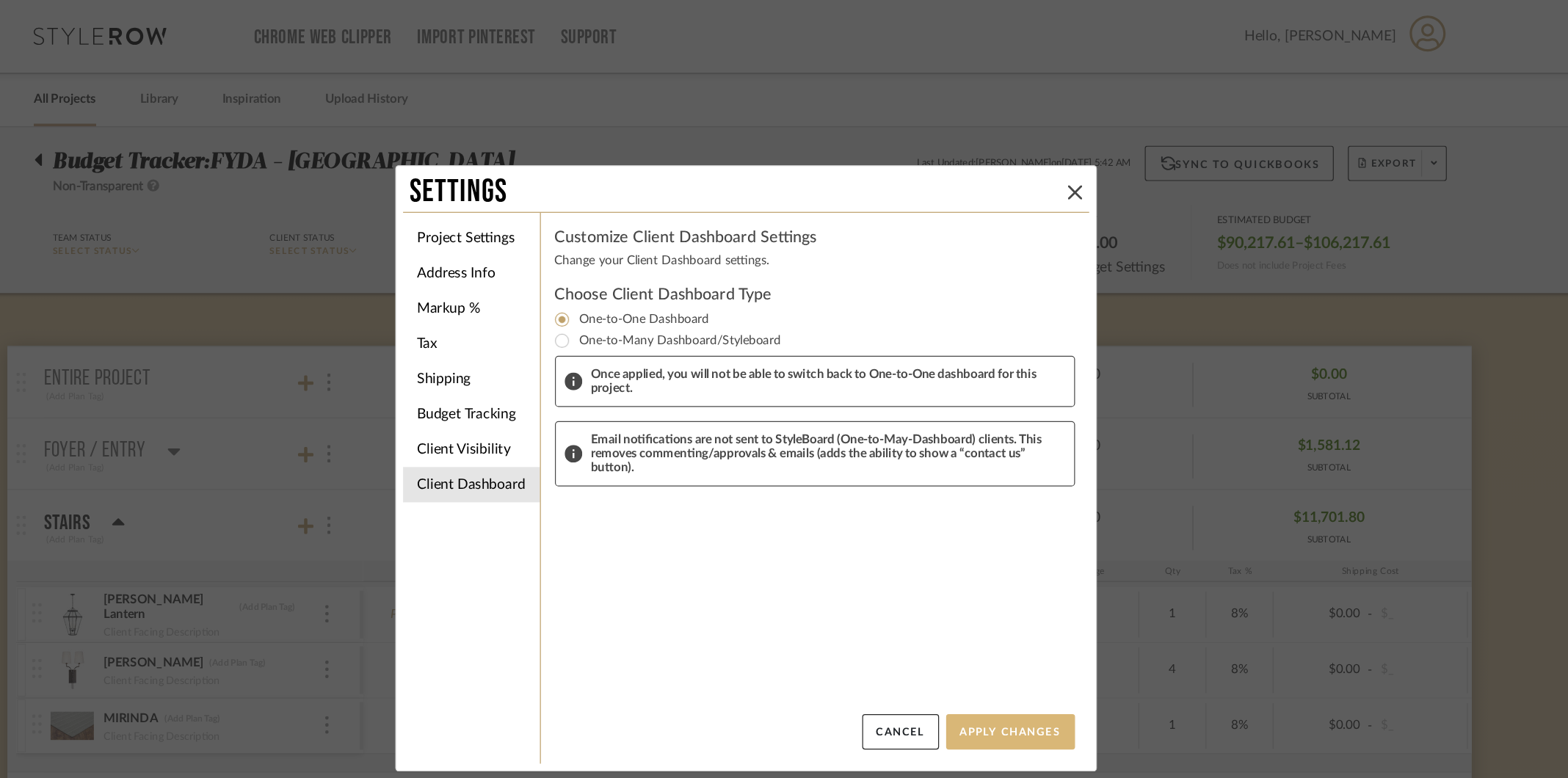 click on "Apply Changes" at bounding box center (1004, 608) 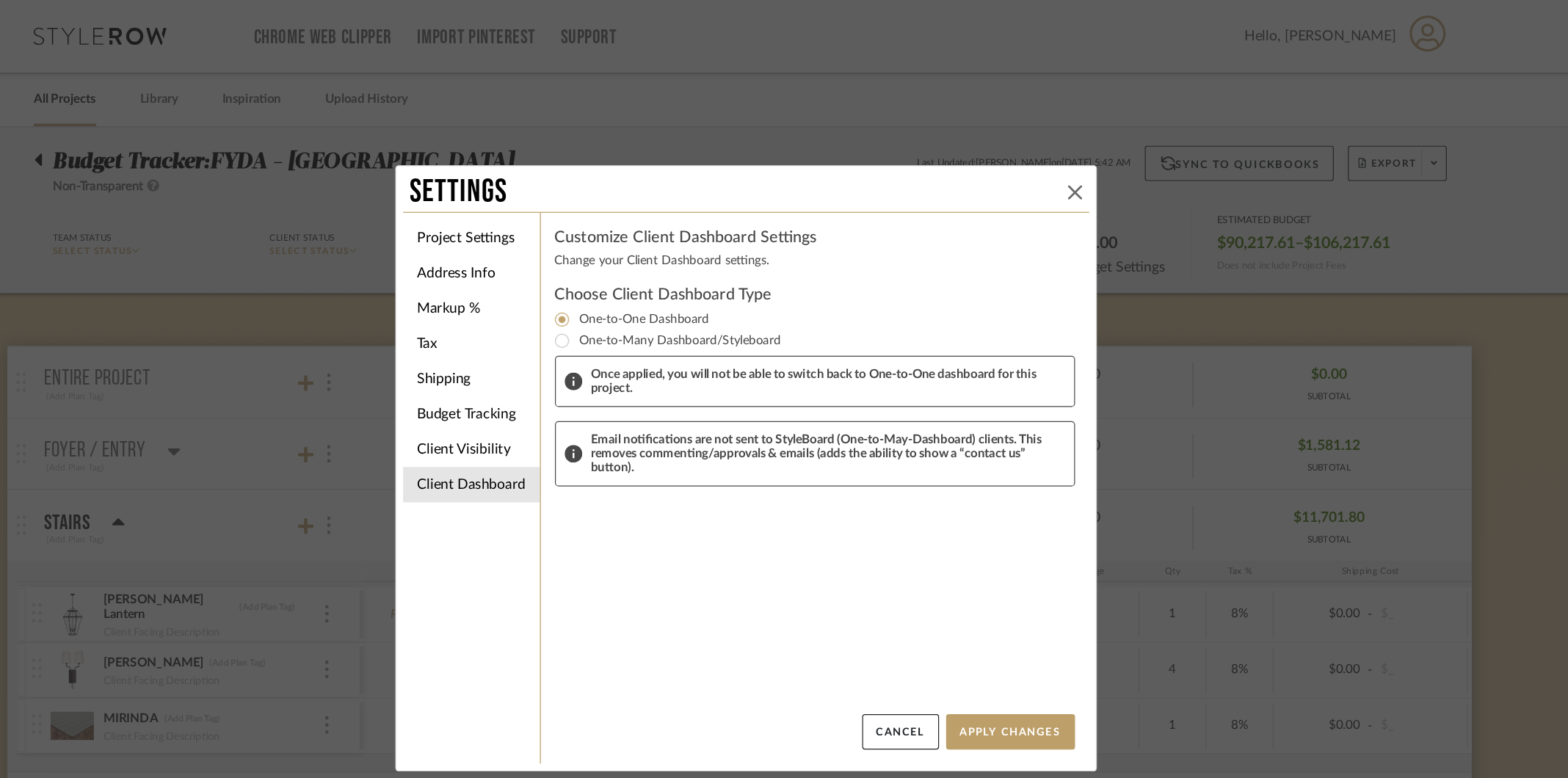 click 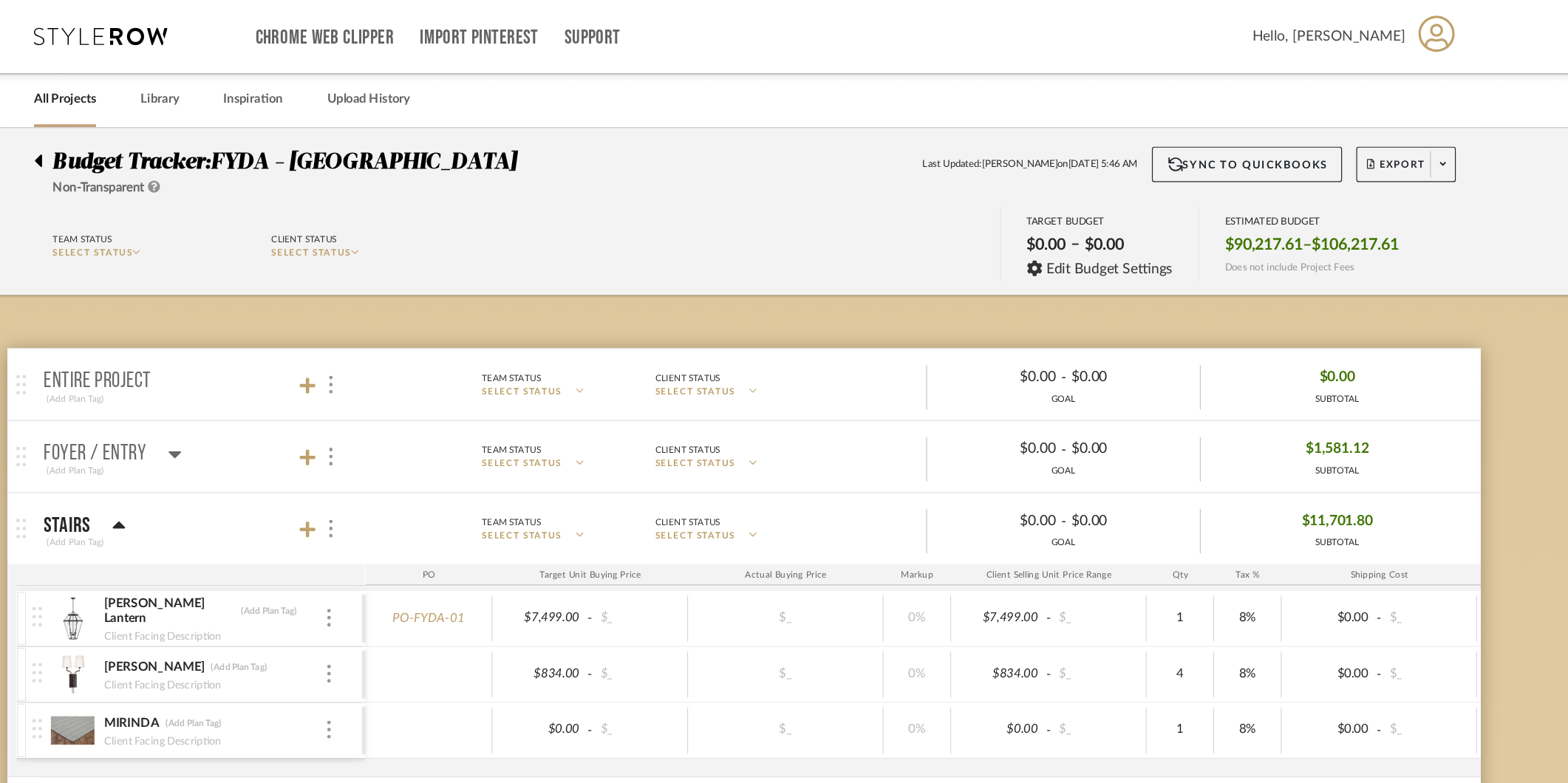 checkbox on "true" 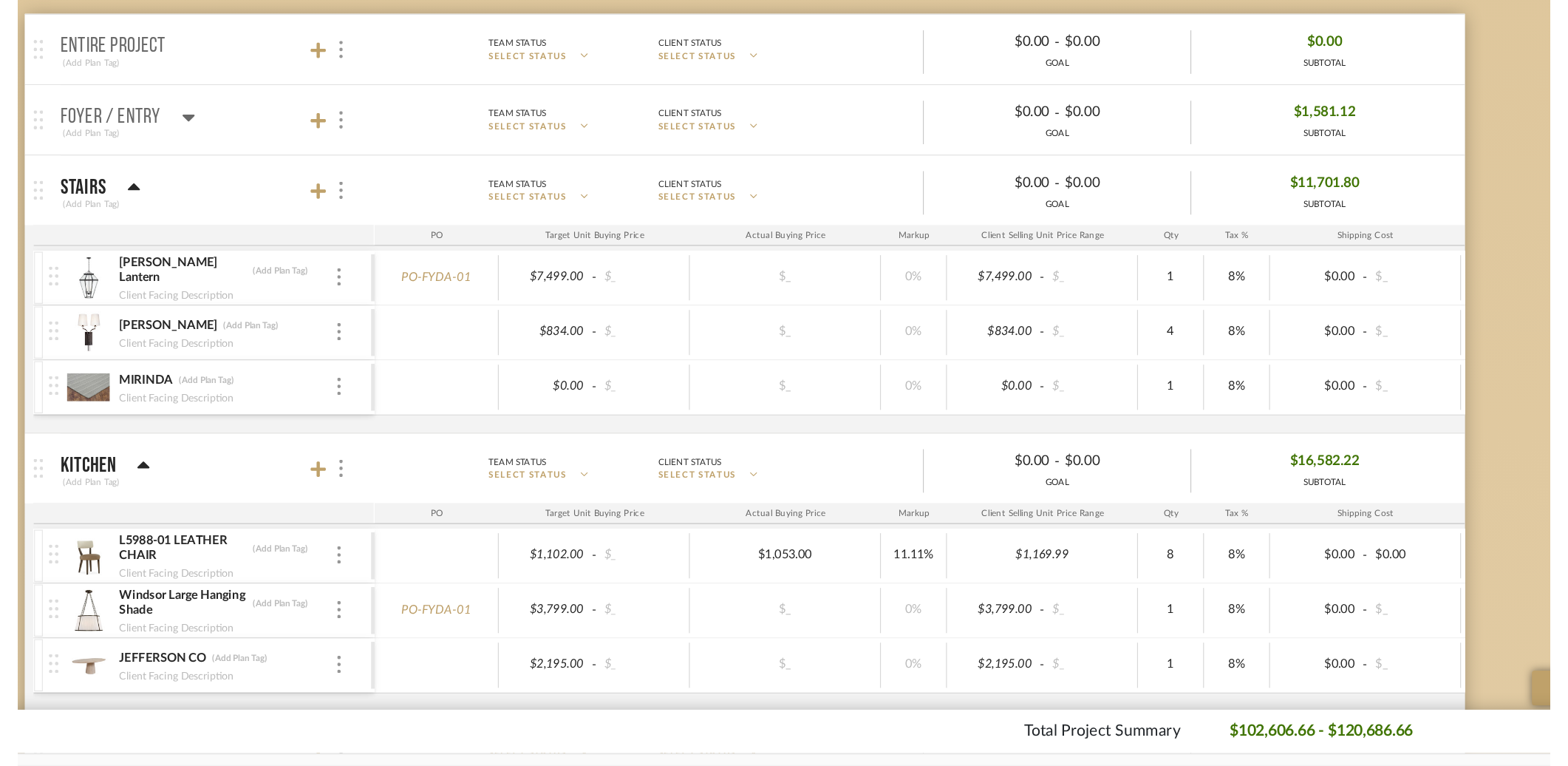 scroll, scrollTop: 0, scrollLeft: 0, axis: both 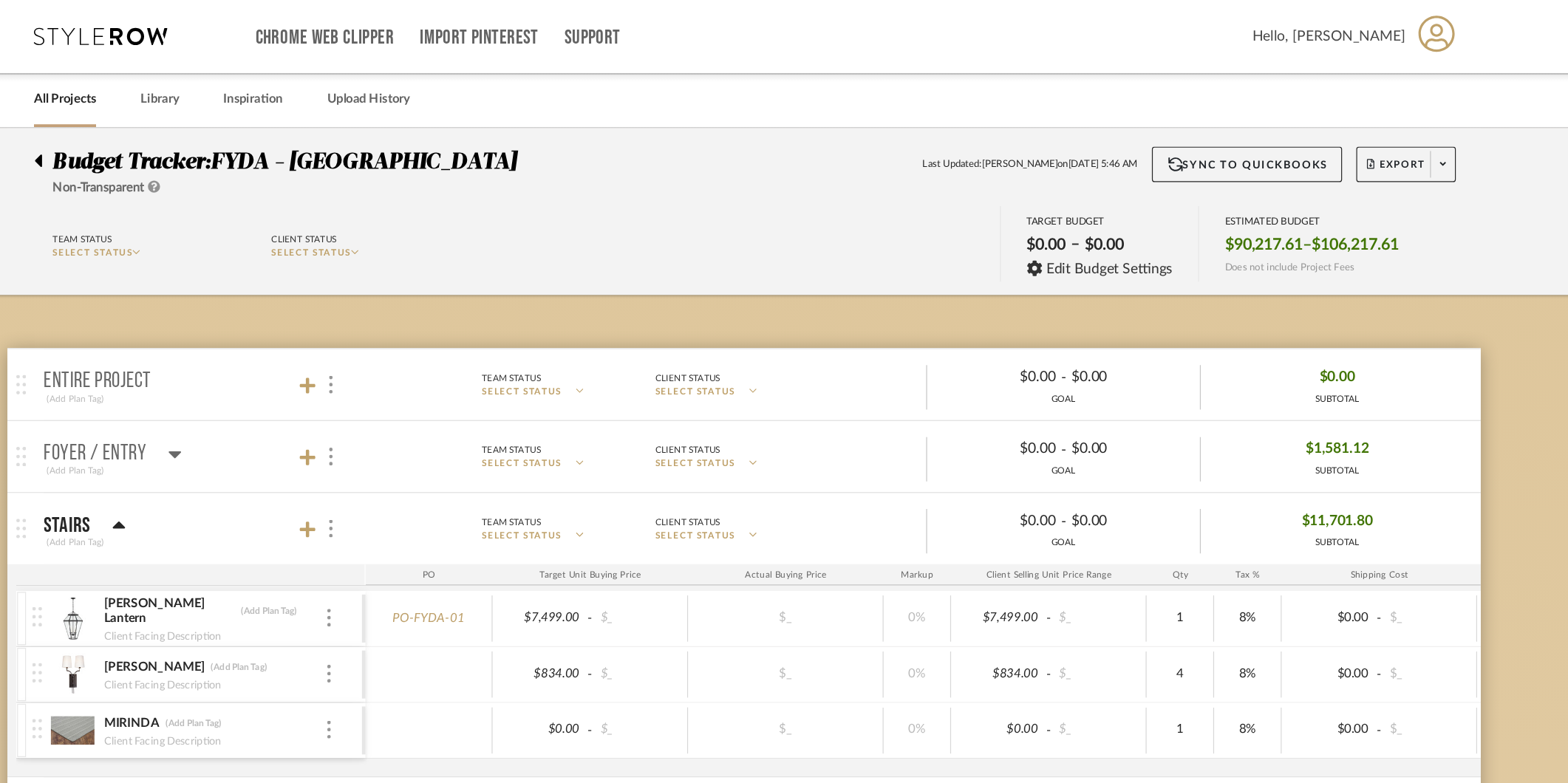 click on "Chrome Web Clipper   Import Pinterest   Support   All Projects   Library   Inspiration   Upload History  Hello, Ashley" at bounding box center (785, 30) 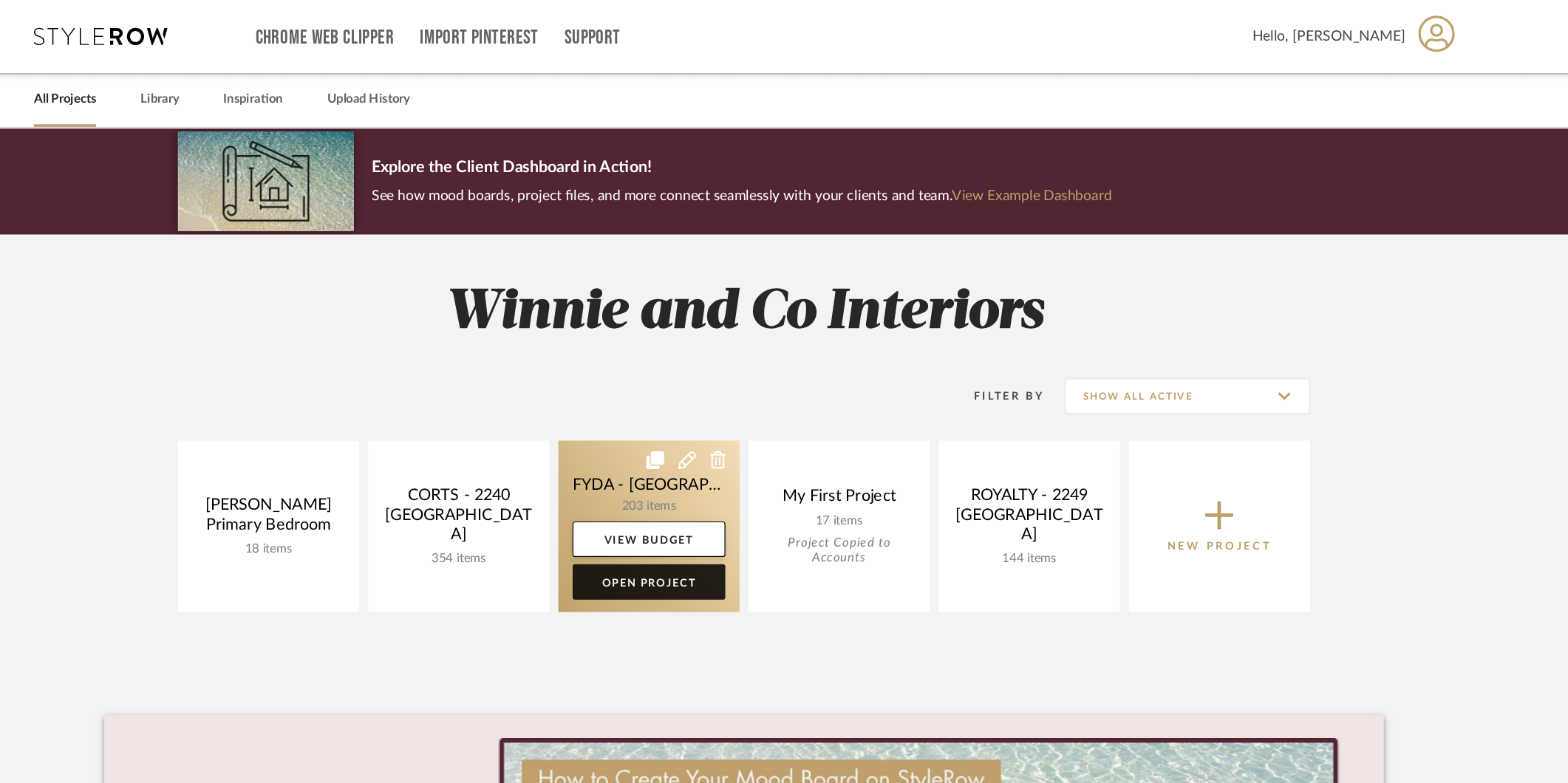 click on "Open Project" 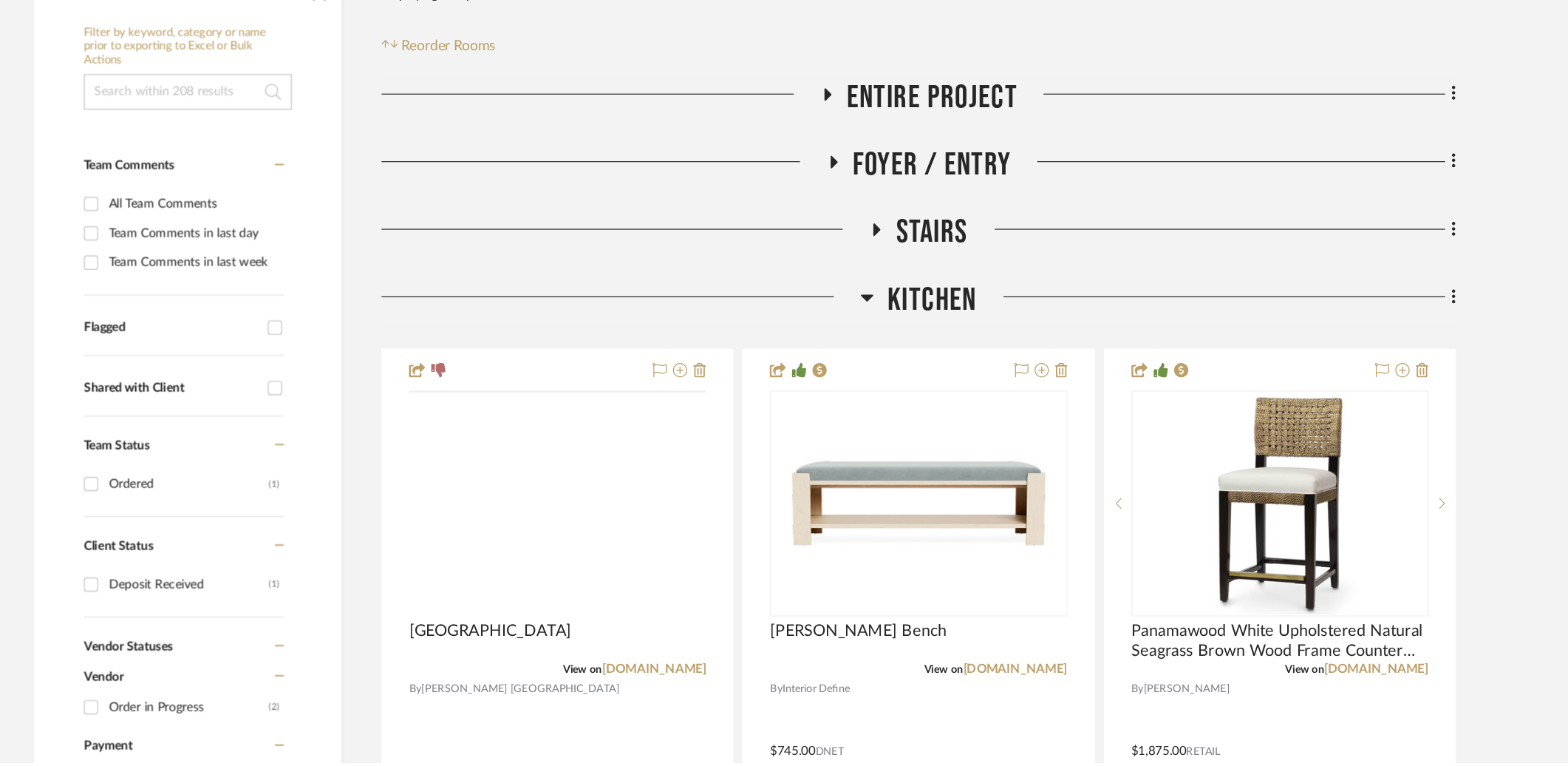 scroll, scrollTop: 152, scrollLeft: 0, axis: vertical 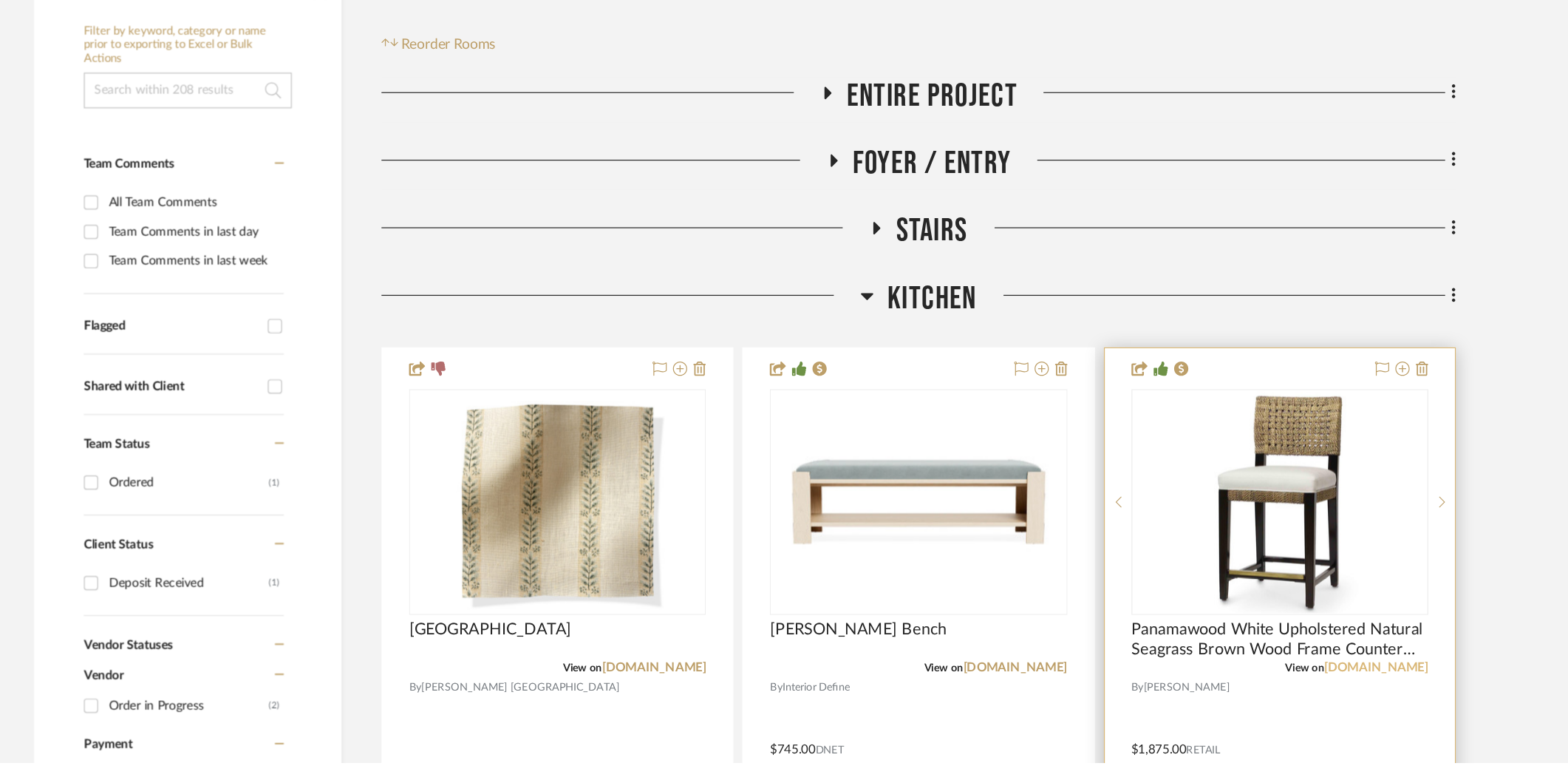 click on "kathykuohome.com" at bounding box center (1309, 687) 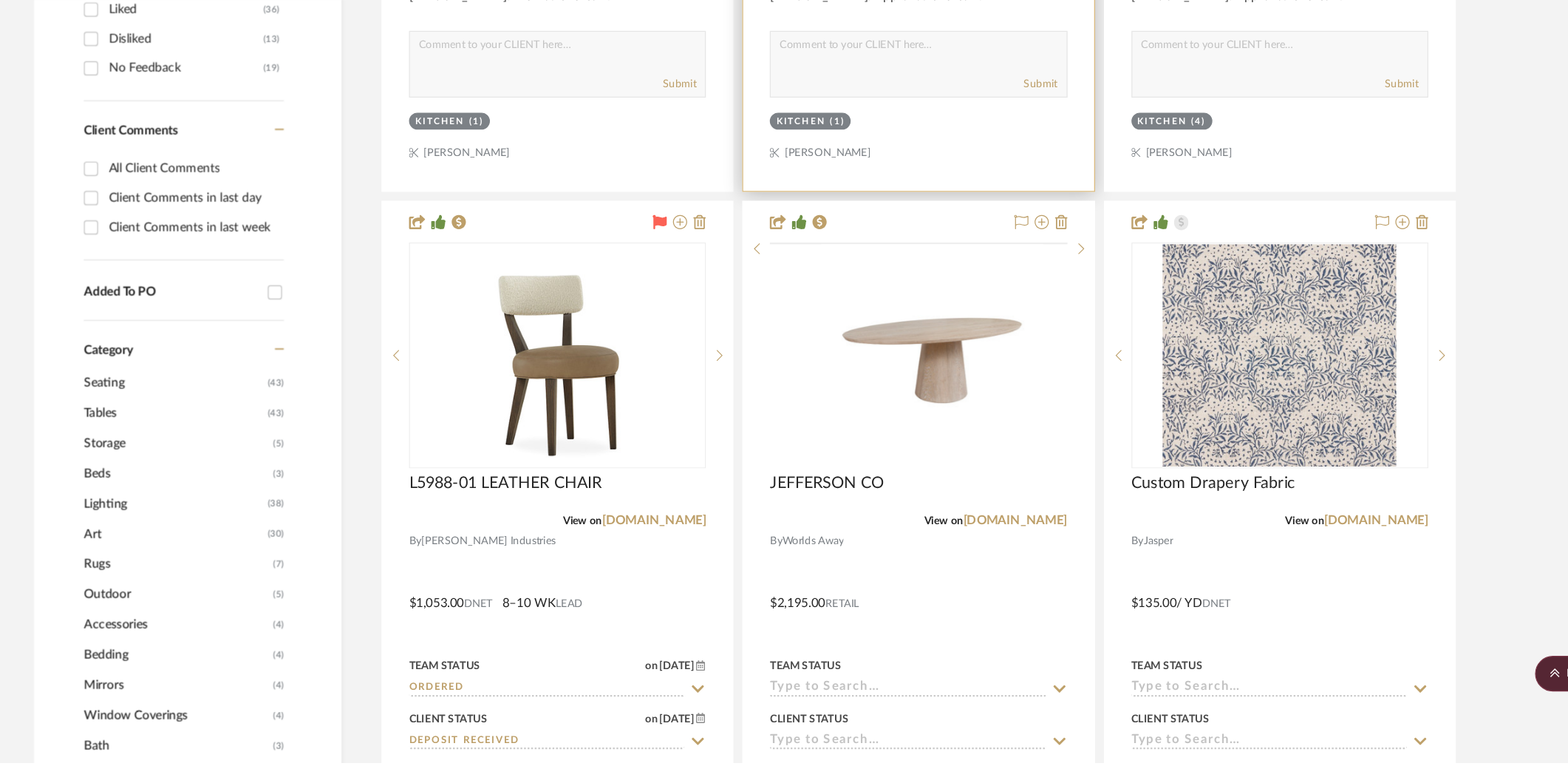 scroll, scrollTop: 1014, scrollLeft: 0, axis: vertical 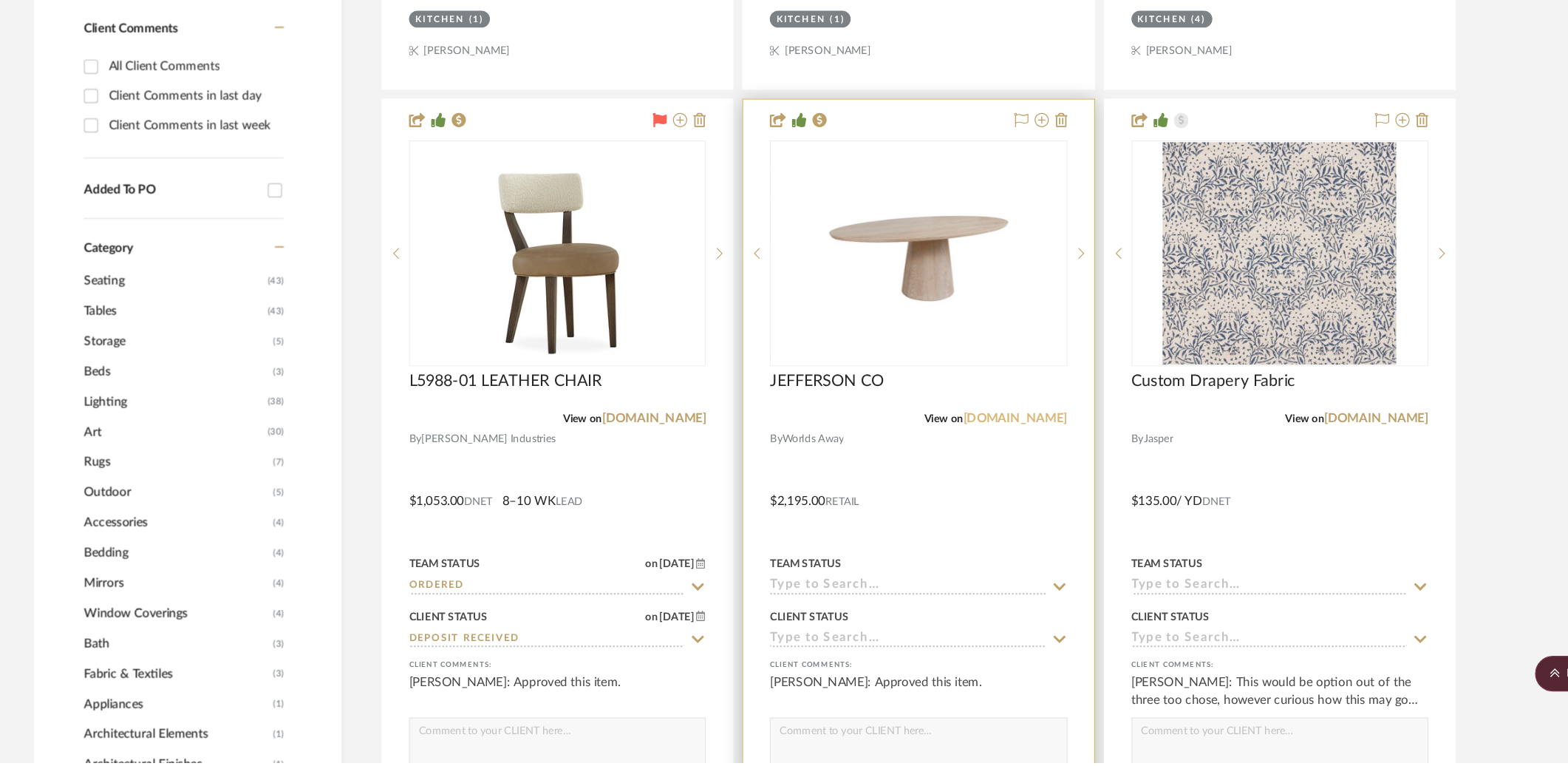 click on "worlds-away.com" at bounding box center [1009, 480] 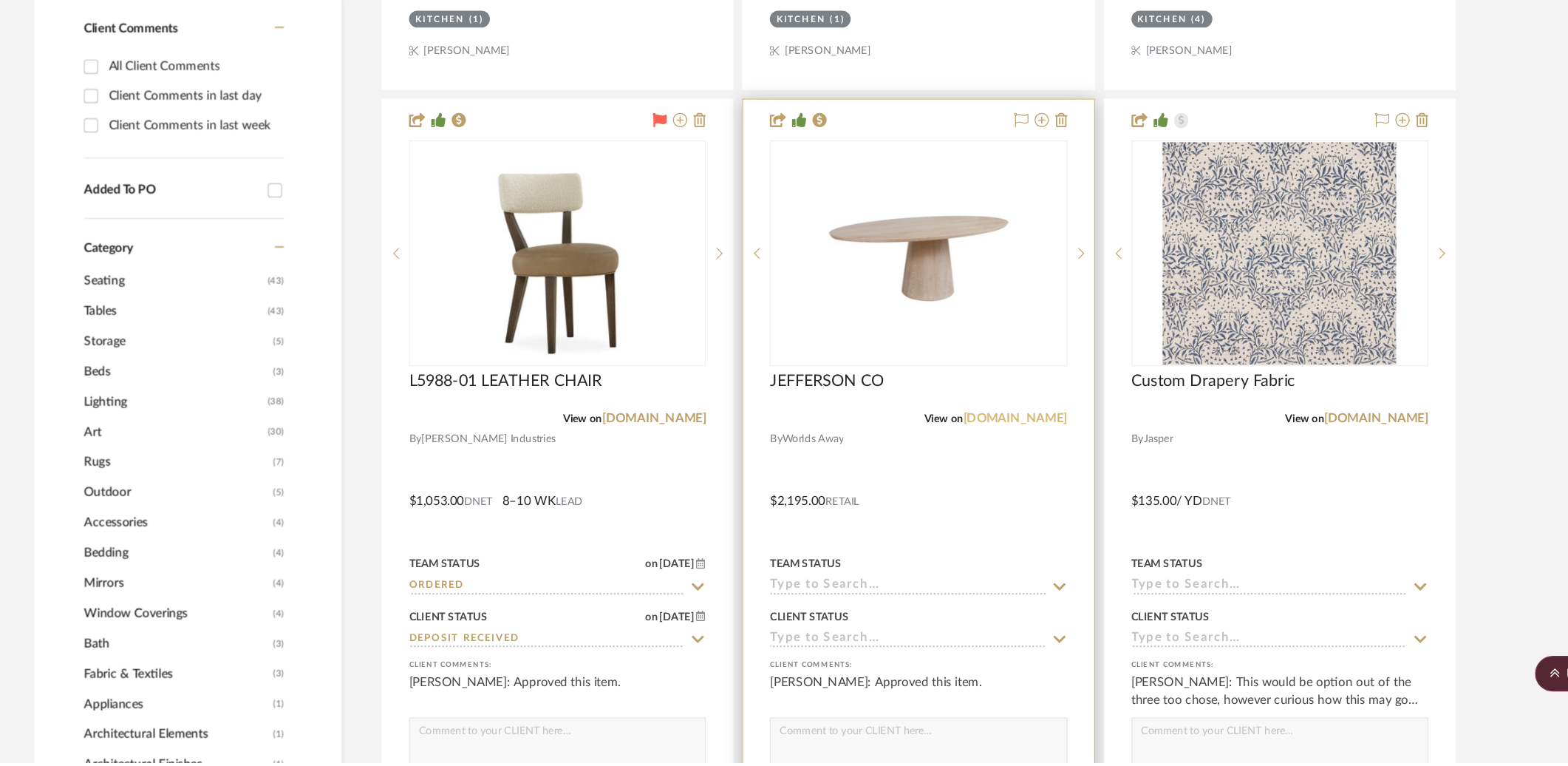 click on "worlds-away.com" at bounding box center (1009, 480) 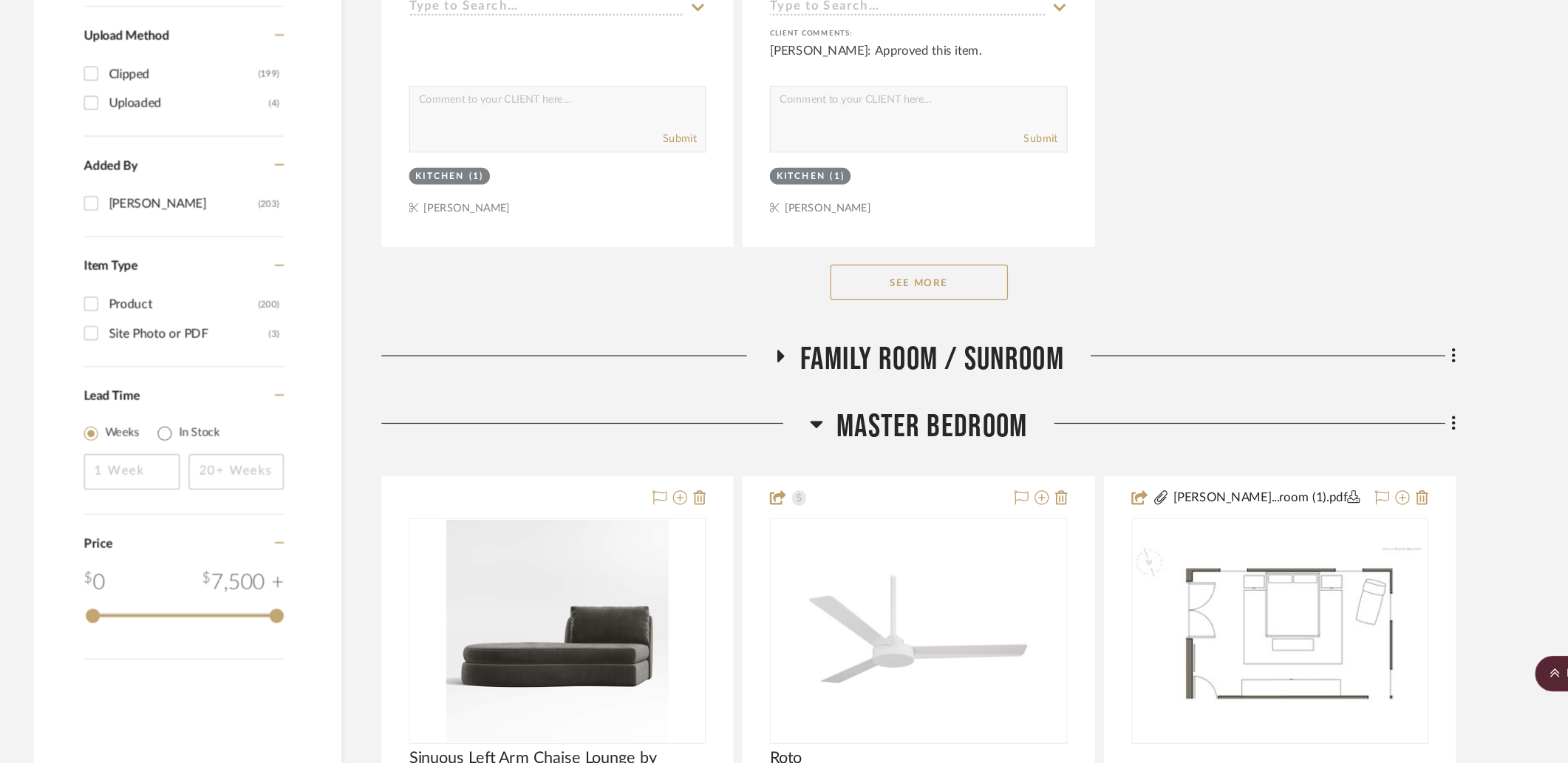scroll, scrollTop: 2299, scrollLeft: 0, axis: vertical 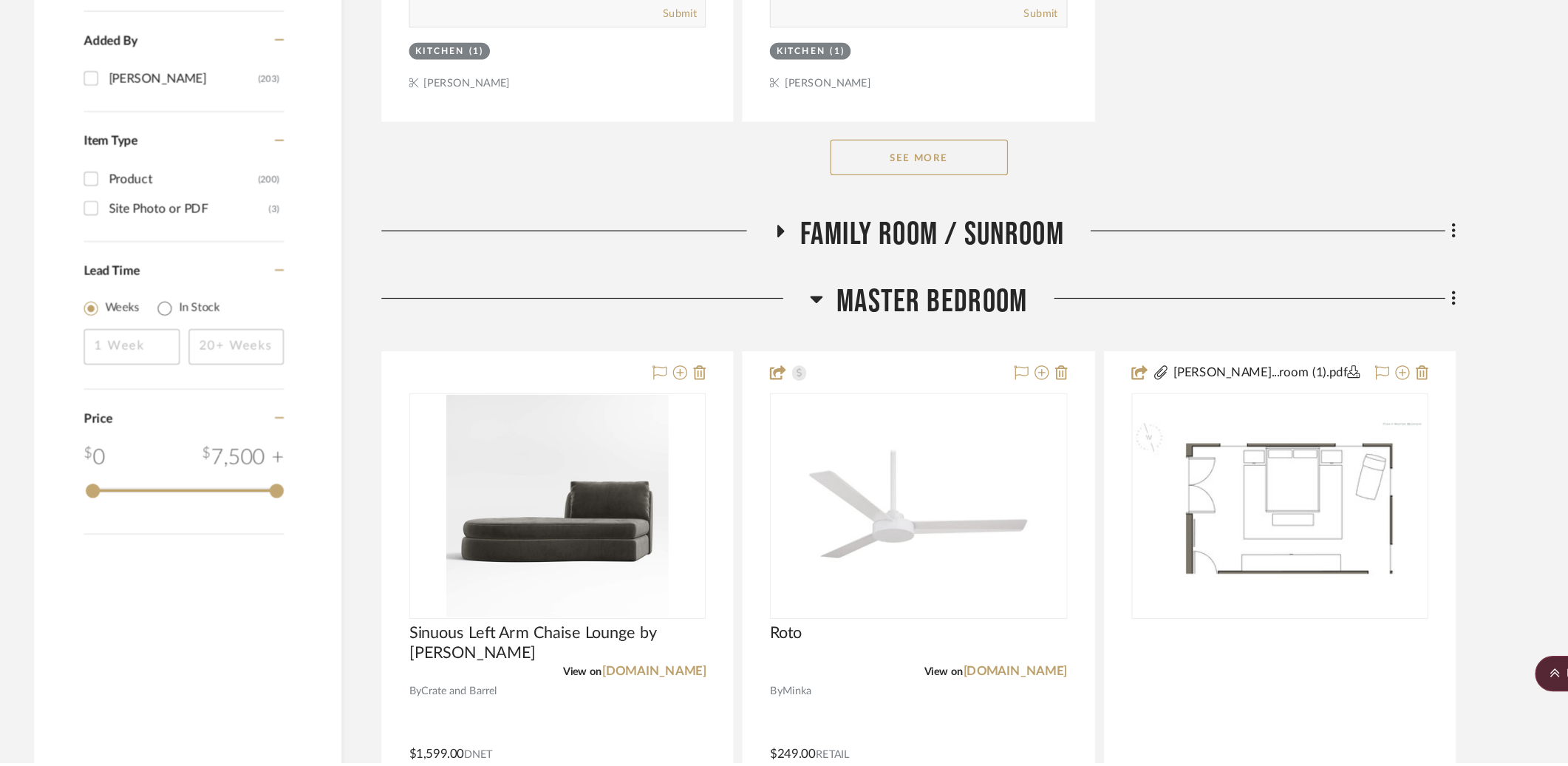 click on "Family Room / Sunroom" 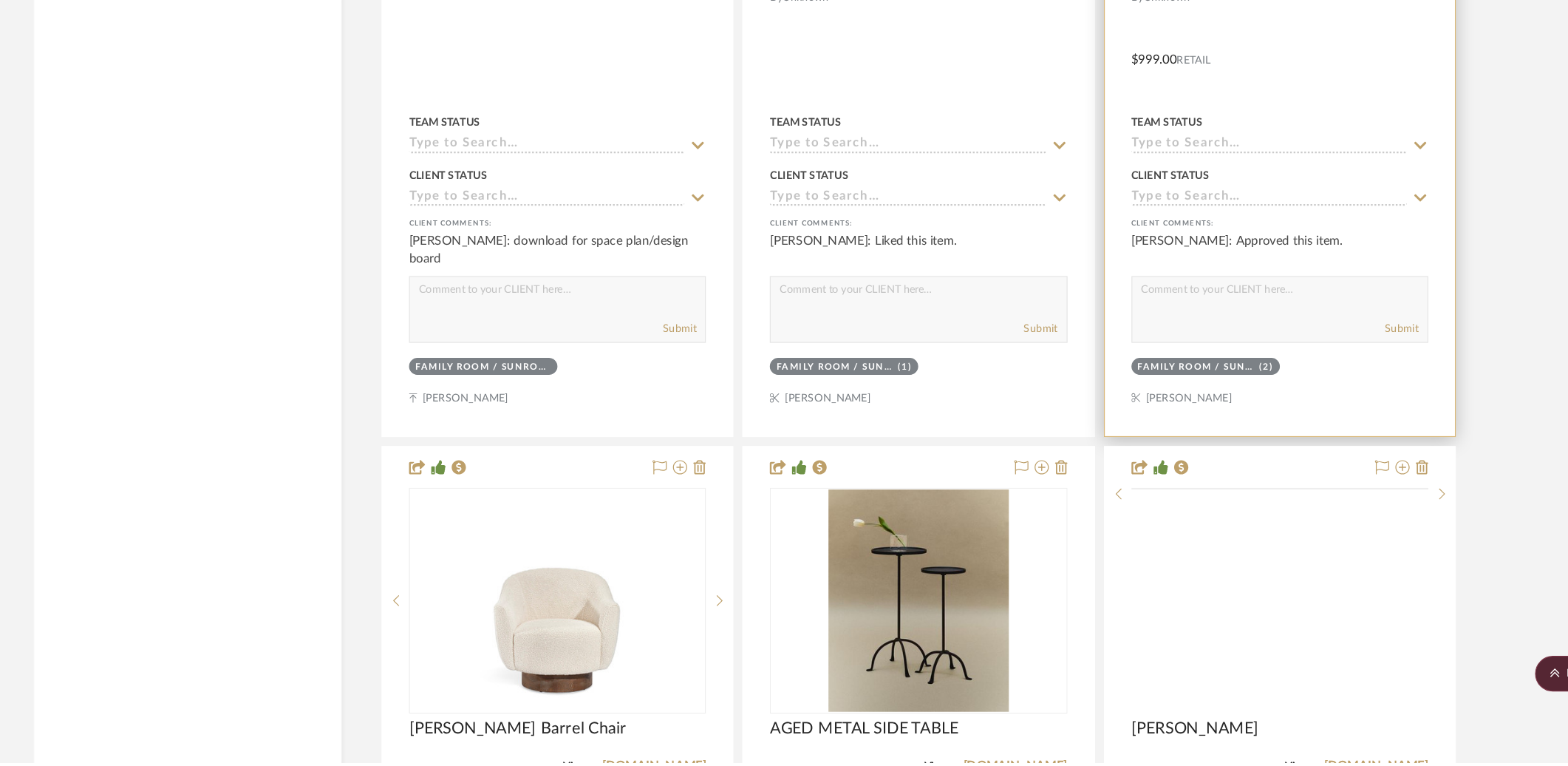 scroll, scrollTop: 2997, scrollLeft: 0, axis: vertical 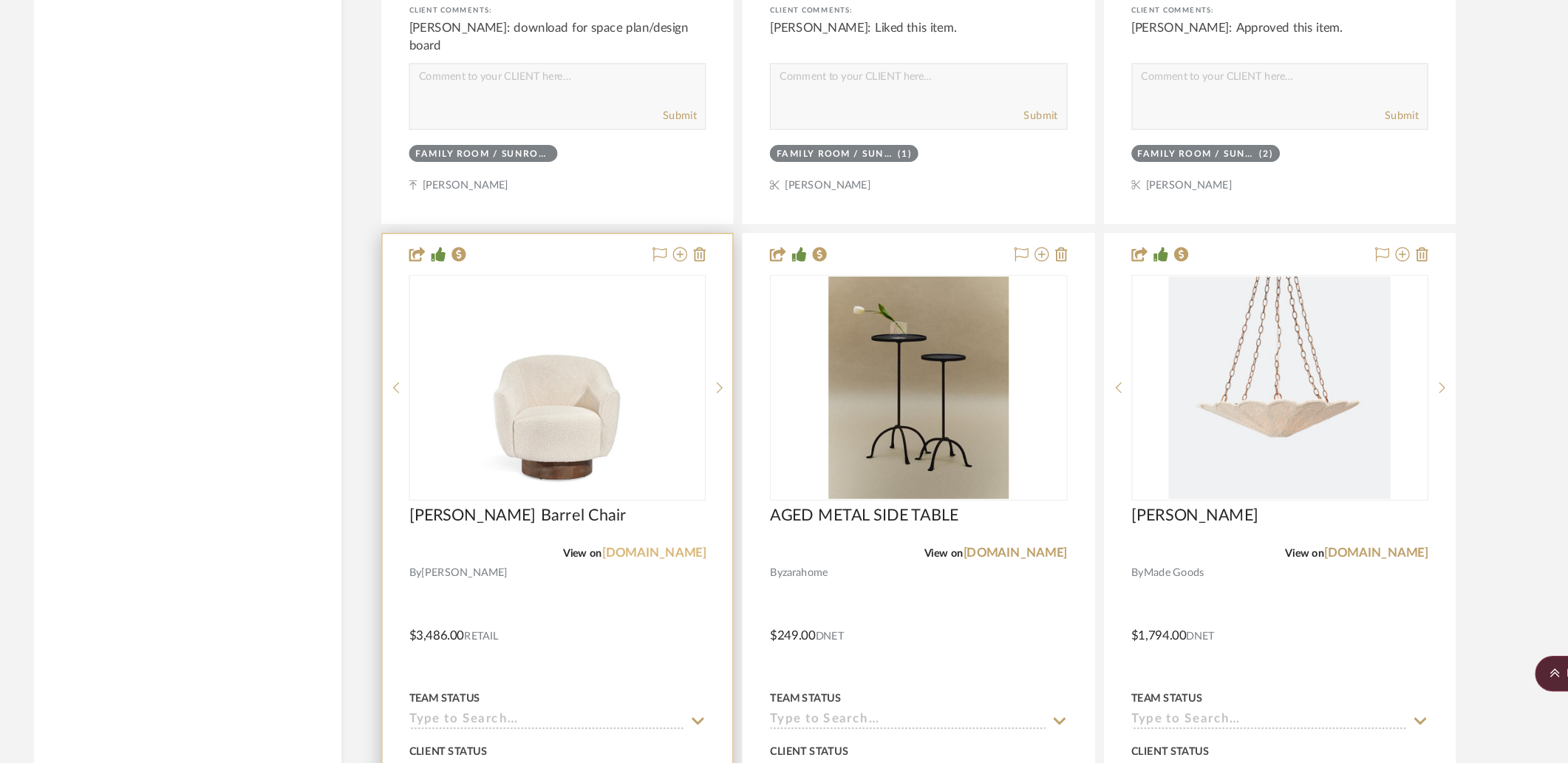 click on "alicelanehome.com" at bounding box center [709, 592] 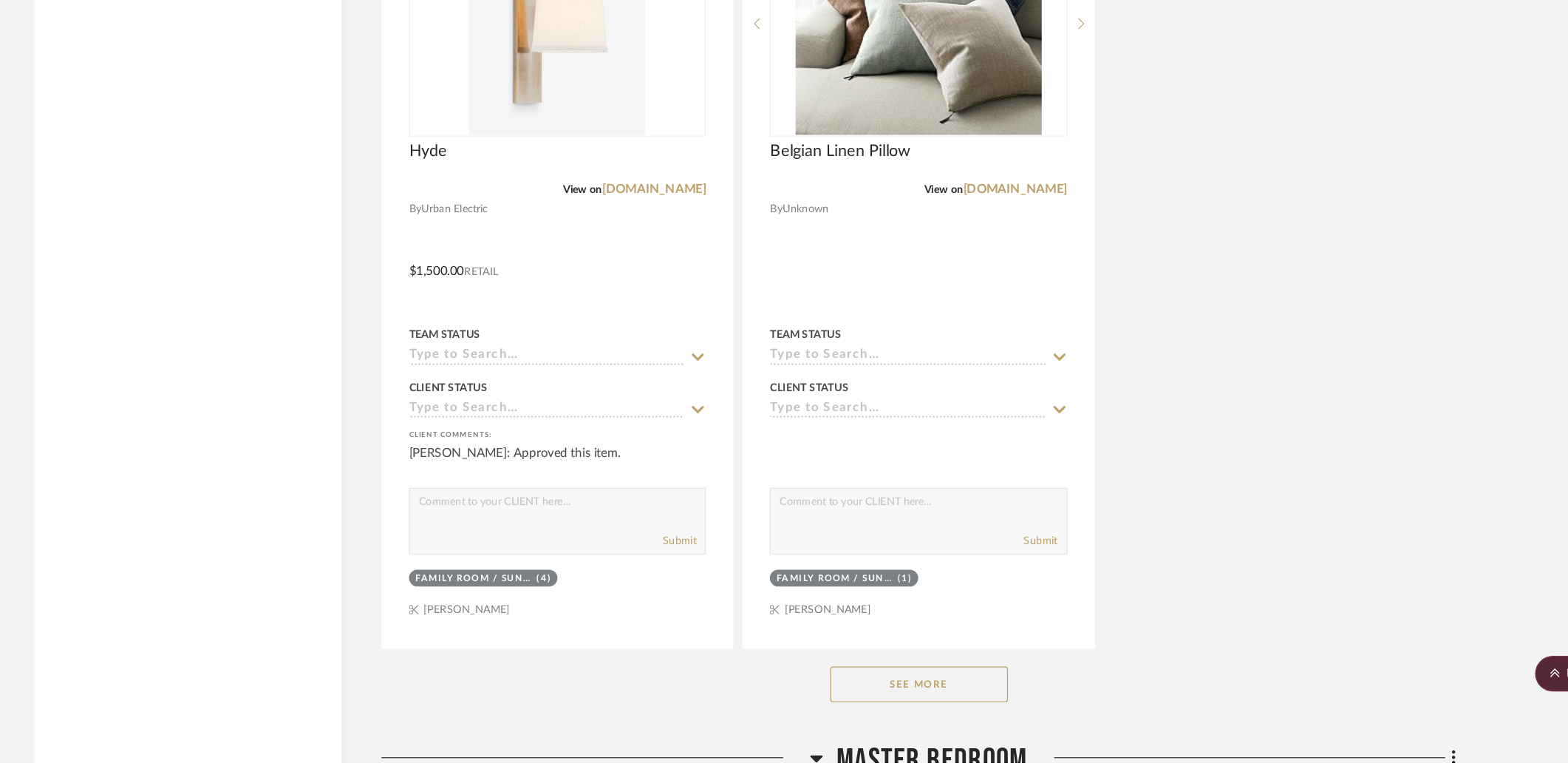 scroll, scrollTop: 3999, scrollLeft: 0, axis: vertical 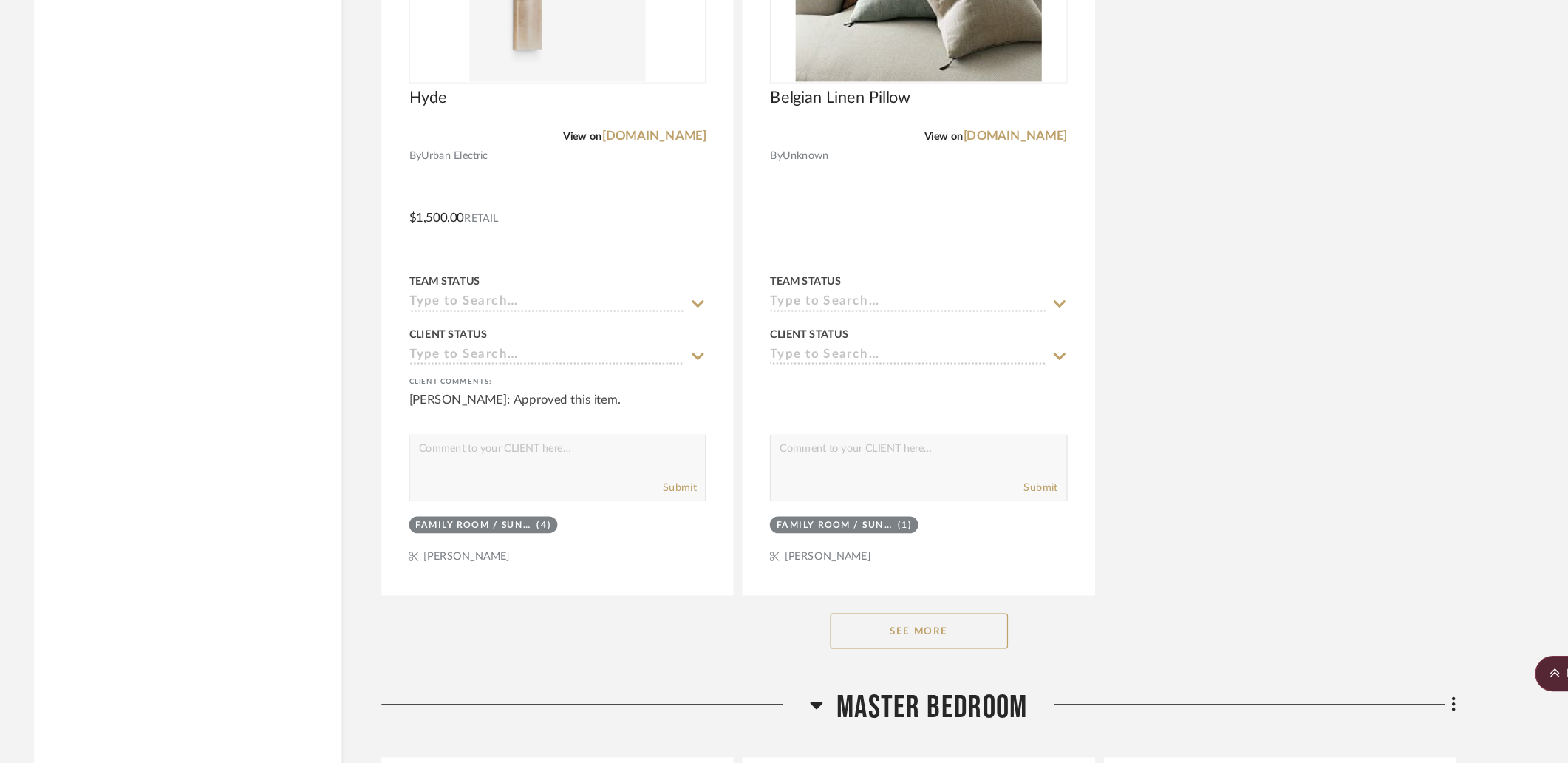 click on "See More" 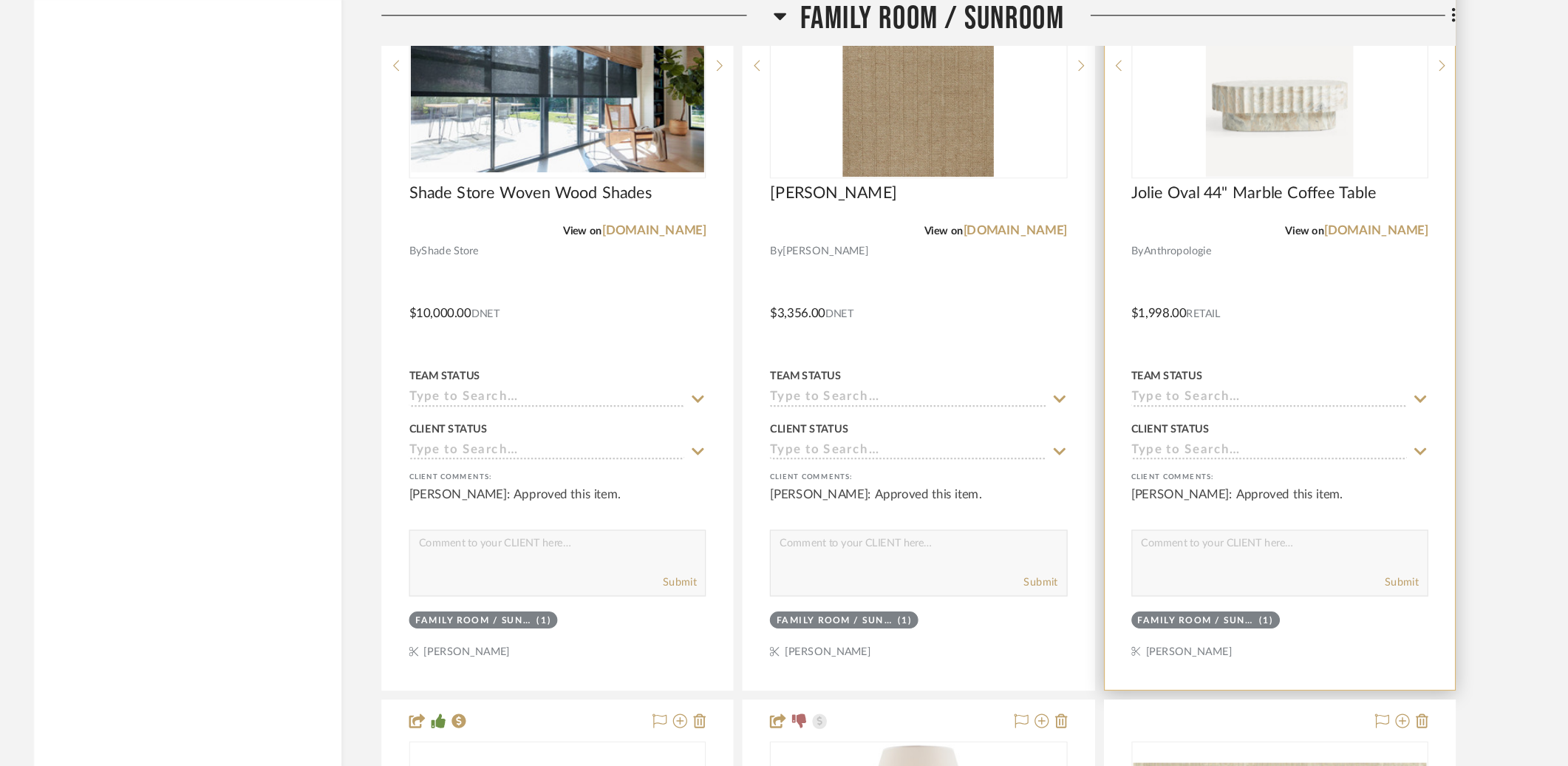 scroll, scrollTop: 4649, scrollLeft: 0, axis: vertical 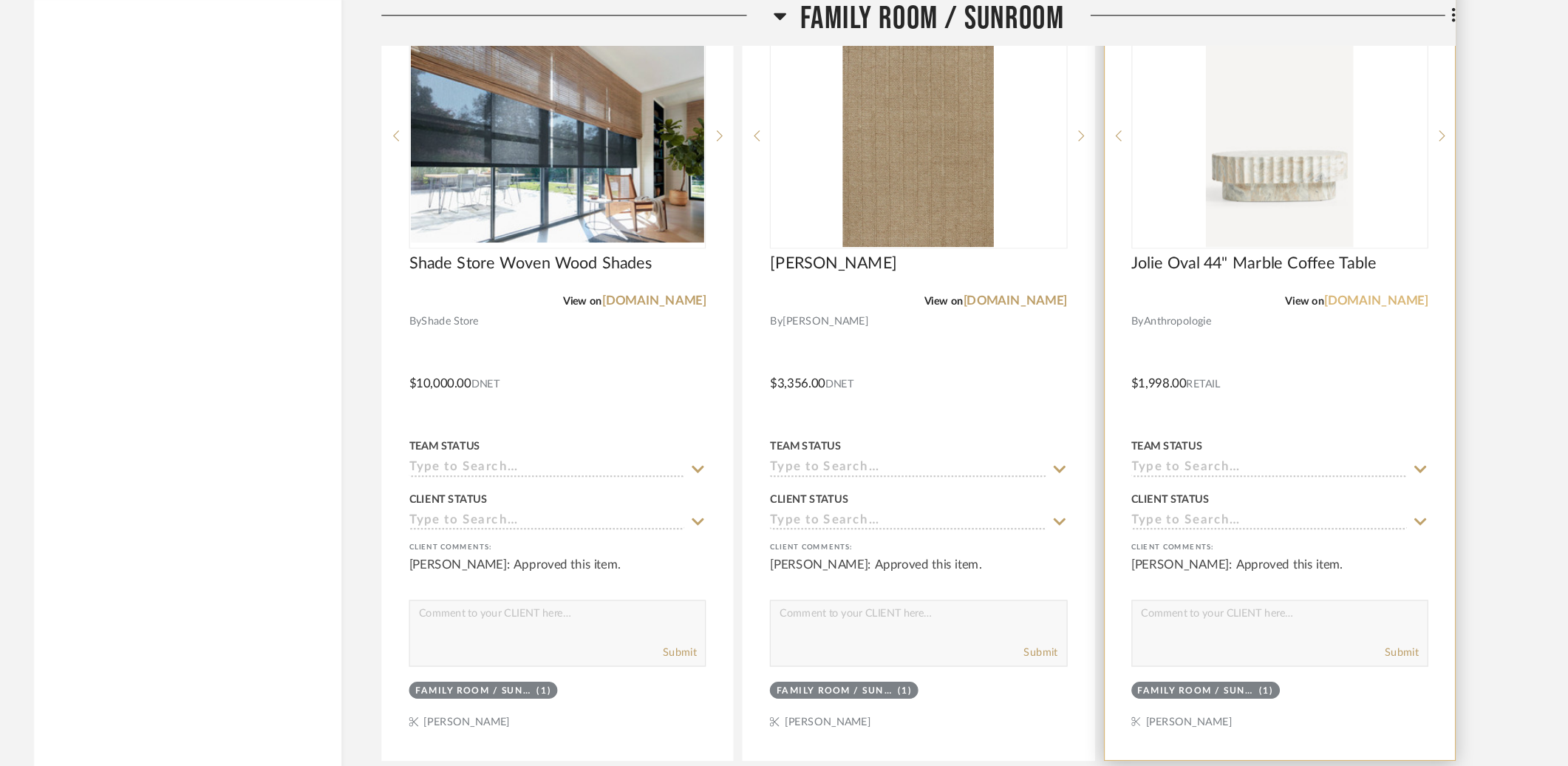 click on "anthropologie.com" at bounding box center [1309, 251] 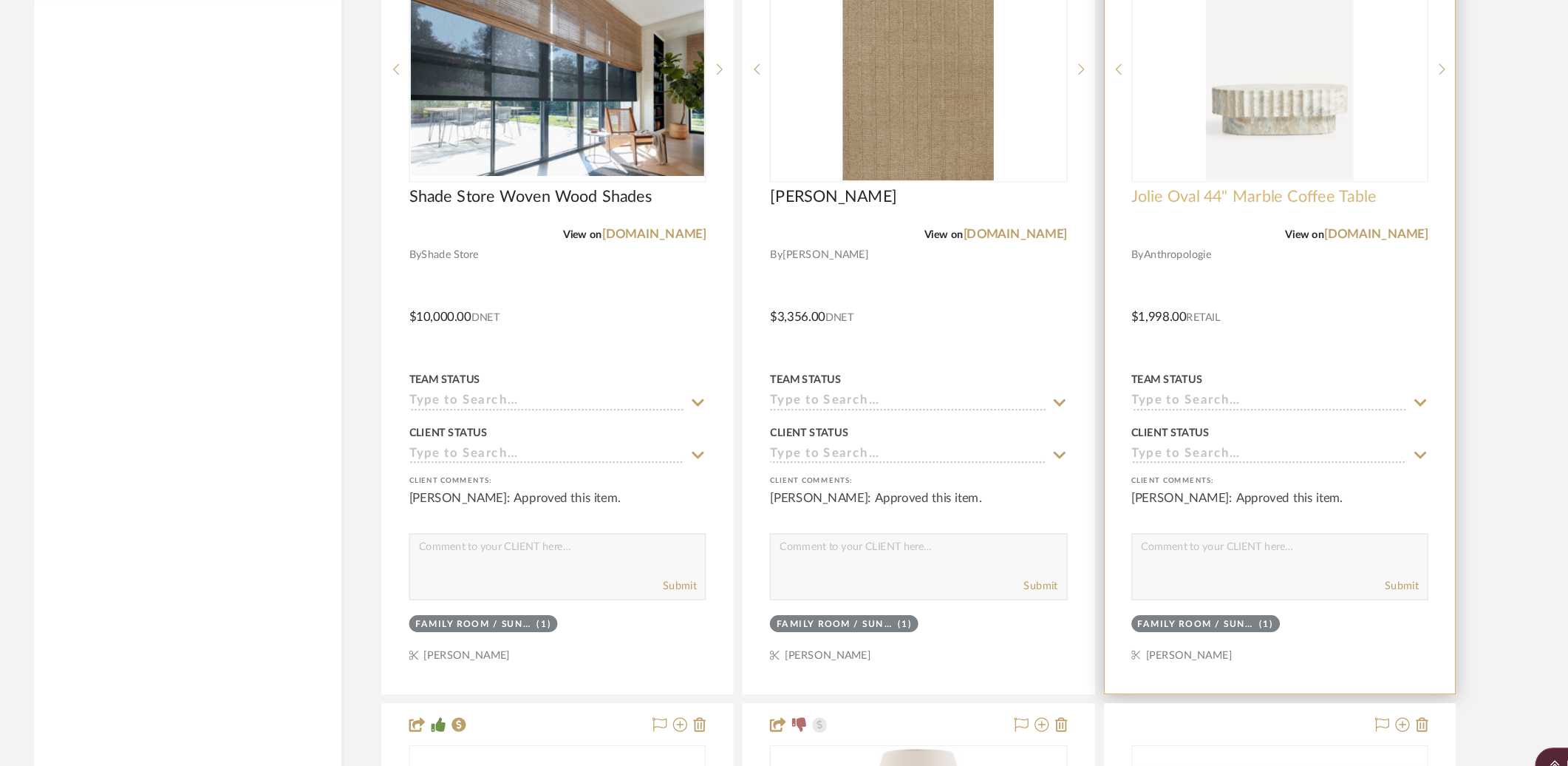click on "Jolie Oval 44" Marble Coffee Table" at bounding box center [1208, 220] 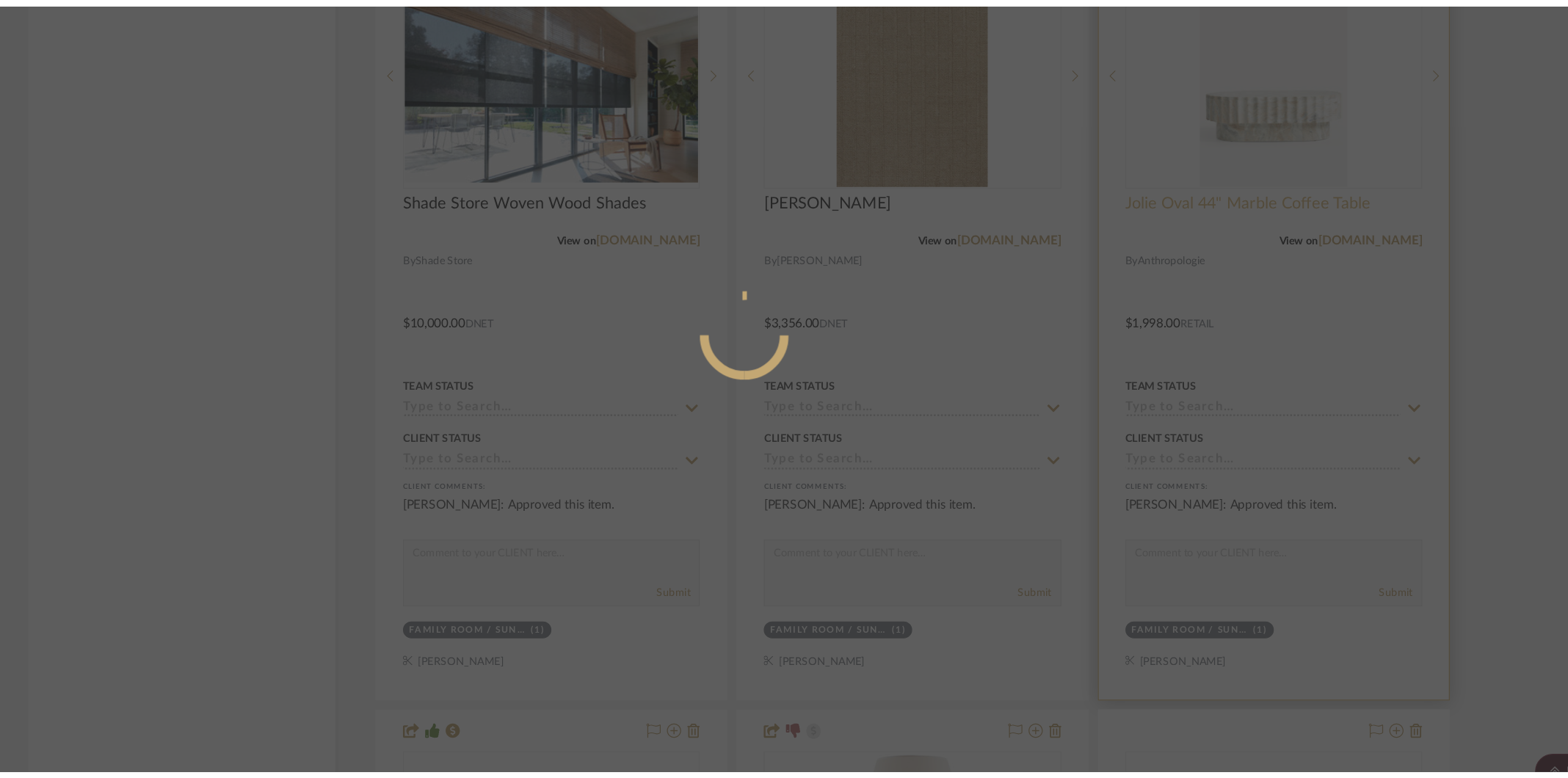 scroll, scrollTop: 0, scrollLeft: 0, axis: both 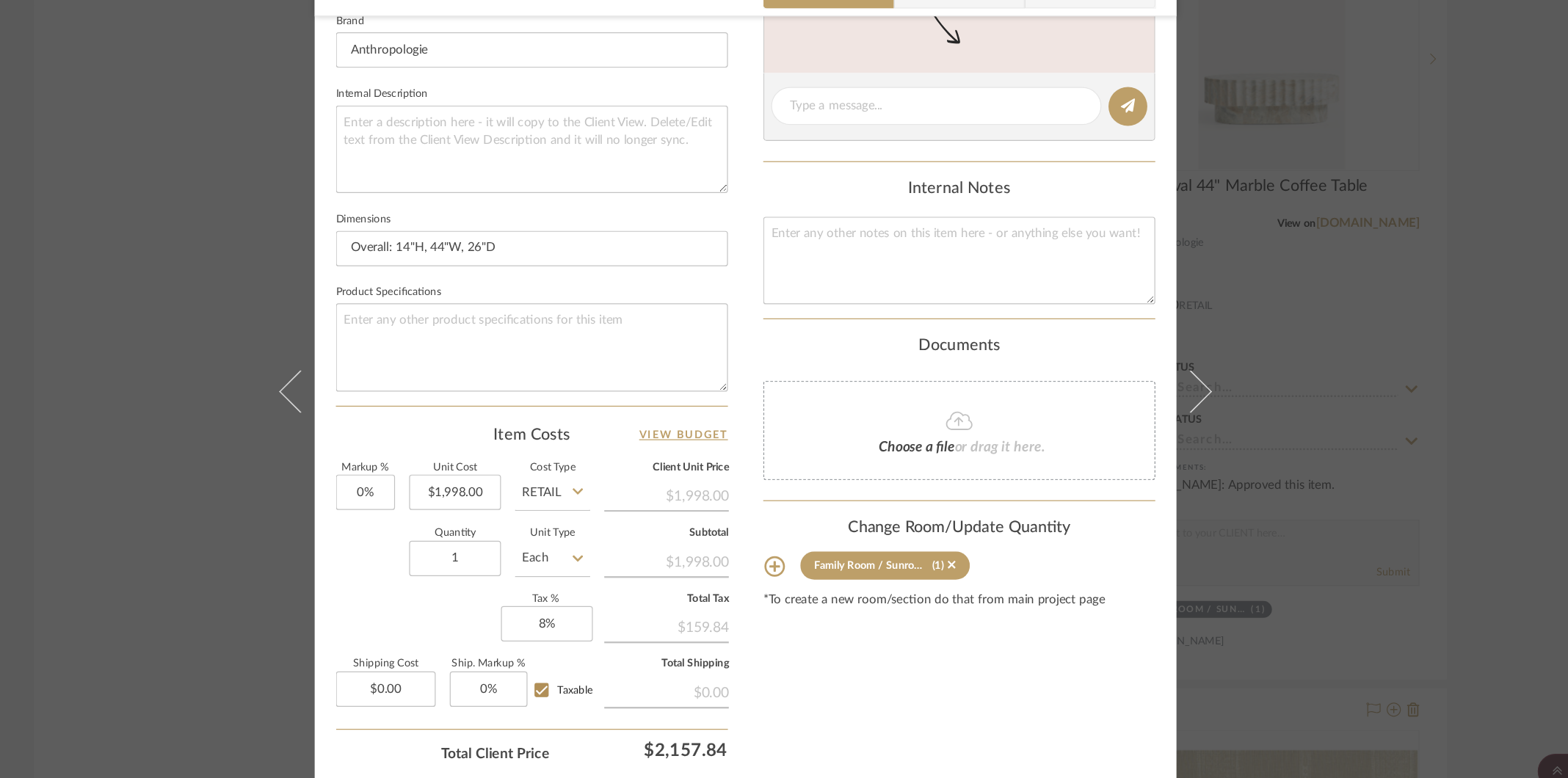 click on "FYDA - 655 City Park Family Room / Sunroom Jolie Oval 44" Marble Coffee Table Team View  2  Client View Orders 1 / 5  Team-Facing Details   Item Name  Jolie Oval 44" Marble Coffee Table  Brand  Anthropologie  Internal Description   Dimensions  Overall: 14"H, 44"W, 26"D  Product Specifications   Item Costs   View Budget   Markup %  0%  Unit Cost  $1,998.00  Cost Type  Retail  Client Unit Price   $1,998.00   Quantity  1  Unit Type  Each  Subtotal   $1,998.00   Tax %  8%  Total Tax   $159.84   Shipping Cost  $0.00  Ship. Markup %  0% Taxable  Total Shipping   $0.00  Total Client Price  $2,157.84  Your Cost  $2,157.84  Your Margin  $0.00  Content here copies to Client View - confirm visibility there.  Show in Client Dashboard   Include in Budget   View Budget  Team Status  Lead Time  In Stock Weeks  Est. Min   Est. Max   Due Date   Install Date  Tasks / To-Dos /  team Messaging  Leave yourself a note here or share next steps with your team. You will receive emails when they
respond!  Invite Collaborator" at bounding box center [784, 389] 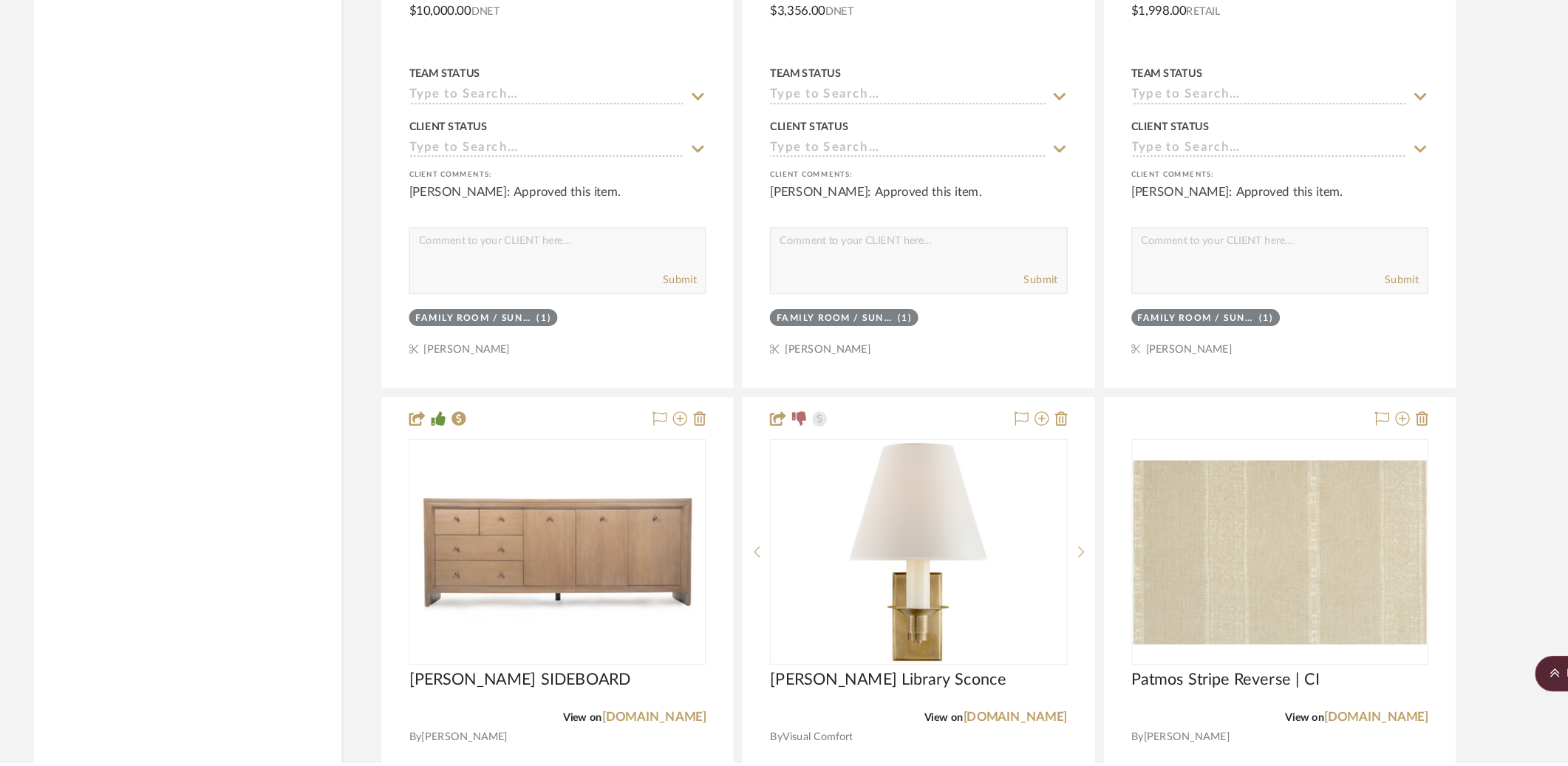 scroll, scrollTop: 4876, scrollLeft: 0, axis: vertical 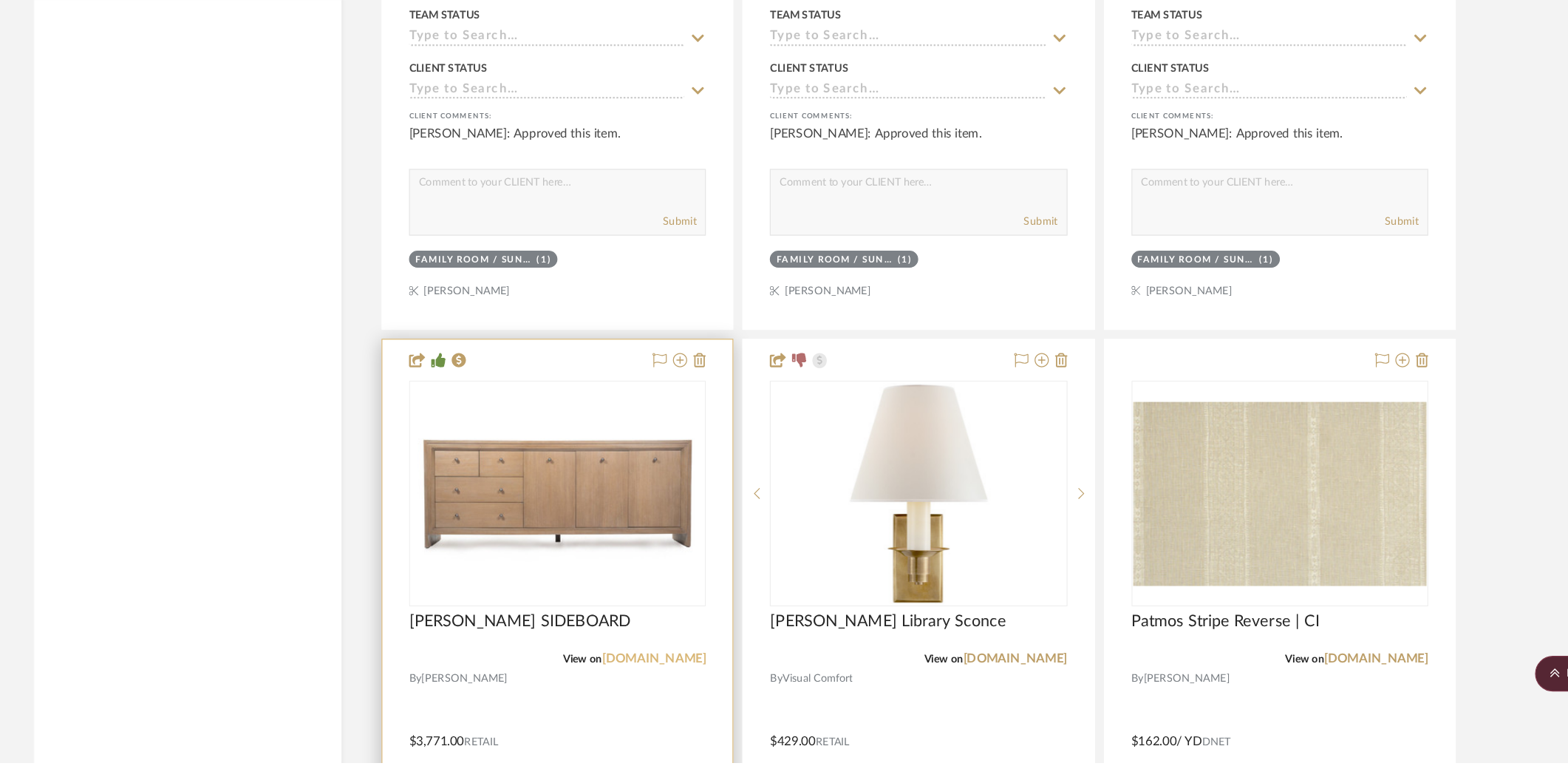 click on "alicelanehome.com" at bounding box center (709, 679) 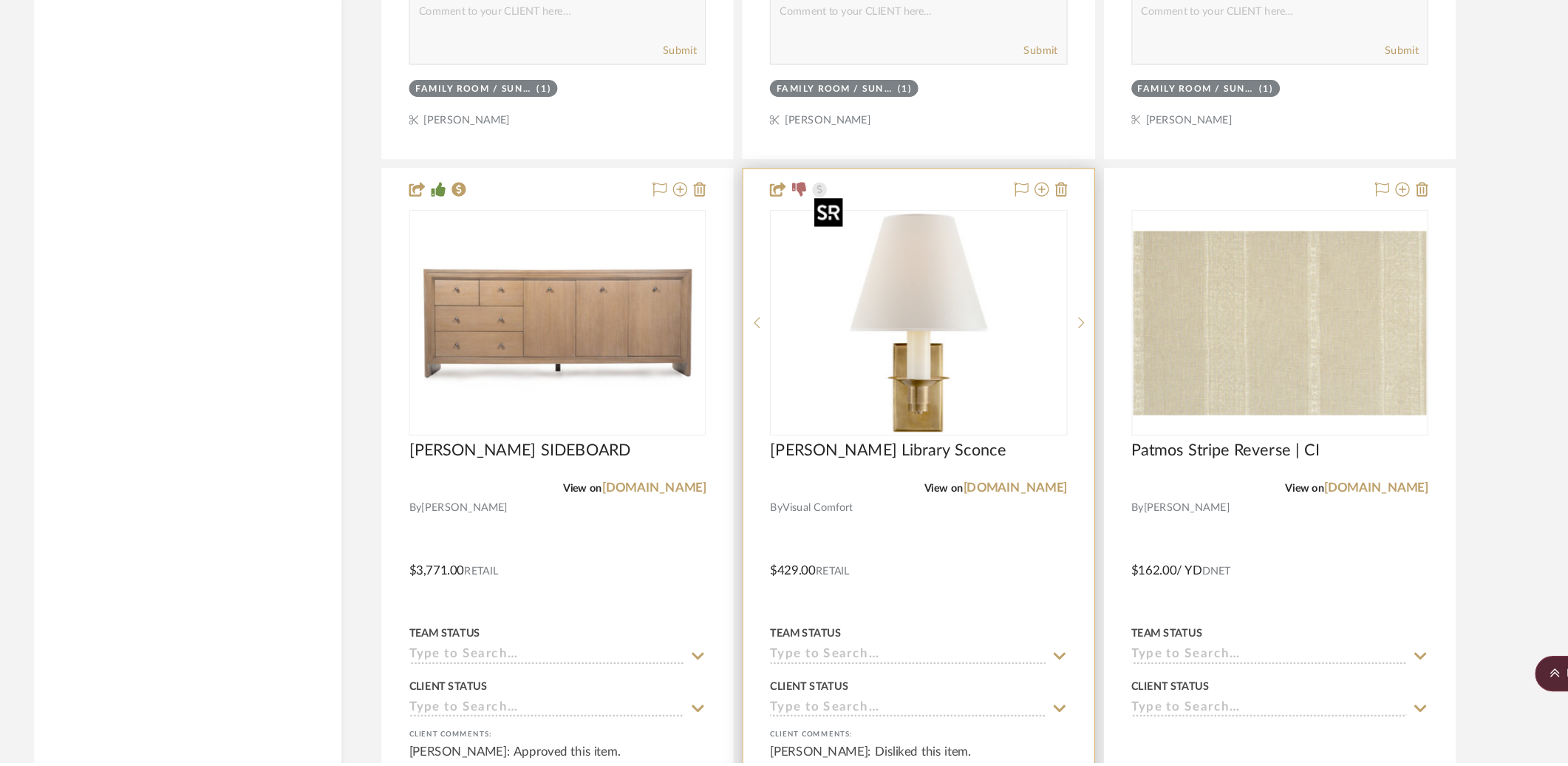 scroll, scrollTop: 5106, scrollLeft: 0, axis: vertical 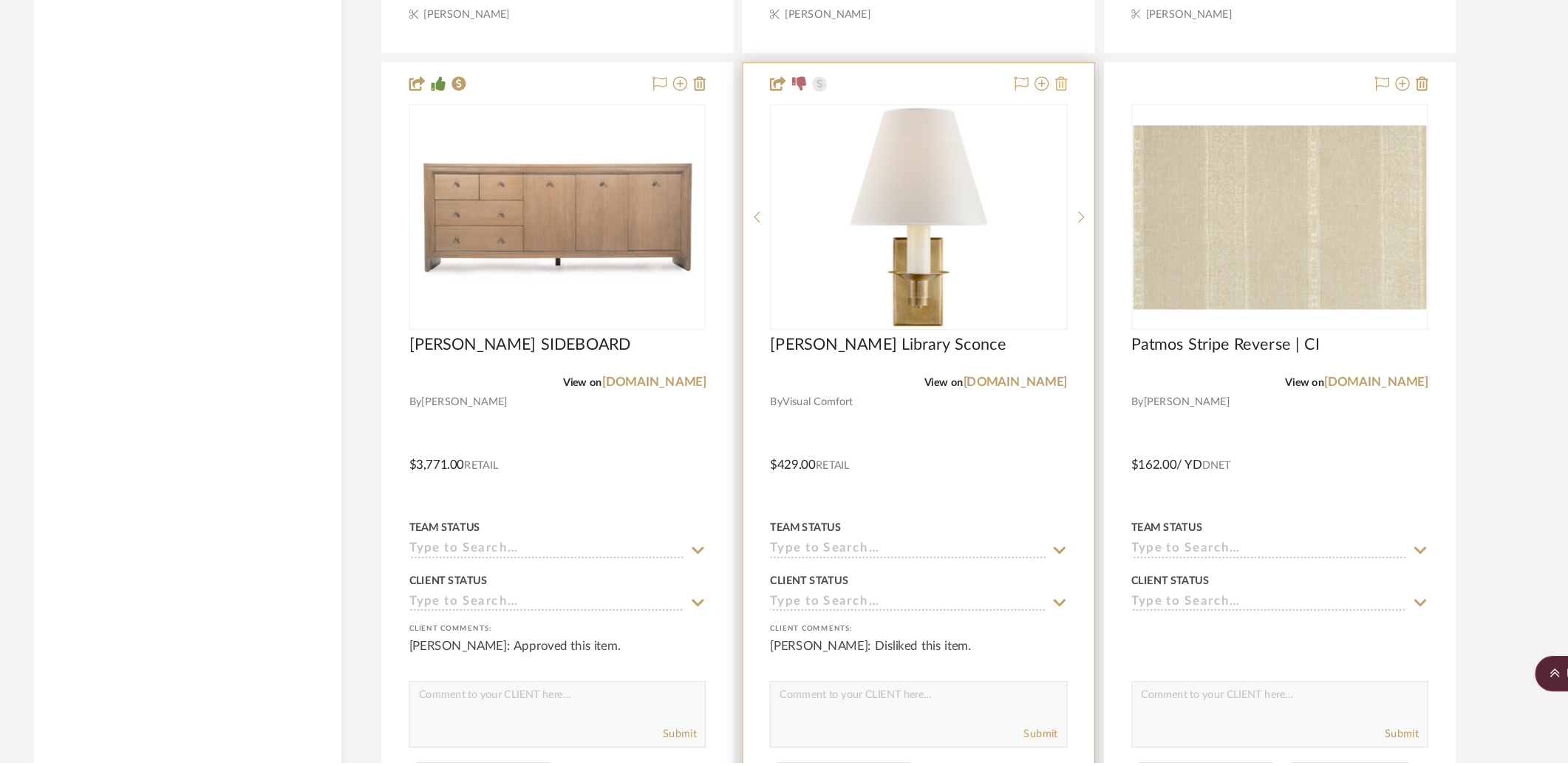 click 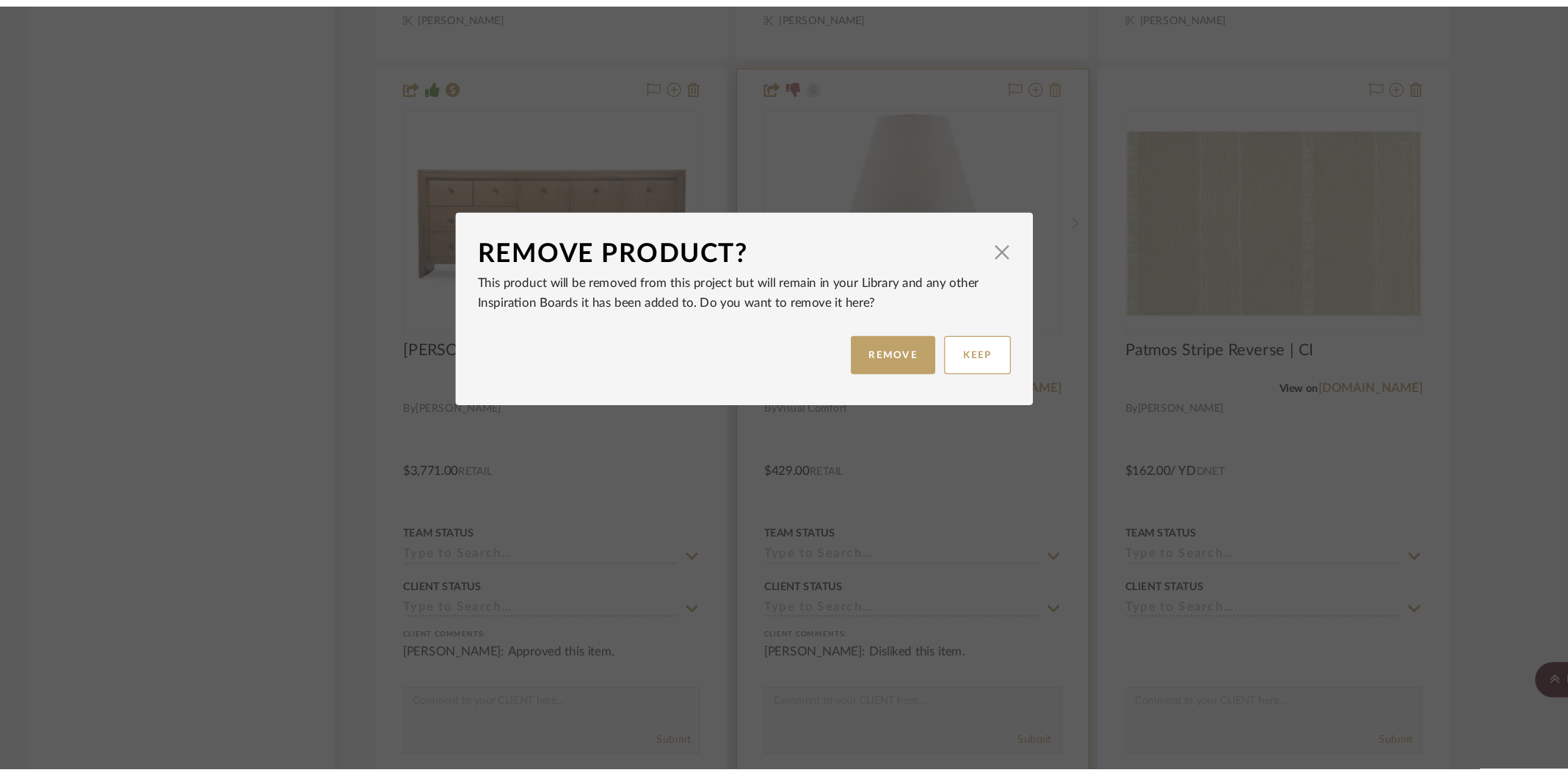 scroll, scrollTop: 0, scrollLeft: 0, axis: both 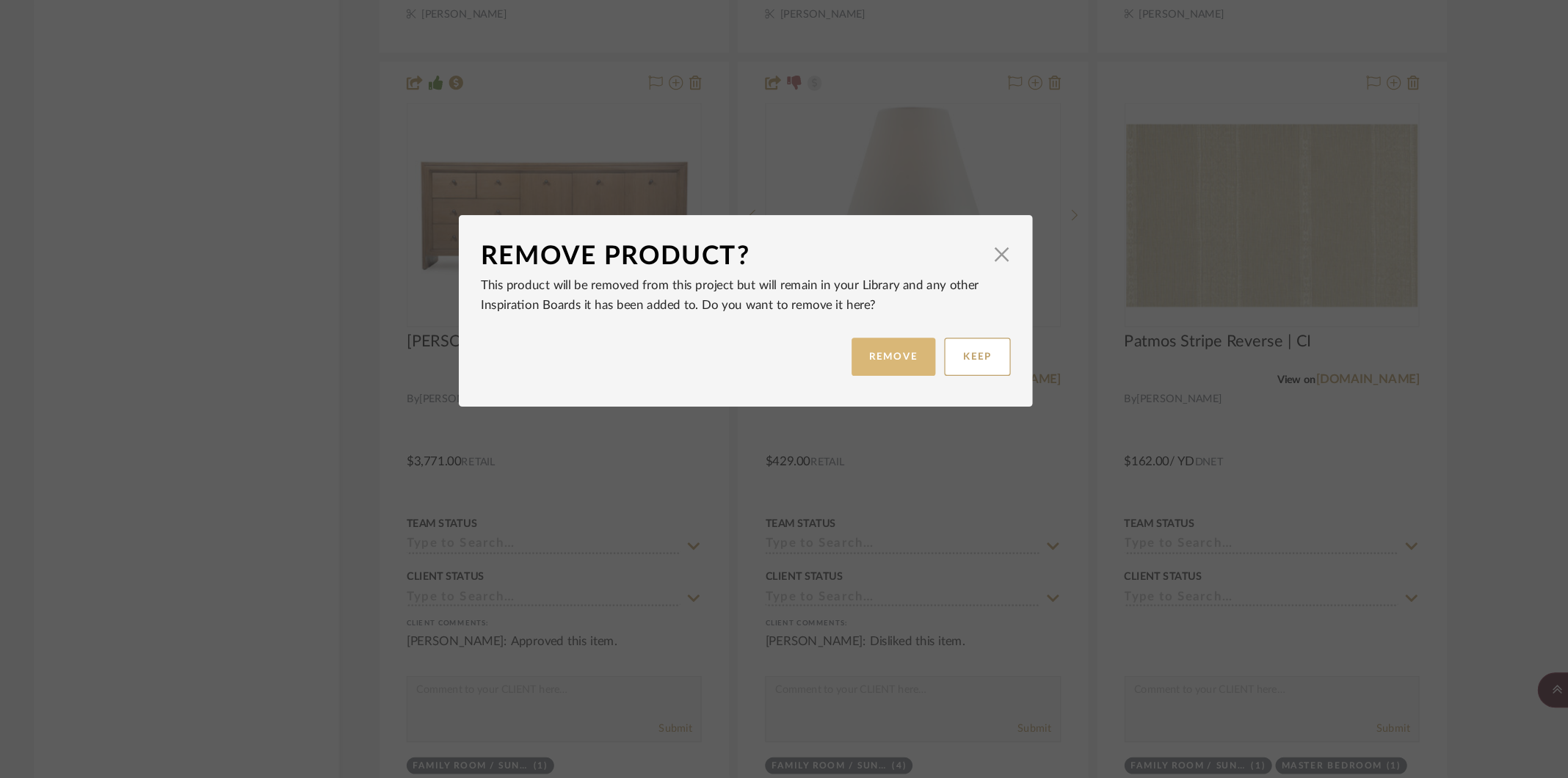 click on "REMOVE" at bounding box center (907, 427) 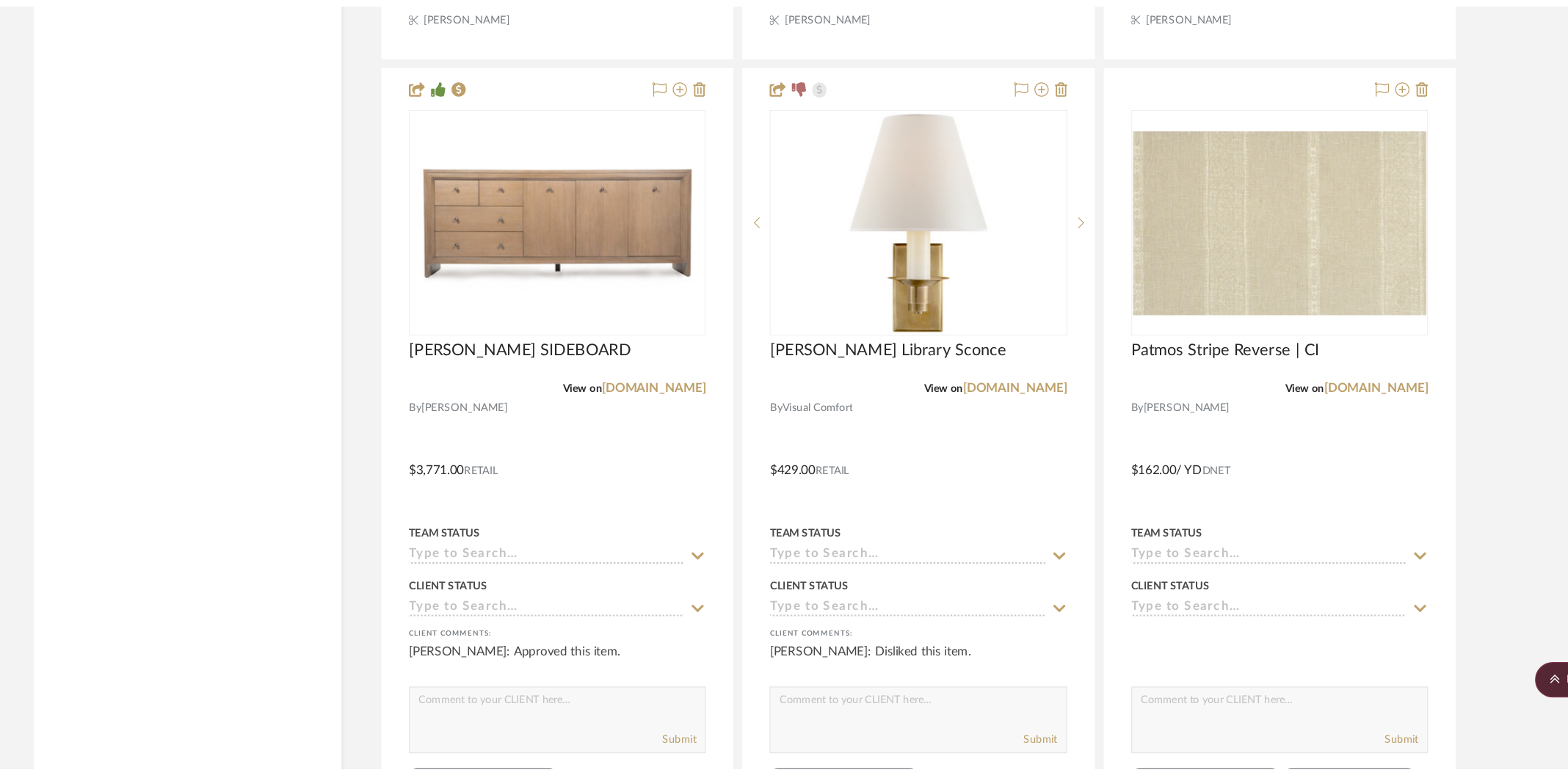 scroll, scrollTop: 0, scrollLeft: 0, axis: both 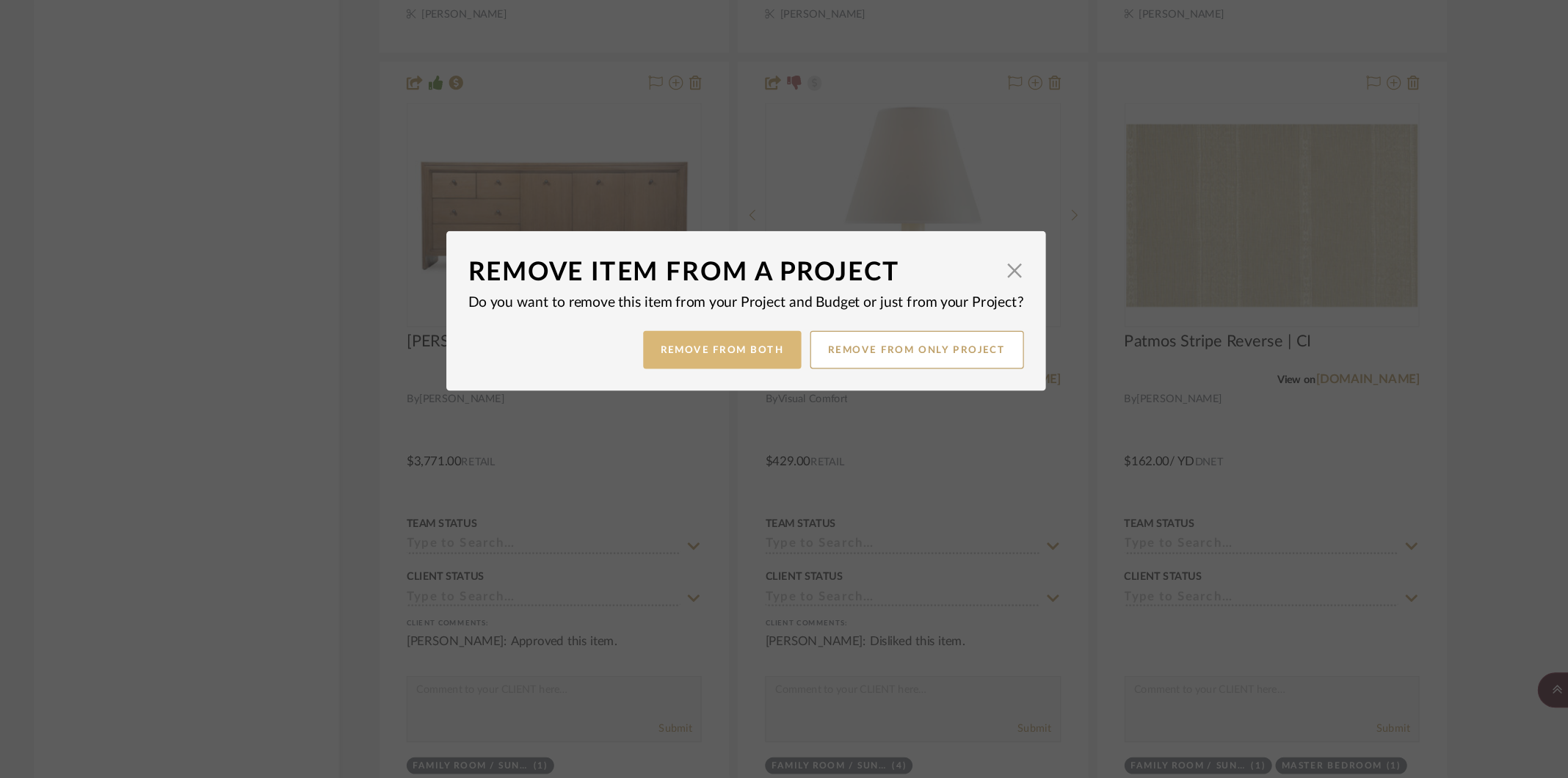 click on "Remove from Both" at bounding box center [764, 421] 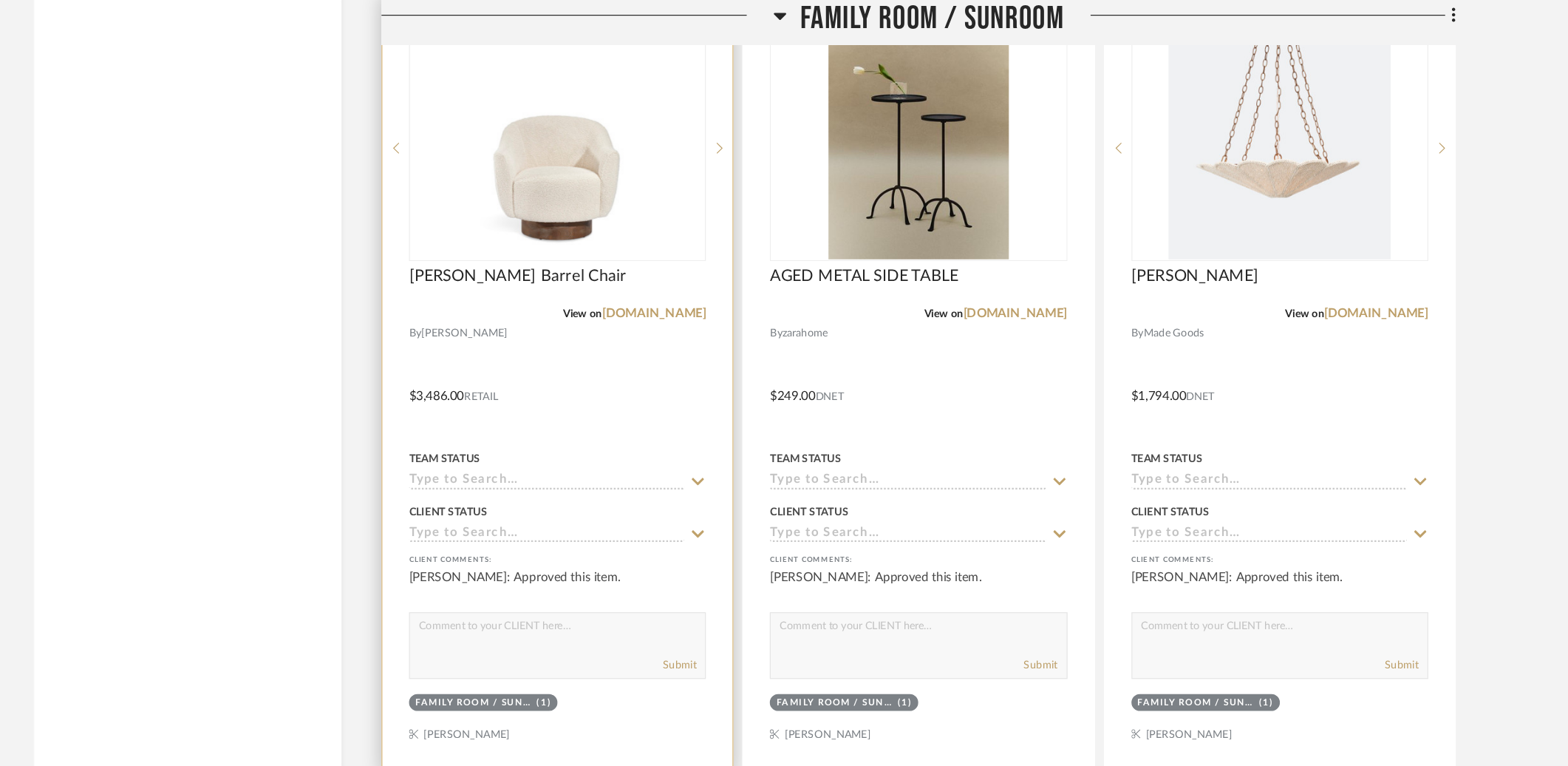 scroll, scrollTop: 3326, scrollLeft: 0, axis: vertical 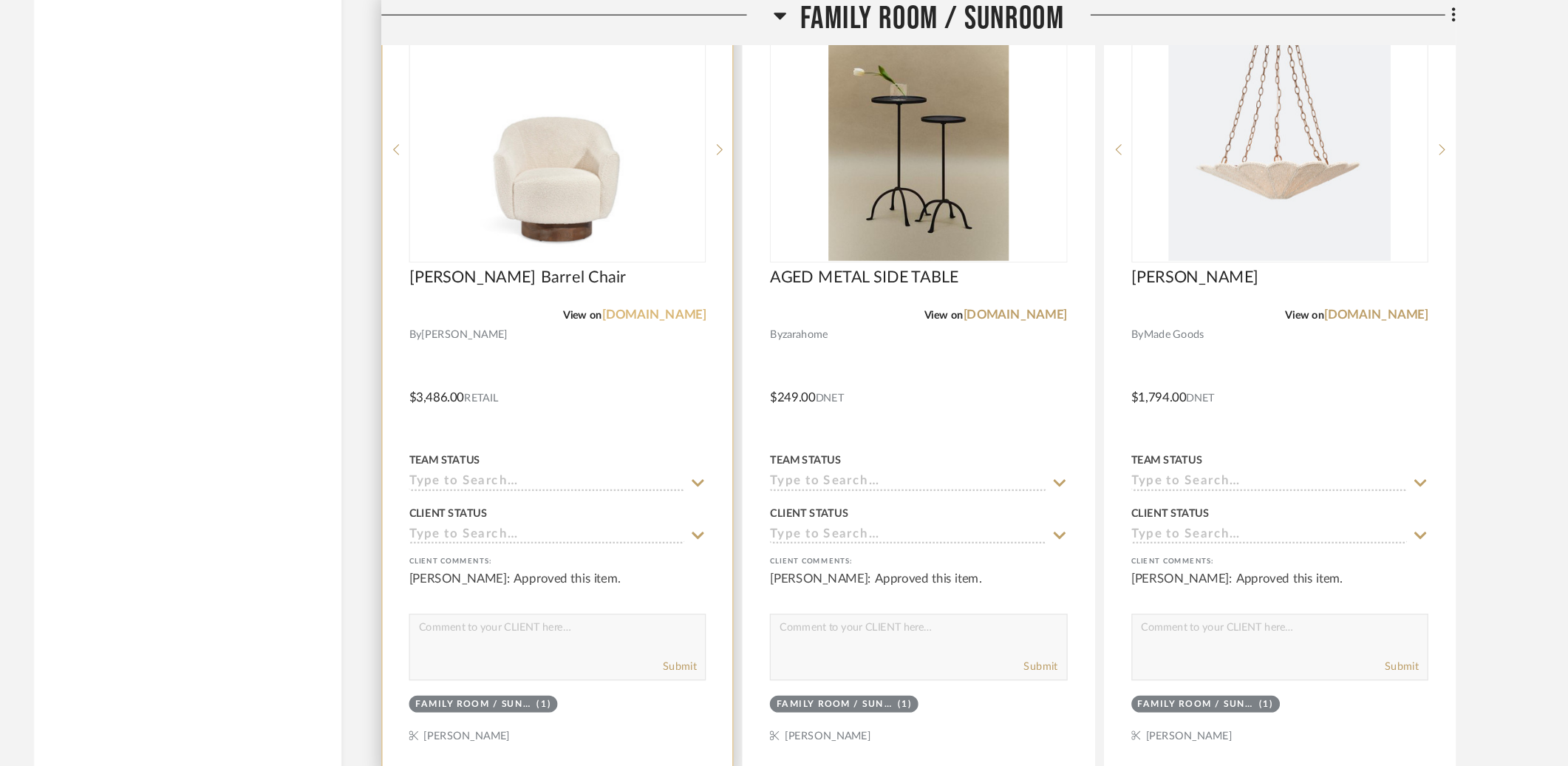 click on "alicelanehome.com" at bounding box center (709, 262) 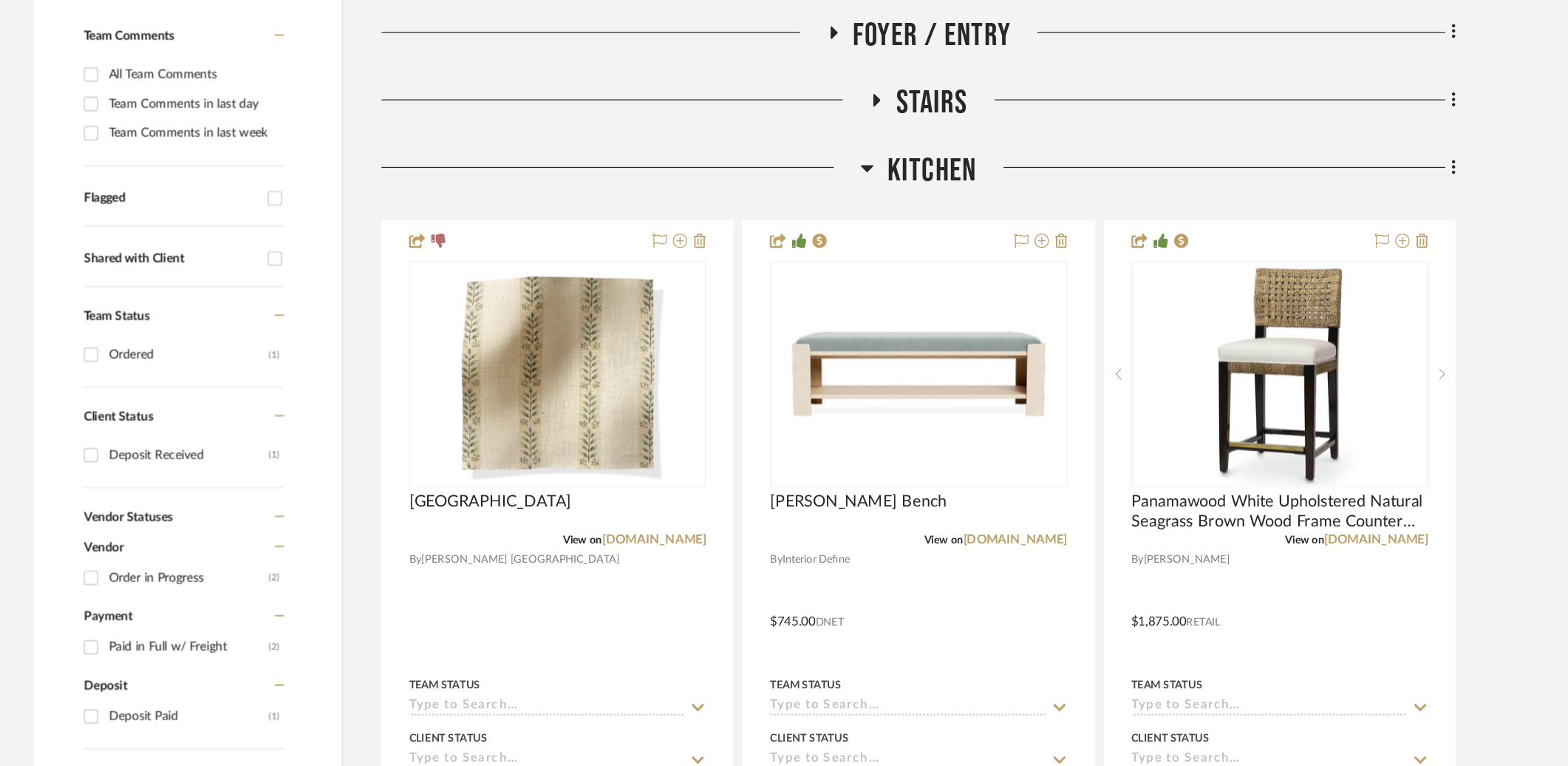 scroll, scrollTop: 0, scrollLeft: 0, axis: both 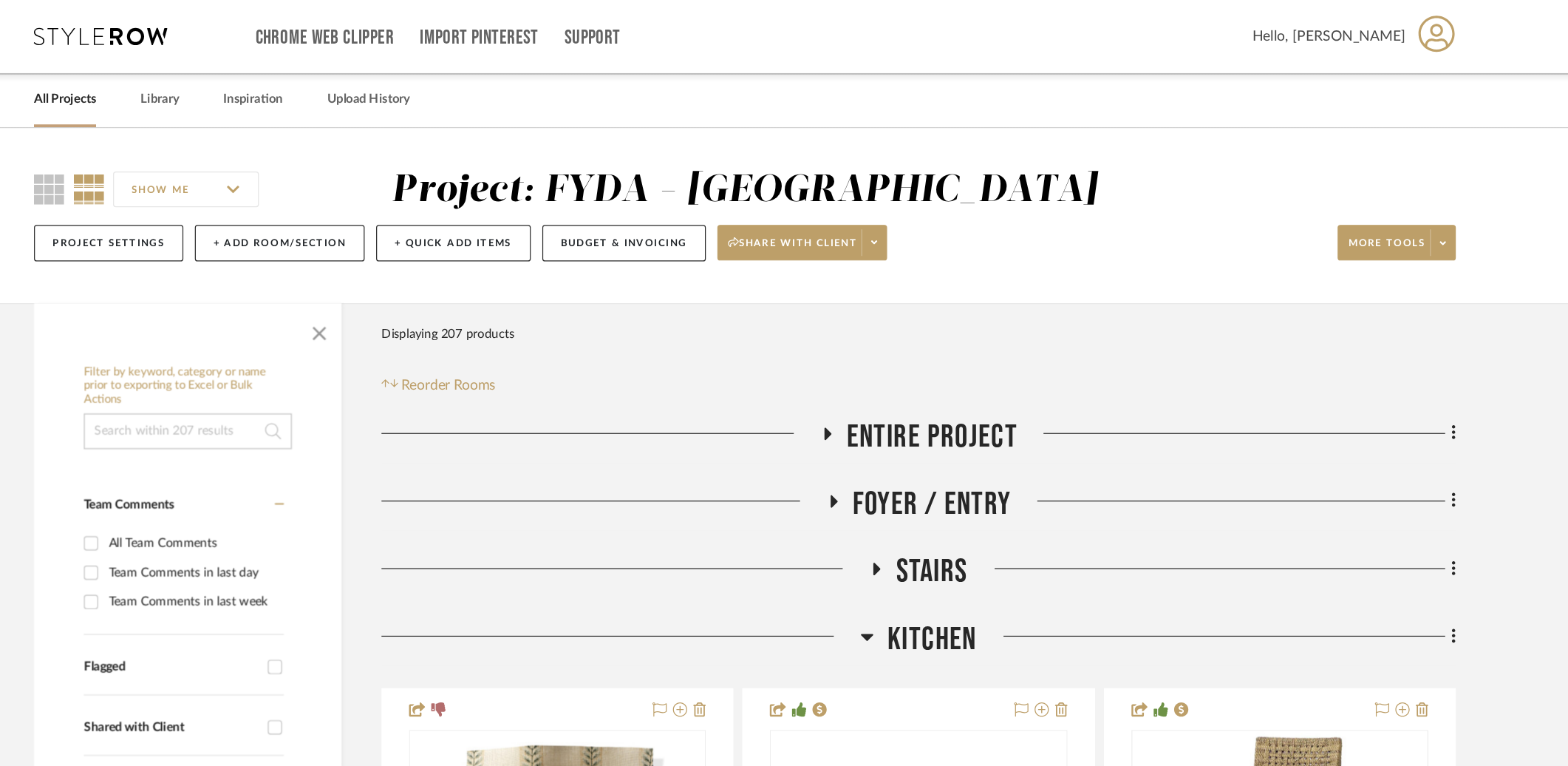 click 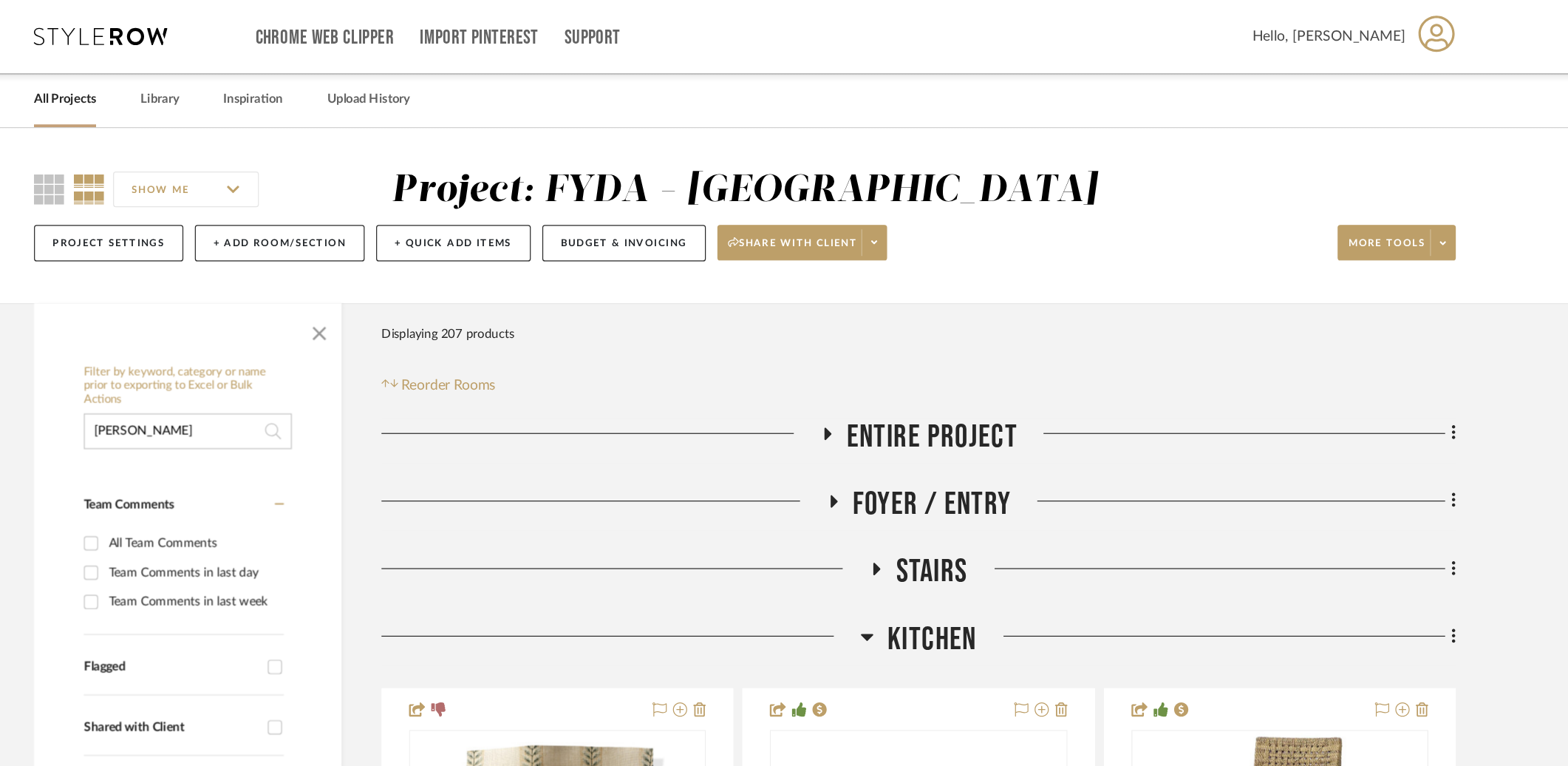 type on "alice lane" 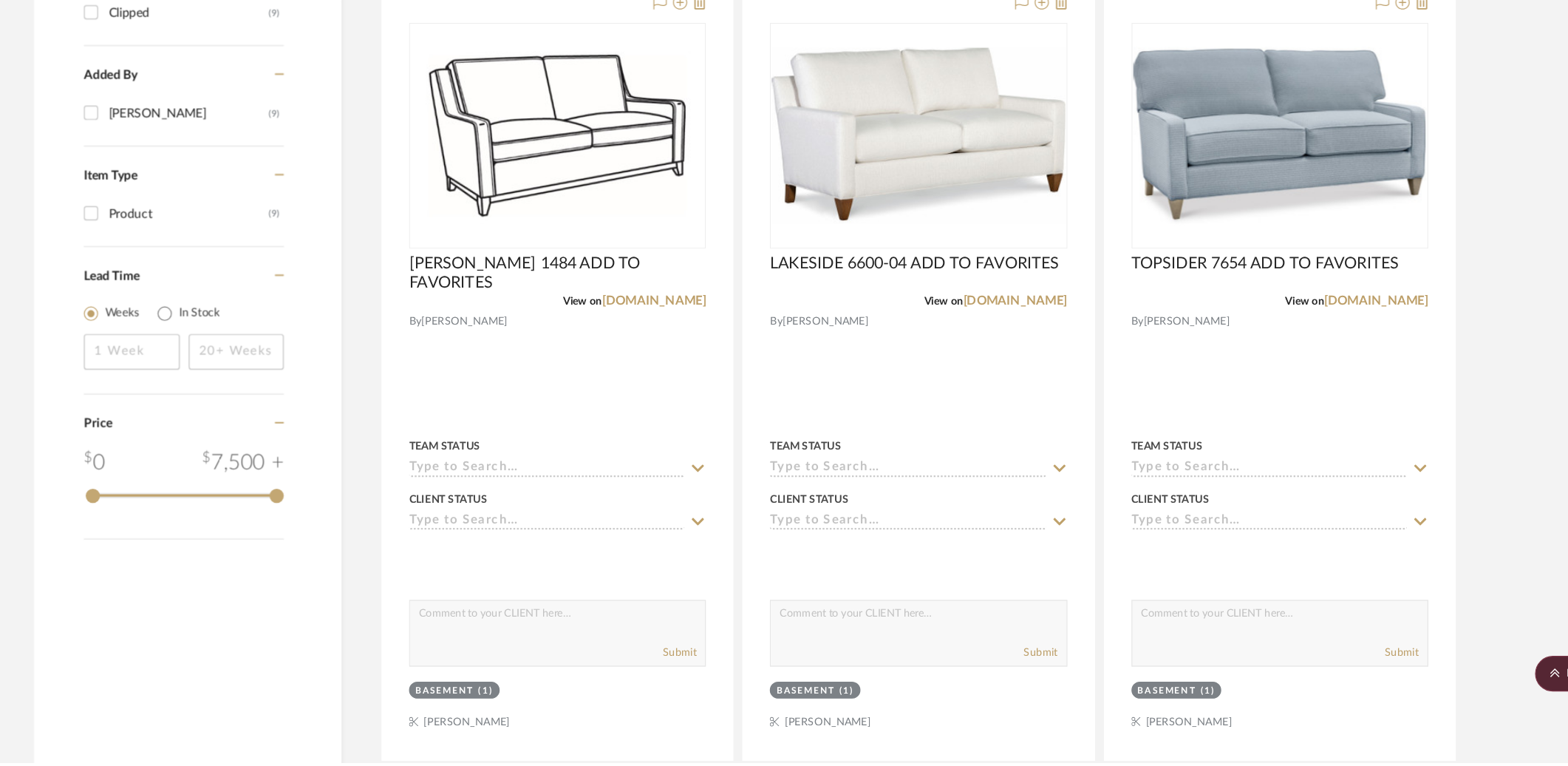 scroll, scrollTop: 1184, scrollLeft: 0, axis: vertical 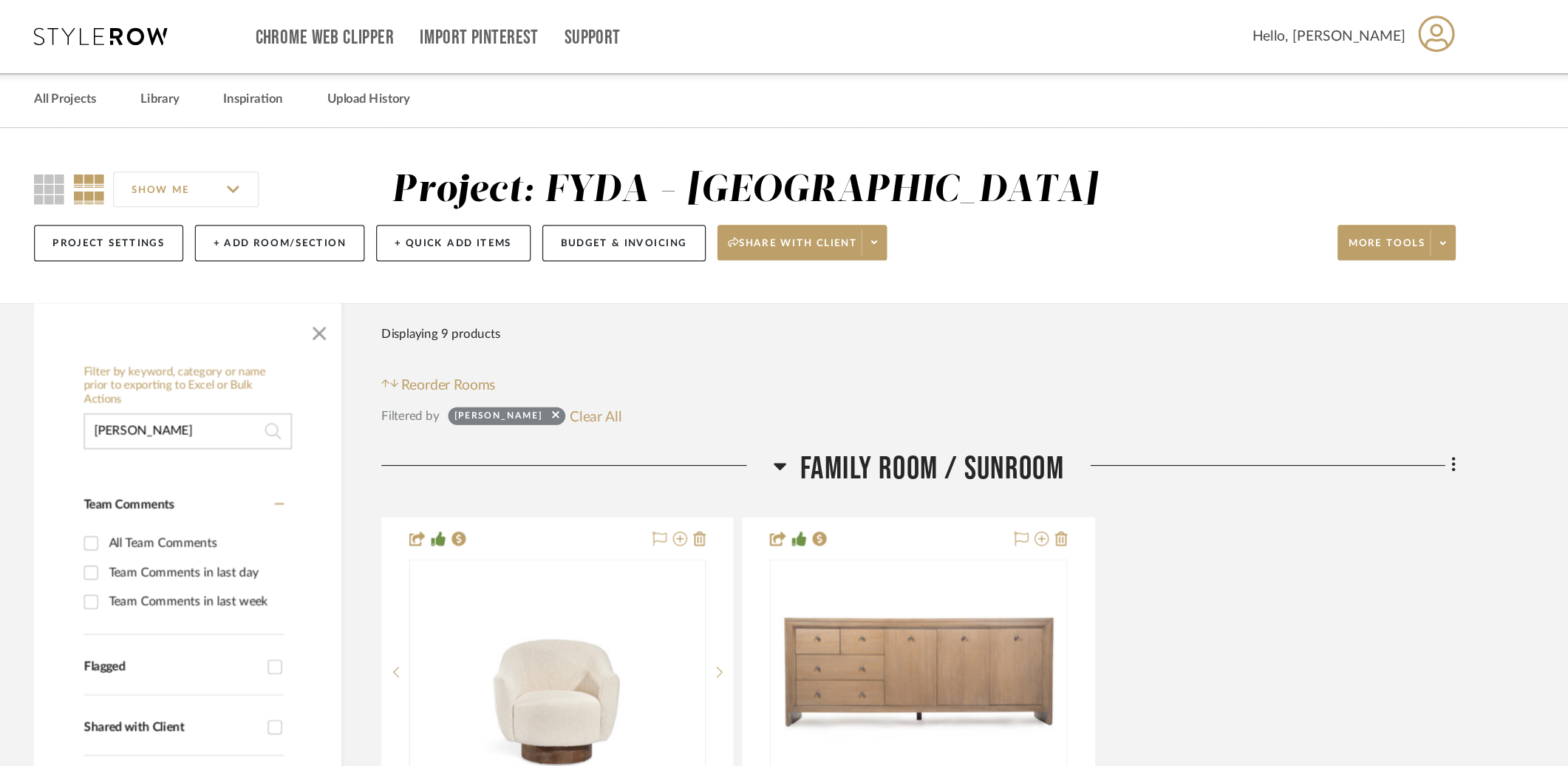 click at bounding box center (249, 30) 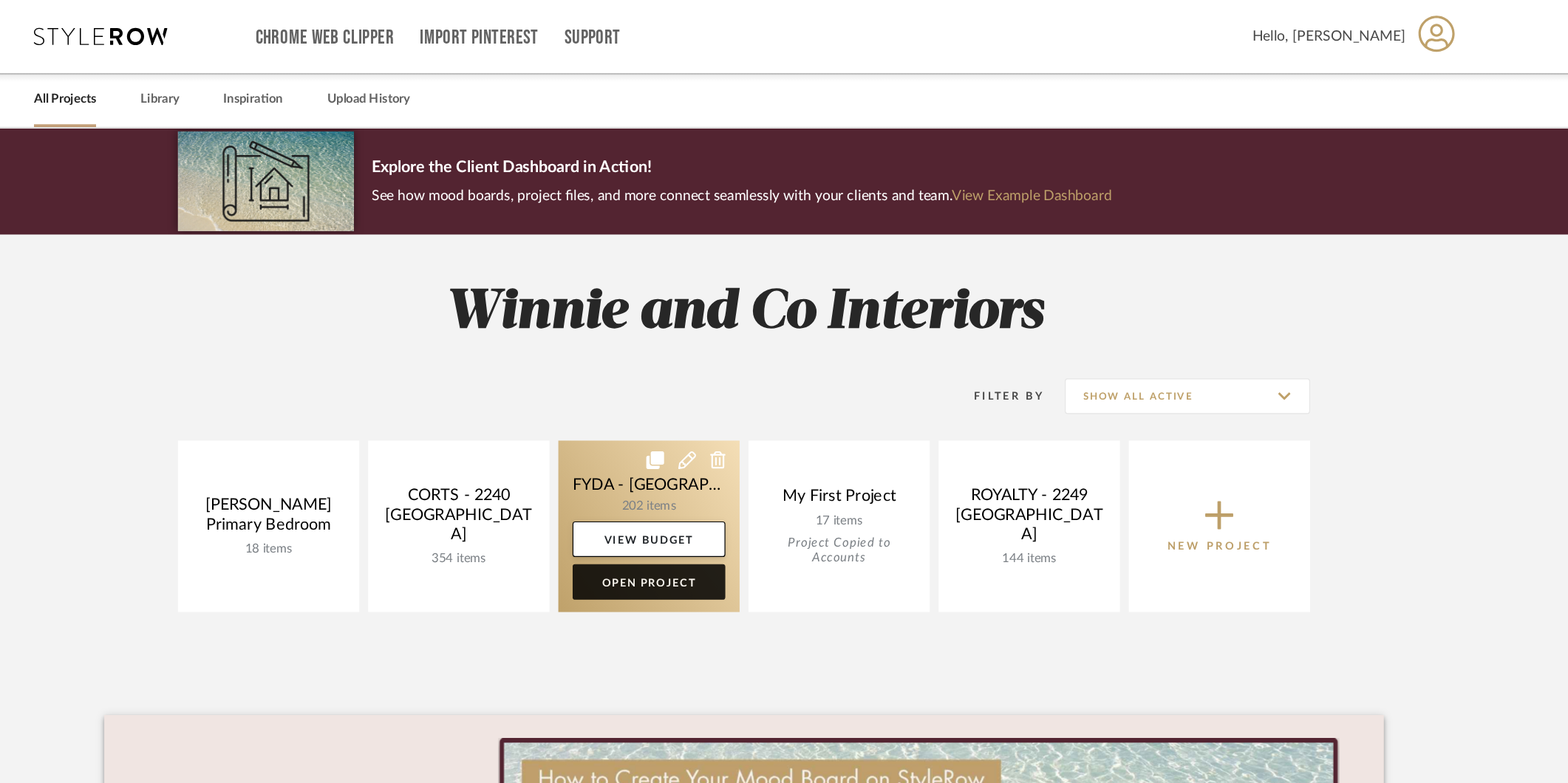 click on "Open Project" 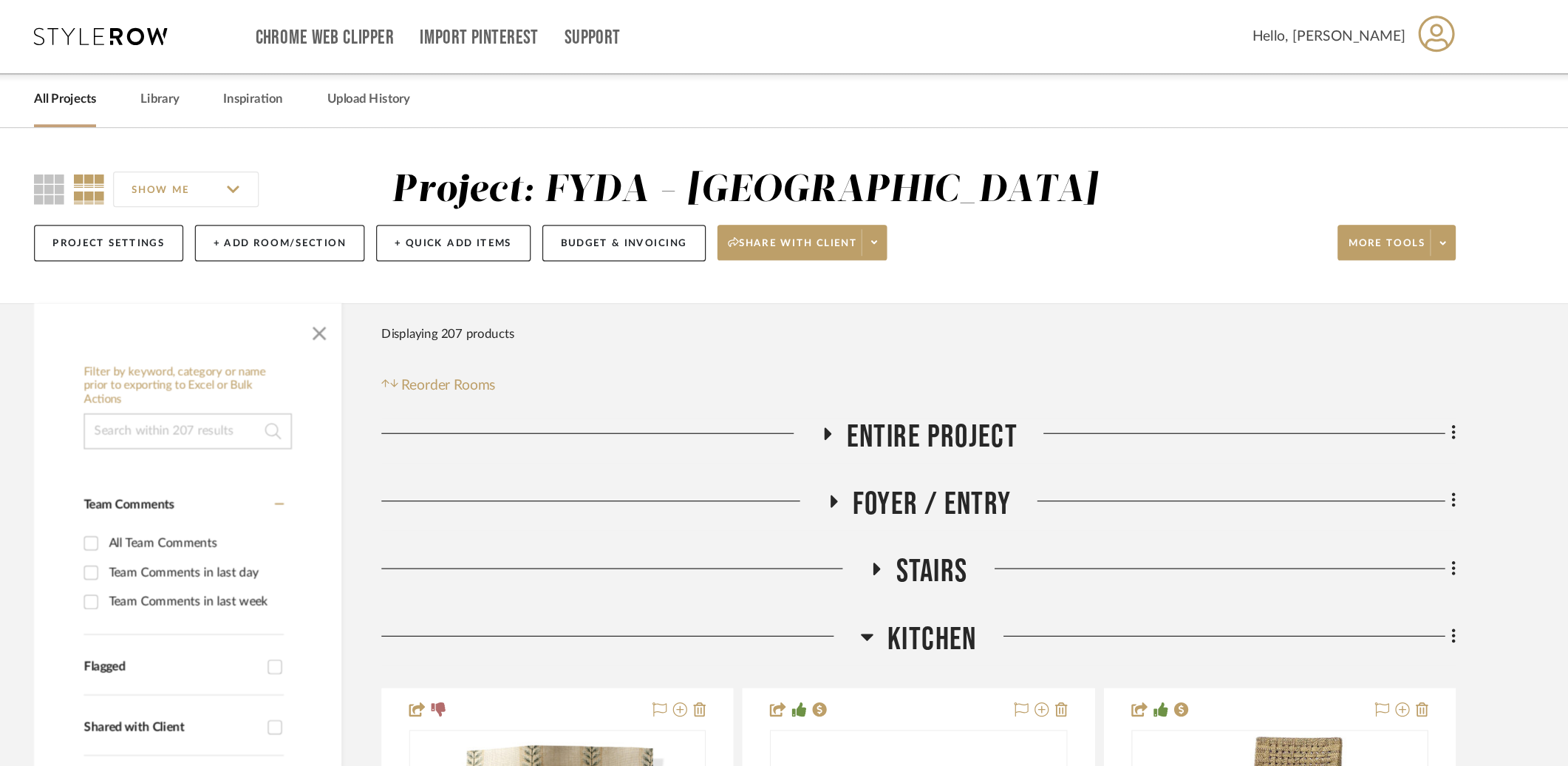 click on "Kitchen" 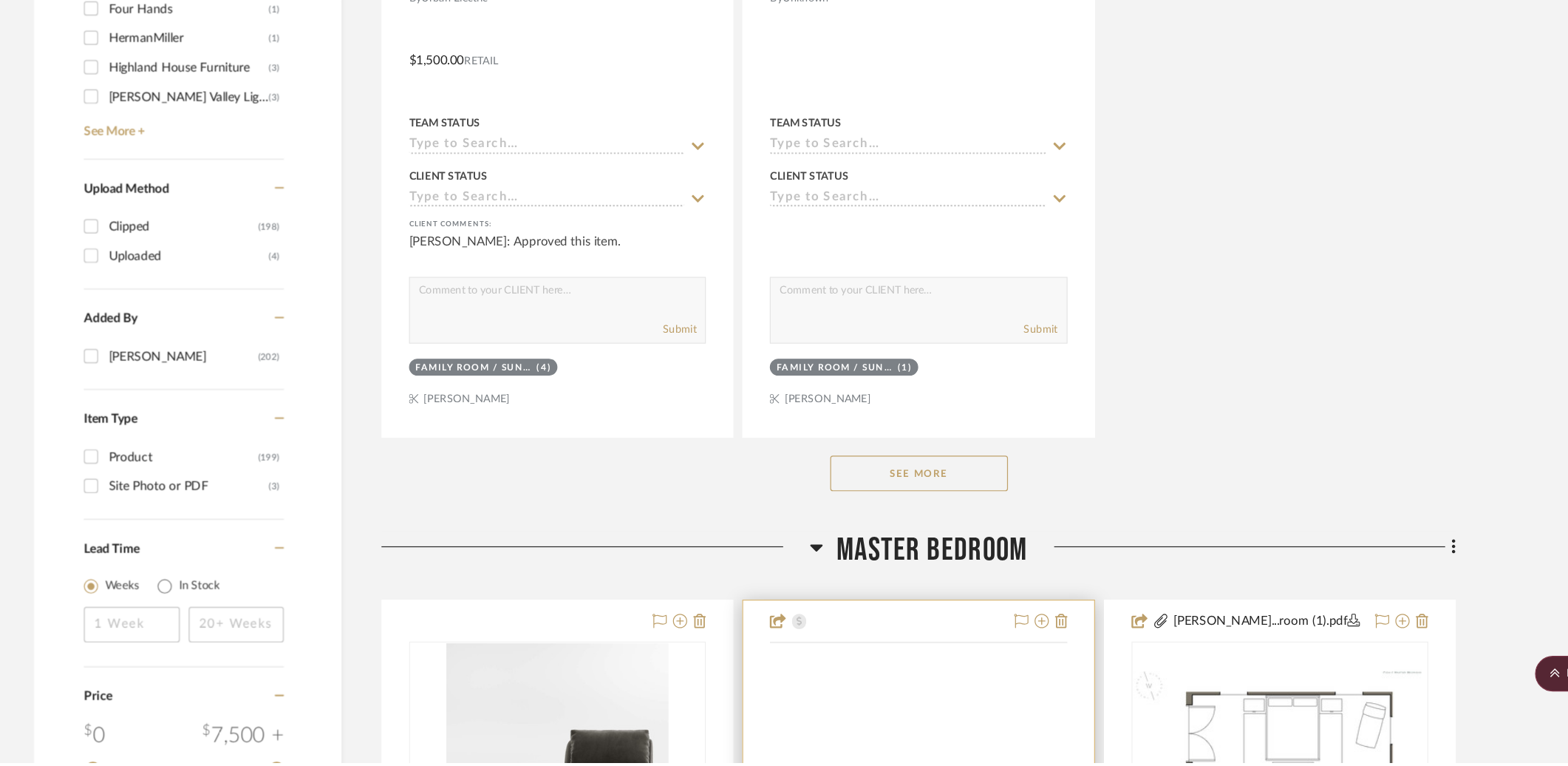 scroll, scrollTop: 2104, scrollLeft: 0, axis: vertical 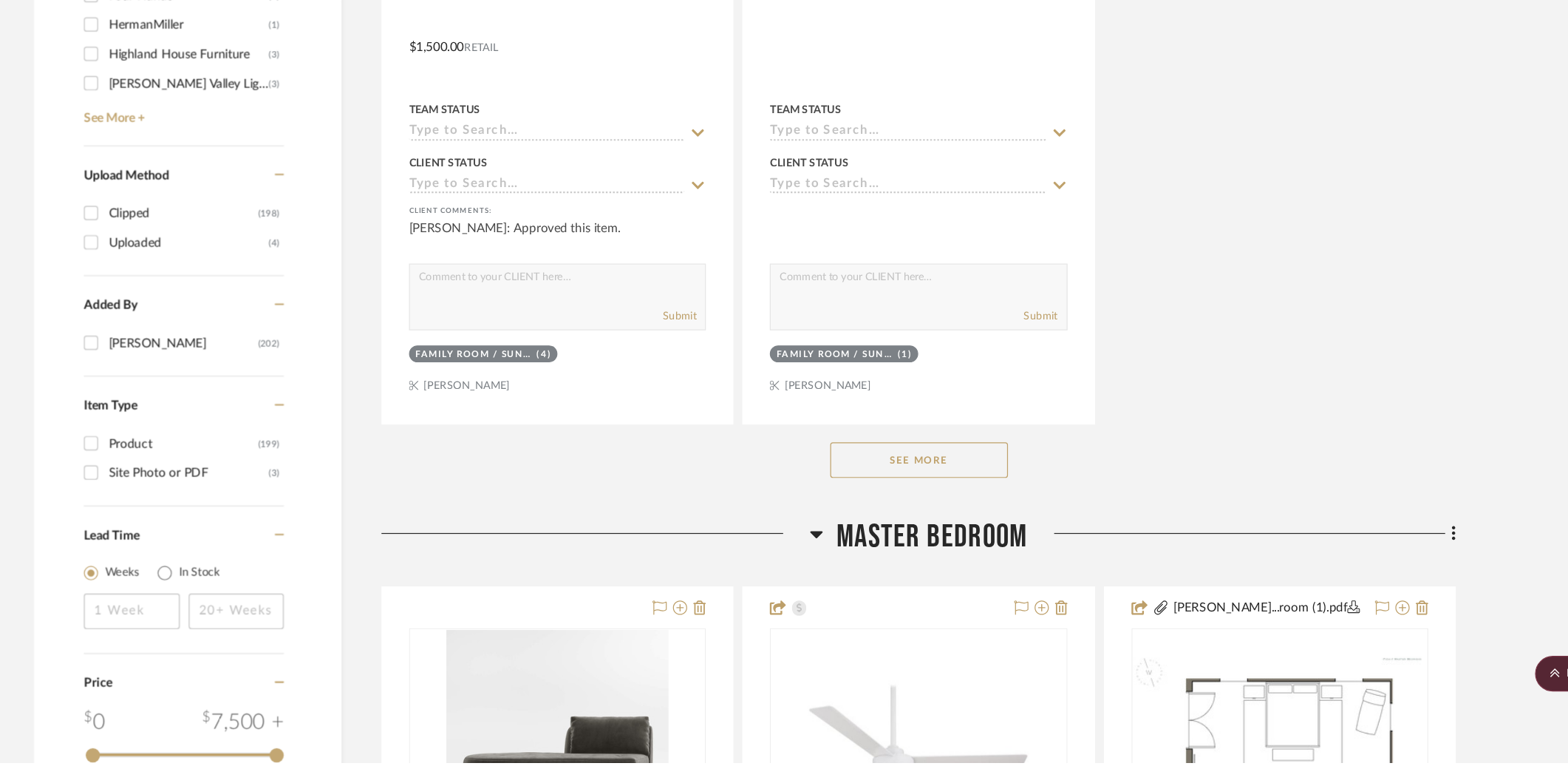 click on "See More" 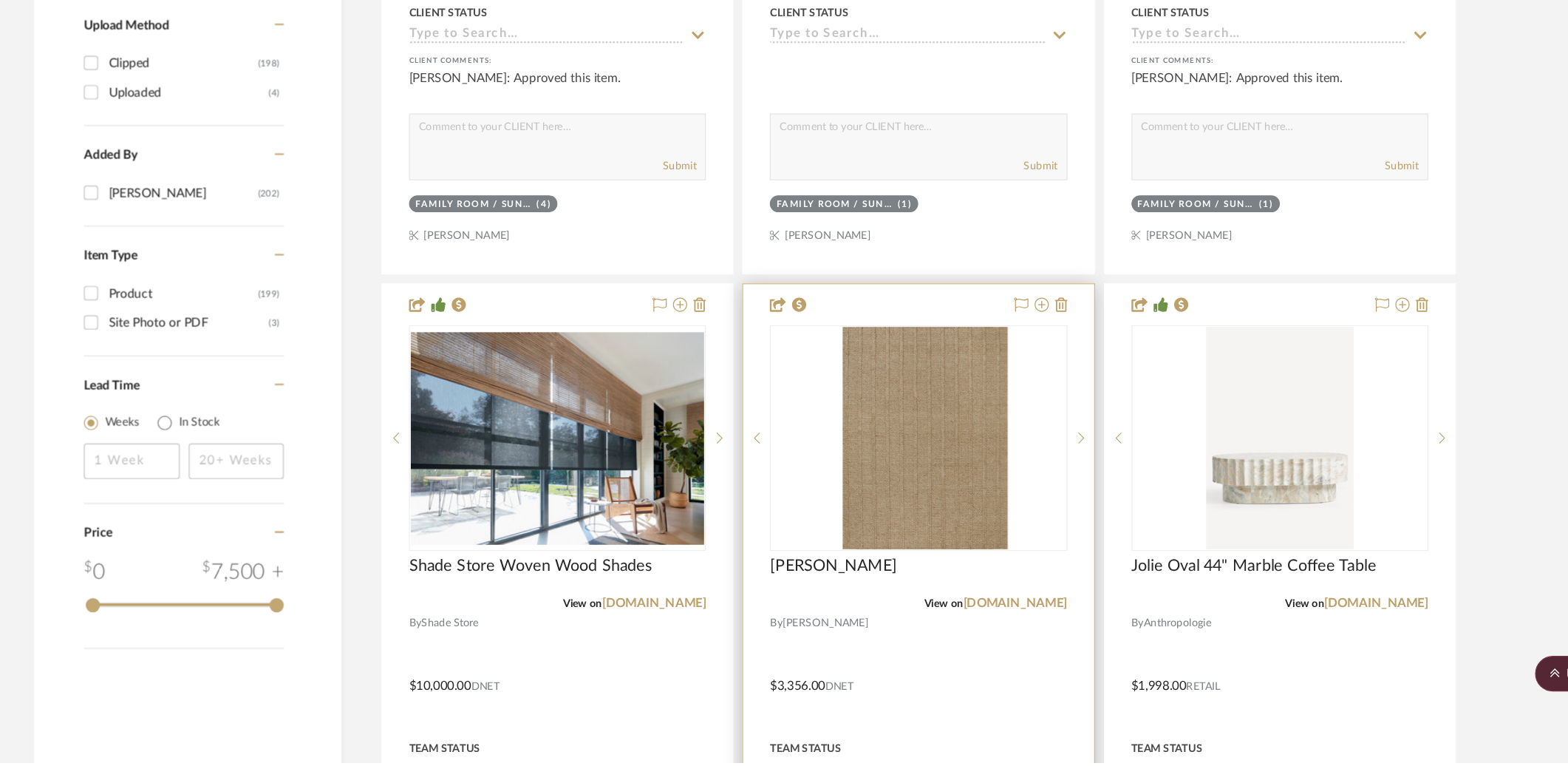 scroll, scrollTop: 2230, scrollLeft: 0, axis: vertical 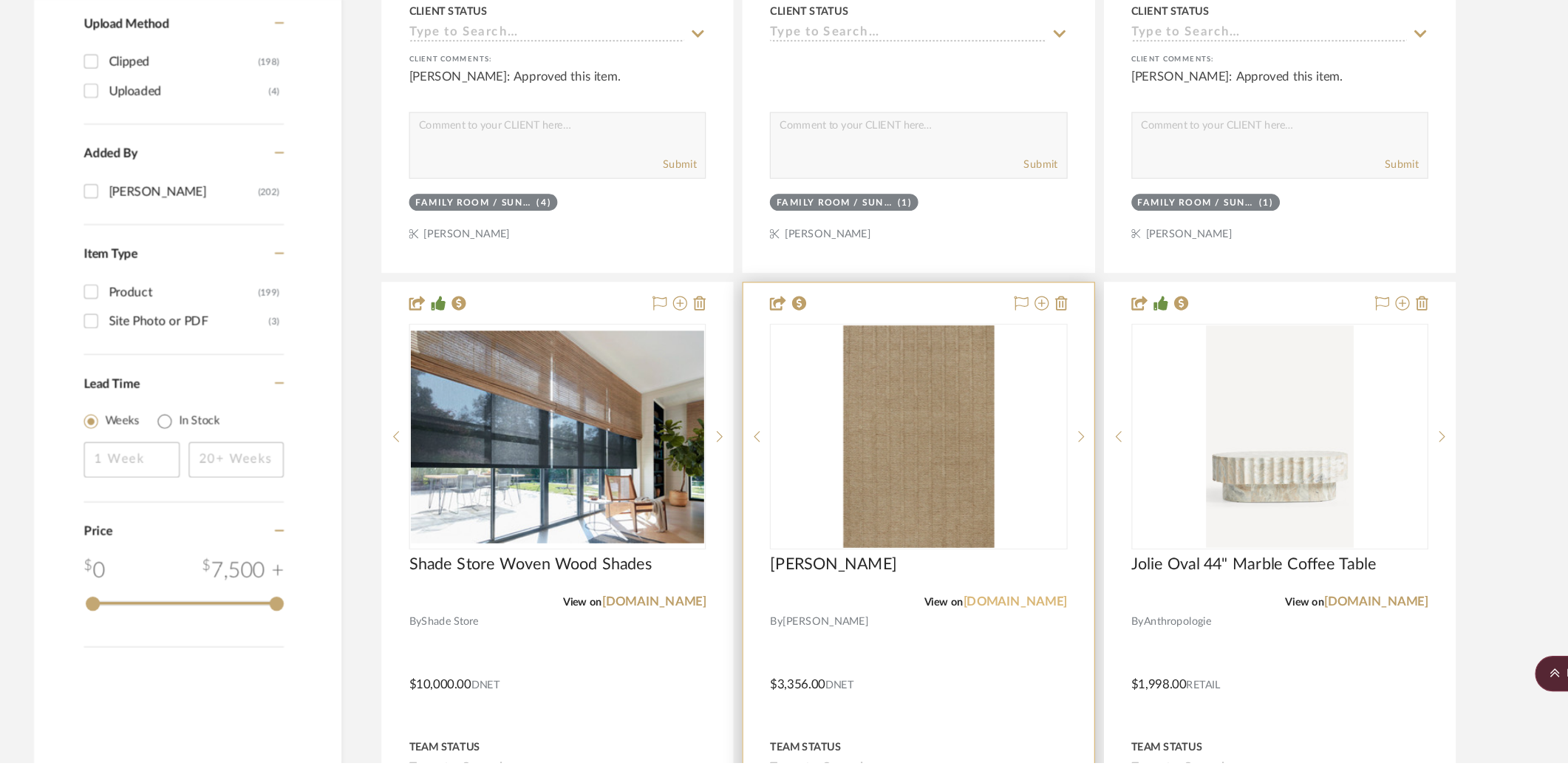 click on "ernestarugs.com" at bounding box center (1009, 632) 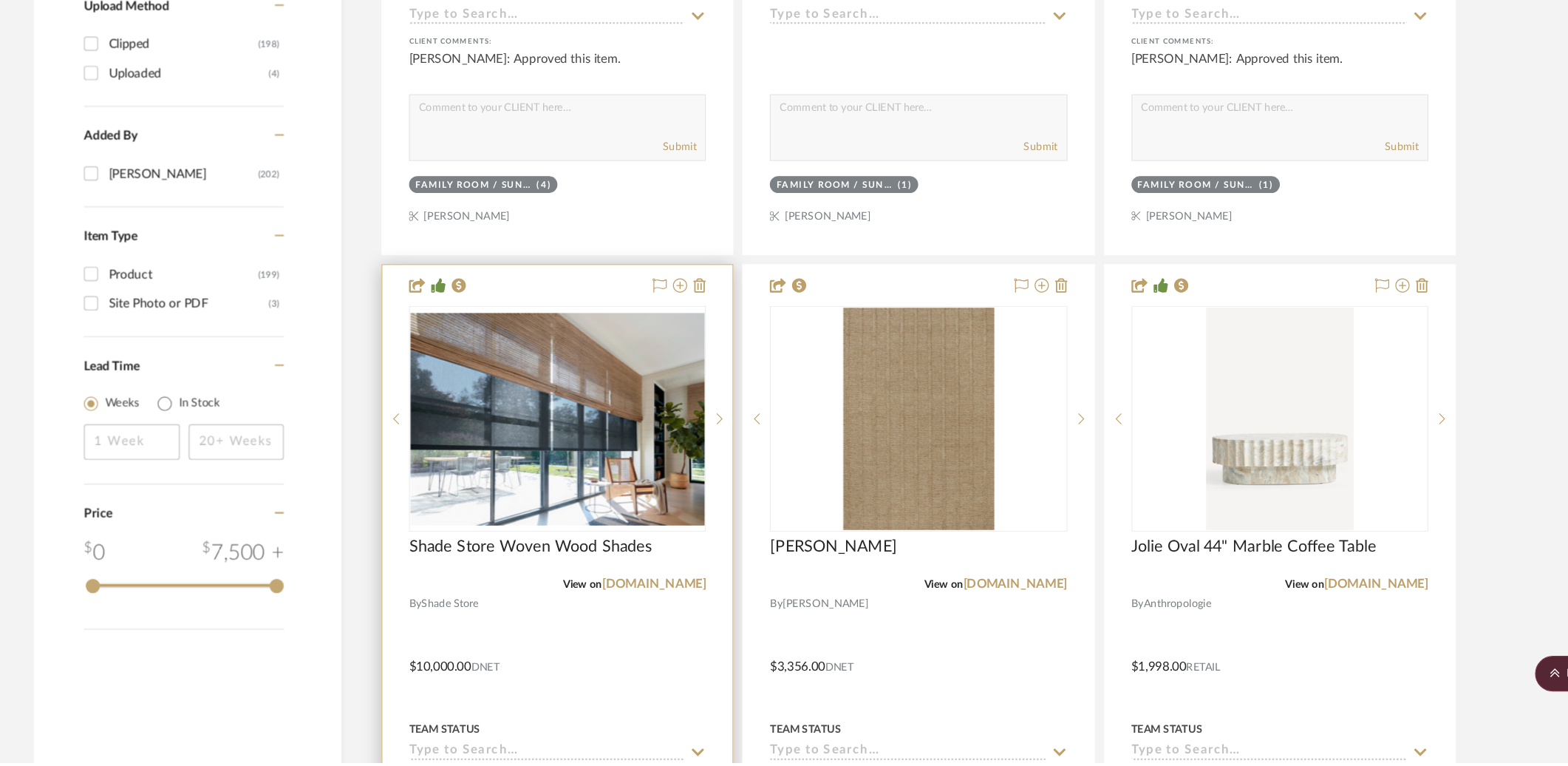 scroll, scrollTop: 2246, scrollLeft: 0, axis: vertical 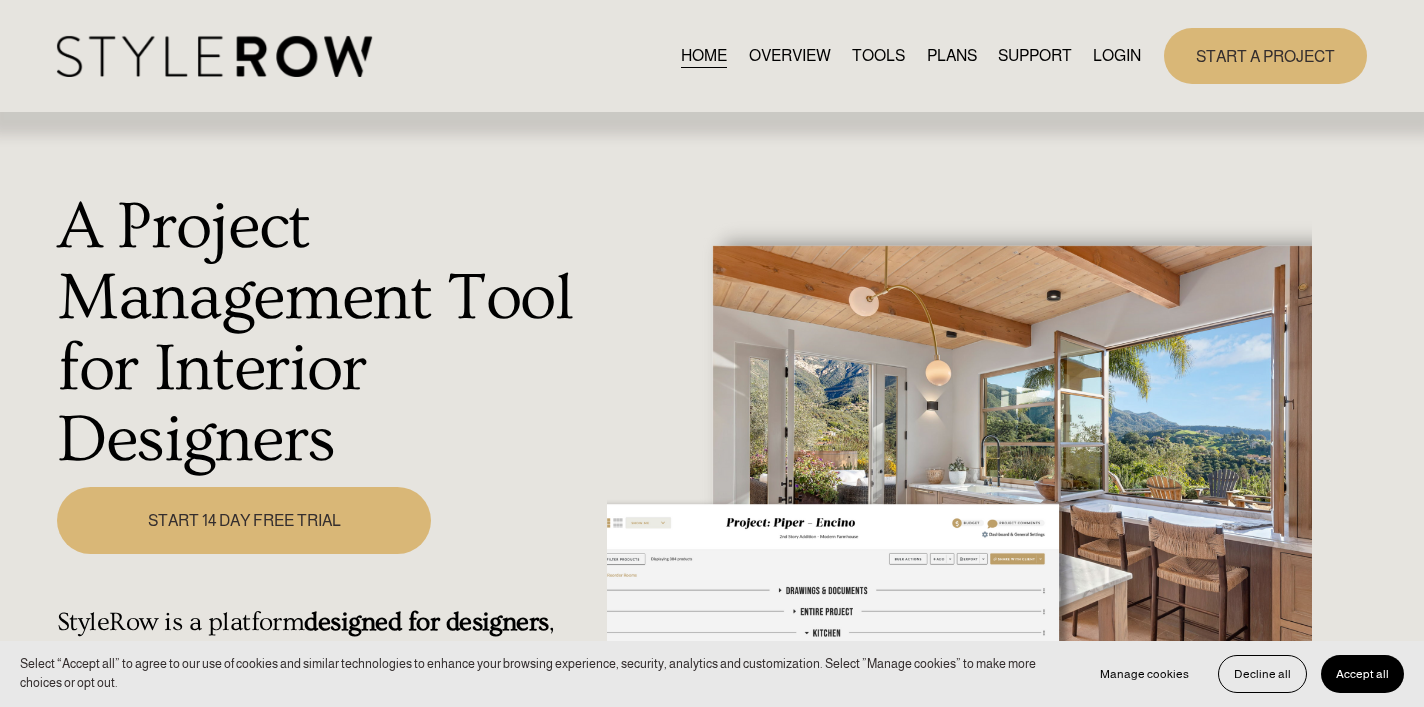 click on "LOGIN" at bounding box center (1117, 56) 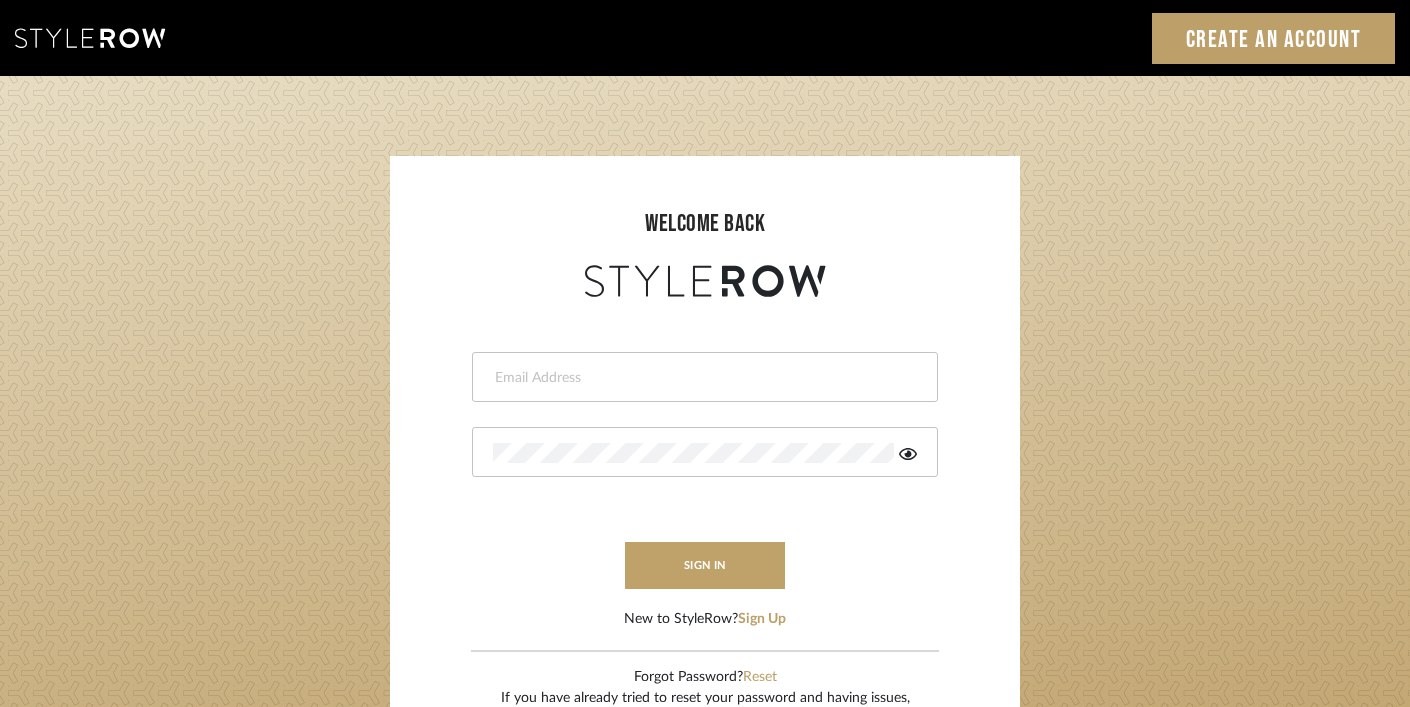 scroll, scrollTop: 0, scrollLeft: 0, axis: both 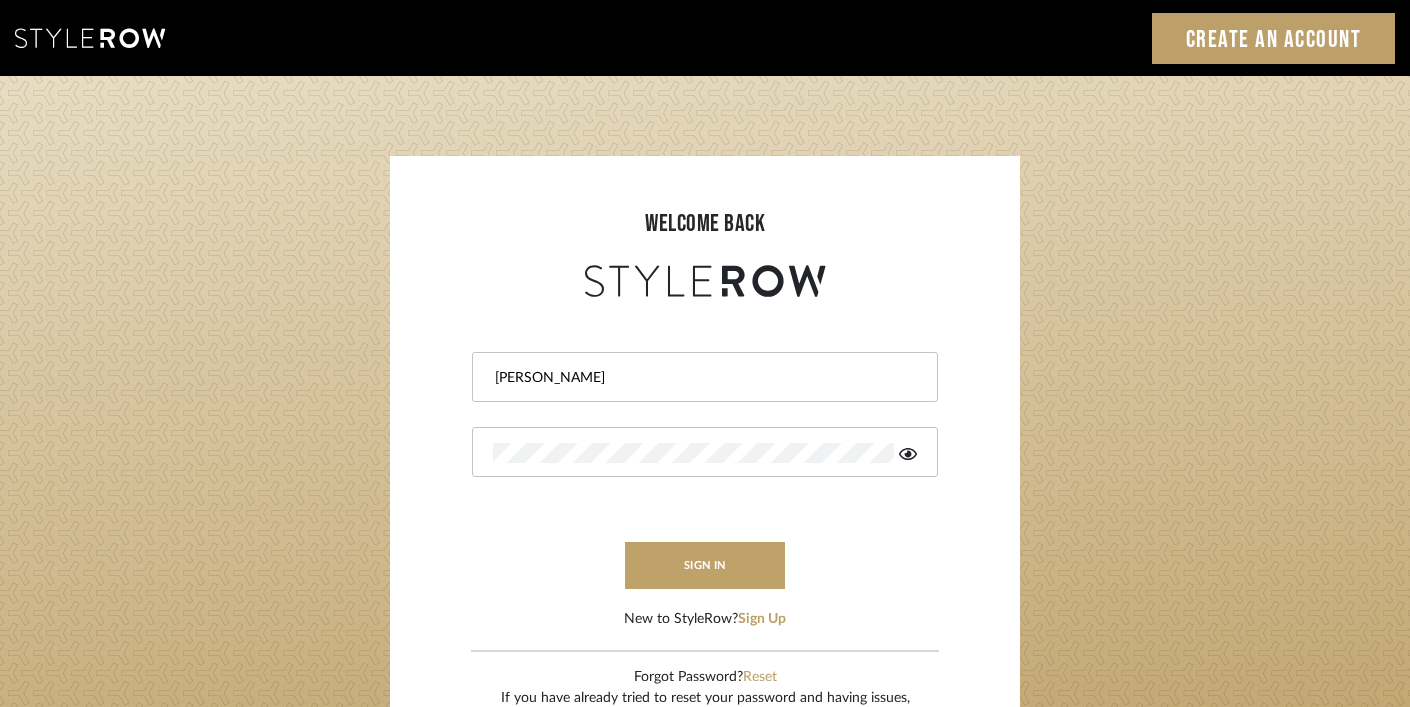 type on "[PERSON_NAME][EMAIL_ADDRESS][DOMAIN_NAME]" 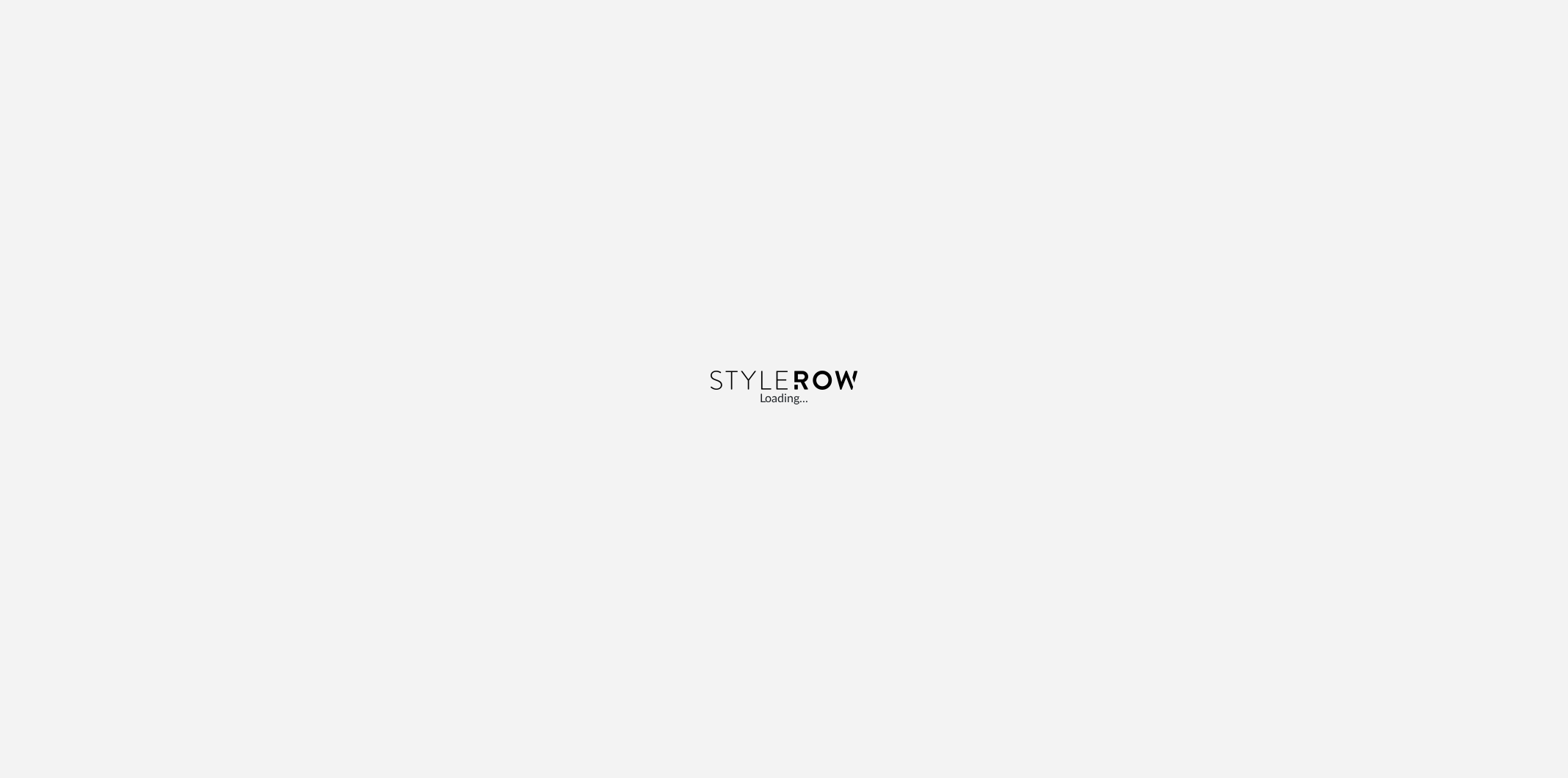 scroll, scrollTop: 0, scrollLeft: 0, axis: both 